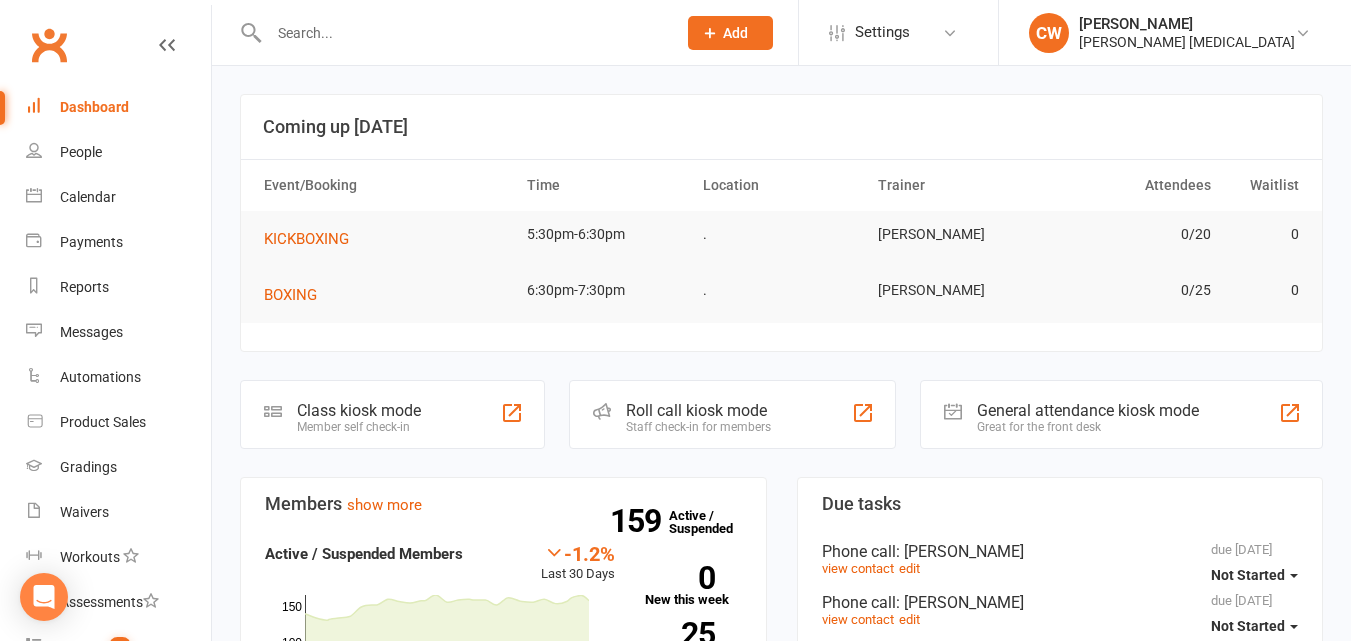 scroll, scrollTop: 0, scrollLeft: 0, axis: both 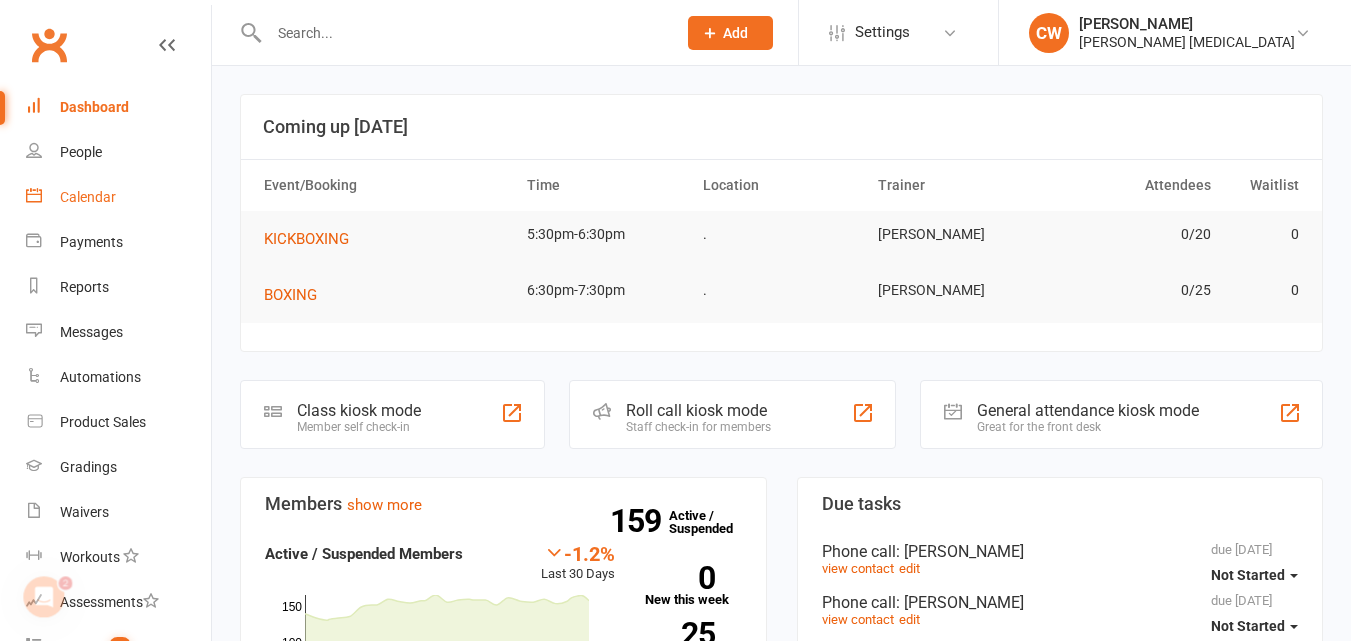 click on "Calendar" at bounding box center (118, 197) 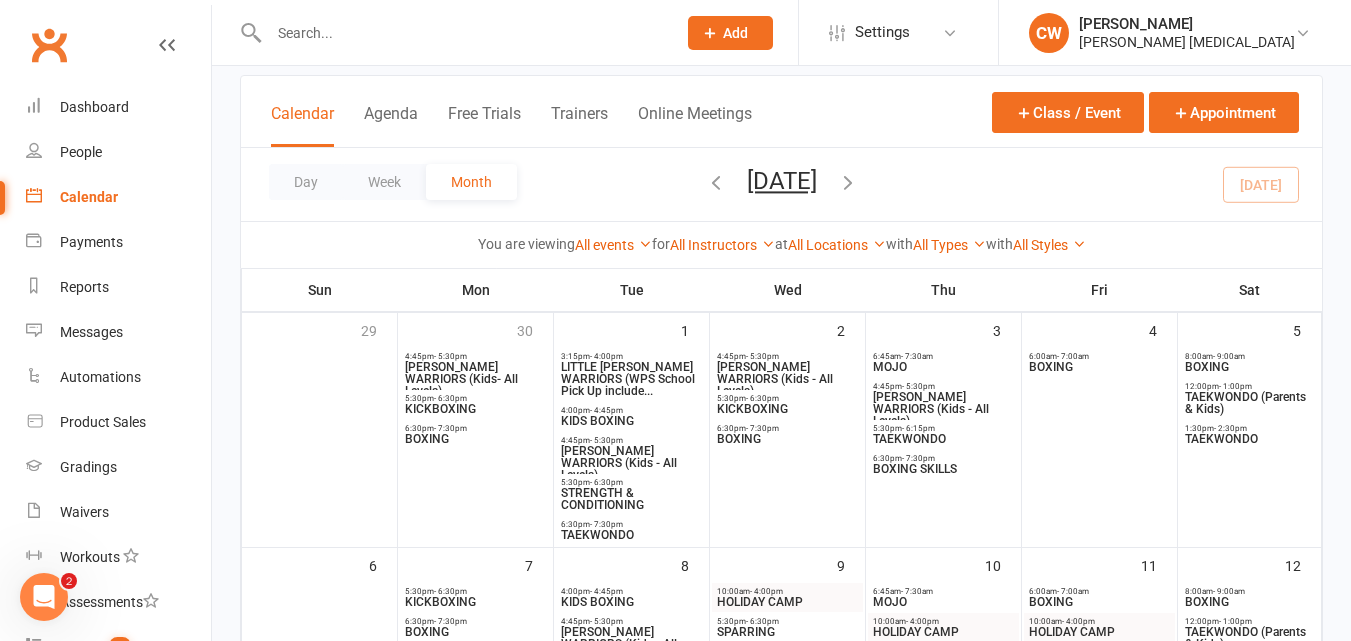scroll, scrollTop: 121, scrollLeft: 0, axis: vertical 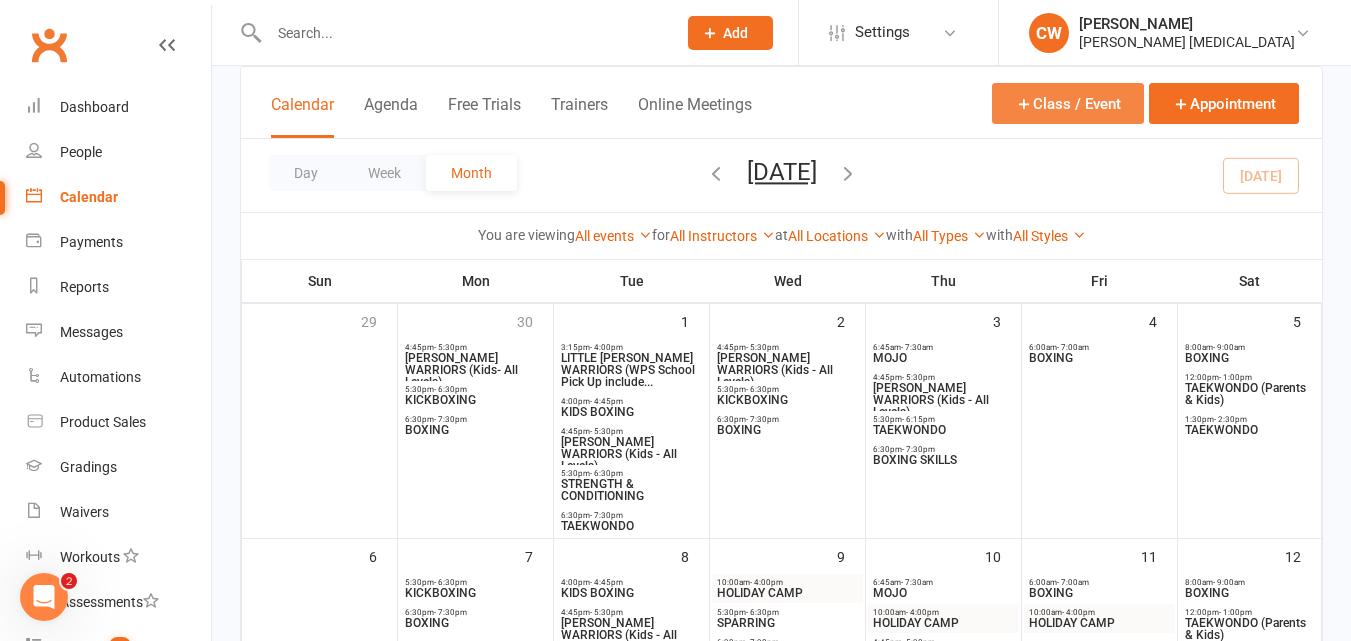 click at bounding box center [1024, 104] 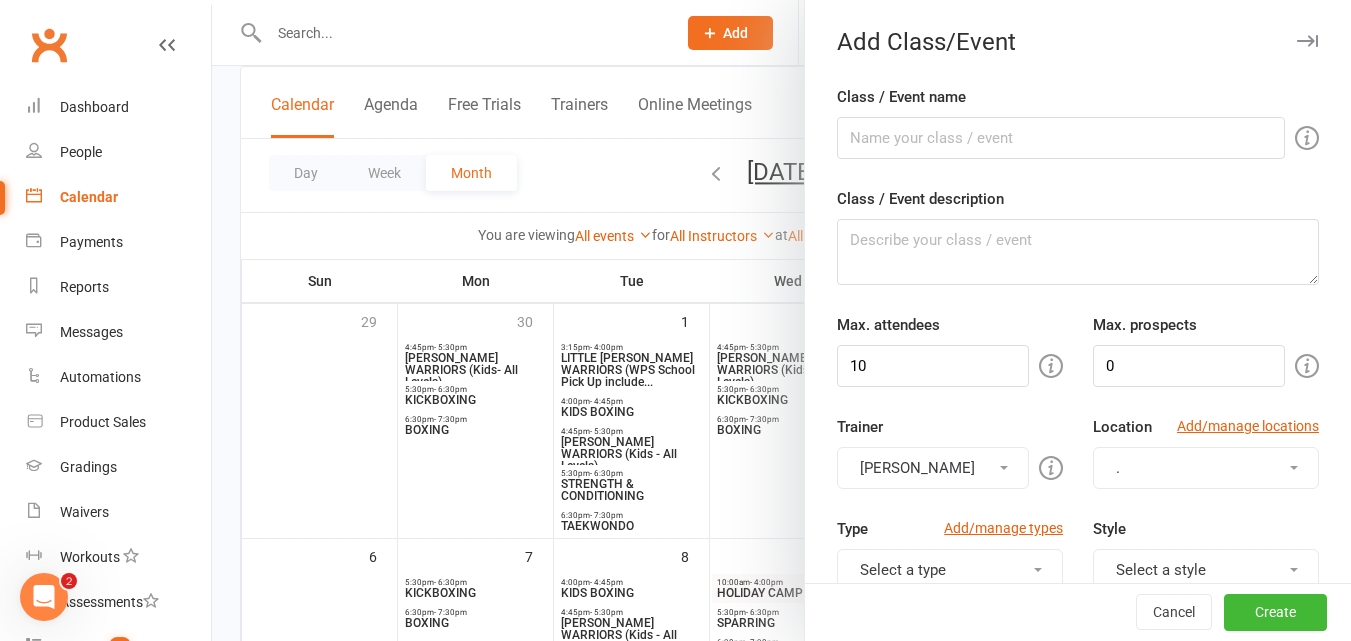 click at bounding box center [781, 320] 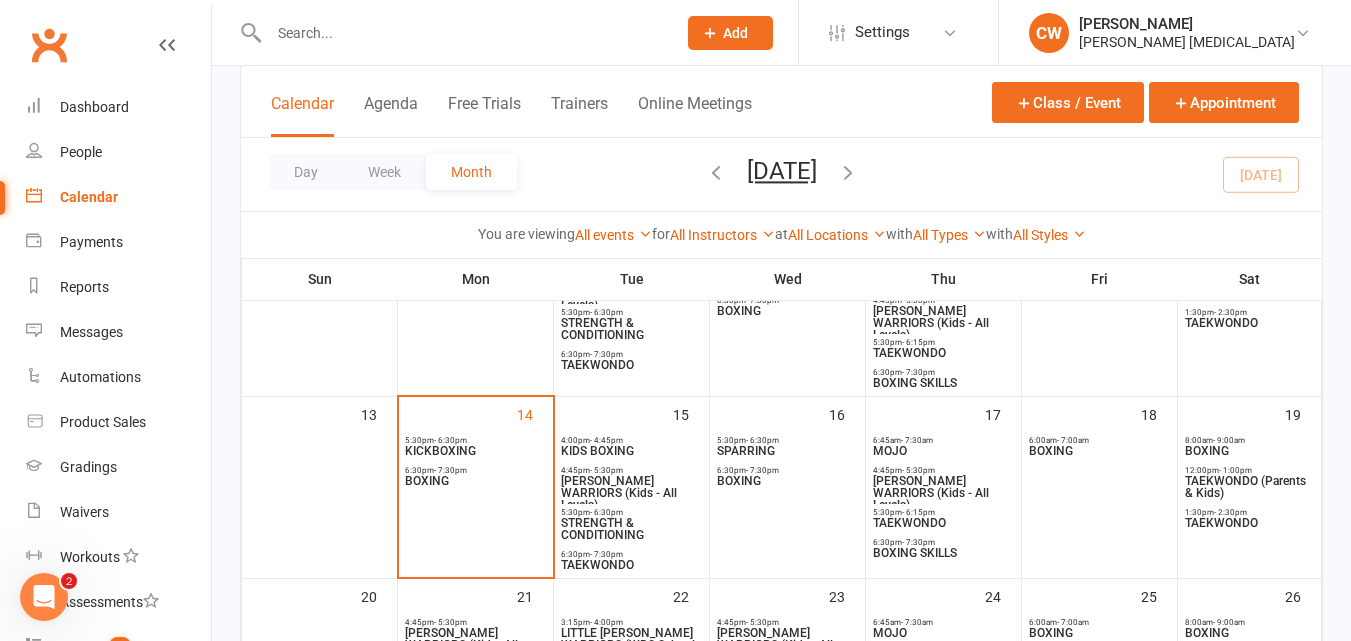 scroll, scrollTop: 488, scrollLeft: 0, axis: vertical 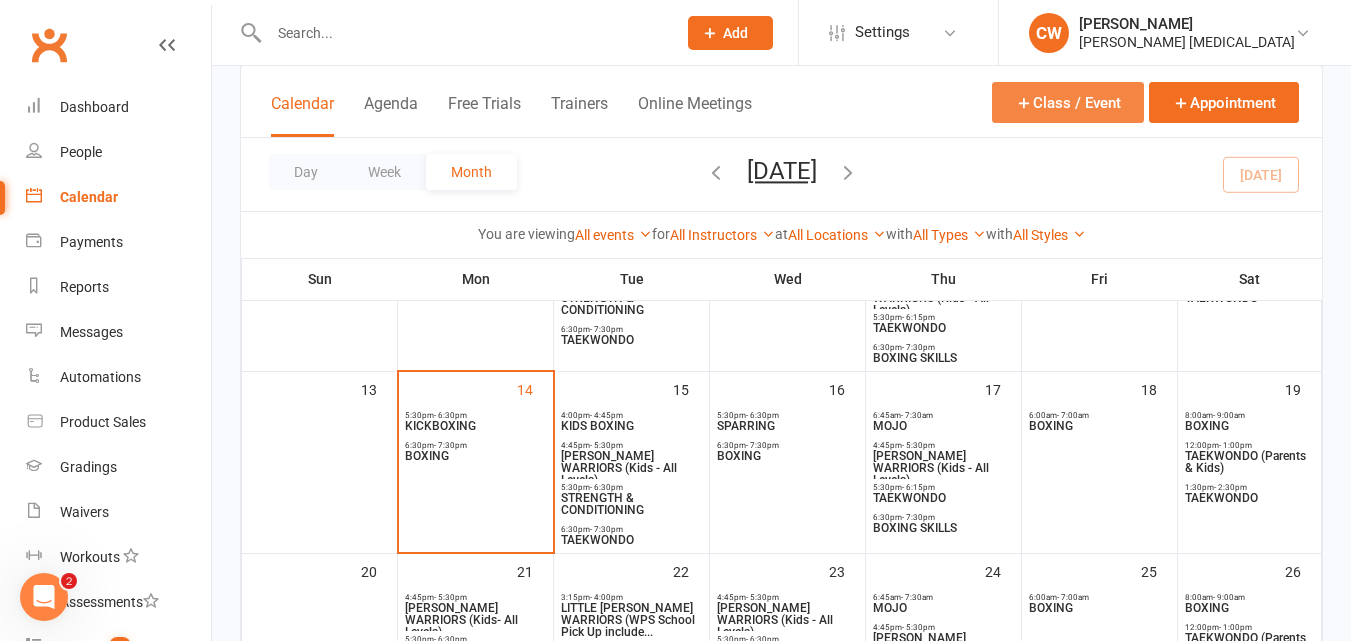 click on "Class / Event" at bounding box center [1068, 102] 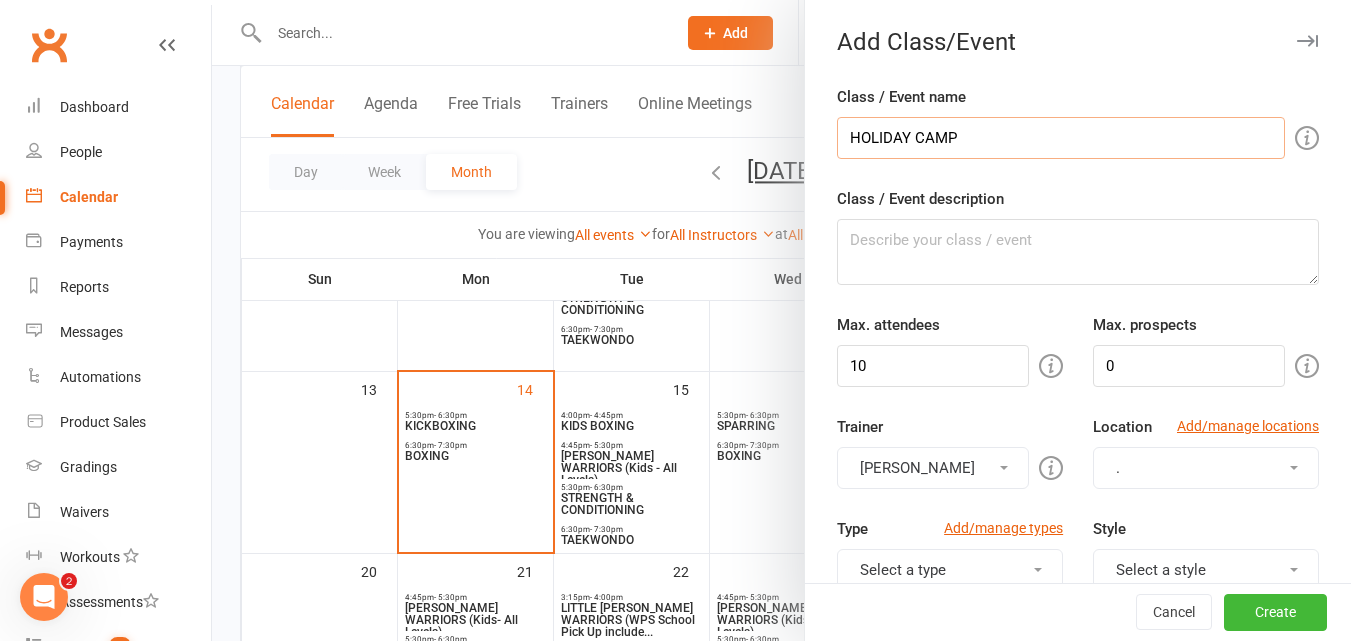 type on "HOLIDAY CAMP" 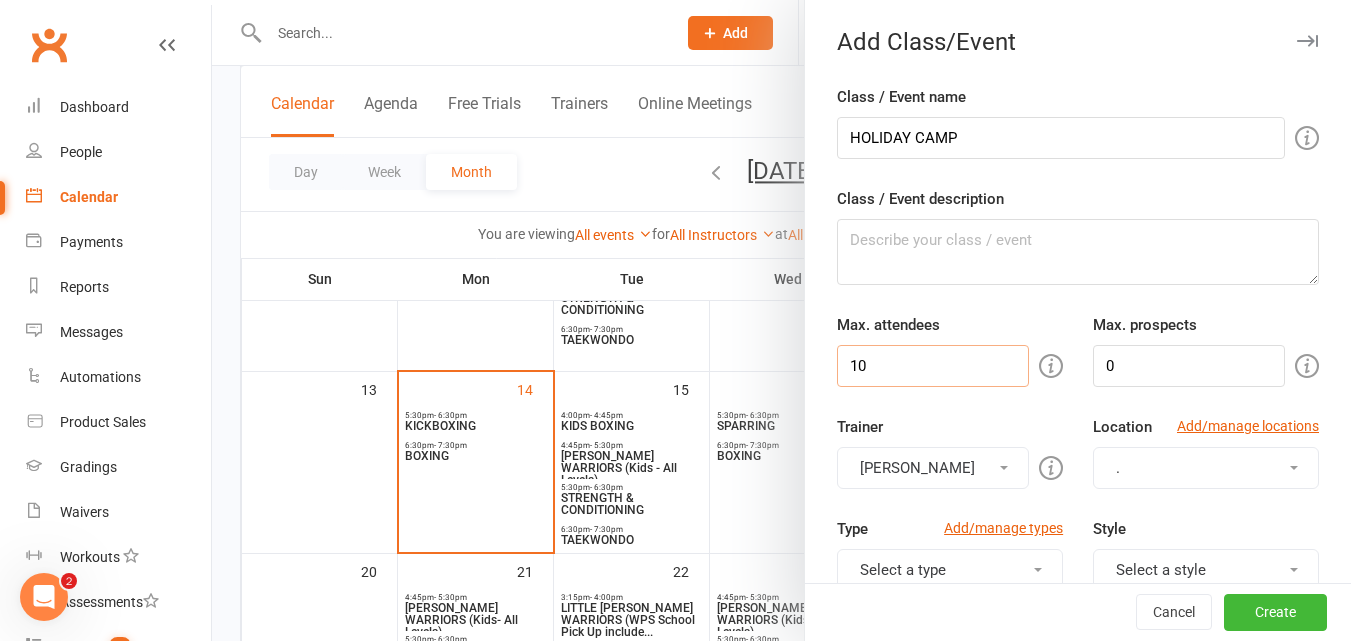 click on "10" at bounding box center (933, 366) 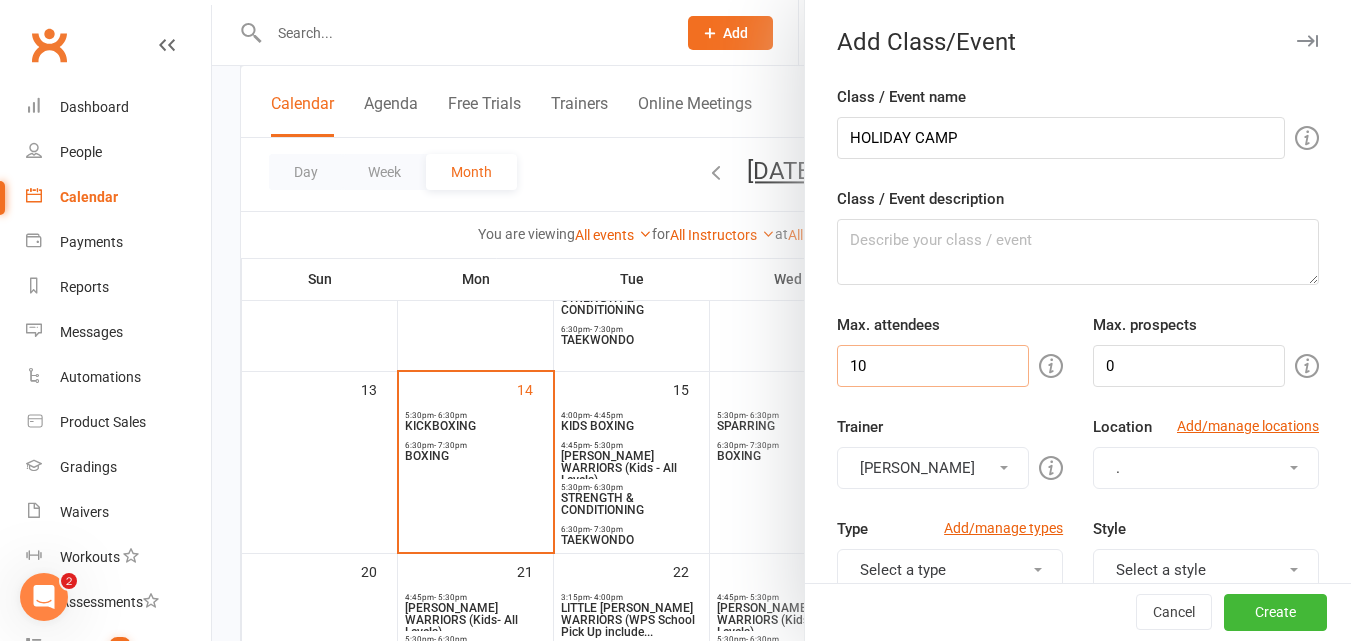 type on "1" 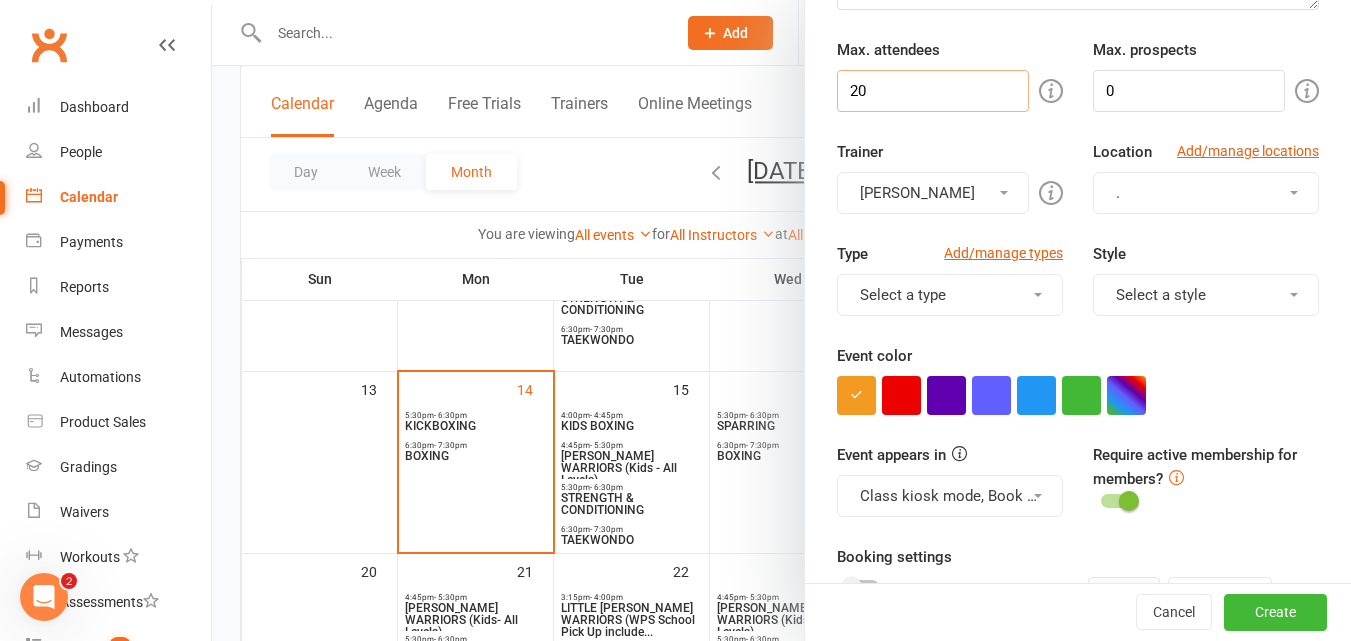 scroll, scrollTop: 282, scrollLeft: 0, axis: vertical 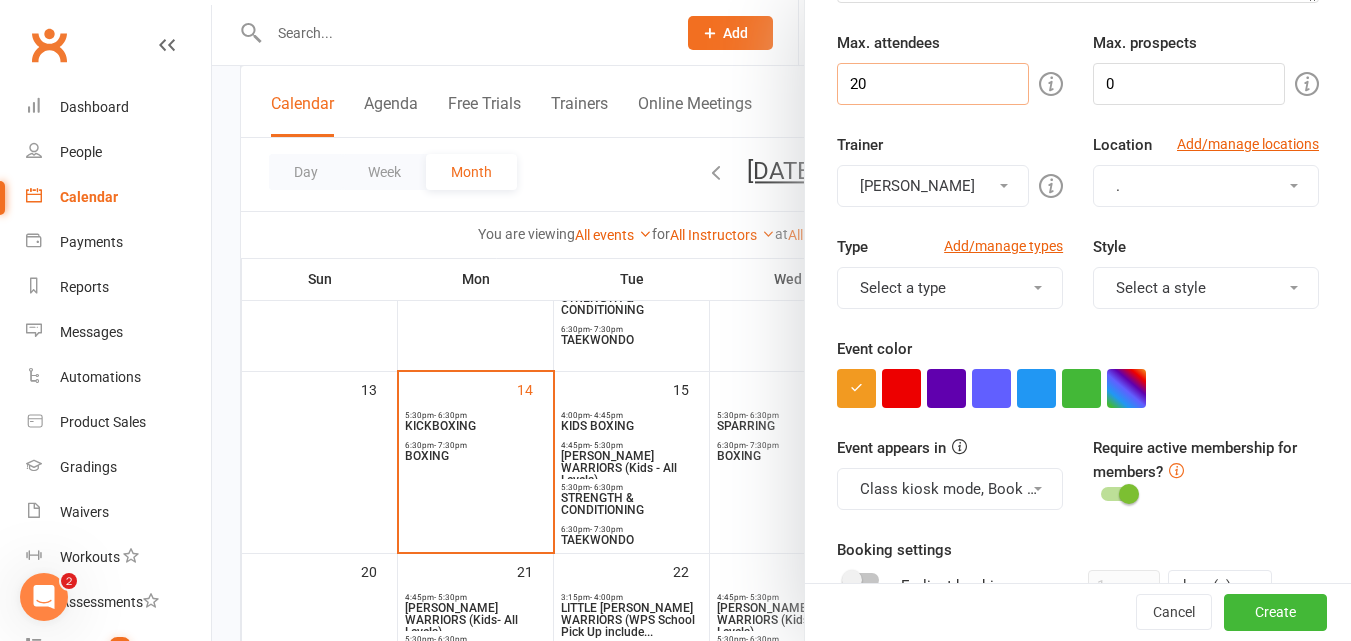 type on "20" 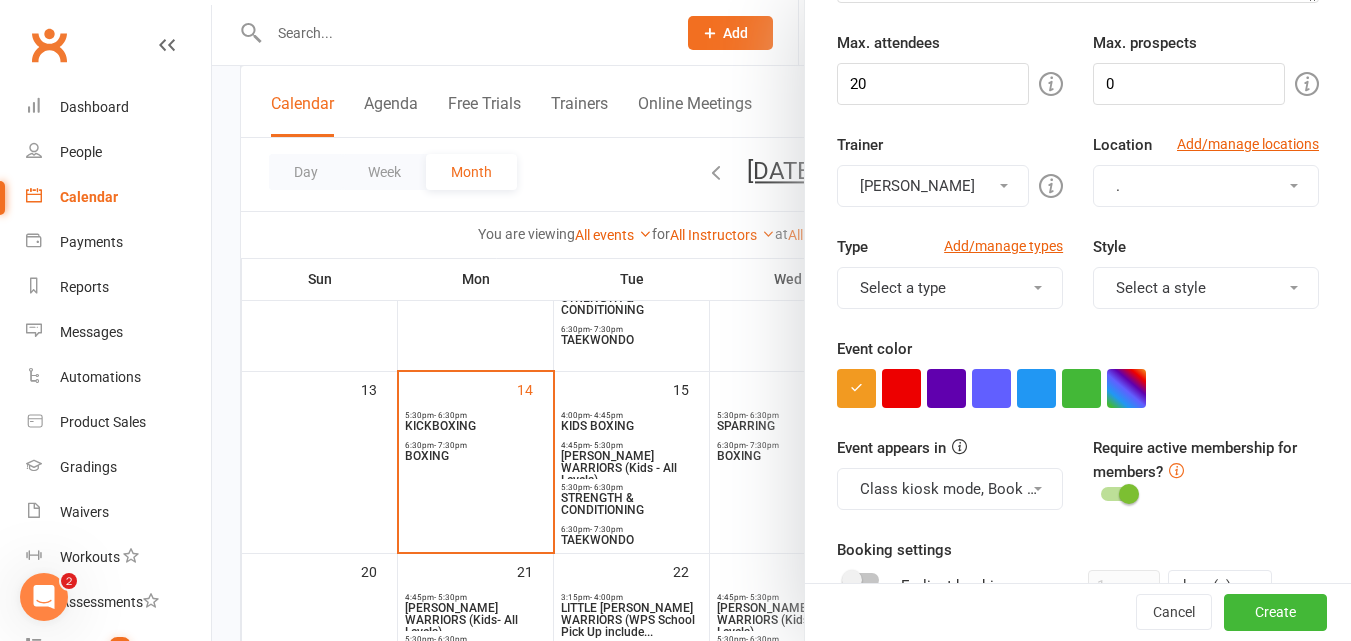 click on "Select a type" at bounding box center [950, 288] 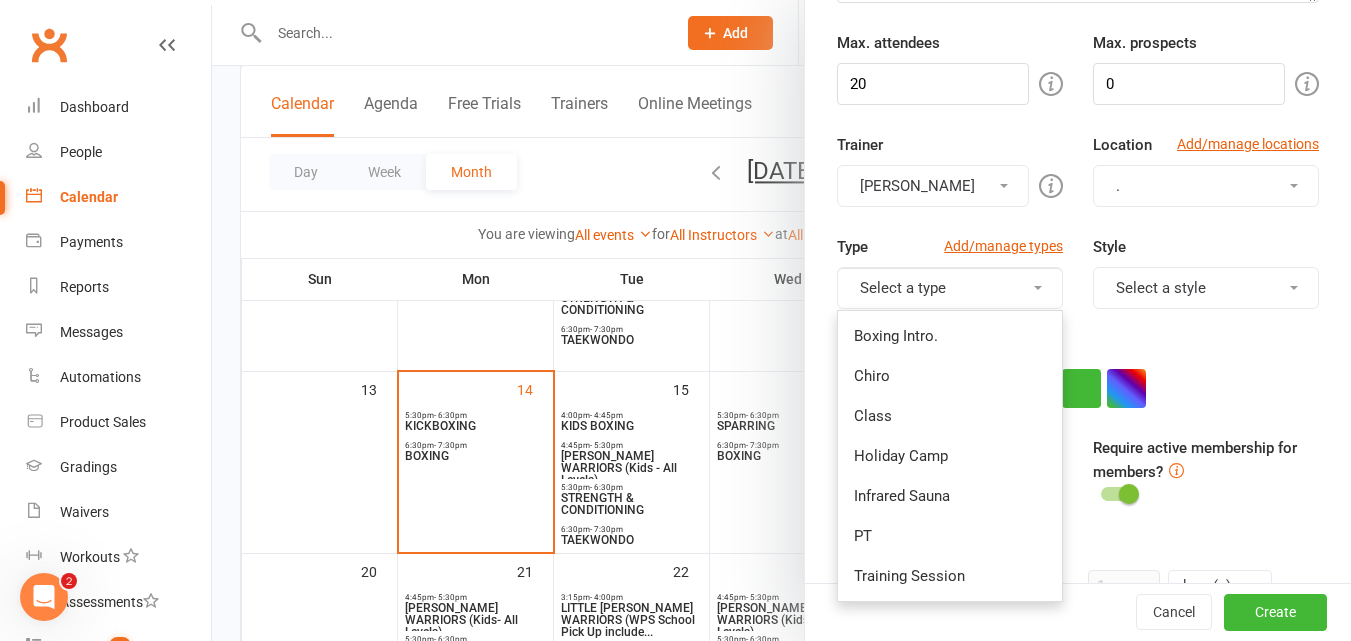 click on "Holiday Camp" at bounding box center (950, 456) 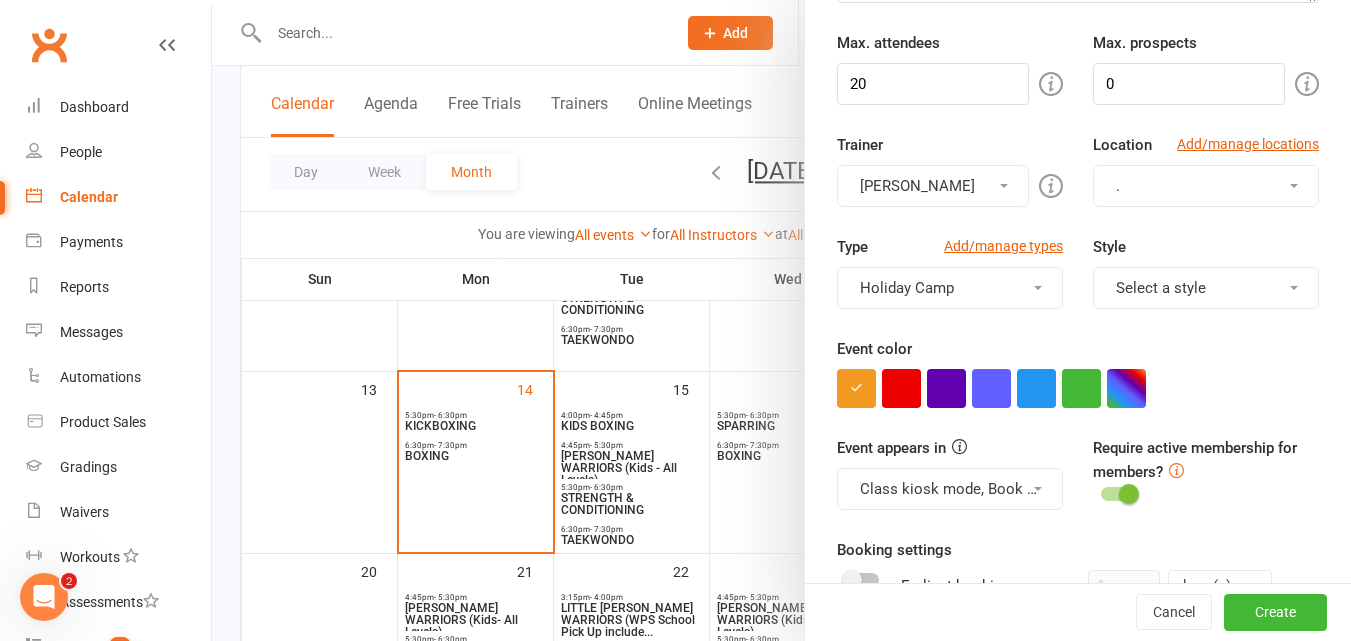 click on "Select a style" at bounding box center (1206, 288) 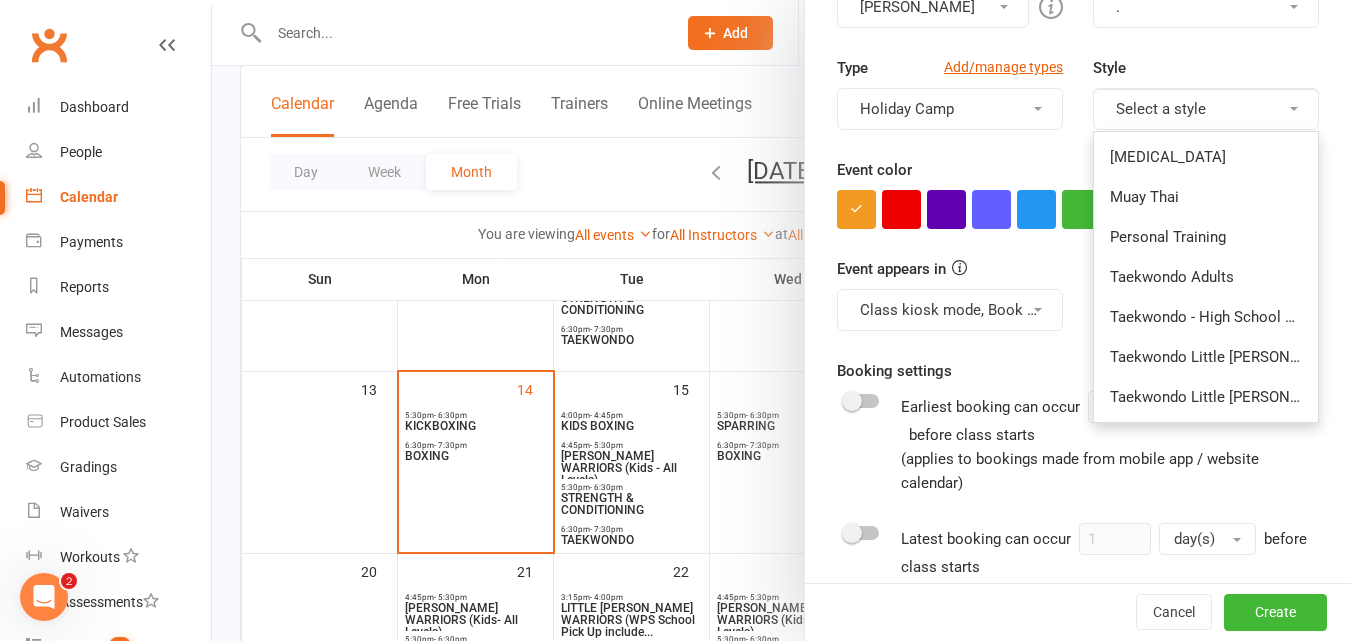 scroll, scrollTop: 462, scrollLeft: 0, axis: vertical 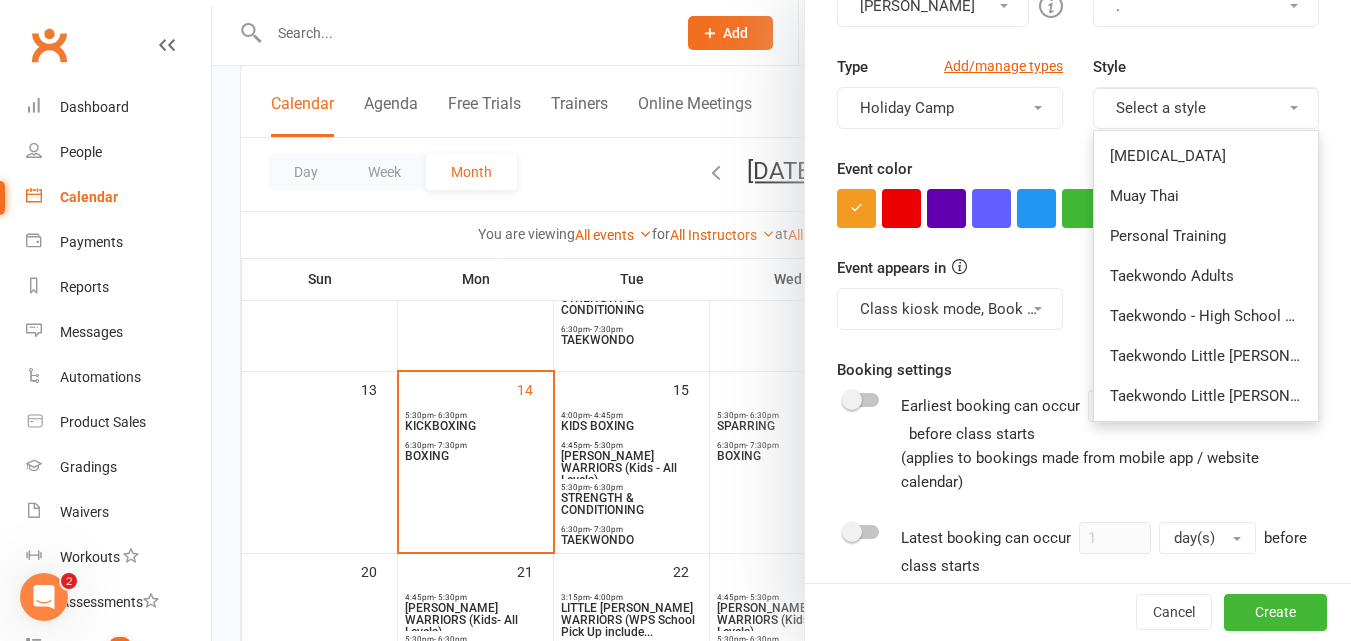 click on "Style Select a style  Chiropractic  Muay Thai Personal Training  Taekwondo Adults Taekwondo - High School Students Taekwondo Little Wyllie Warriors 4 - 7 year old Taekwondo Little Wyllie Warriors 8+ year old" at bounding box center [1206, 92] 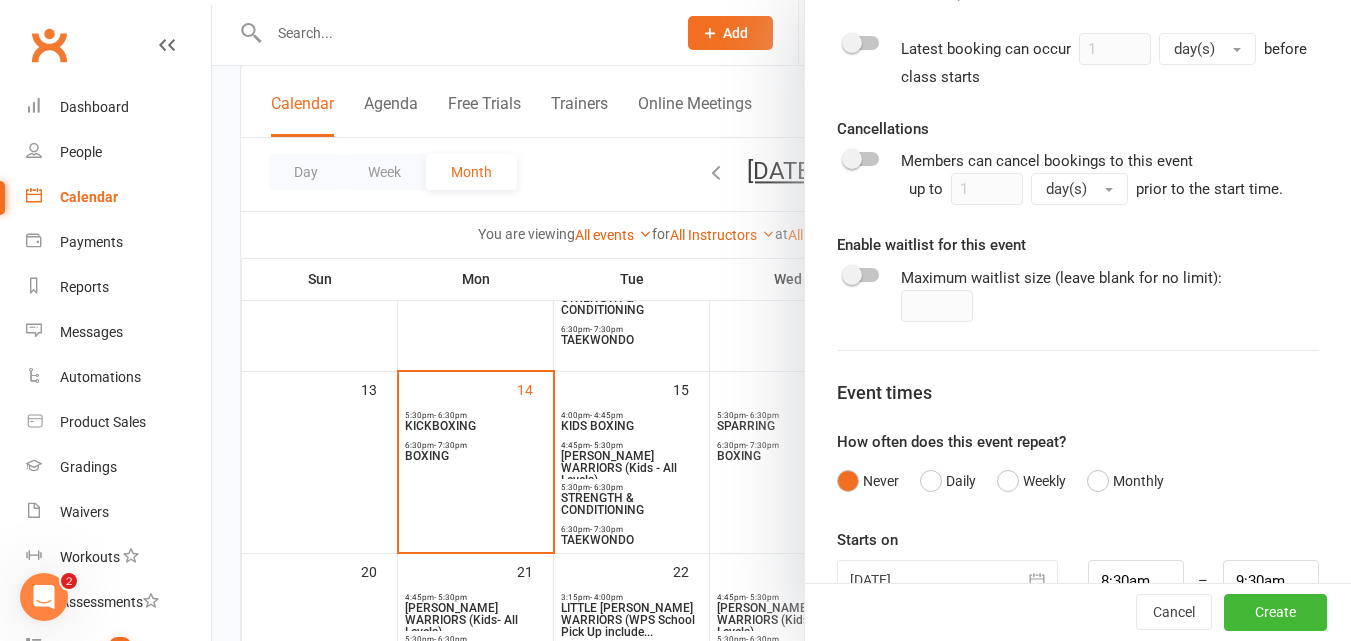 scroll, scrollTop: 1002, scrollLeft: 0, axis: vertical 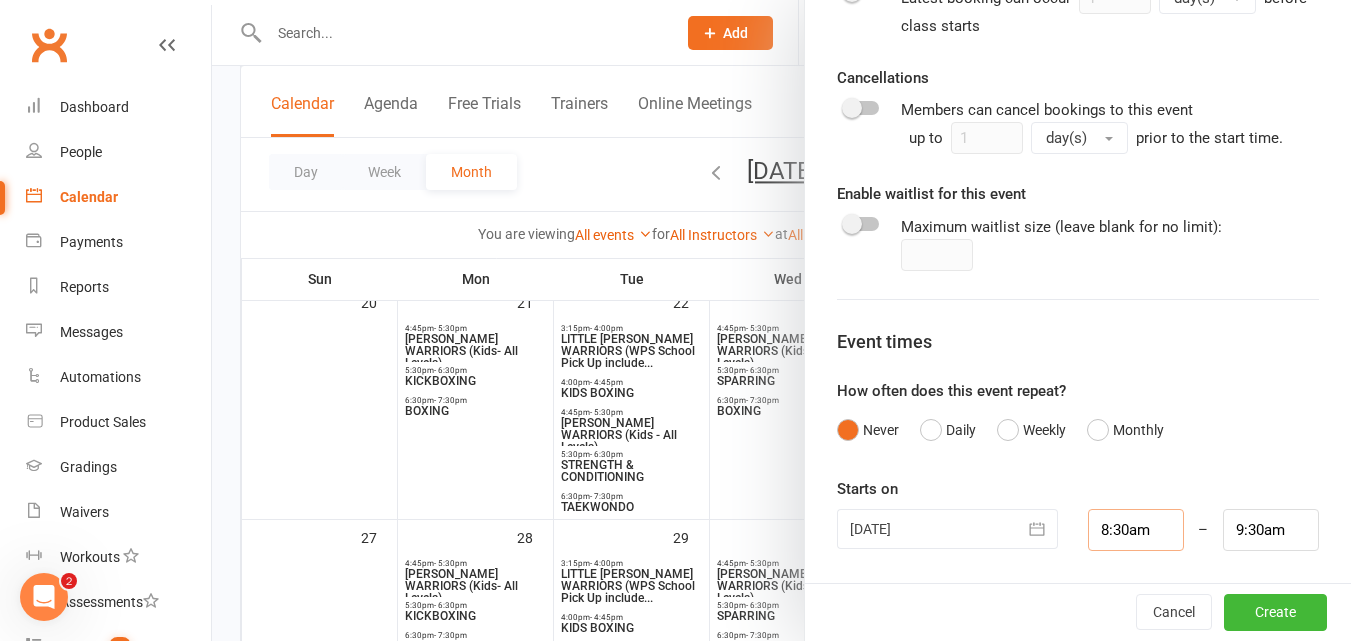 click on "8:30am" at bounding box center (1136, 530) 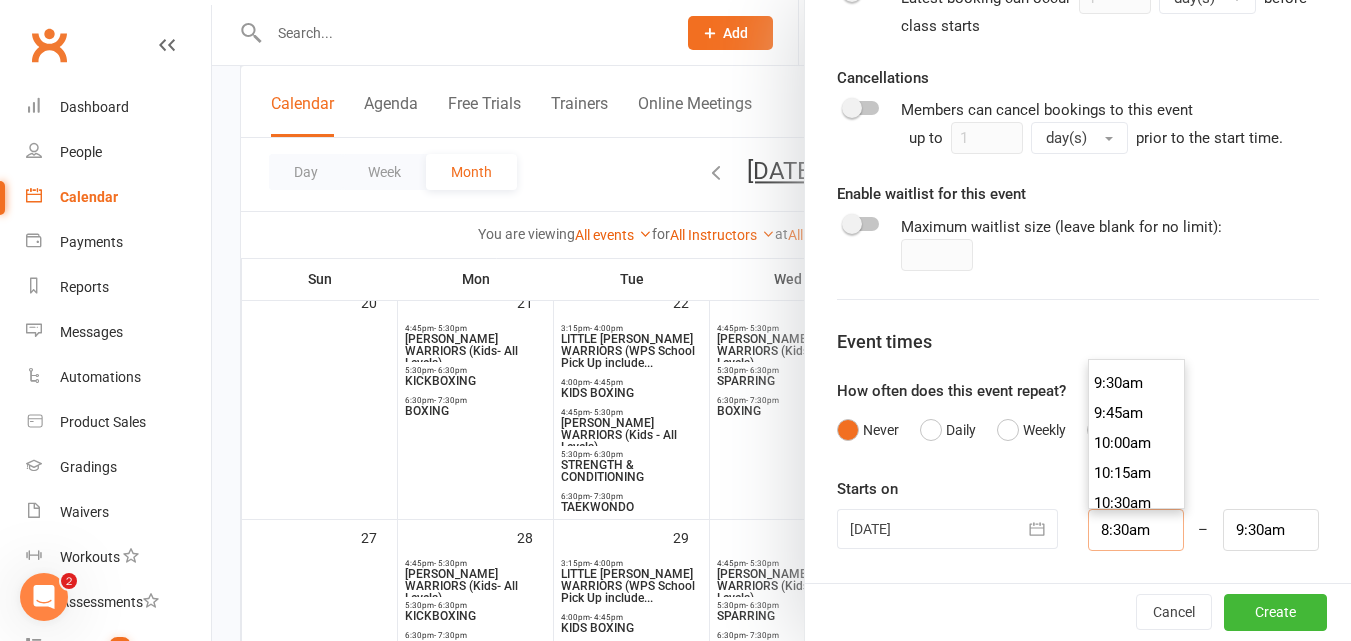scroll, scrollTop: 1134, scrollLeft: 0, axis: vertical 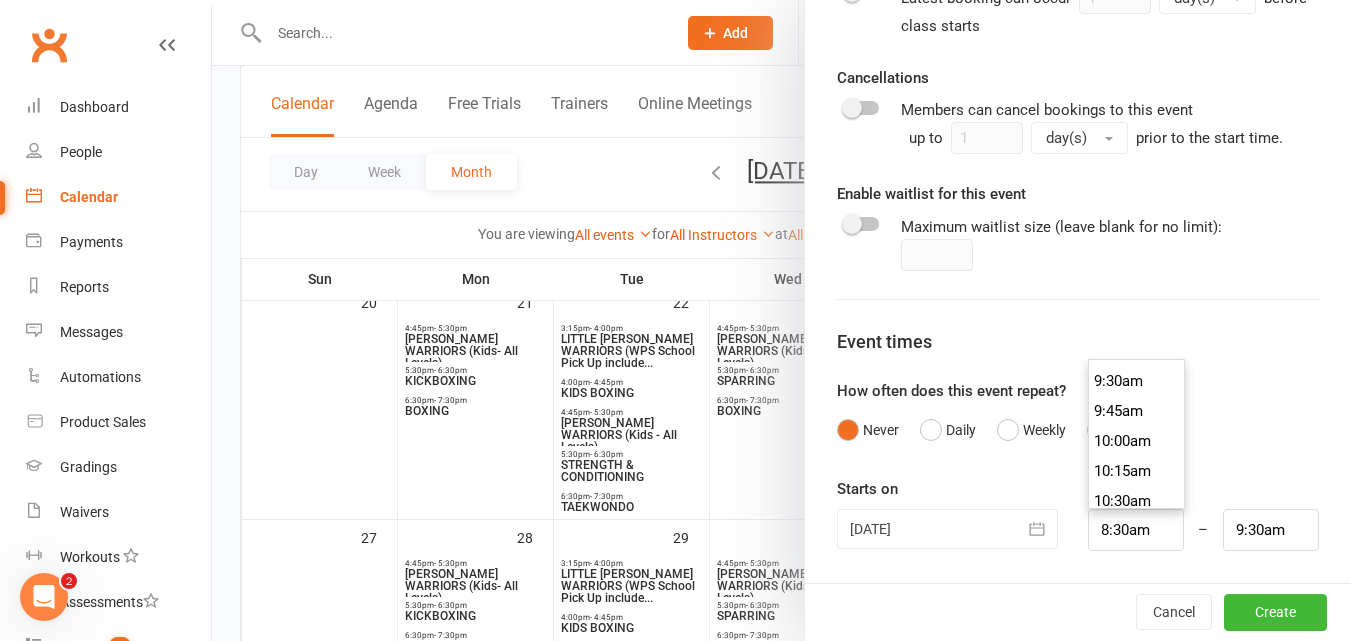 type on "10:00am" 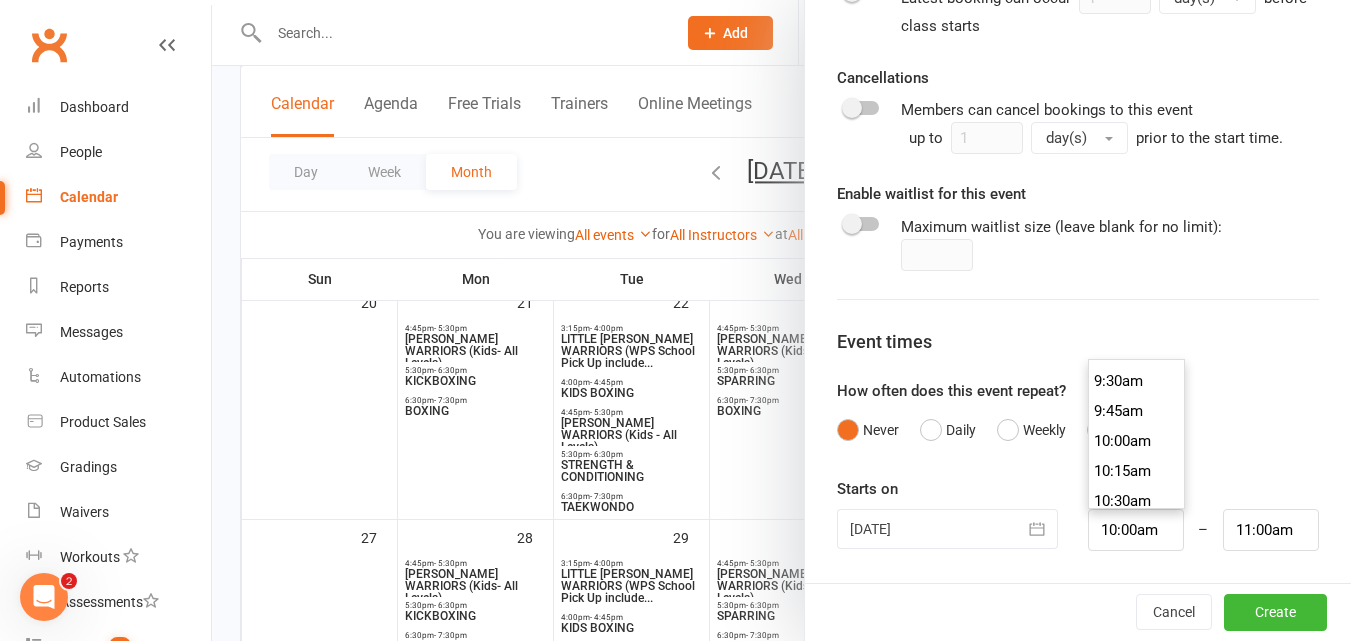 click on "10:00am" at bounding box center (1137, 441) 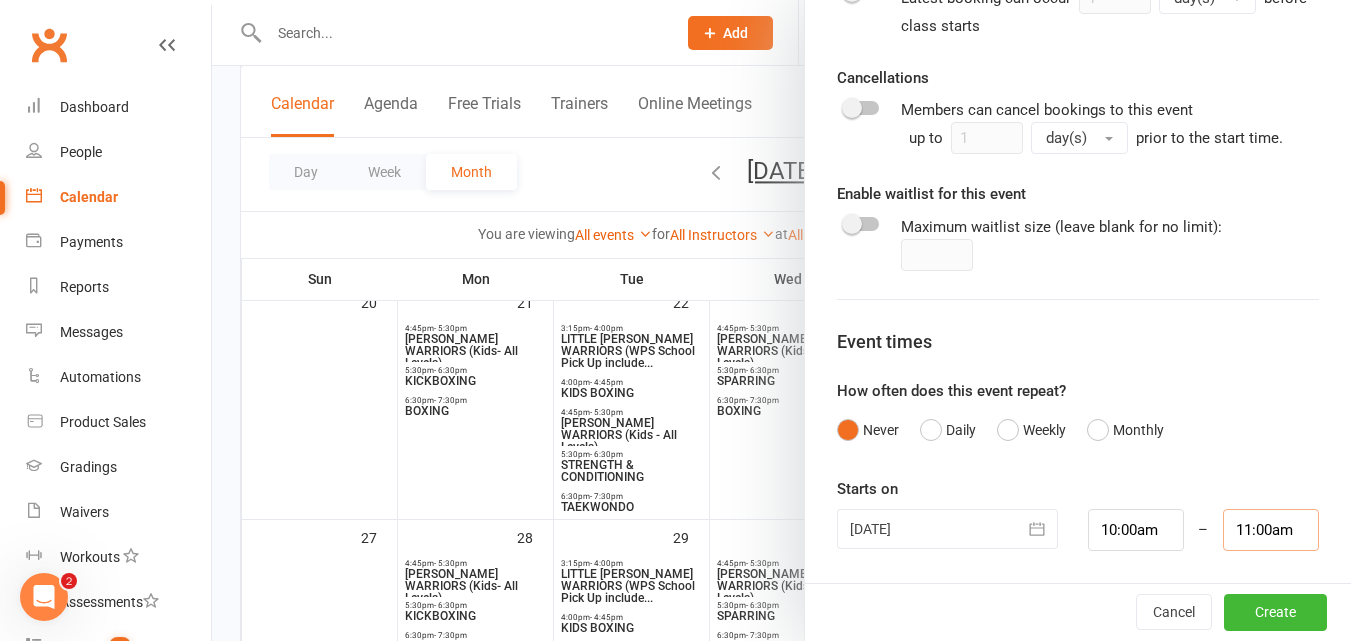 click on "11:00am" at bounding box center [1271, 530] 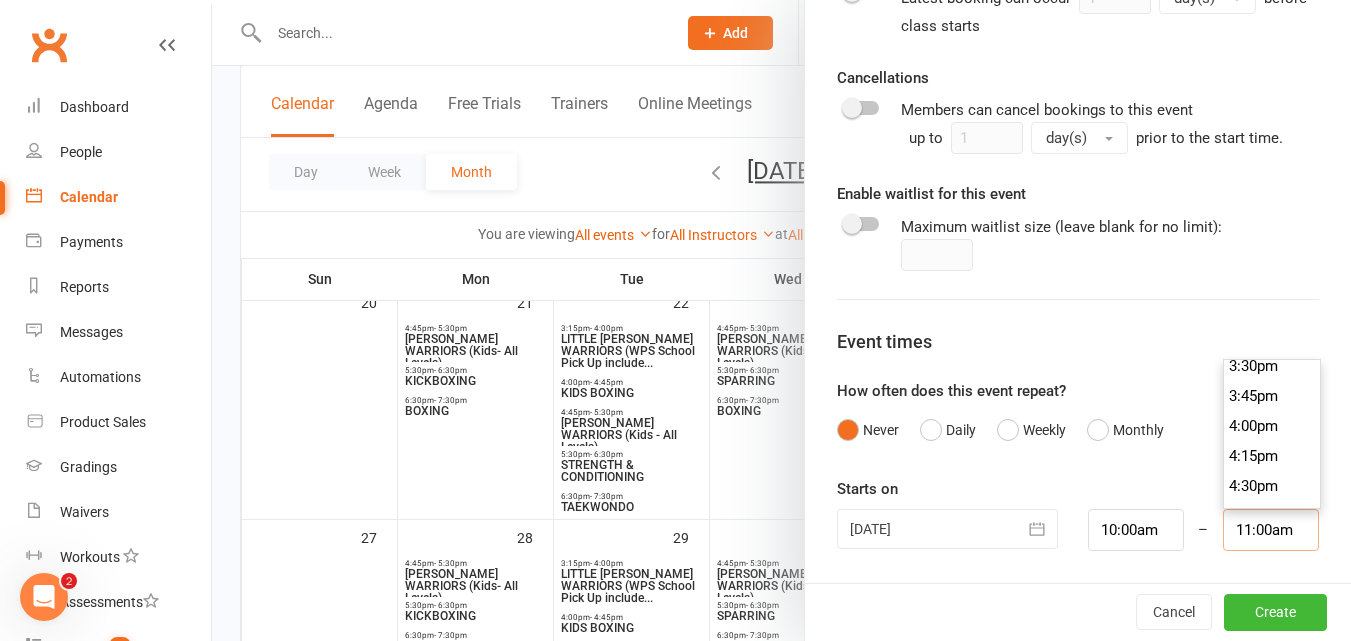 scroll, scrollTop: 1870, scrollLeft: 0, axis: vertical 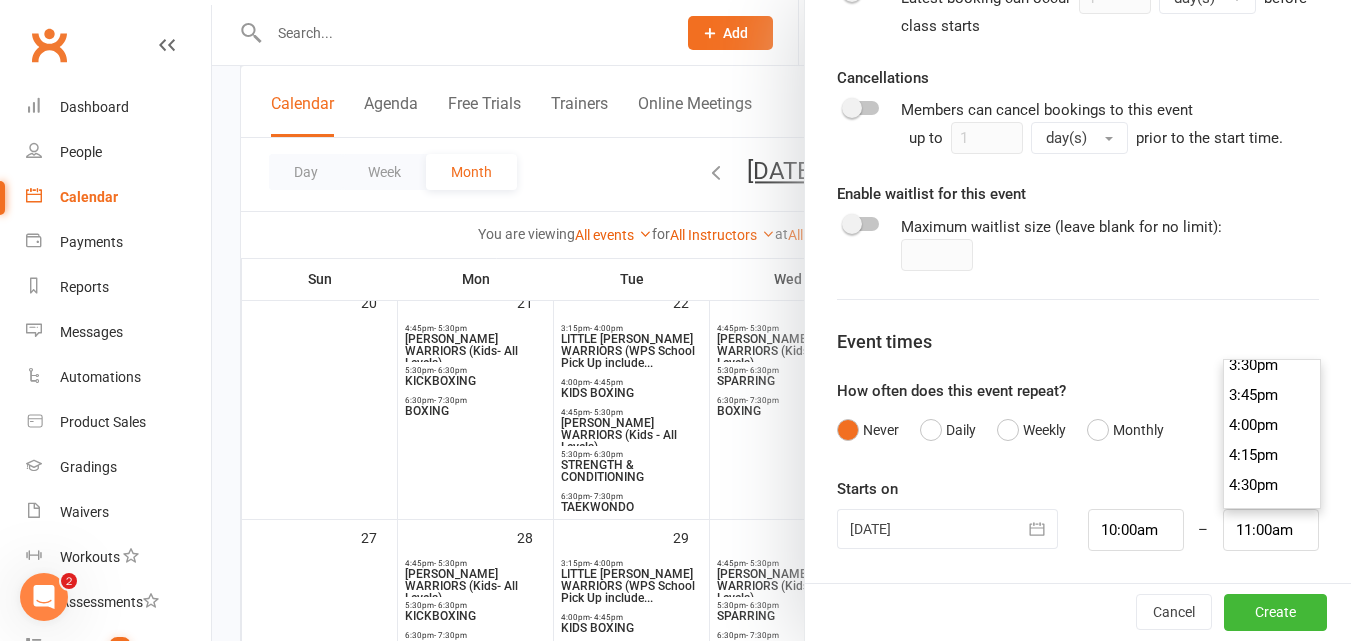 type on "4:00pm" 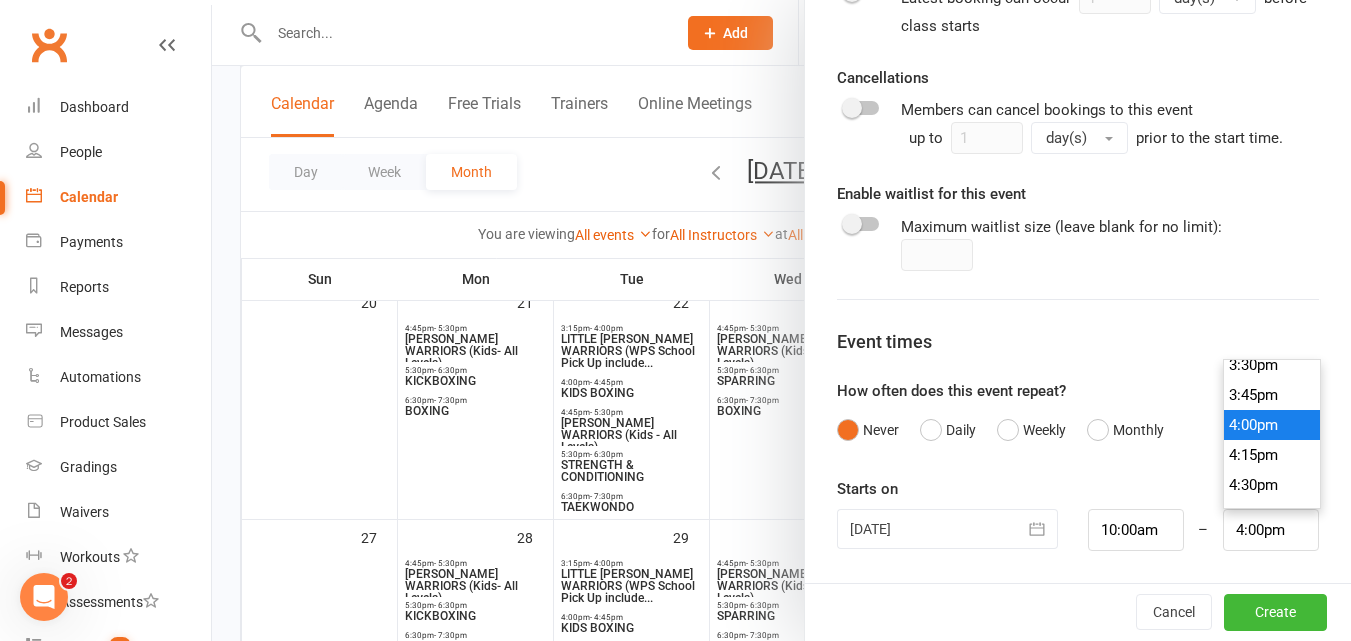 click on "4:00pm" at bounding box center [1272, 425] 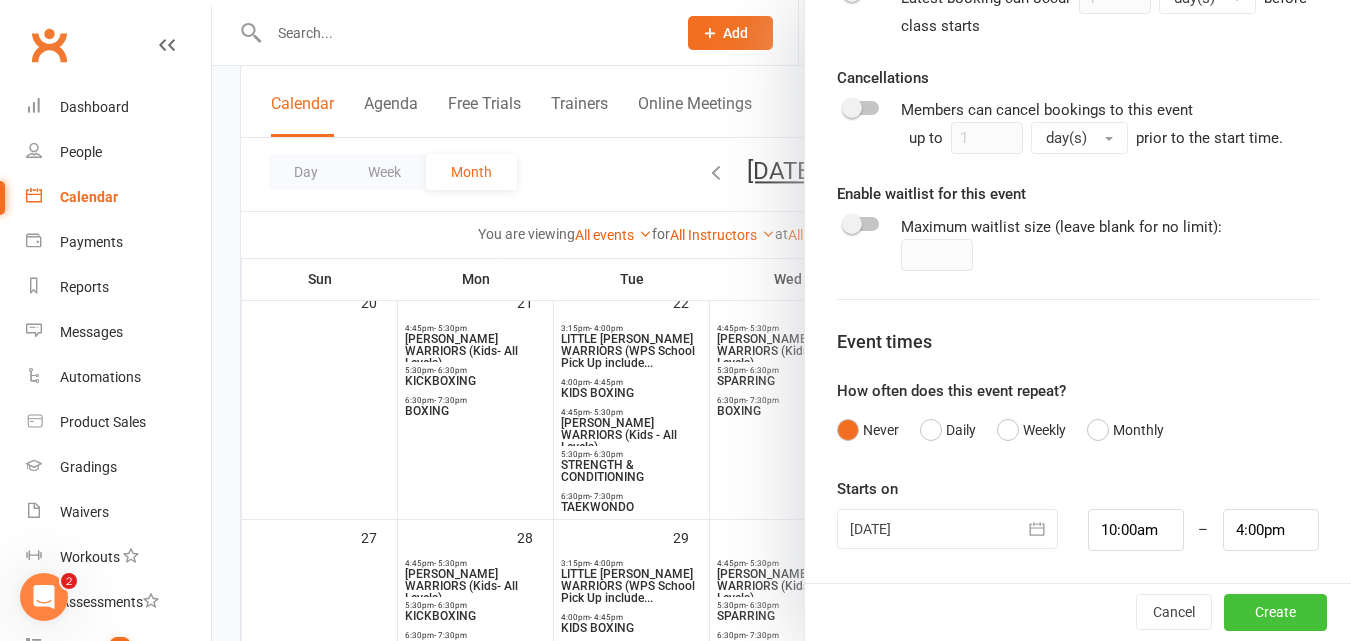 click on "Create" at bounding box center (1275, 612) 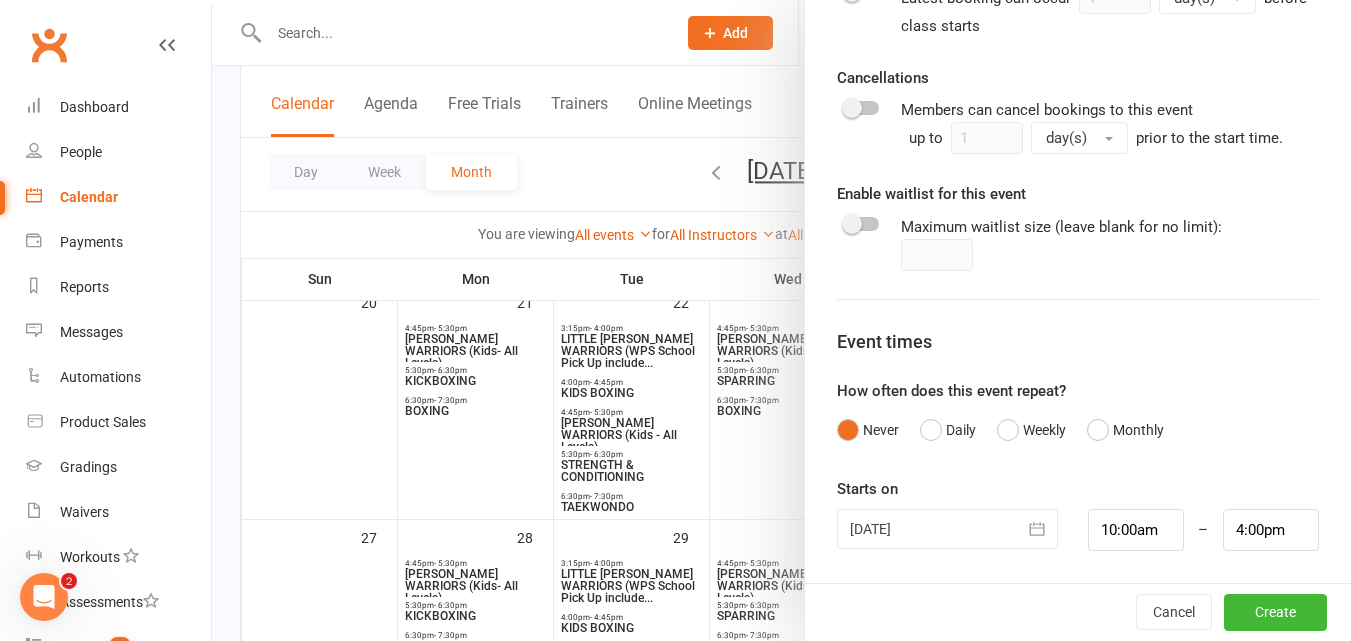 type 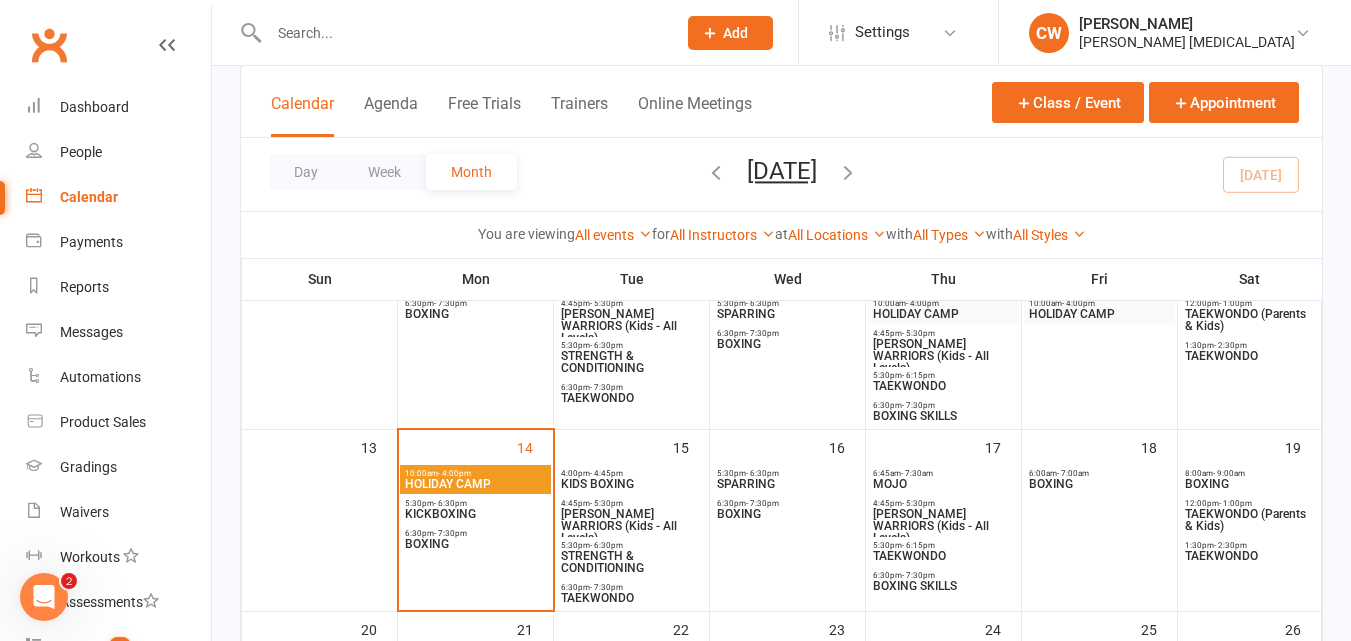scroll, scrollTop: 429, scrollLeft: 0, axis: vertical 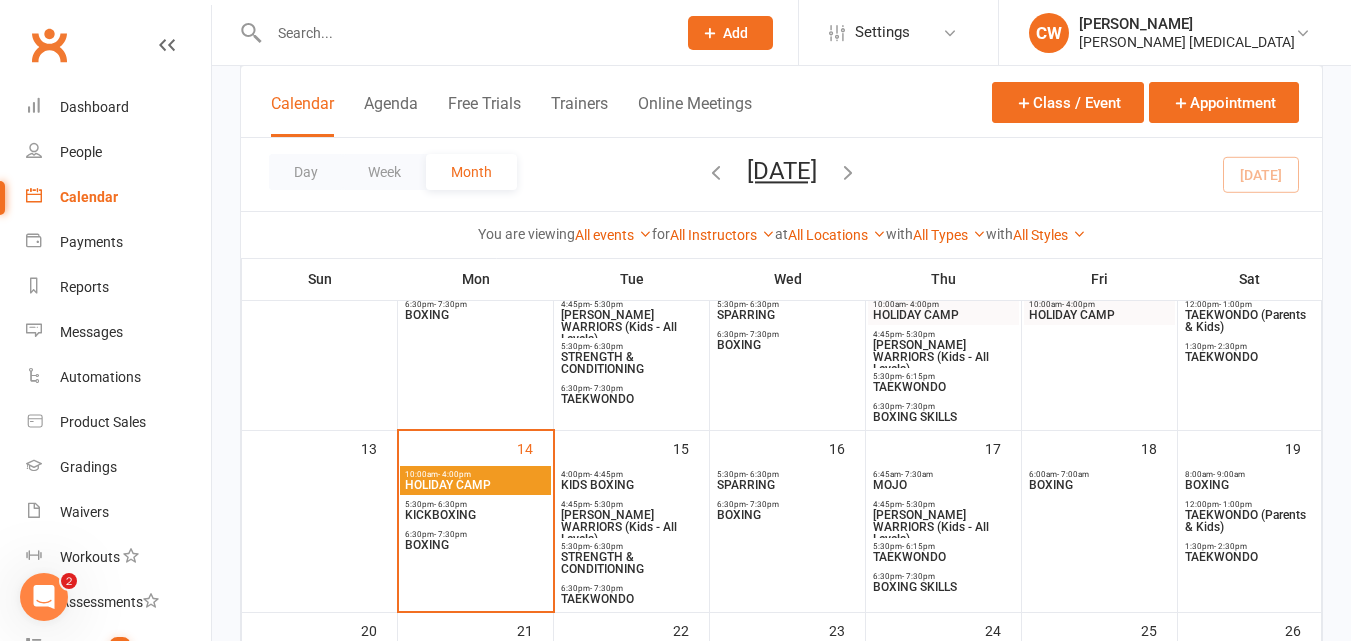 click on "4:00pm  - 4:45pm" at bounding box center [631, 474] 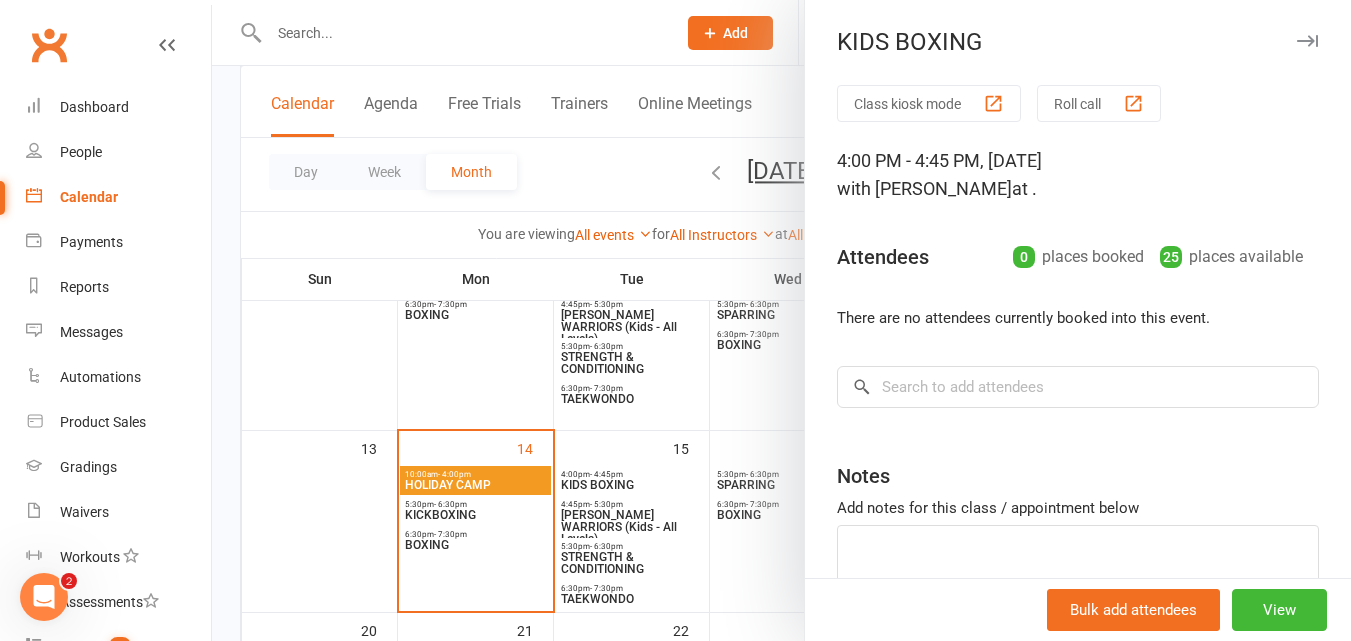 click at bounding box center [781, 320] 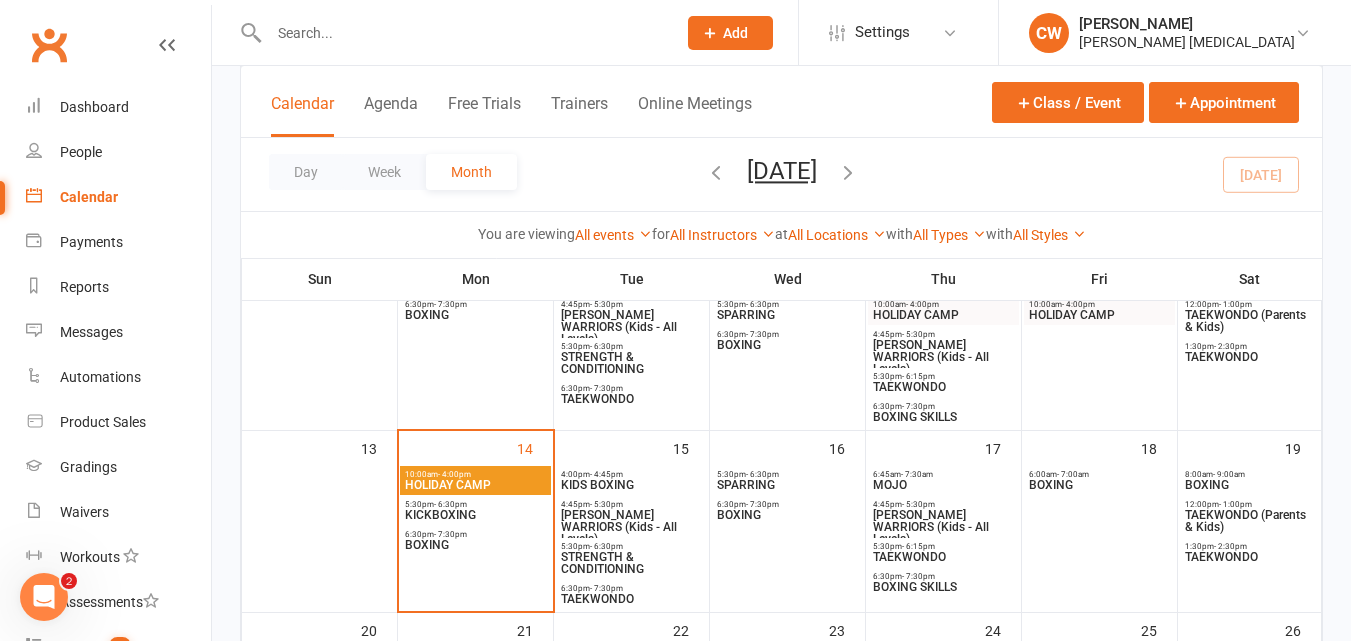 click on "4:00pm  - 4:45pm" at bounding box center [631, 474] 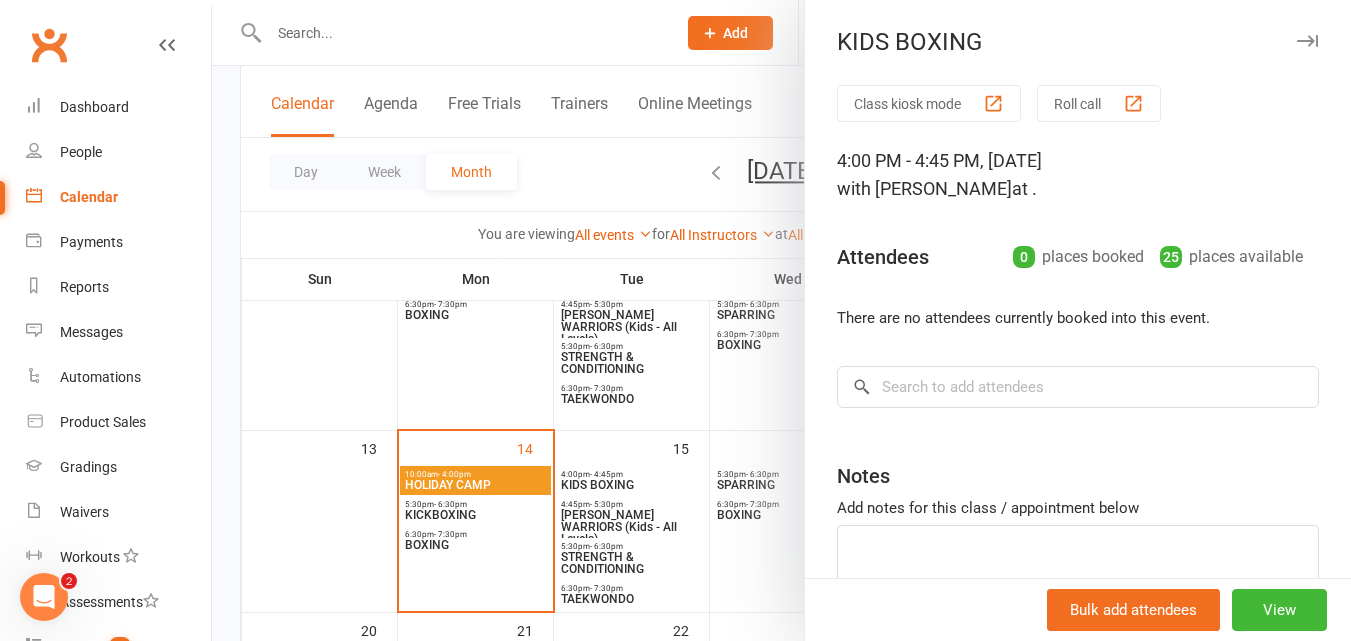 click at bounding box center (781, 320) 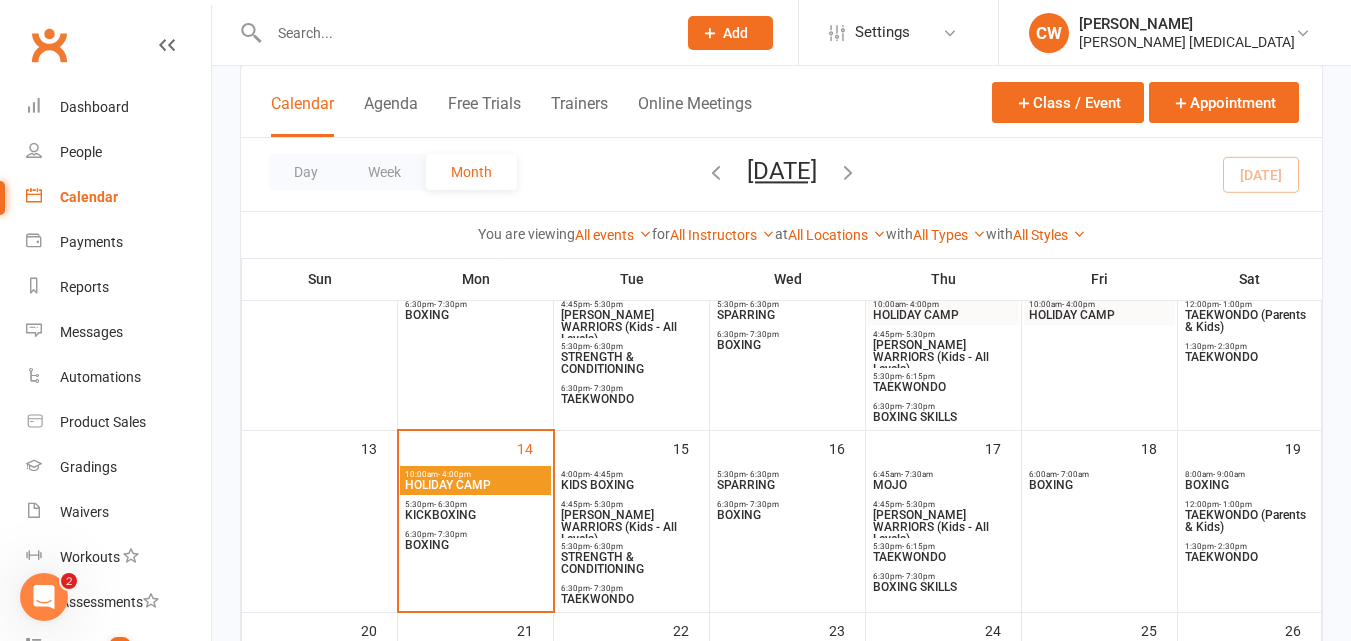 click on "15" at bounding box center [632, 521] 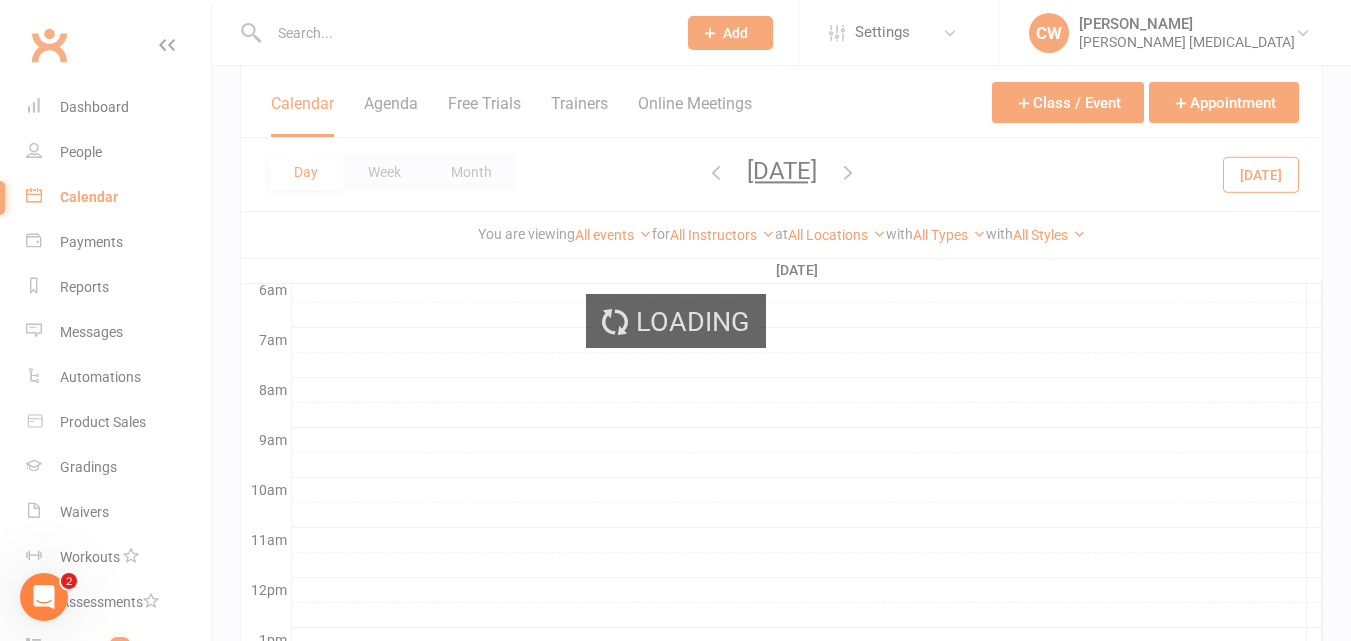 scroll, scrollTop: 0, scrollLeft: 0, axis: both 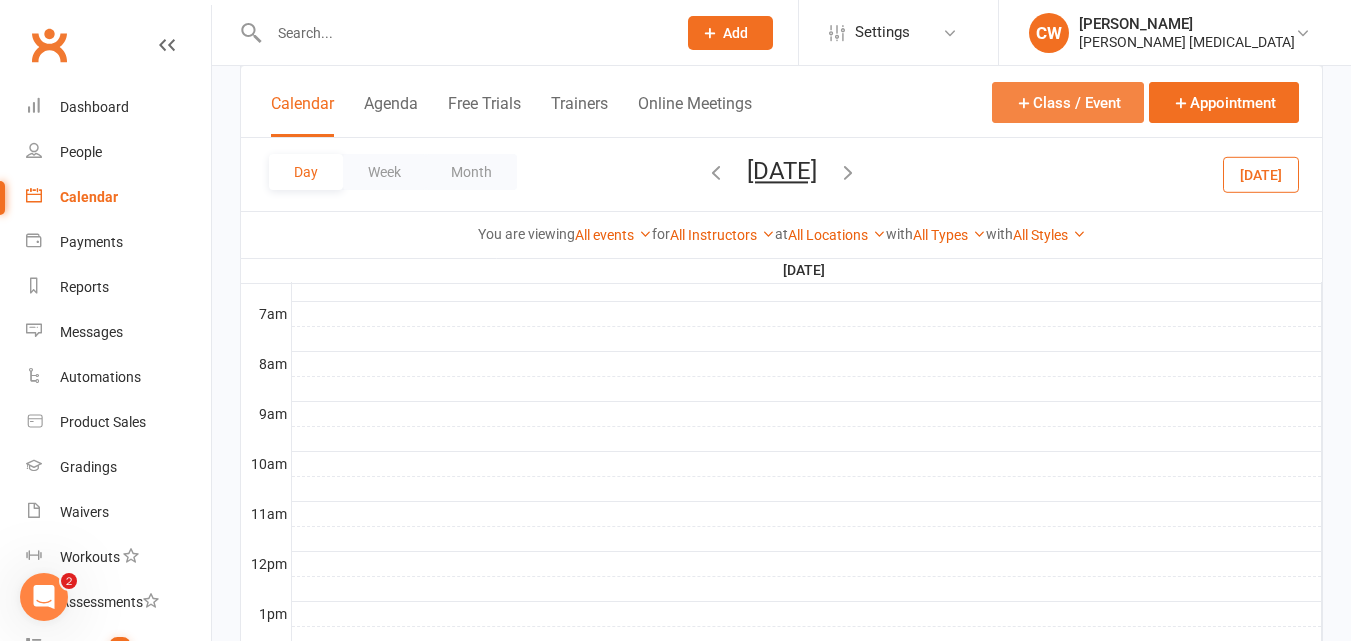 click on "Class / Event" at bounding box center [1068, 102] 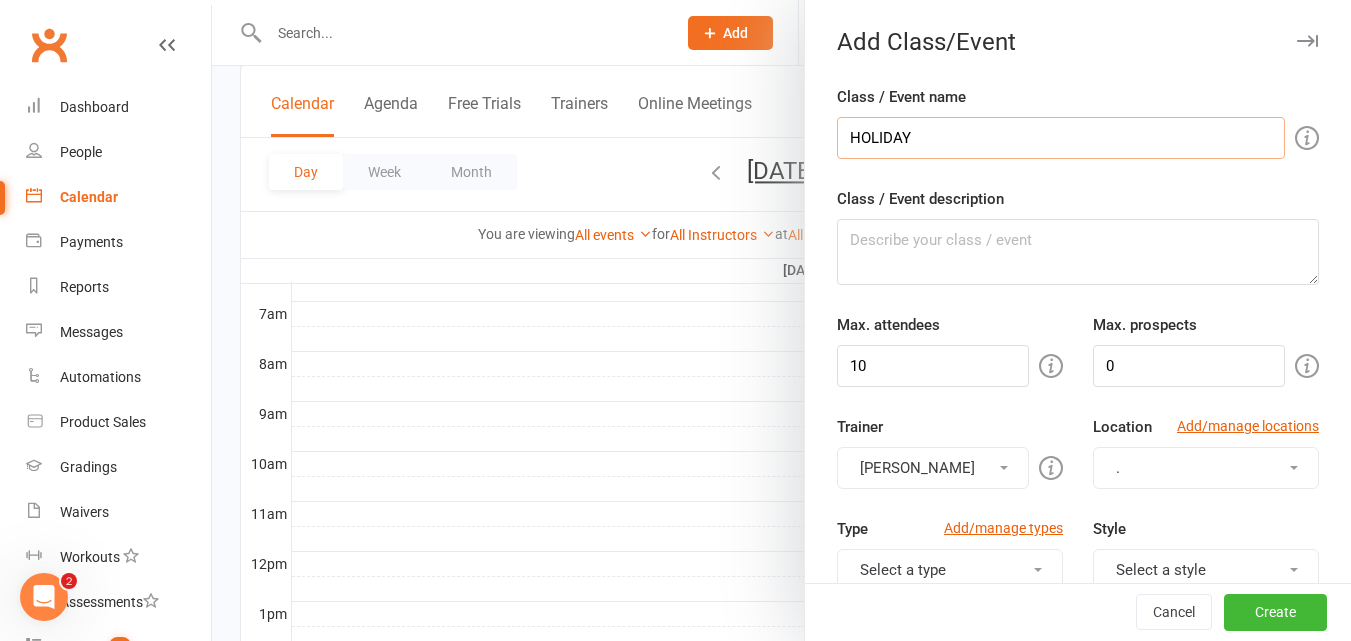 type on "HOLIDAY CAMP" 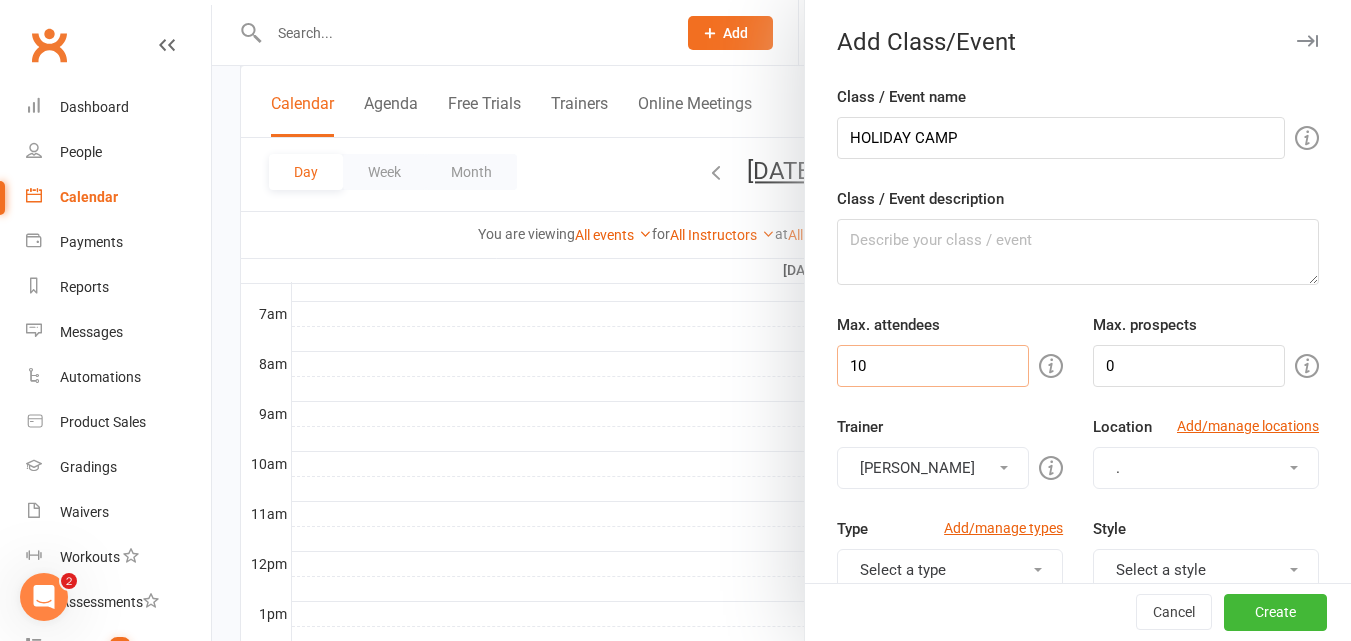 click on "10" at bounding box center (933, 366) 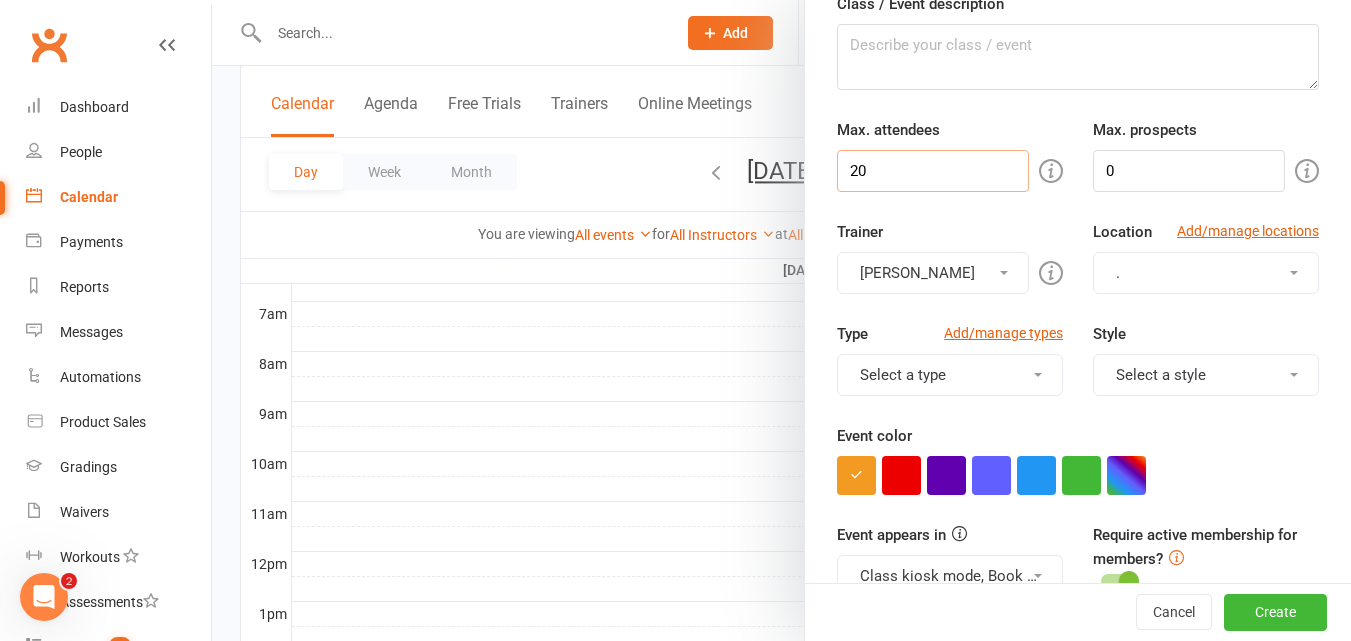 type on "20" 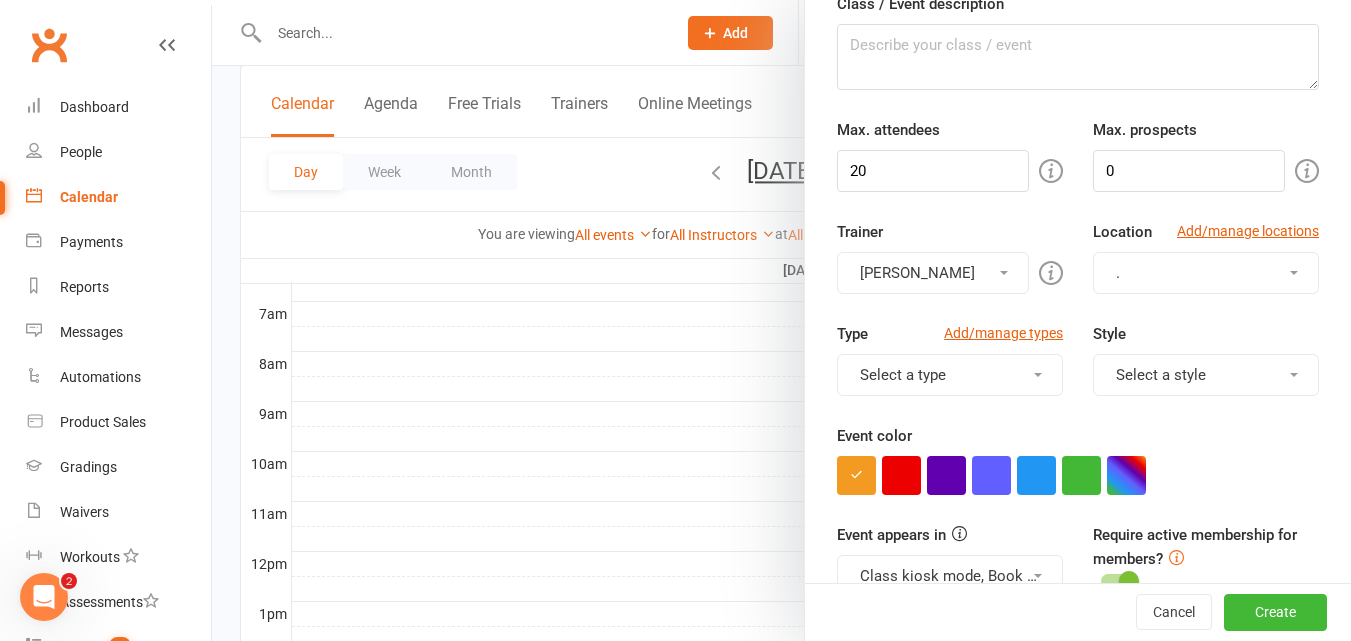 click on "Select a type" at bounding box center (950, 375) 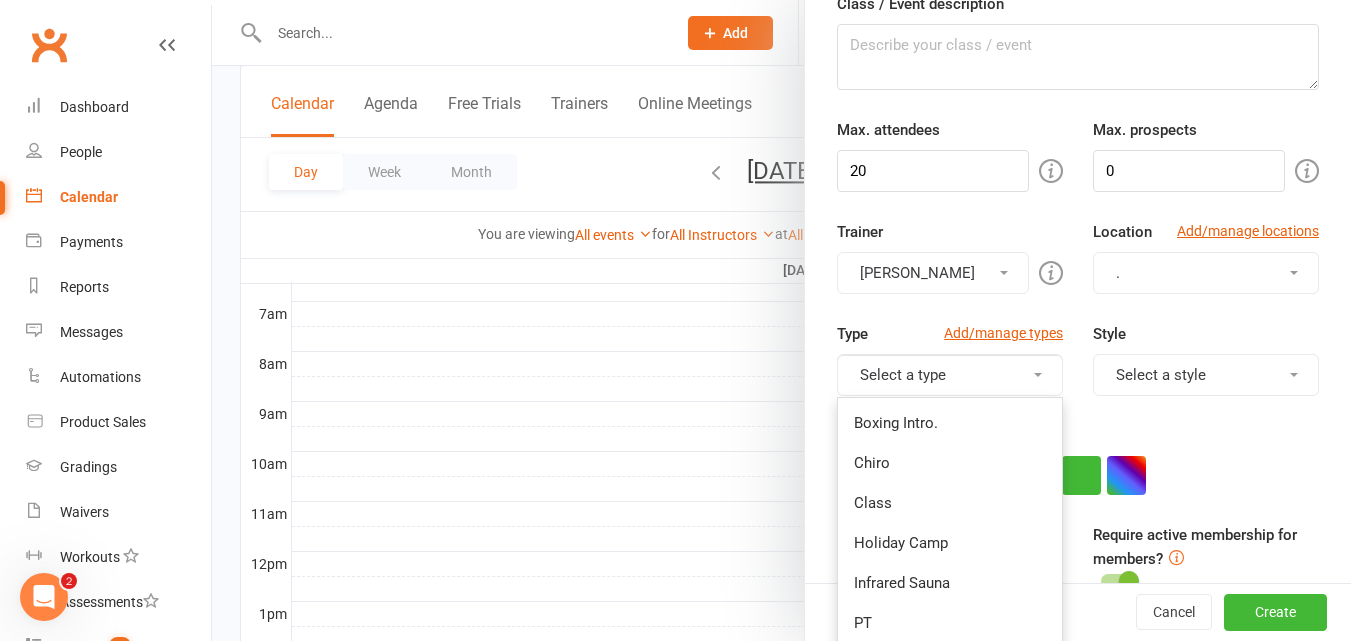 click on "Holiday Camp" at bounding box center [950, 543] 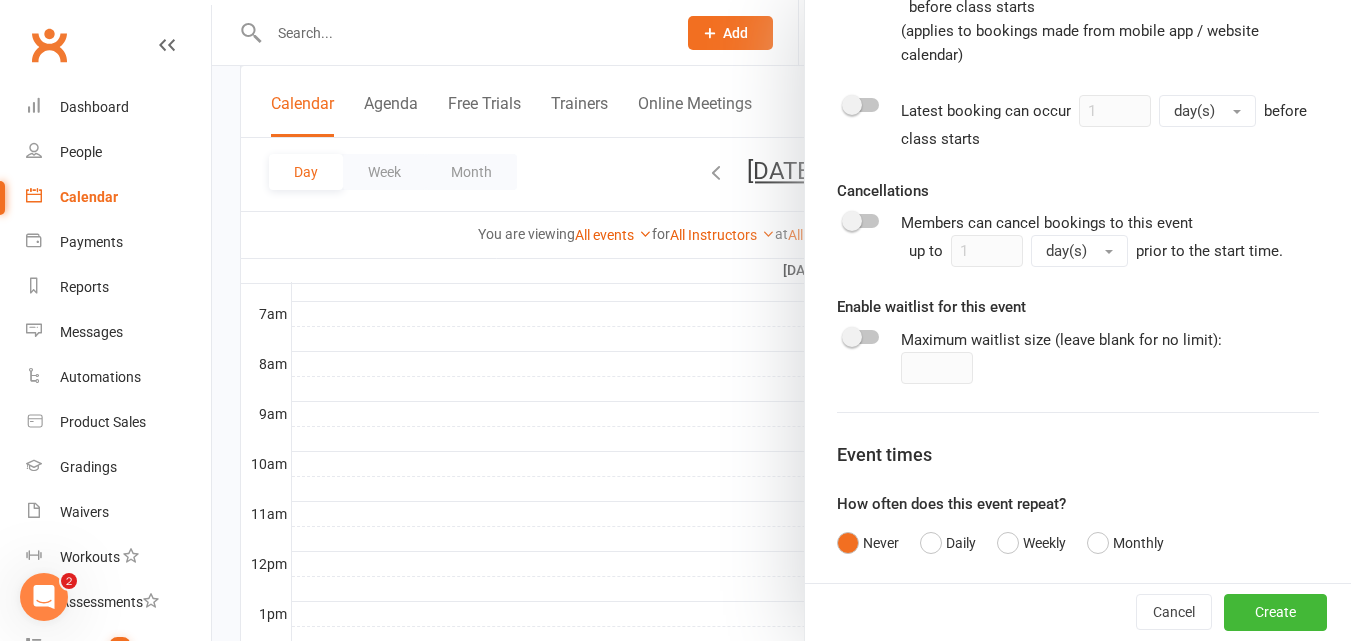 scroll, scrollTop: 1002, scrollLeft: 0, axis: vertical 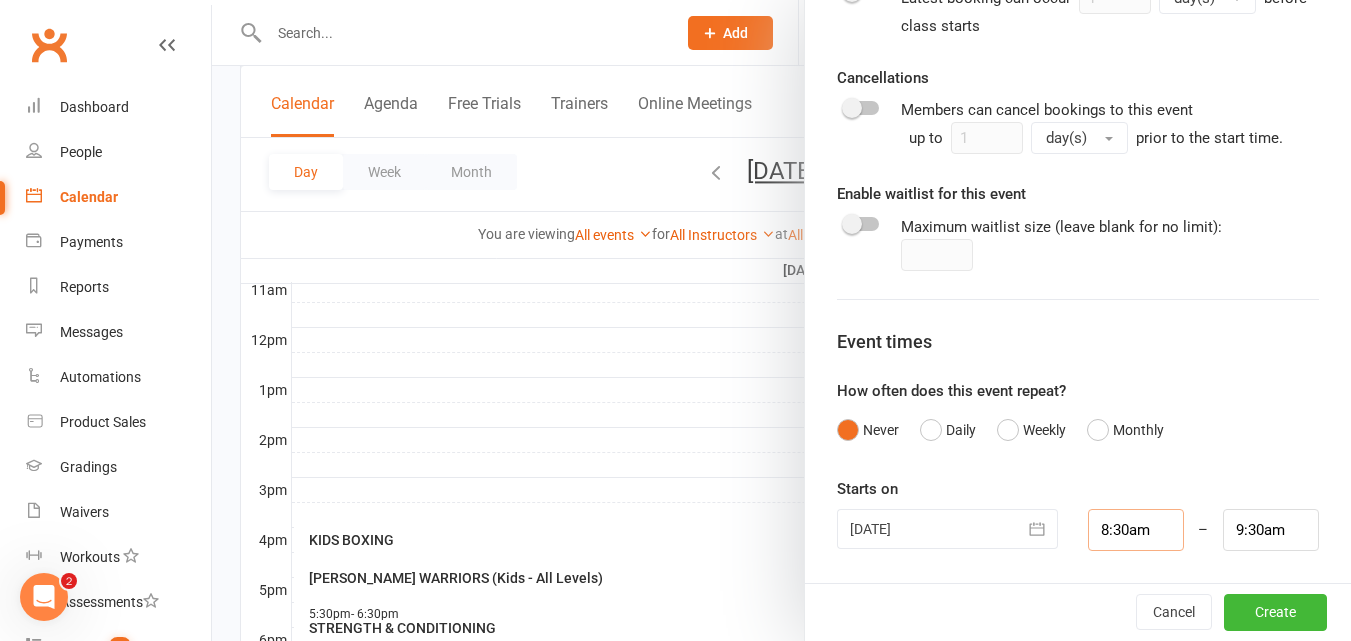 click on "8:30am" at bounding box center [1136, 530] 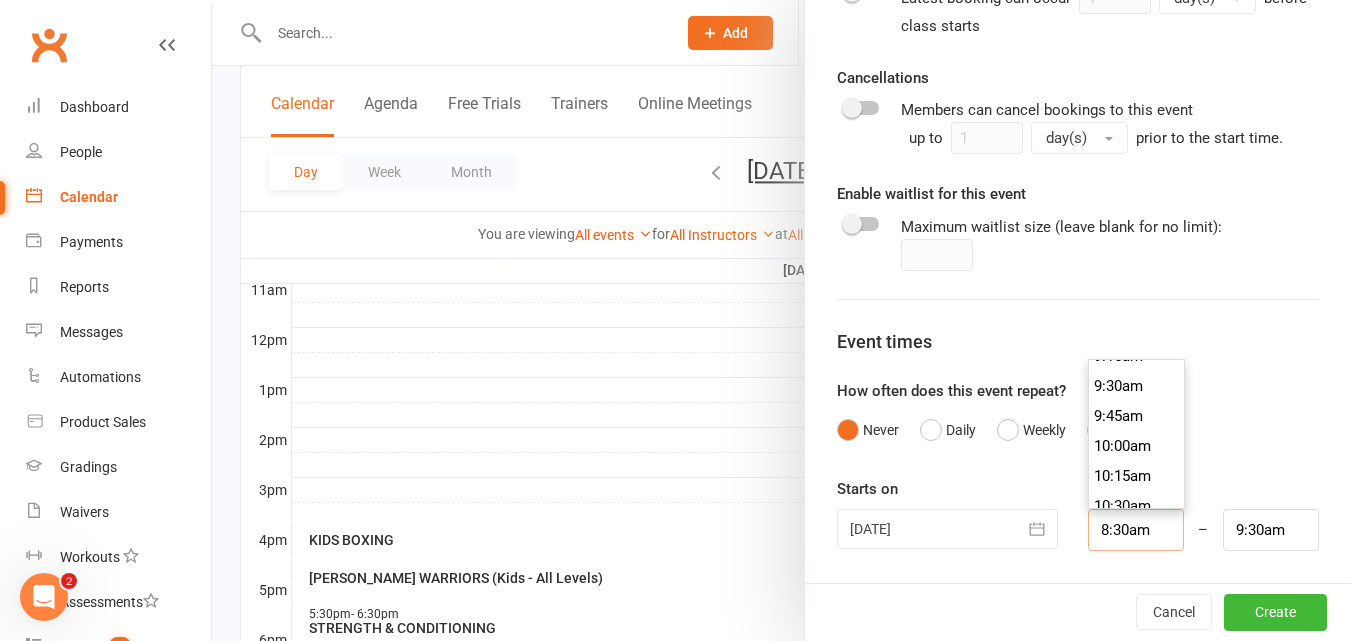 scroll, scrollTop: 1139, scrollLeft: 0, axis: vertical 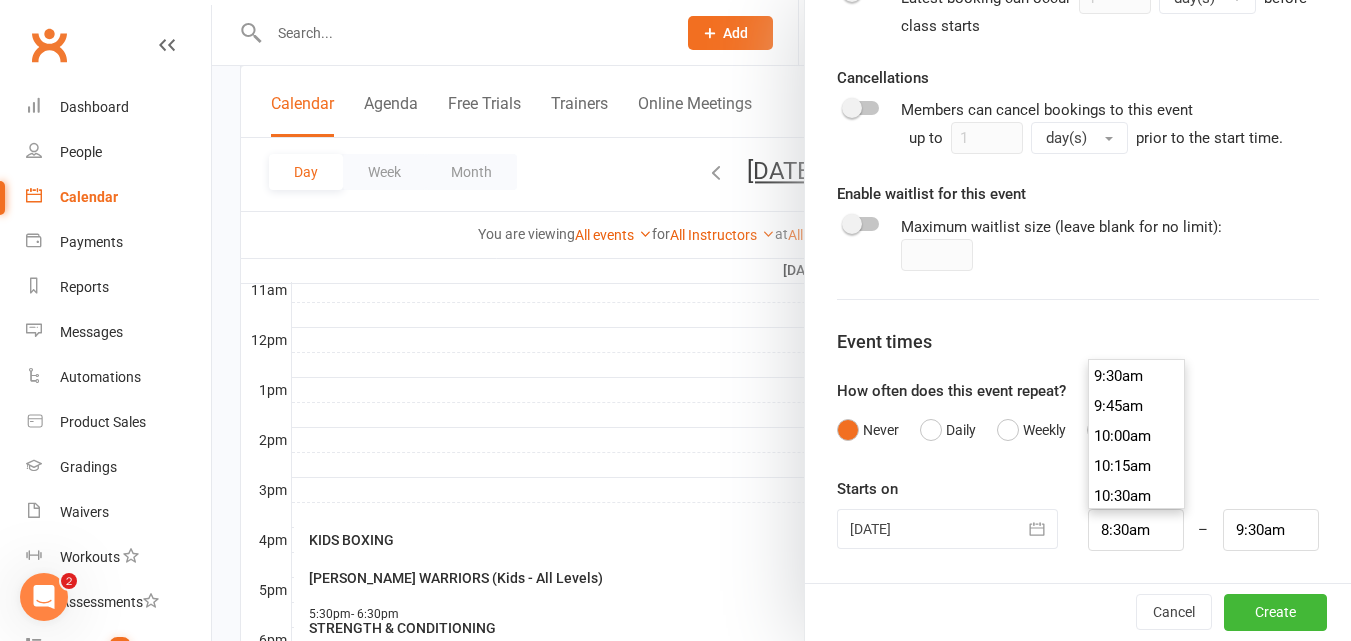 type on "10:00am" 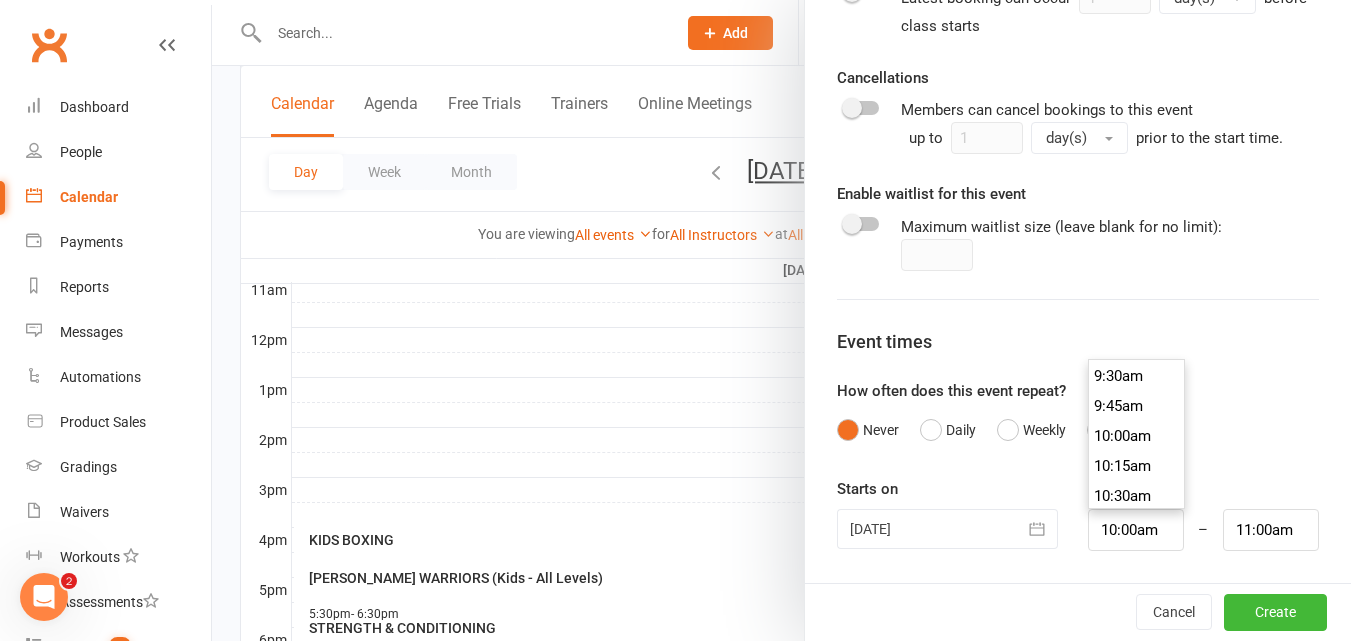click on "10:00am" at bounding box center [1137, 436] 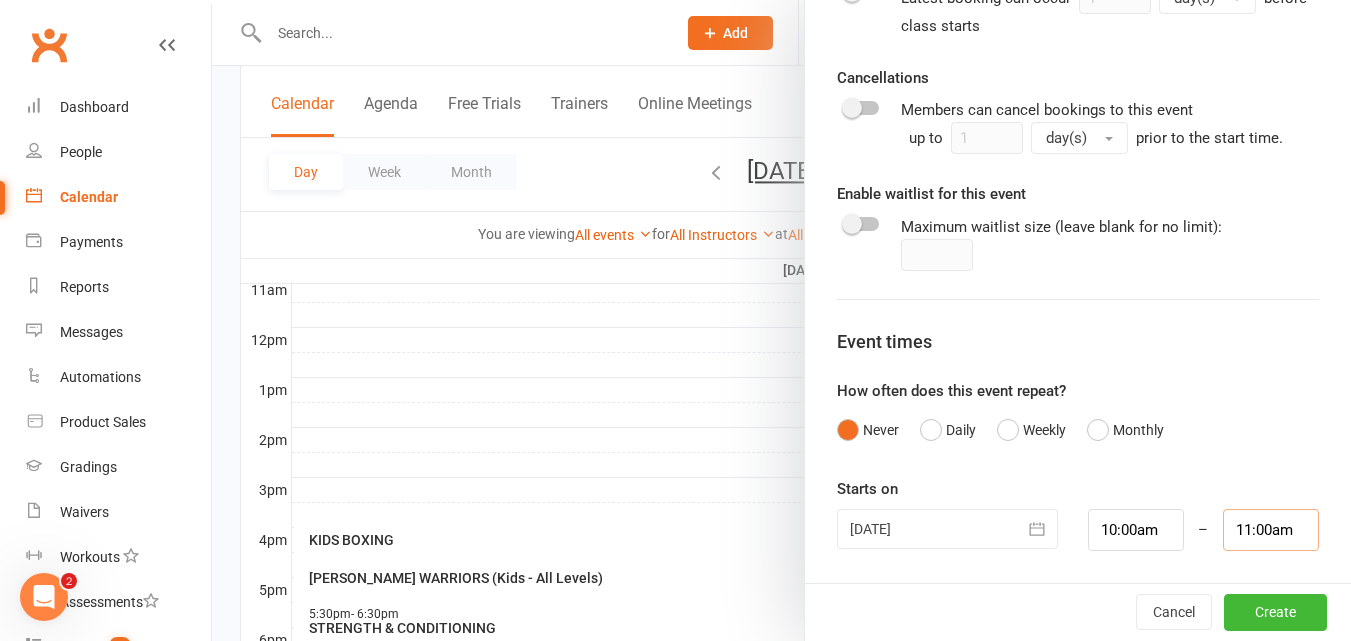click on "11:00am" at bounding box center [1271, 530] 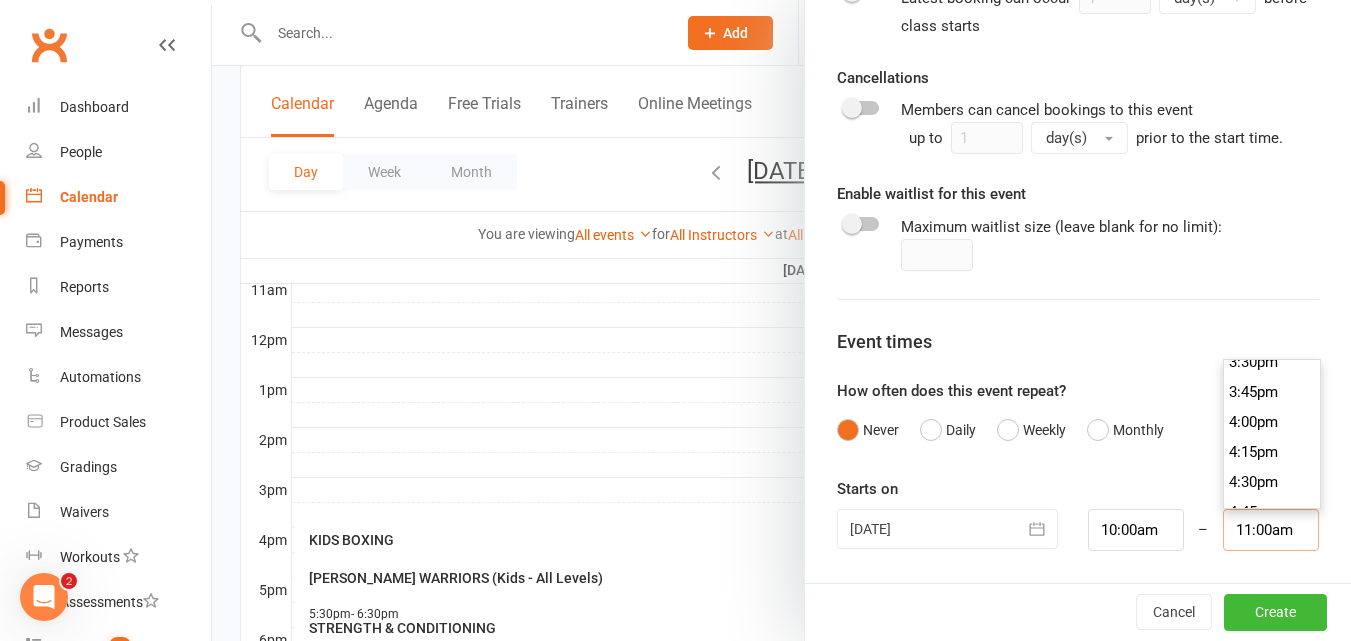 scroll, scrollTop: 1867, scrollLeft: 0, axis: vertical 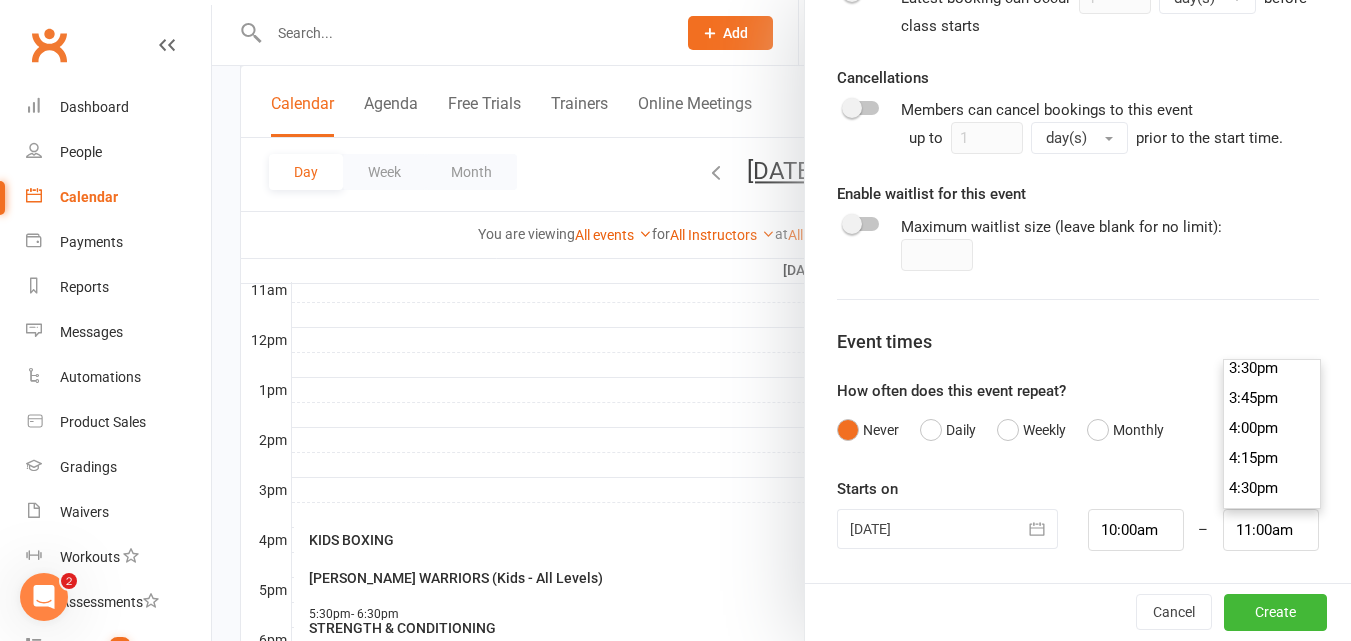 type on "4:00pm" 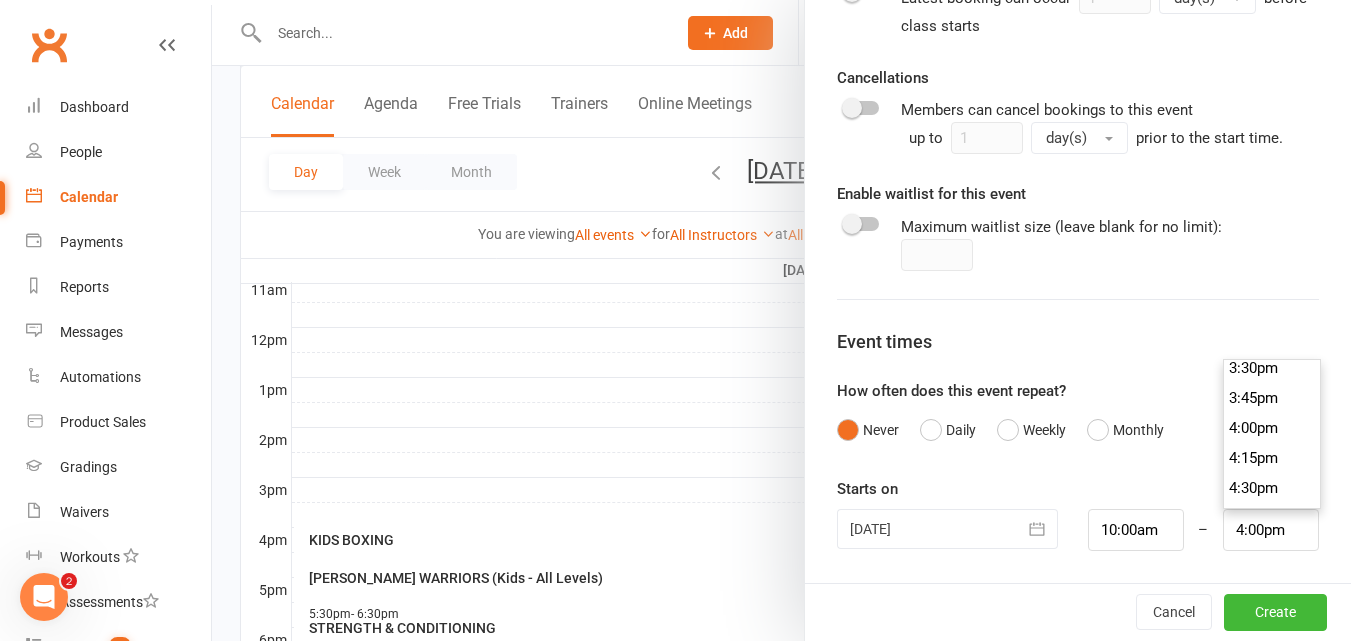 click on "4:00pm" at bounding box center [1272, 428] 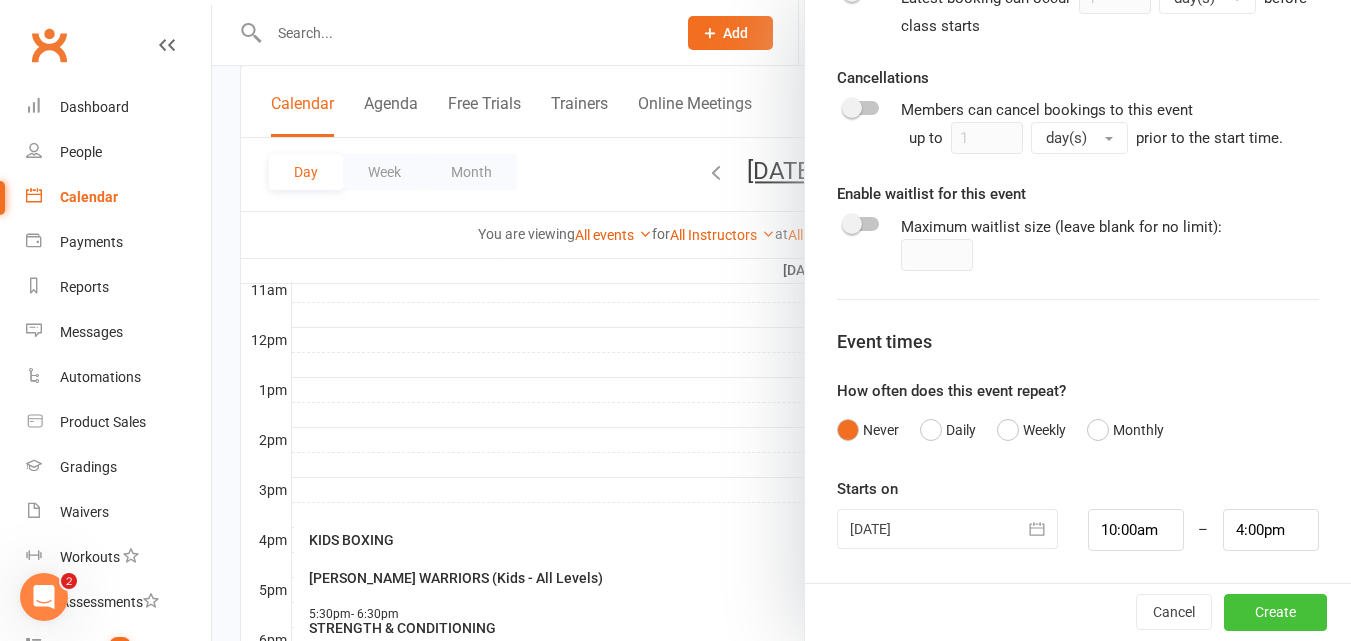 click on "Create" at bounding box center [1275, 612] 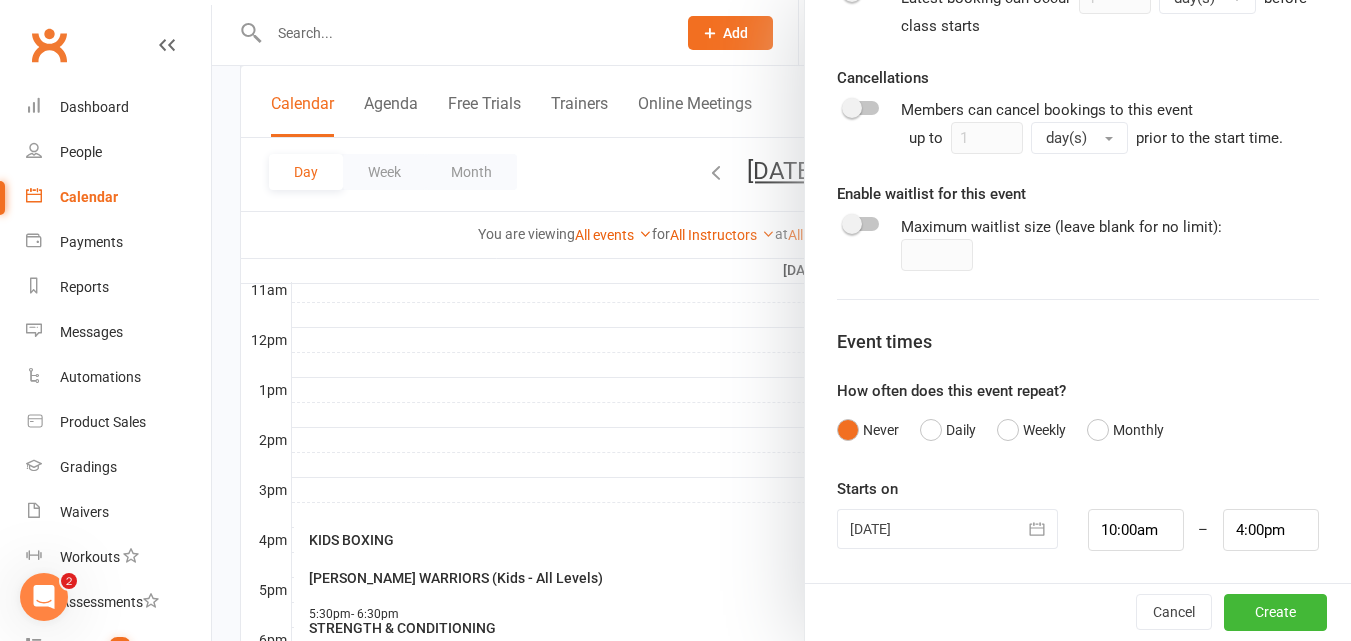 type 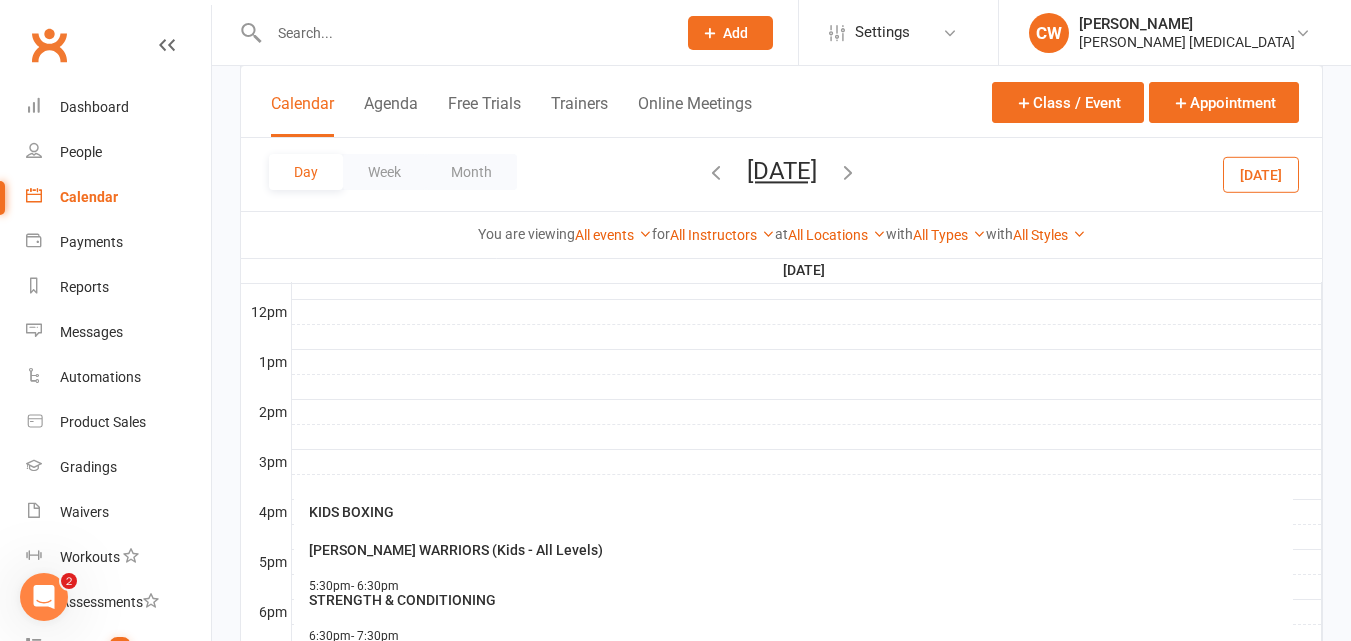 scroll, scrollTop: 651, scrollLeft: 0, axis: vertical 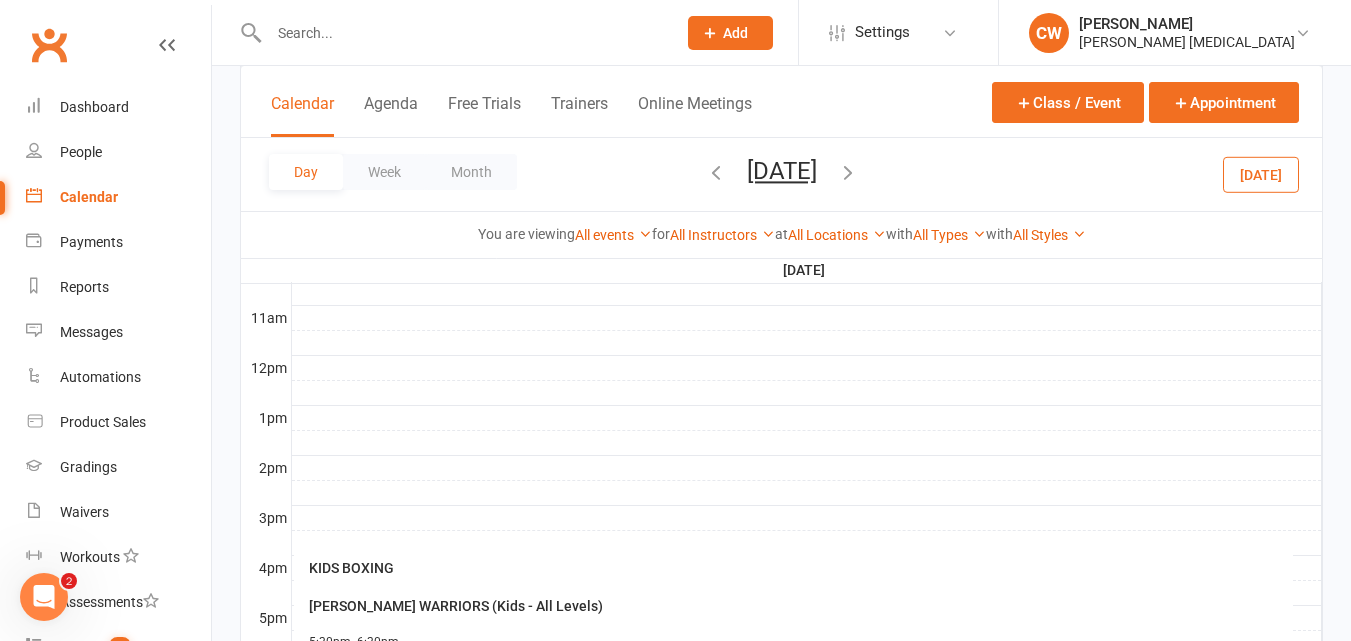 click on "Calendar" at bounding box center [118, 197] 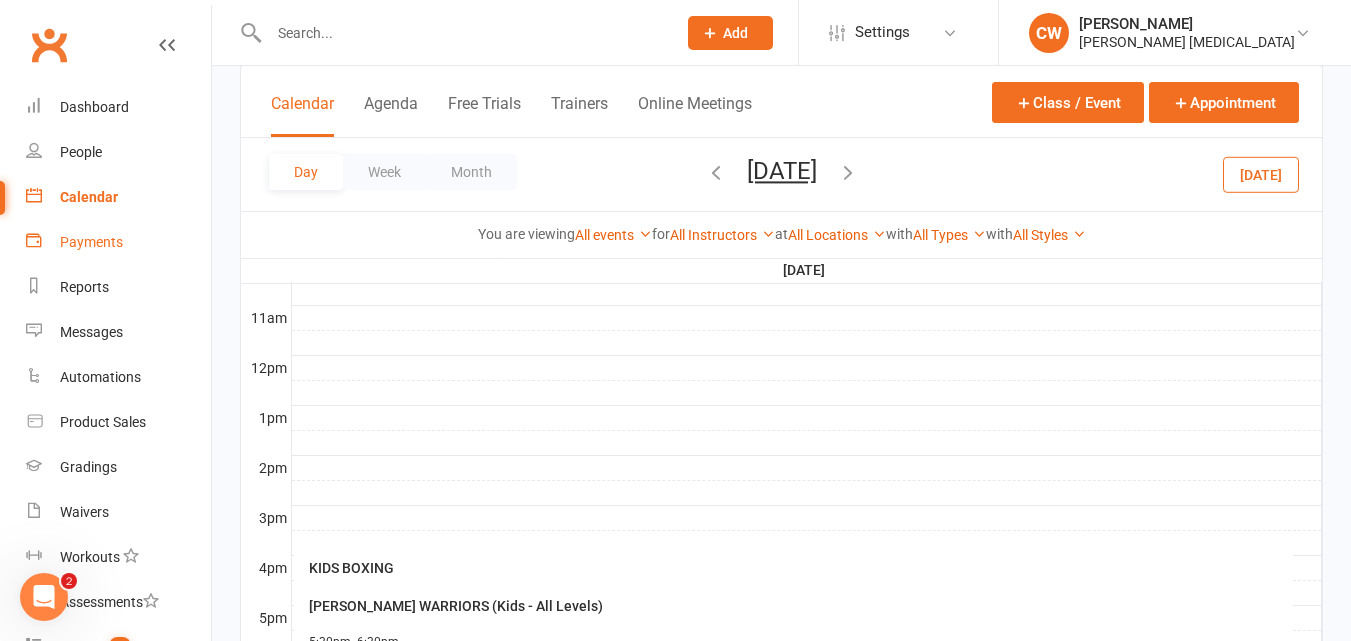 click on "Payments" at bounding box center [91, 242] 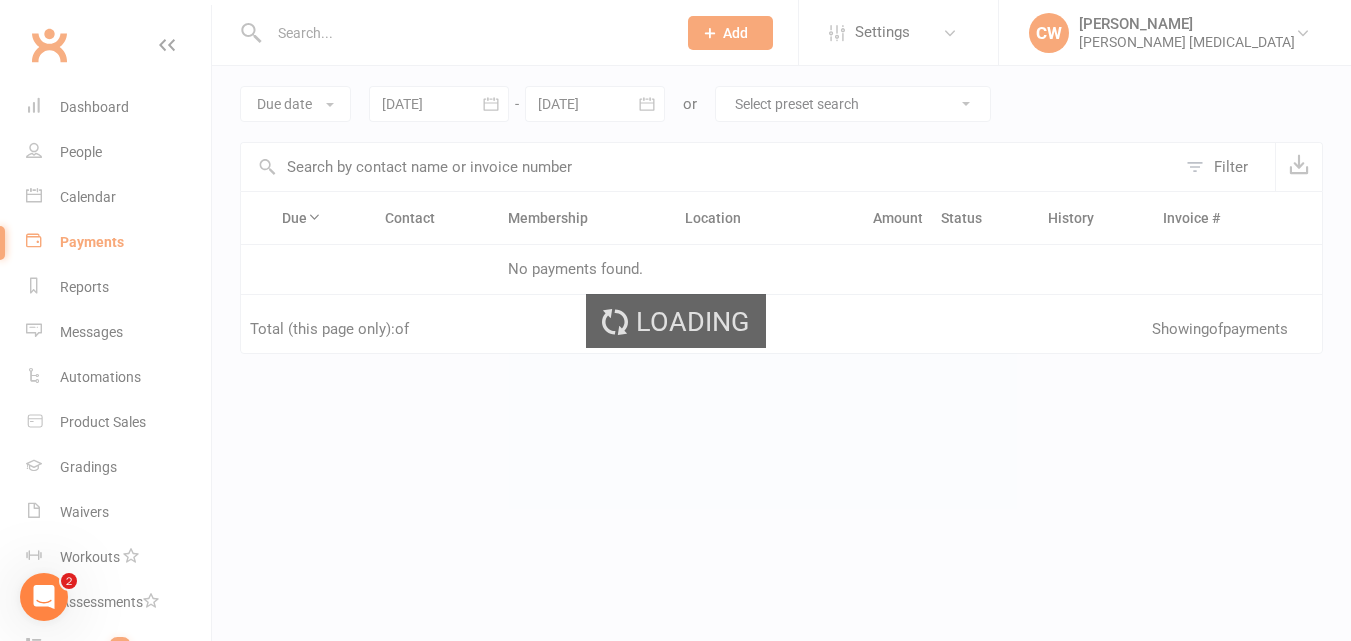 scroll, scrollTop: 0, scrollLeft: 0, axis: both 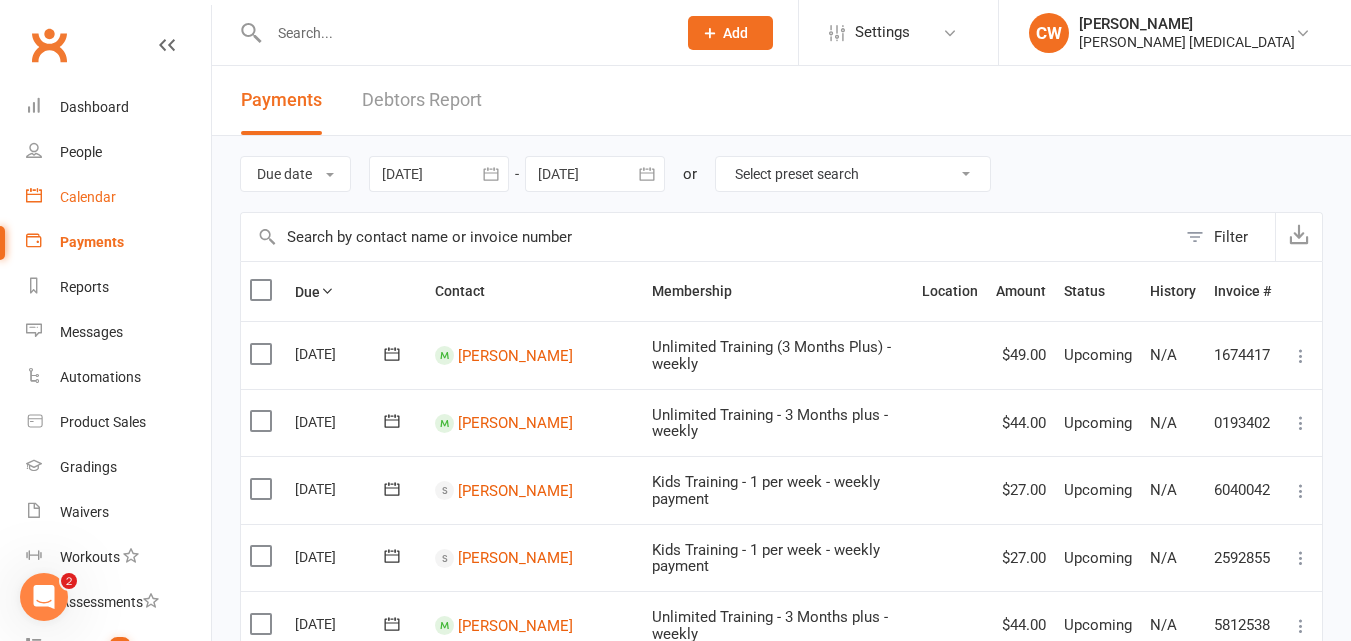 click on "Calendar" at bounding box center (88, 197) 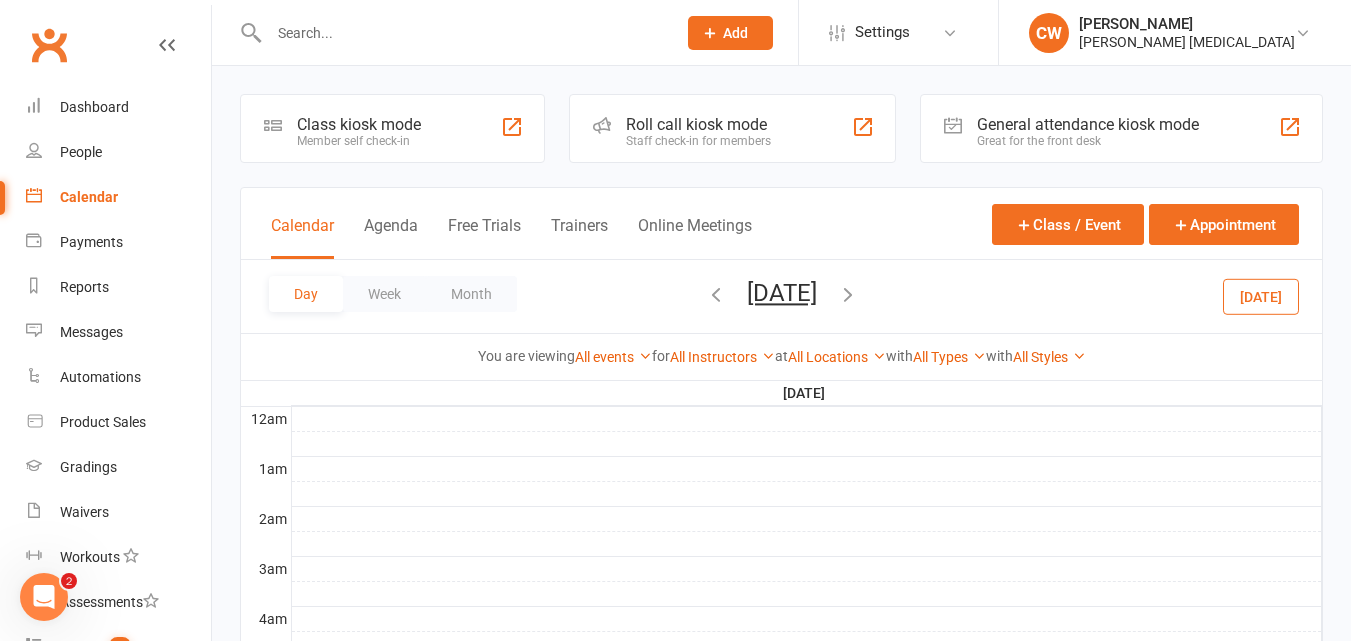 click on "Today" at bounding box center [1261, 296] 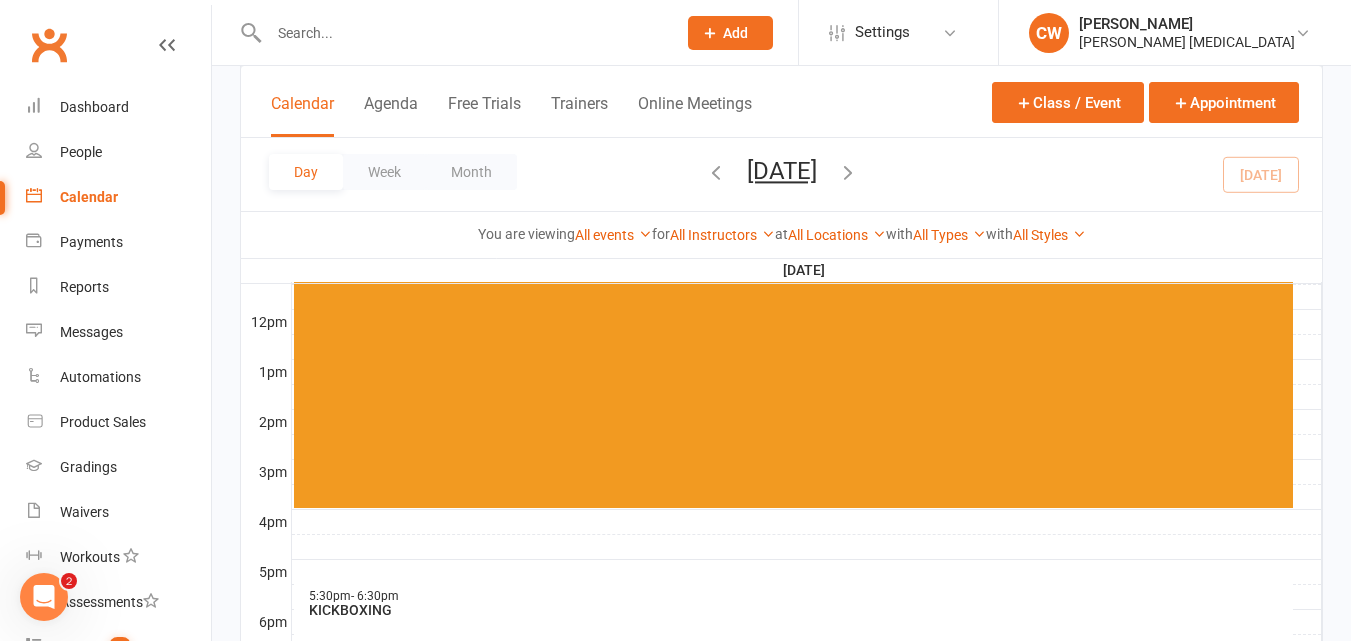 scroll, scrollTop: 696, scrollLeft: 0, axis: vertical 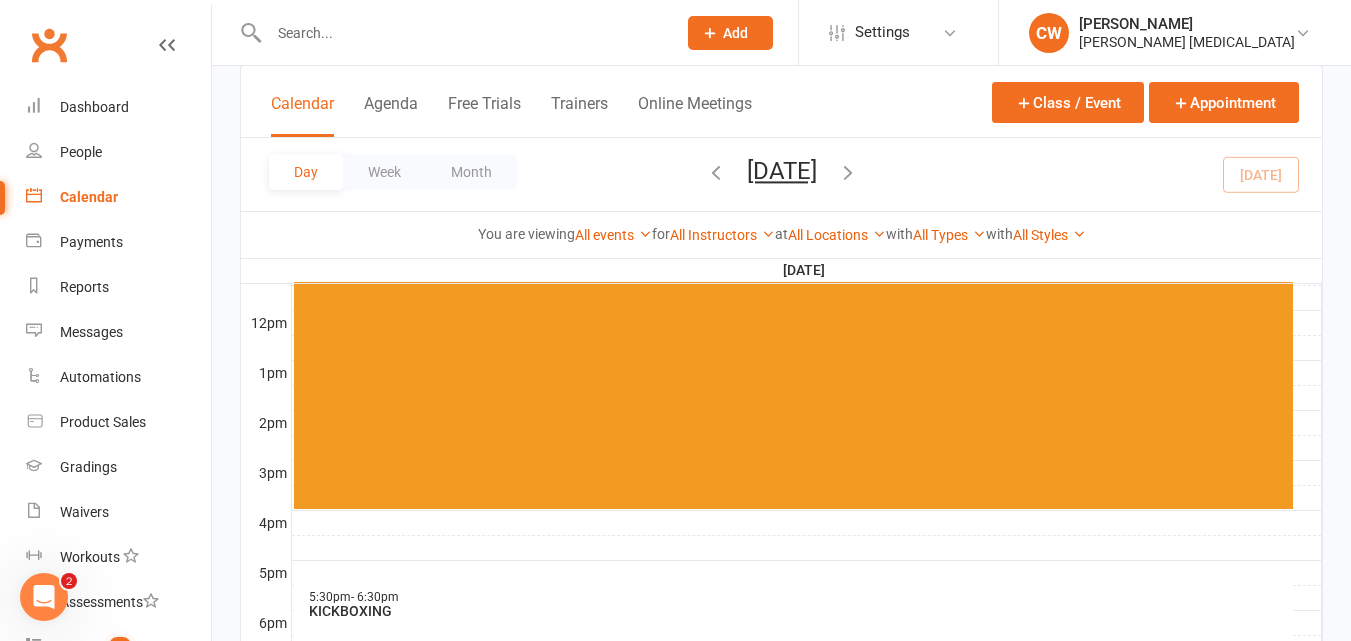 click at bounding box center (848, 172) 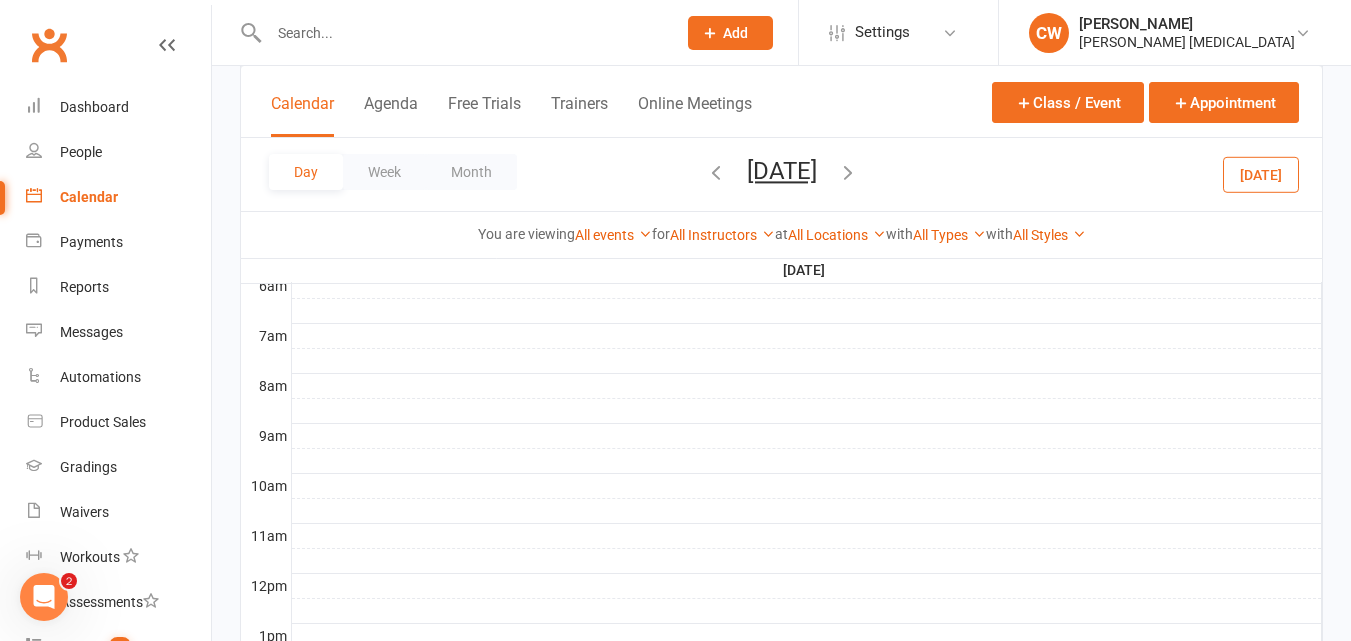 scroll, scrollTop: 508, scrollLeft: 0, axis: vertical 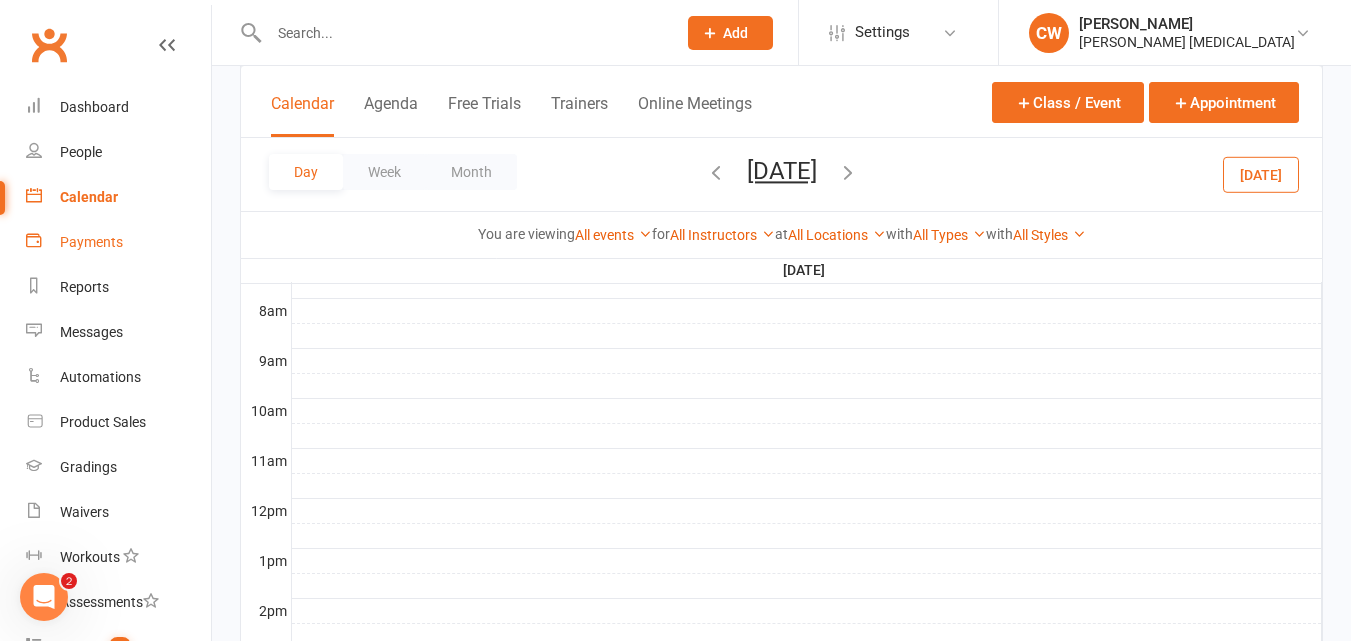 click on "Payments" at bounding box center [91, 242] 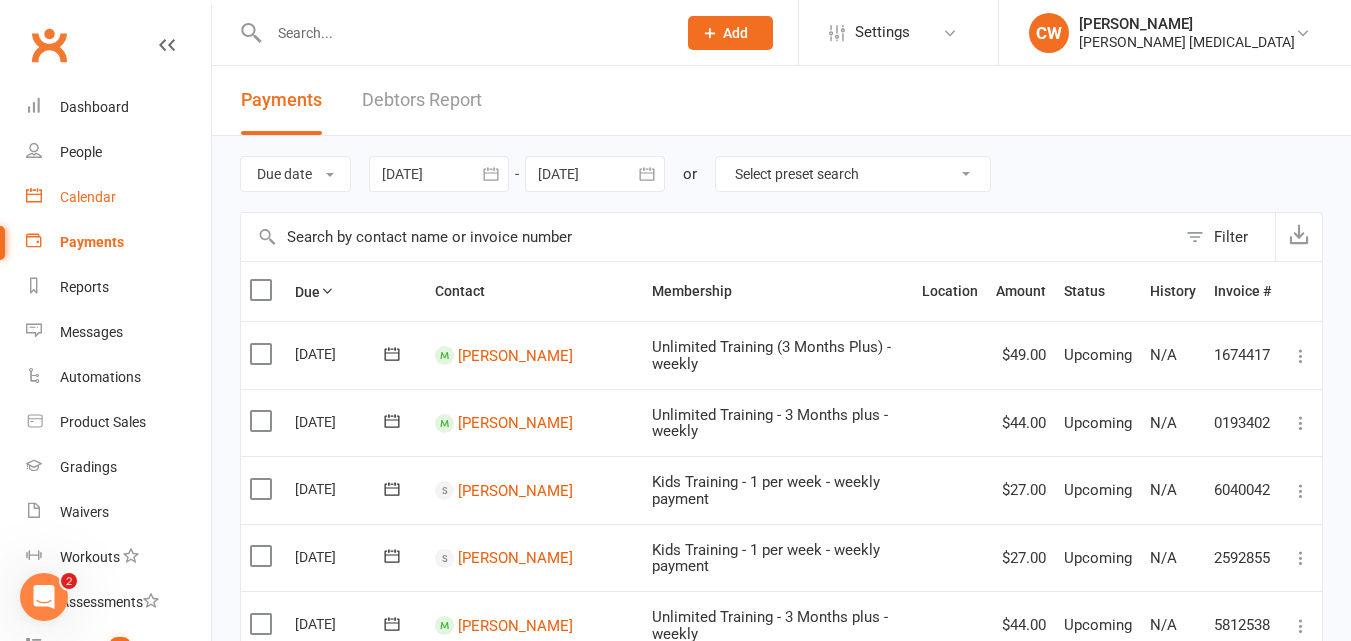 click on "Calendar" at bounding box center (88, 197) 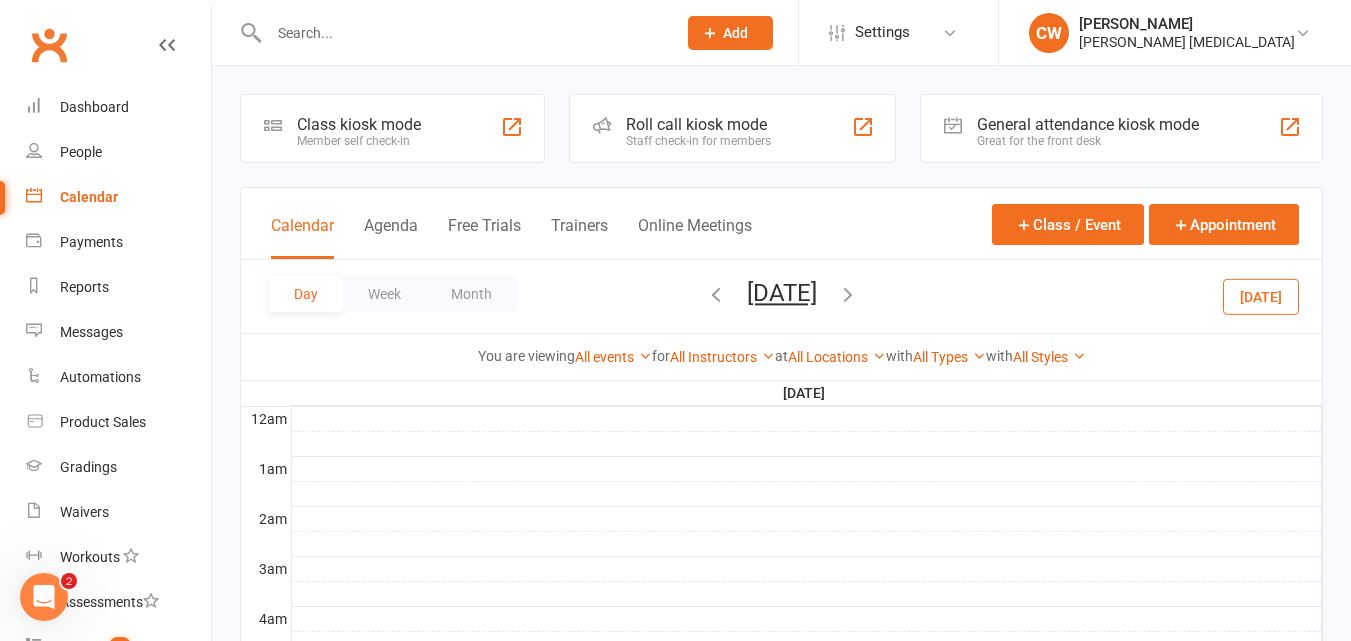 click on "Month" at bounding box center (471, 294) 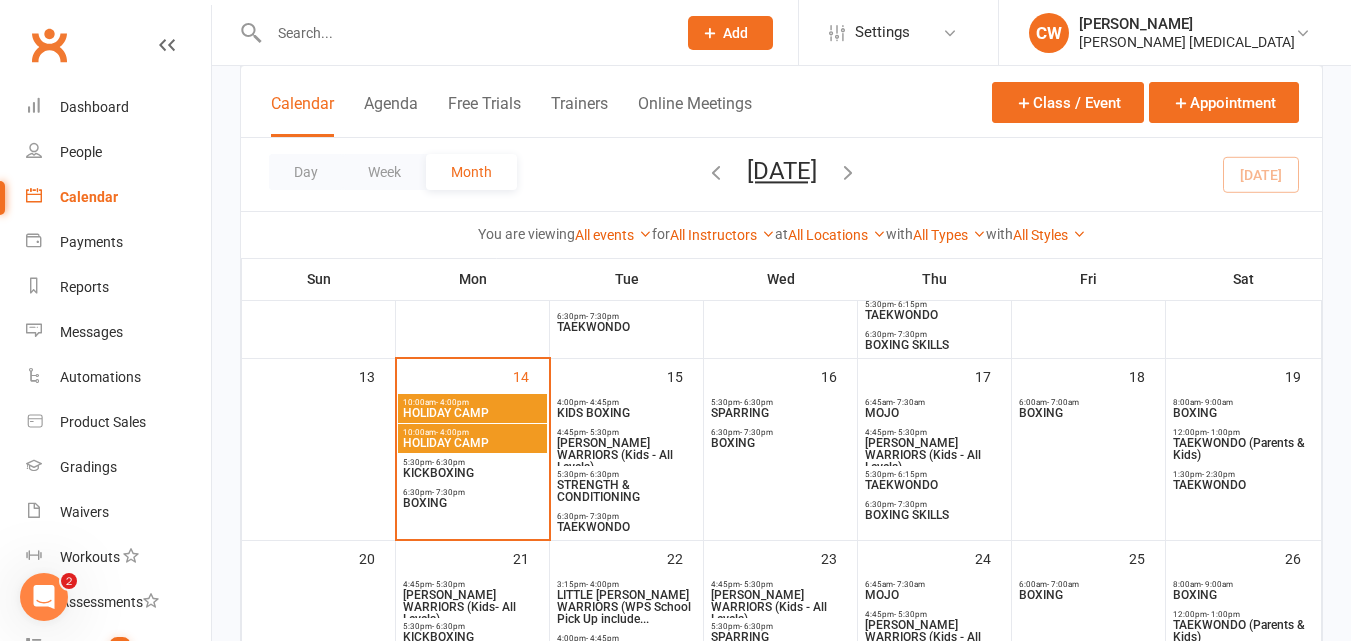 scroll, scrollTop: 488, scrollLeft: 0, axis: vertical 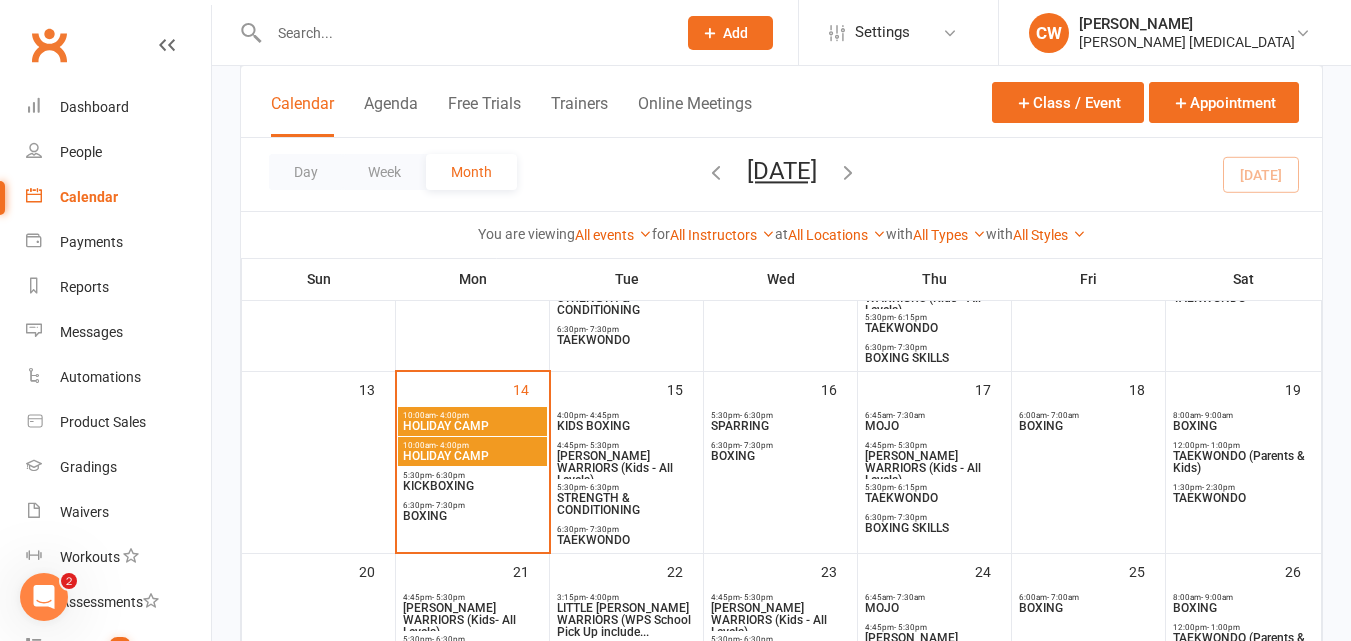 click on "15" at bounding box center [627, 462] 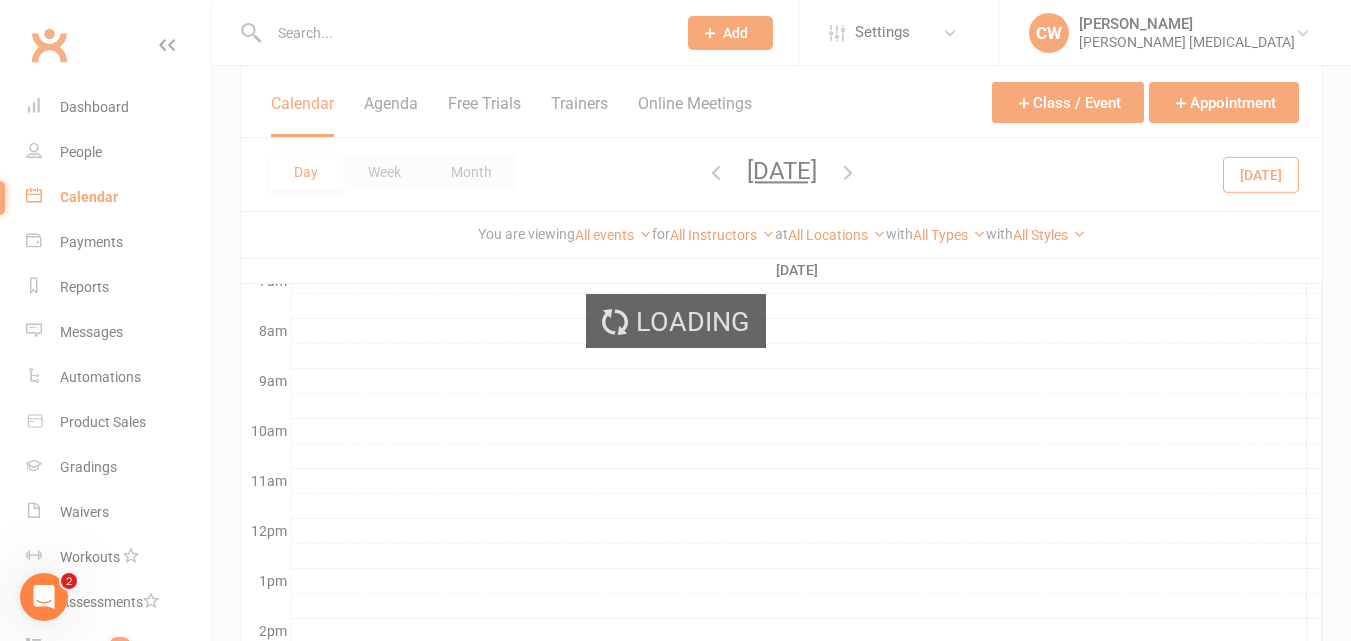 scroll, scrollTop: 301, scrollLeft: 0, axis: vertical 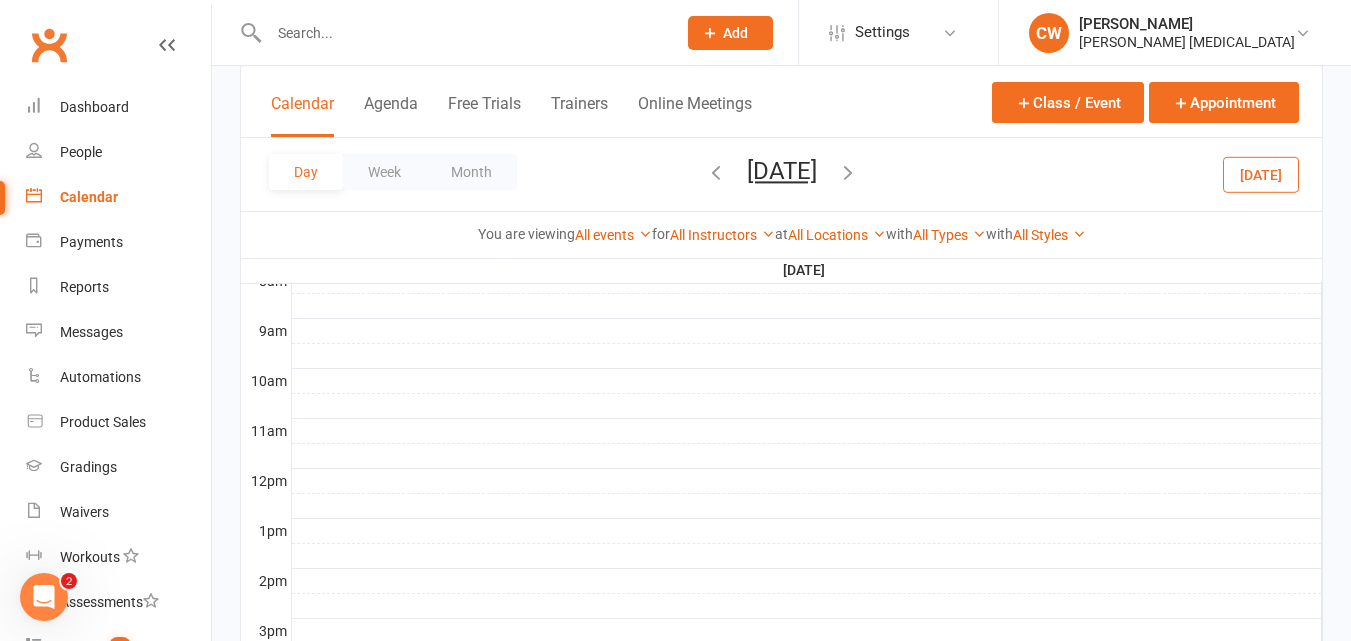 click at bounding box center [807, 381] 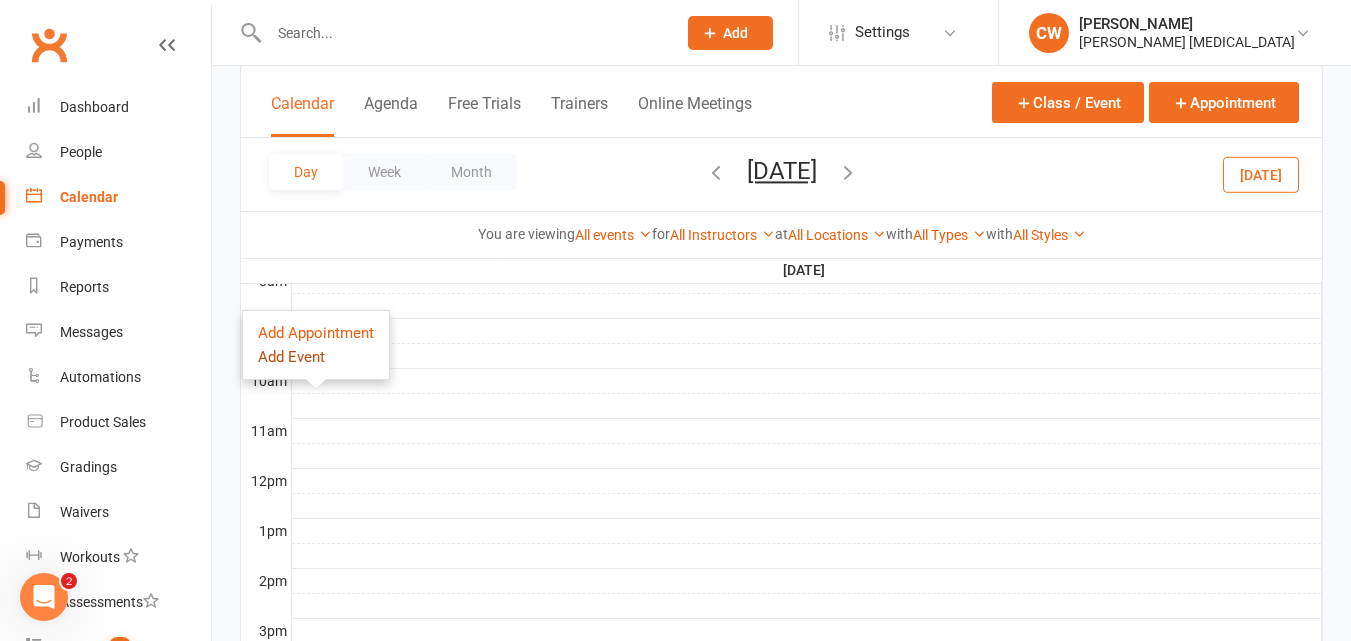 click on "Add Event" at bounding box center (291, 357) 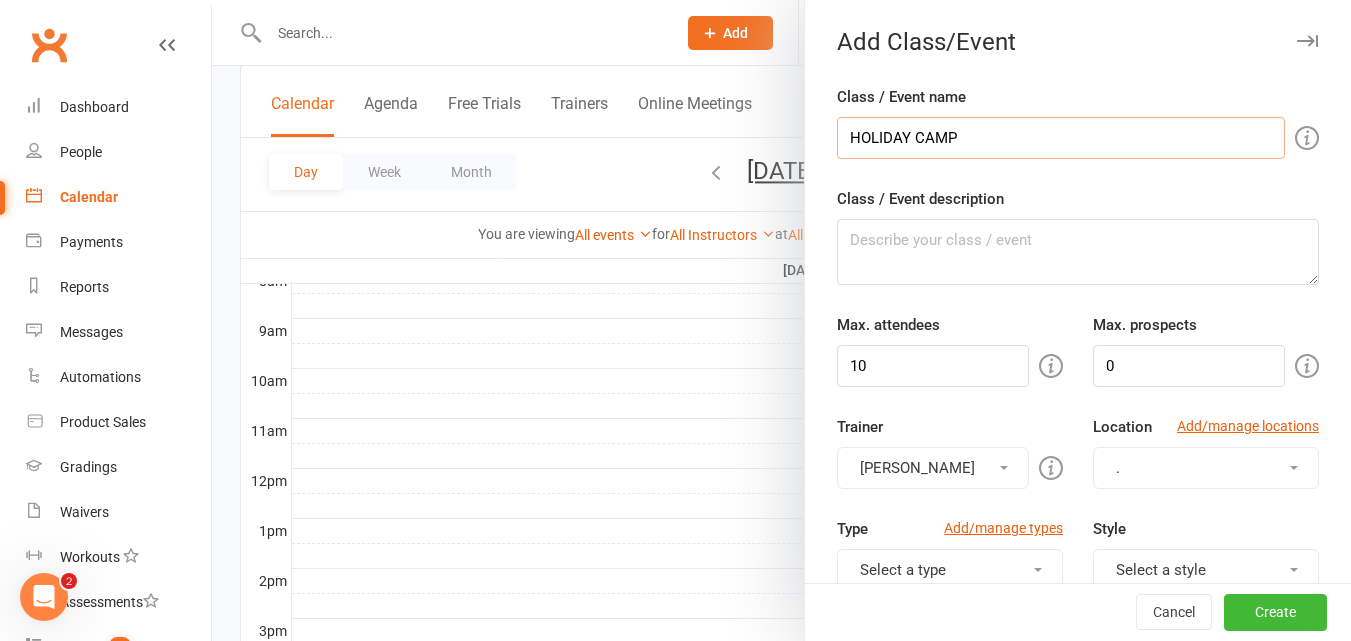 type on "HOLIDAY CAMP" 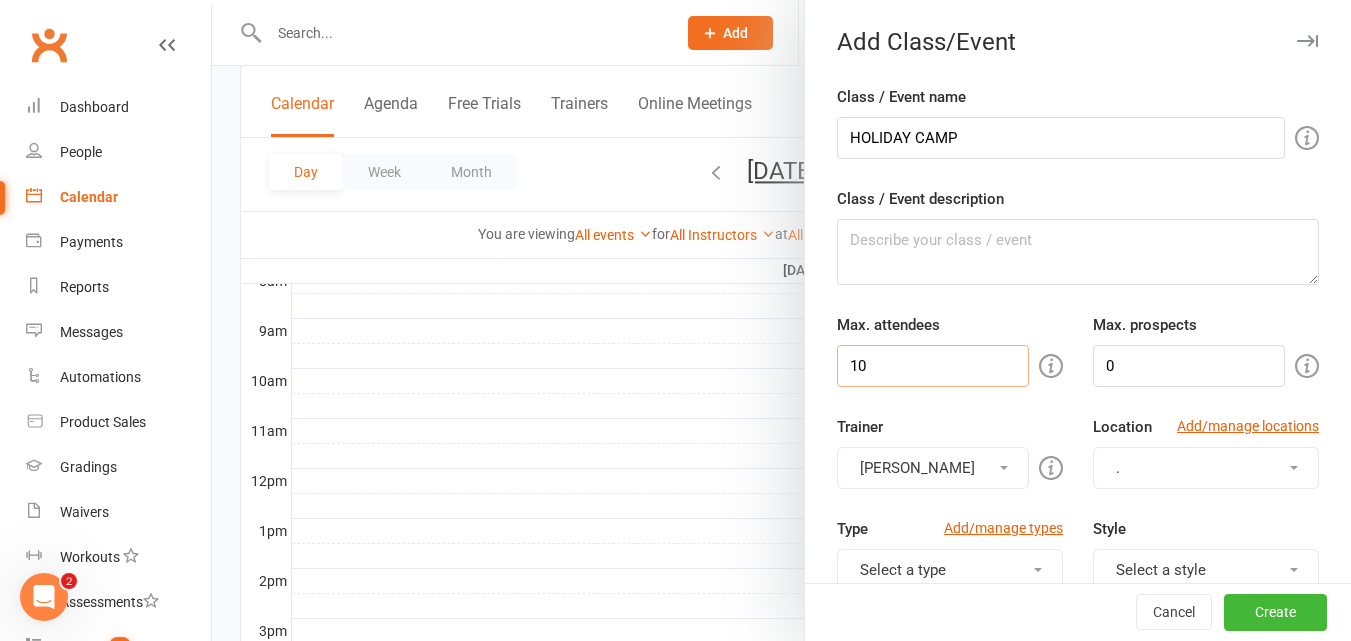 click on "10" at bounding box center (933, 366) 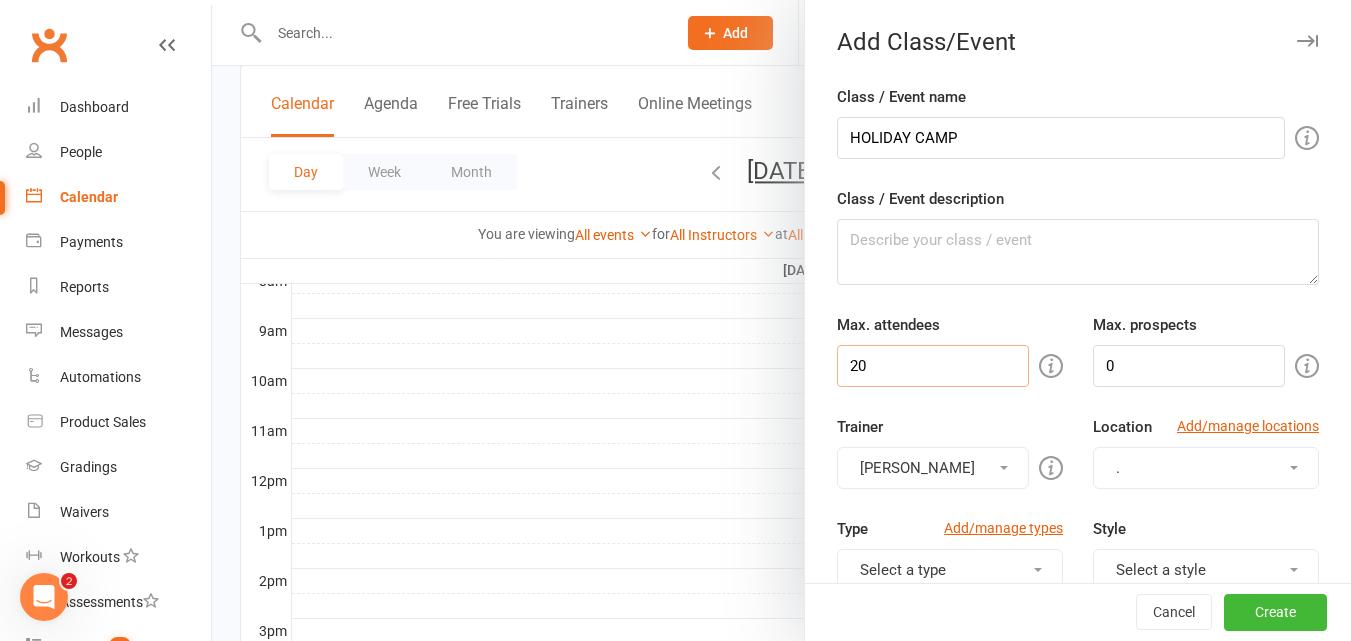 type on "20" 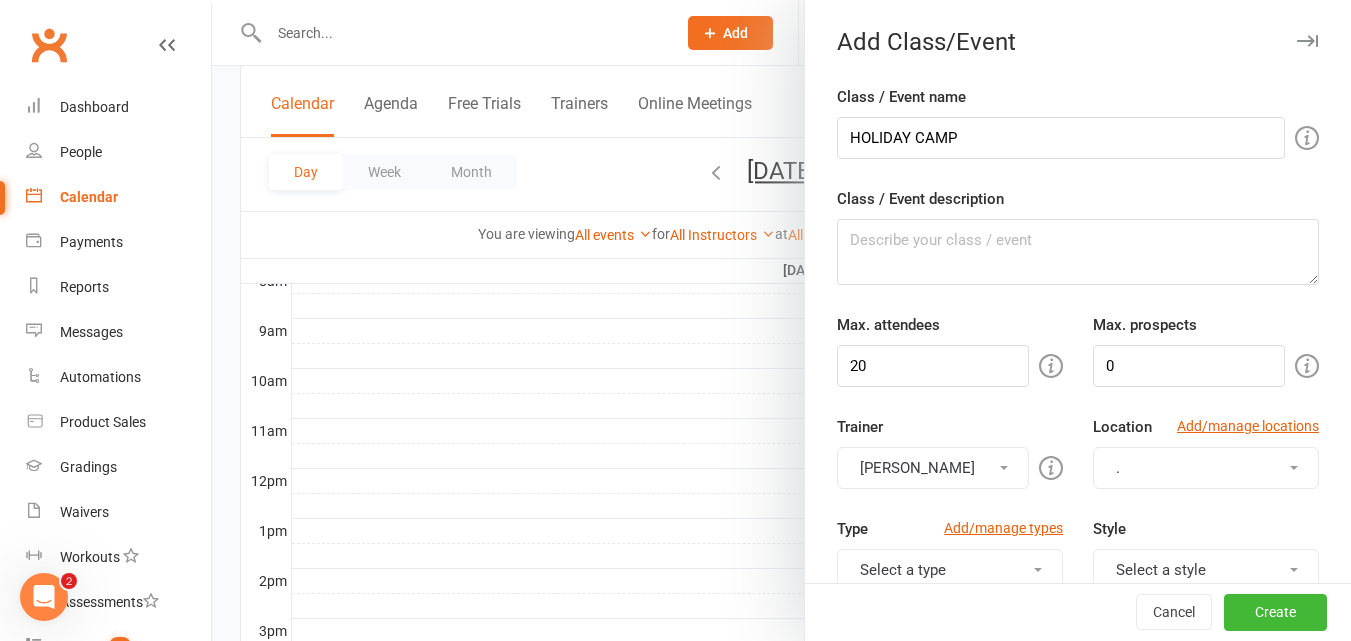 click on "Select a type" at bounding box center [950, 570] 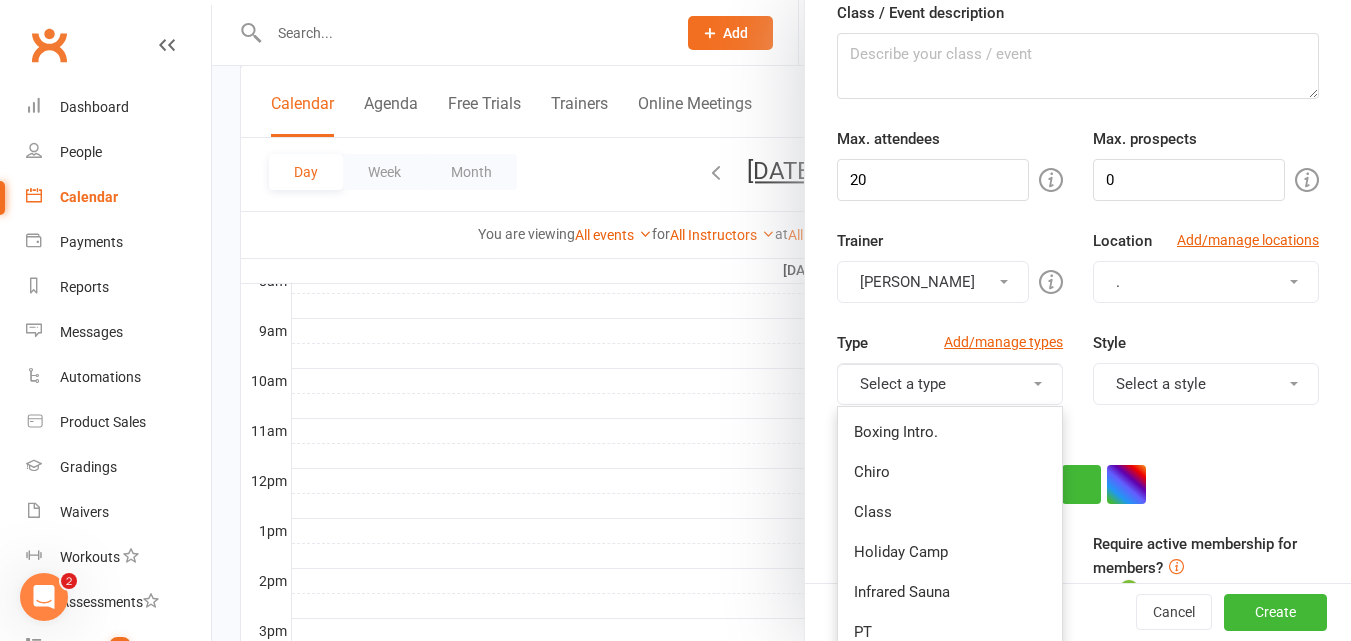 scroll, scrollTop: 187, scrollLeft: 0, axis: vertical 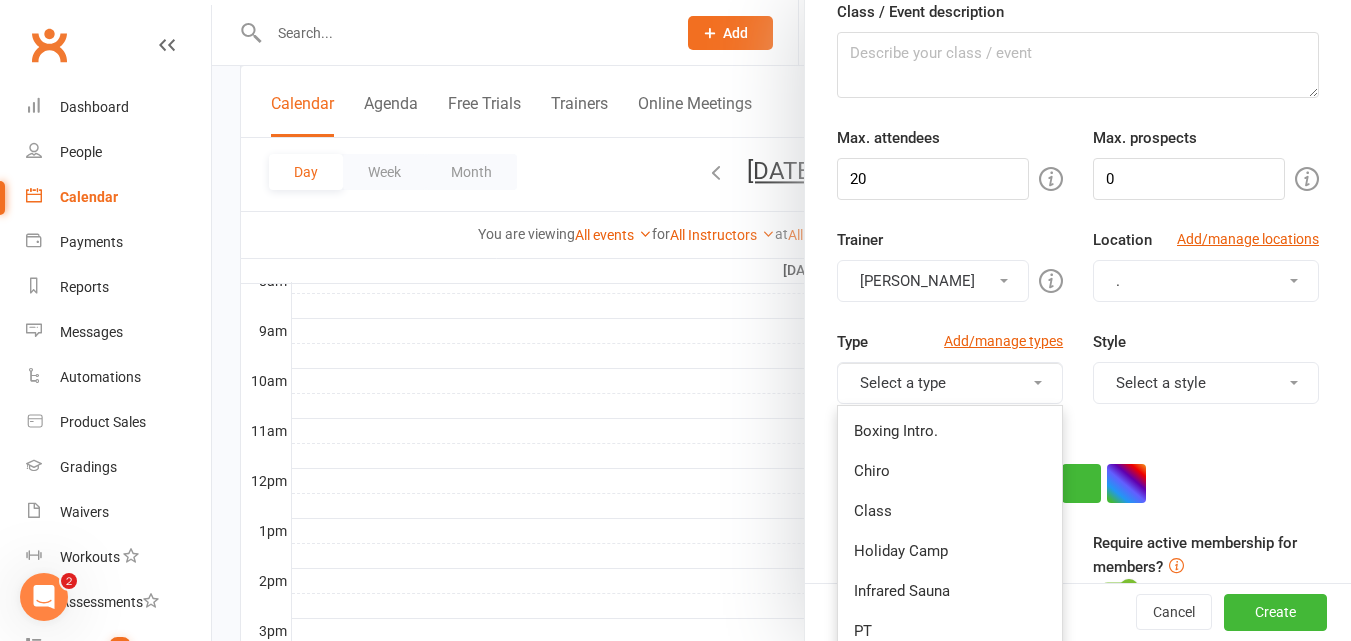 click on "Holiday Camp" at bounding box center [950, 551] 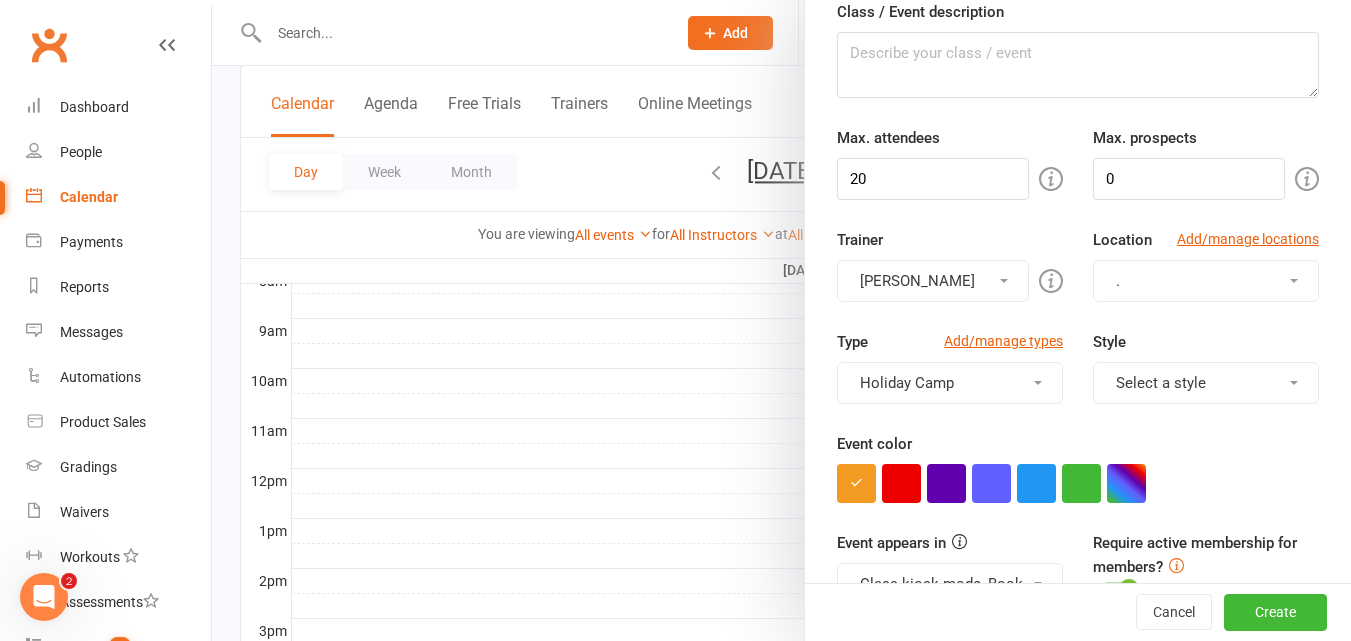 click at bounding box center [1078, 483] 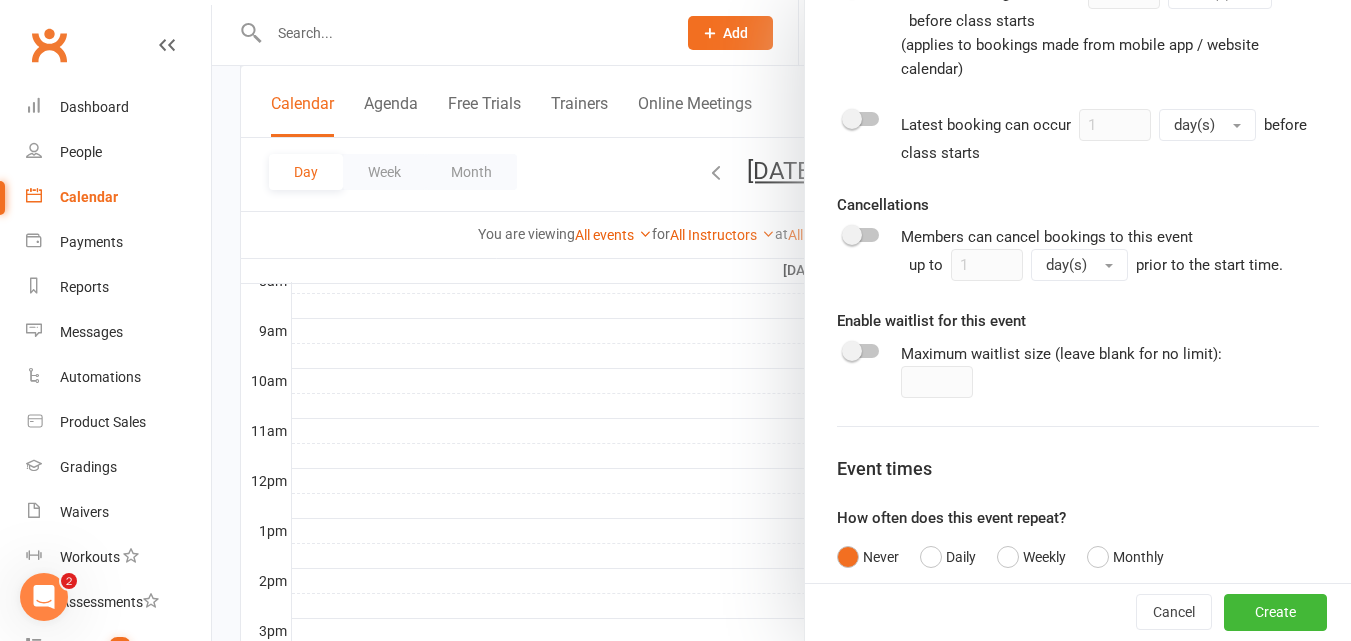 scroll, scrollTop: 967, scrollLeft: 0, axis: vertical 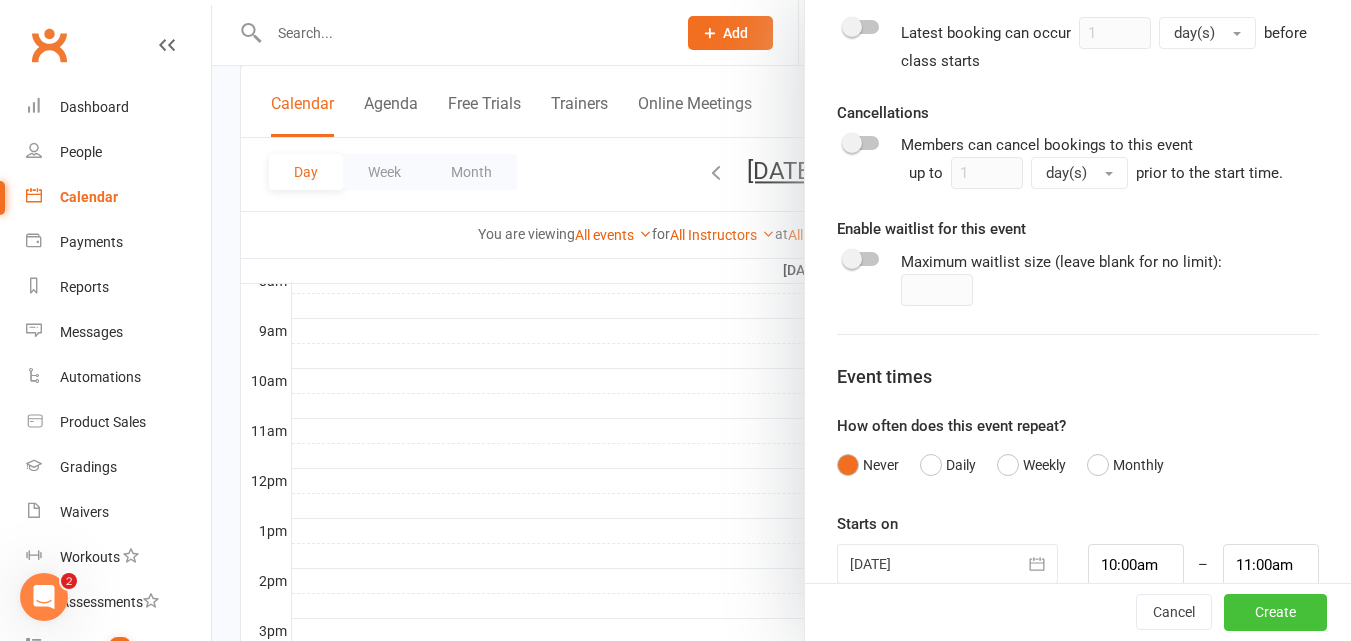 click on "Create" at bounding box center [1275, 613] 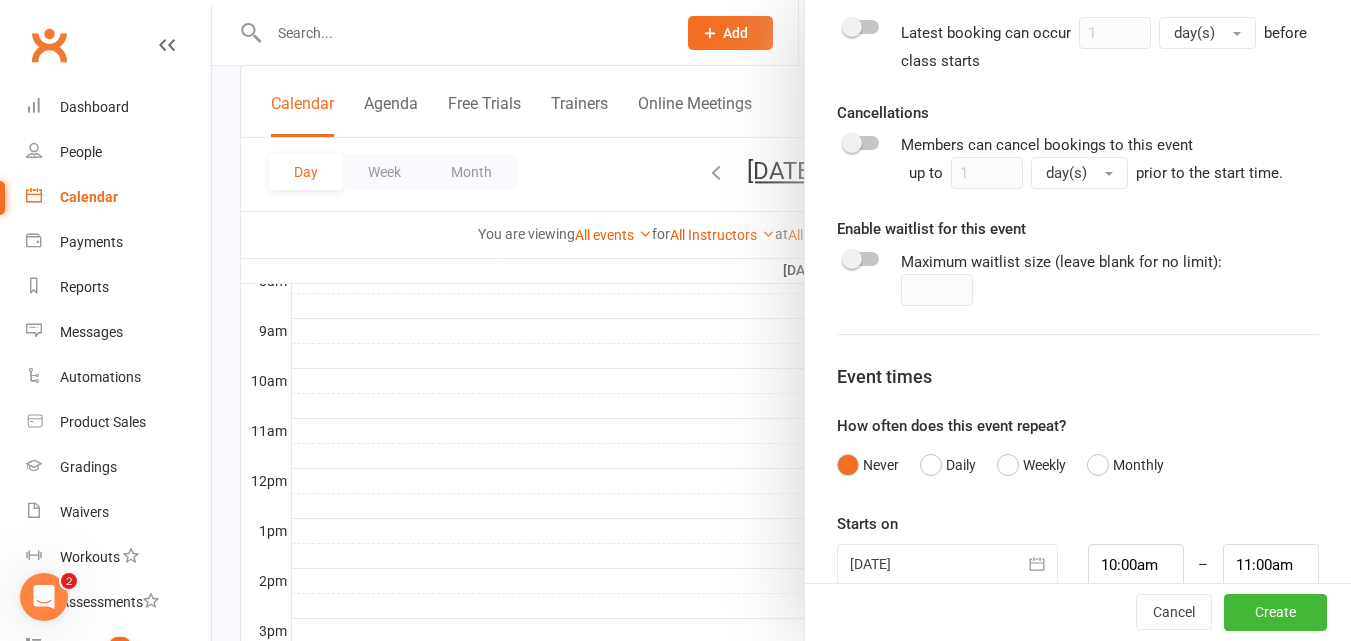 type 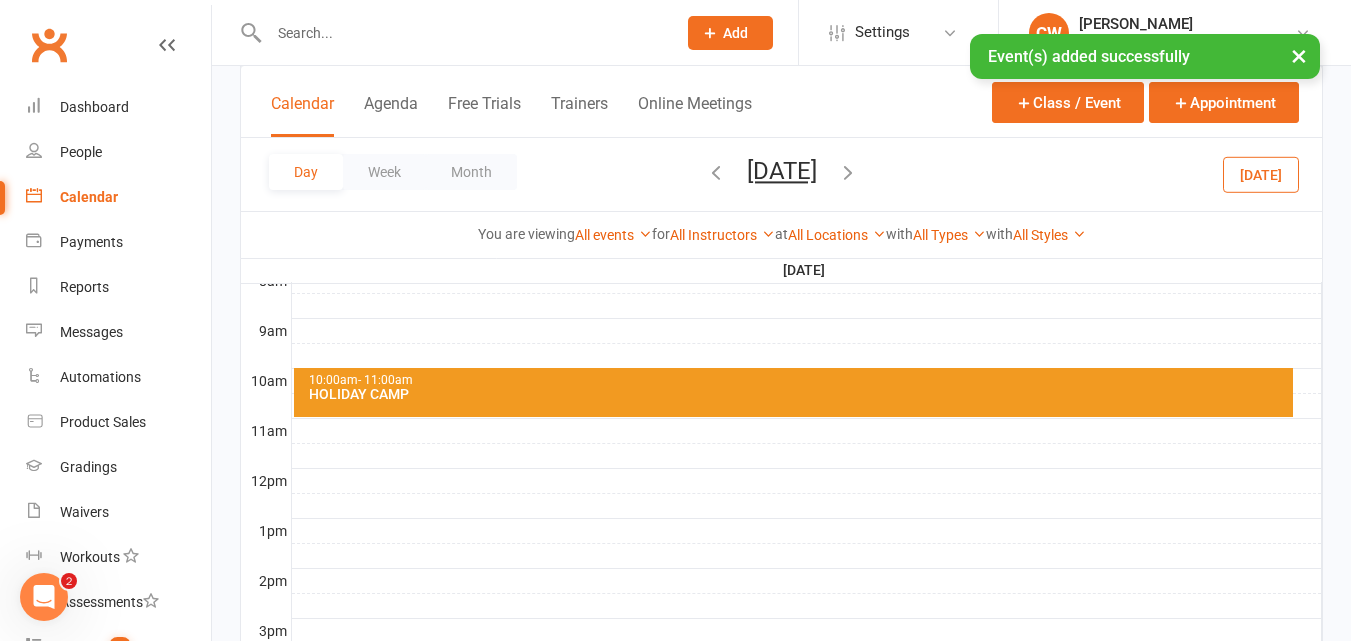 click on "10:00am  - 11:00am HOLIDAY CAMP" at bounding box center (794, 392) 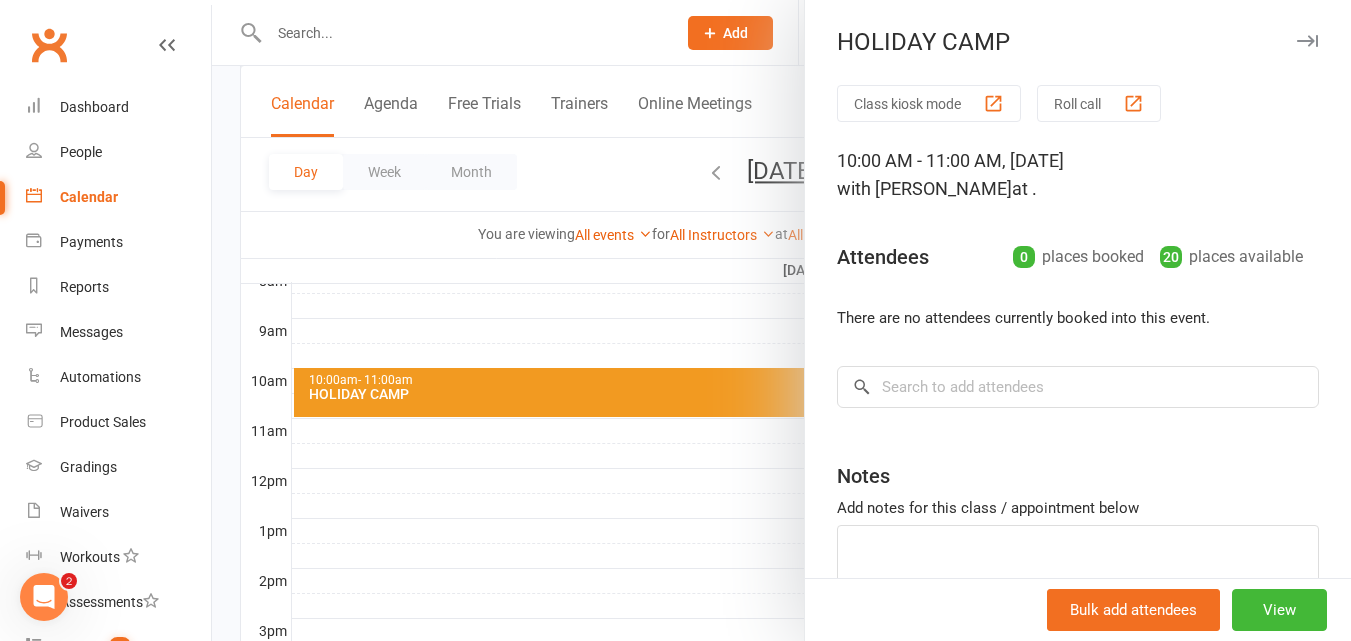 click on "with Steve Wyllie" at bounding box center [924, 188] 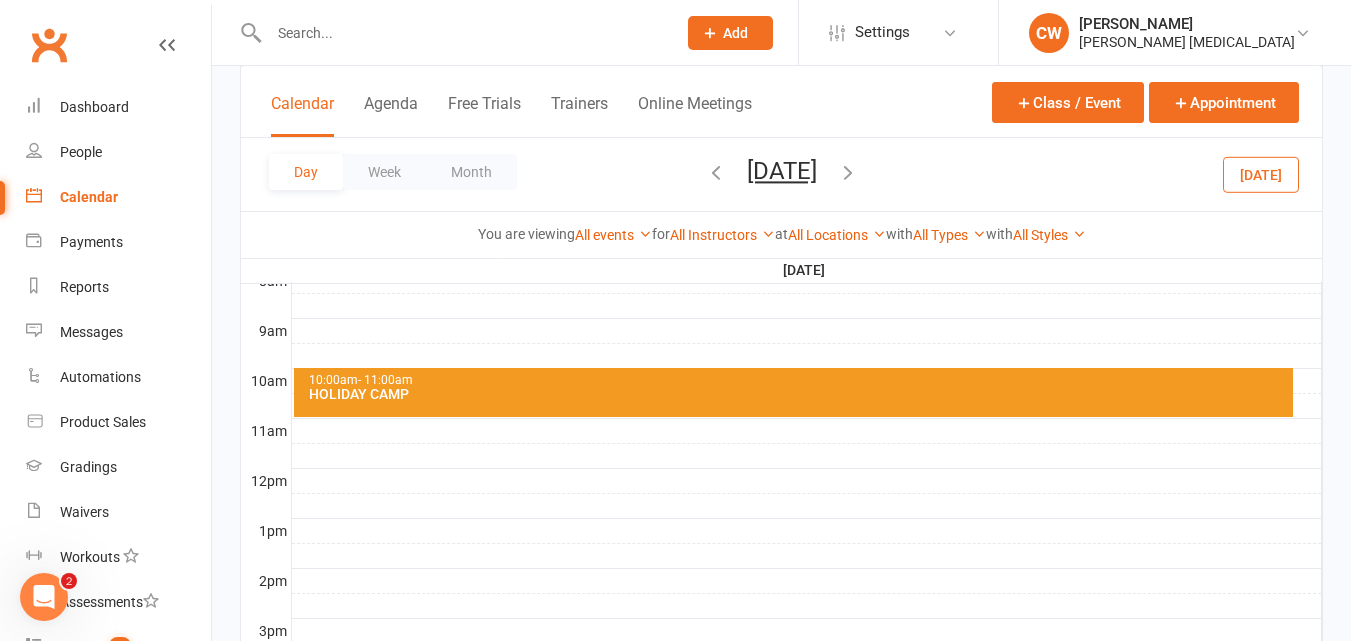 click on "HOLIDAY CAMP" at bounding box center [799, 394] 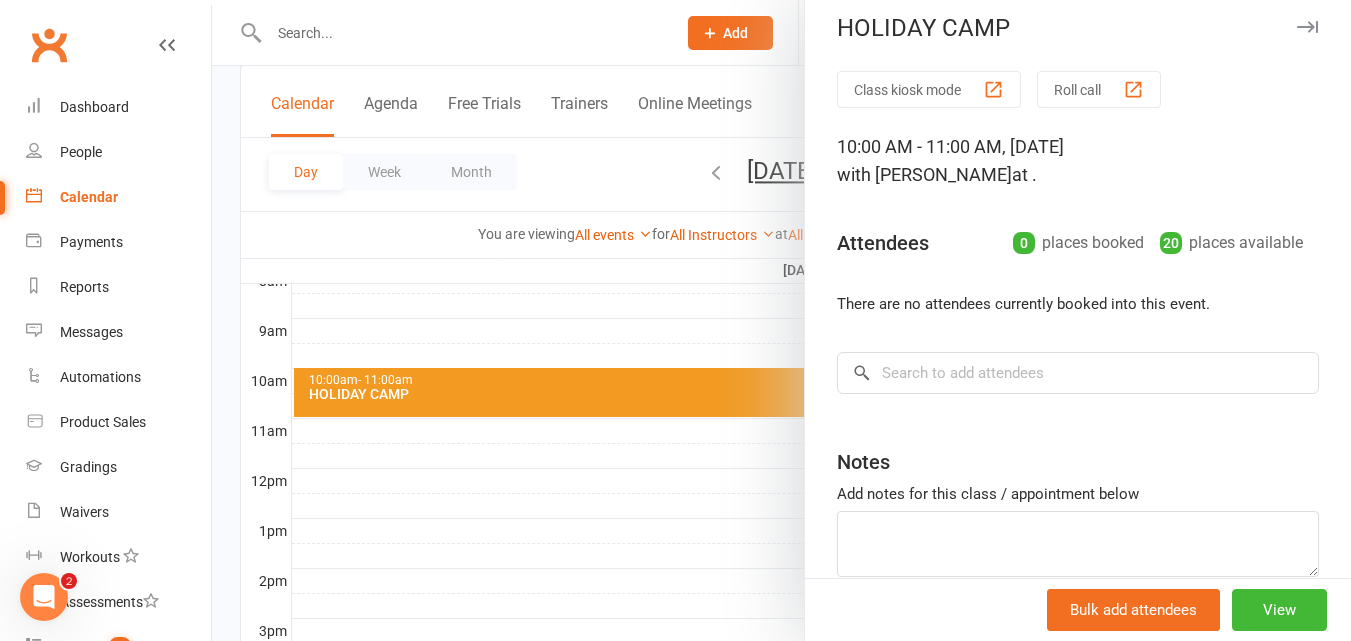 scroll, scrollTop: 0, scrollLeft: 0, axis: both 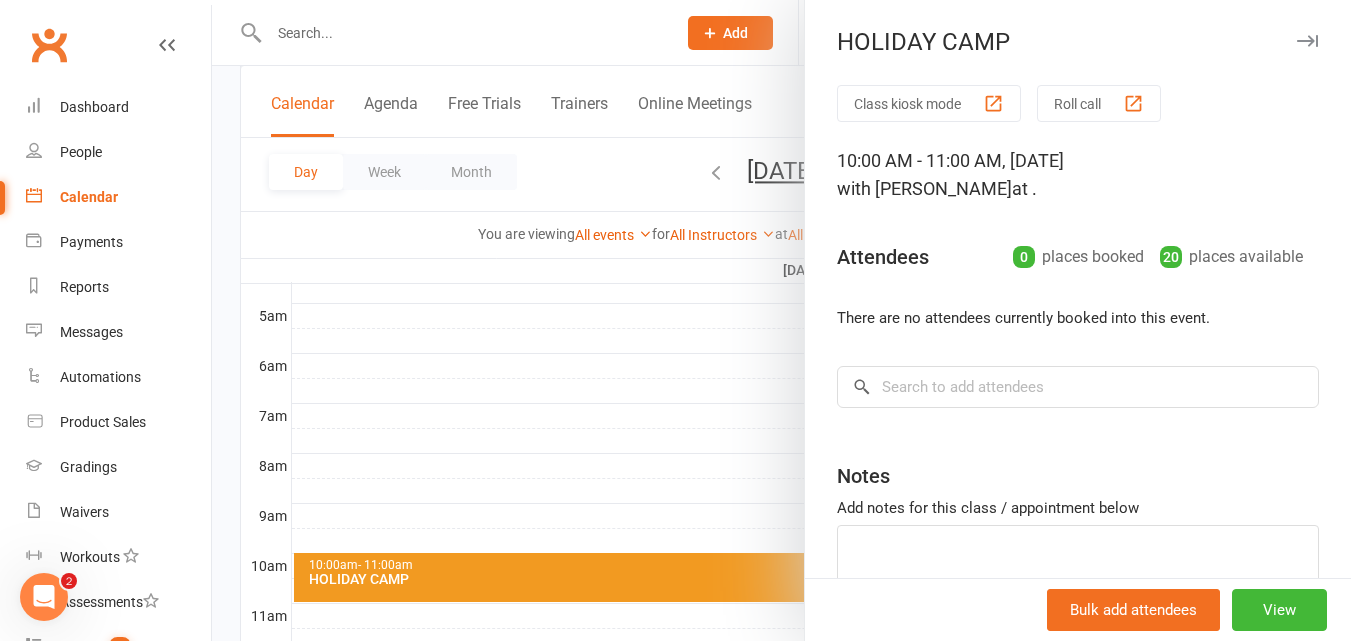 click on "10:00 AM - 11:00 AM, Tuesday, July, 15, 2025 with Steve Wyllie  at  ." at bounding box center (1078, 175) 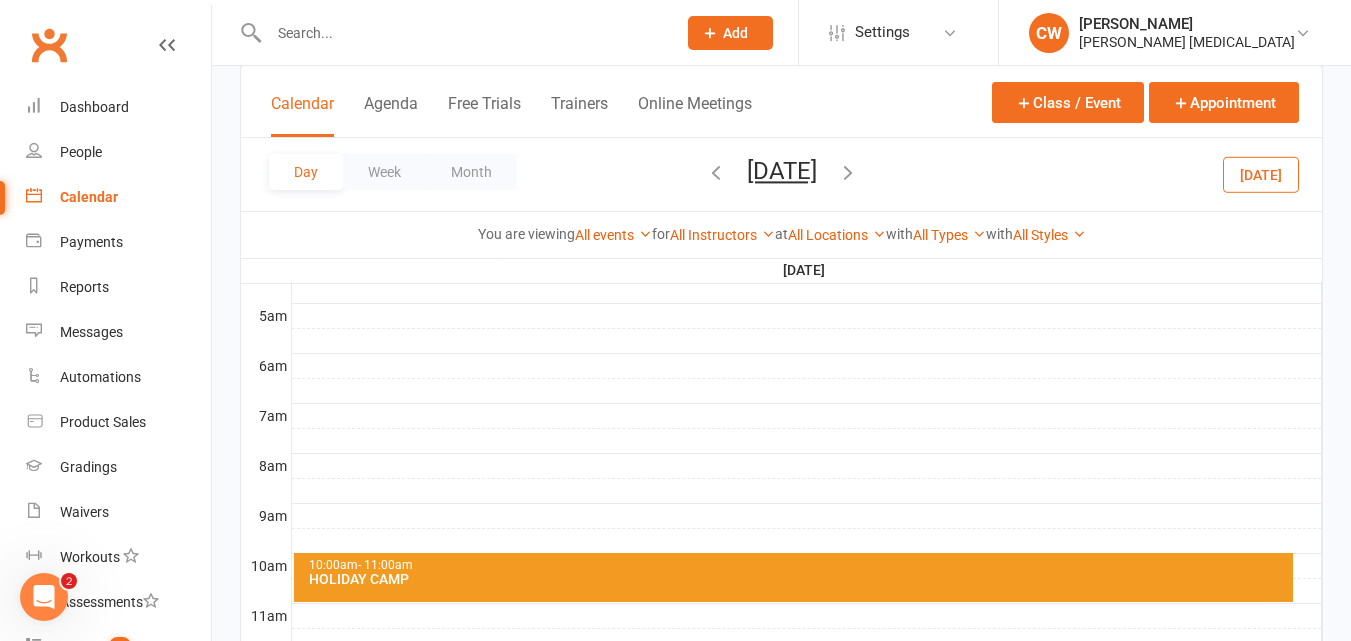 drag, startPoint x: 936, startPoint y: 584, endPoint x: 465, endPoint y: 584, distance: 471 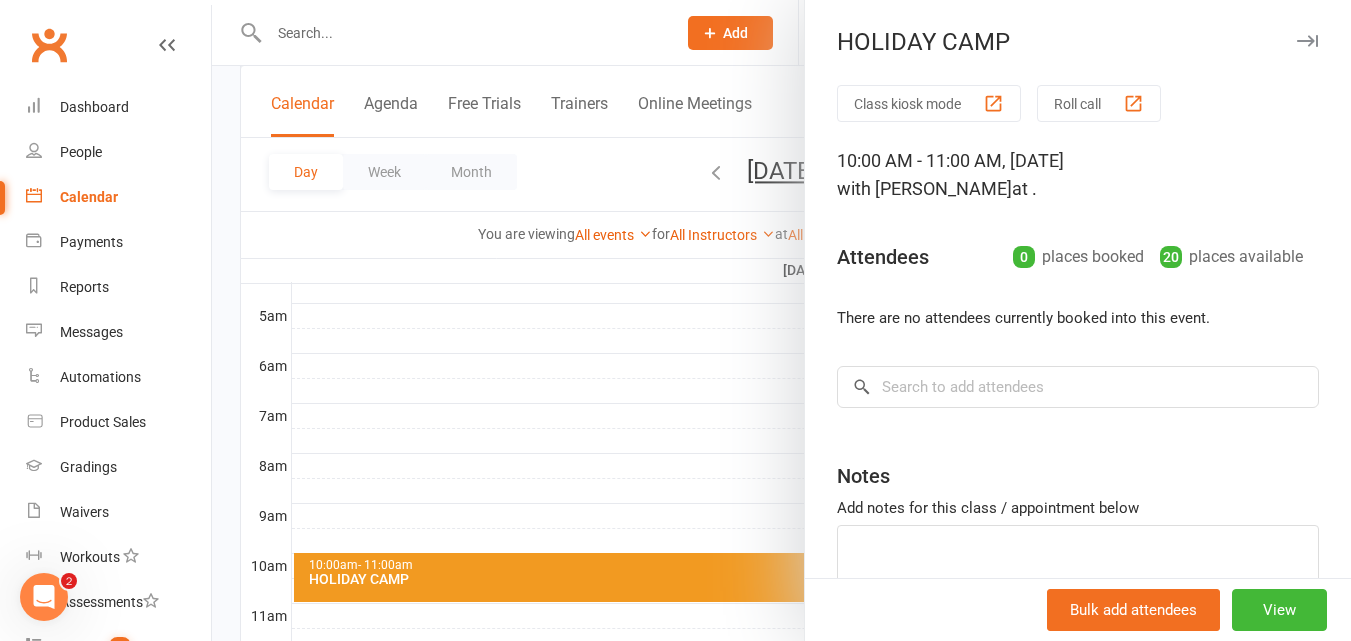 click on "HOLIDAY CAMP" at bounding box center [1078, 42] 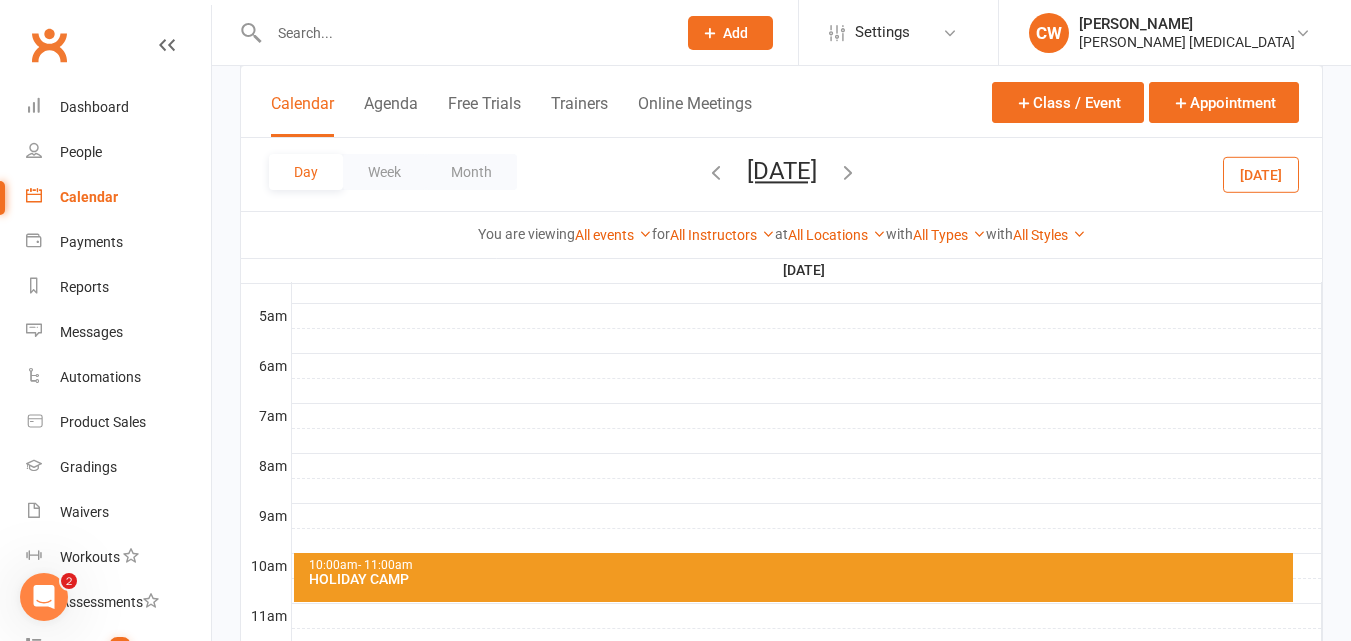 click on "HOLIDAY CAMP" at bounding box center (799, 579) 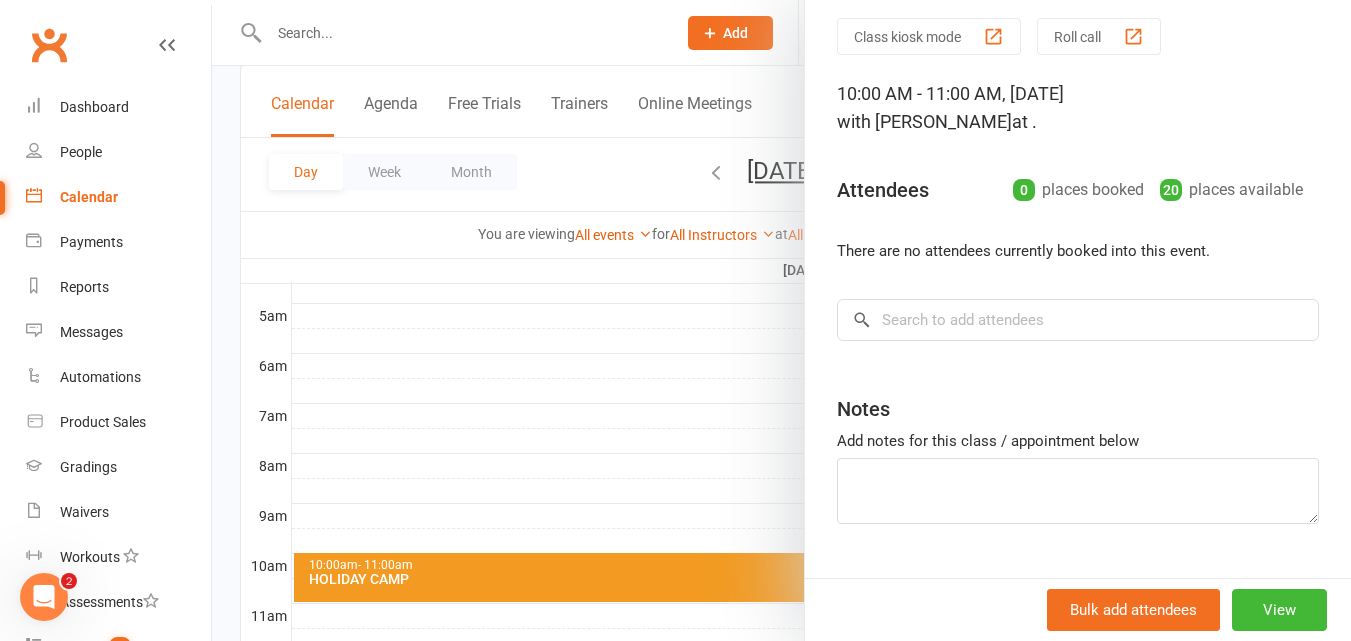scroll, scrollTop: 0, scrollLeft: 0, axis: both 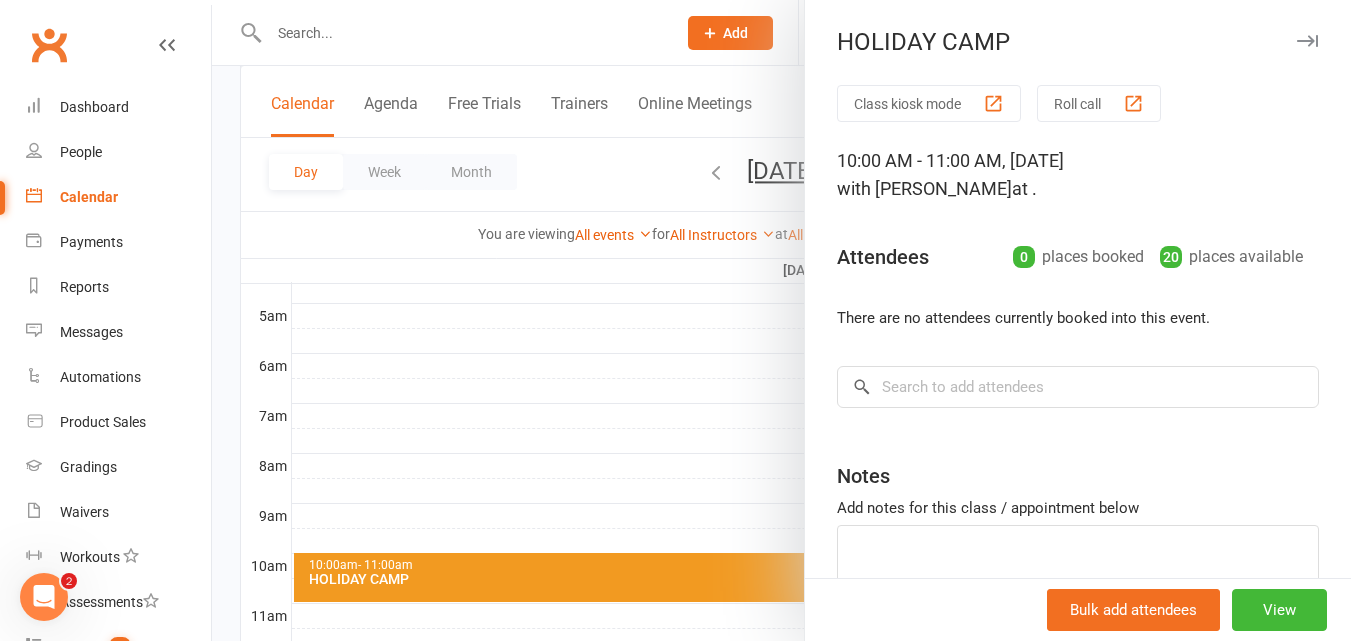 click on "with Steve Wyllie" at bounding box center (924, 188) 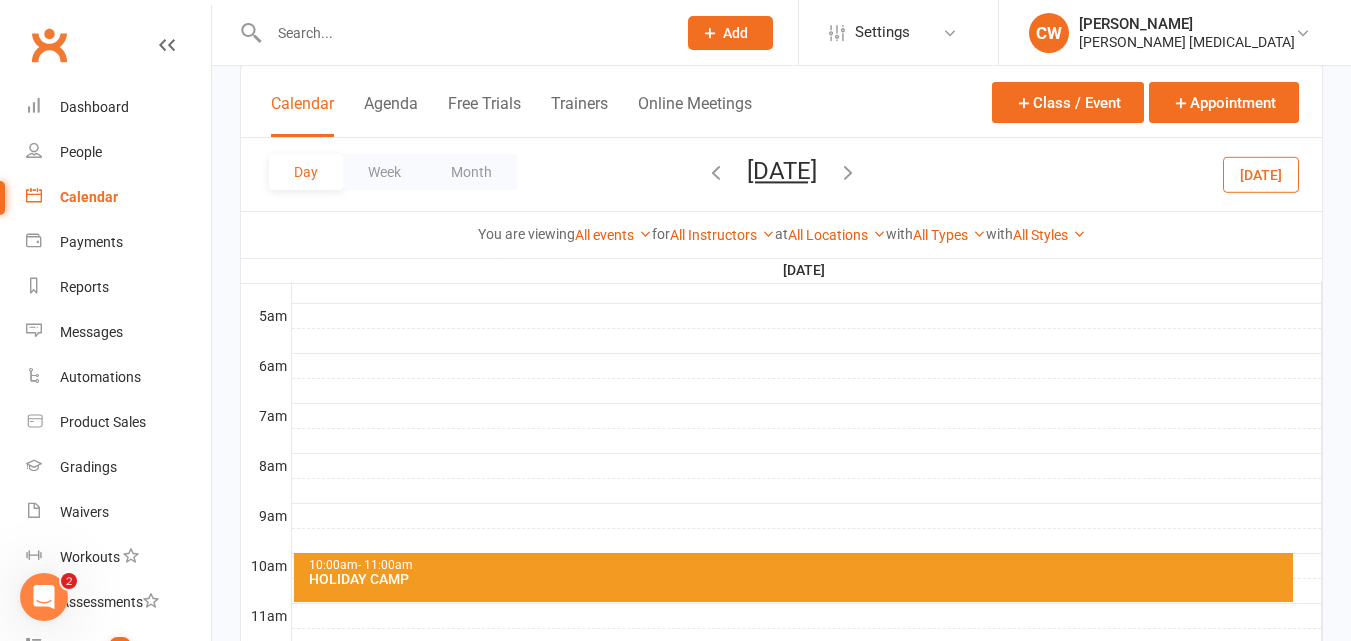 click at bounding box center [848, 172] 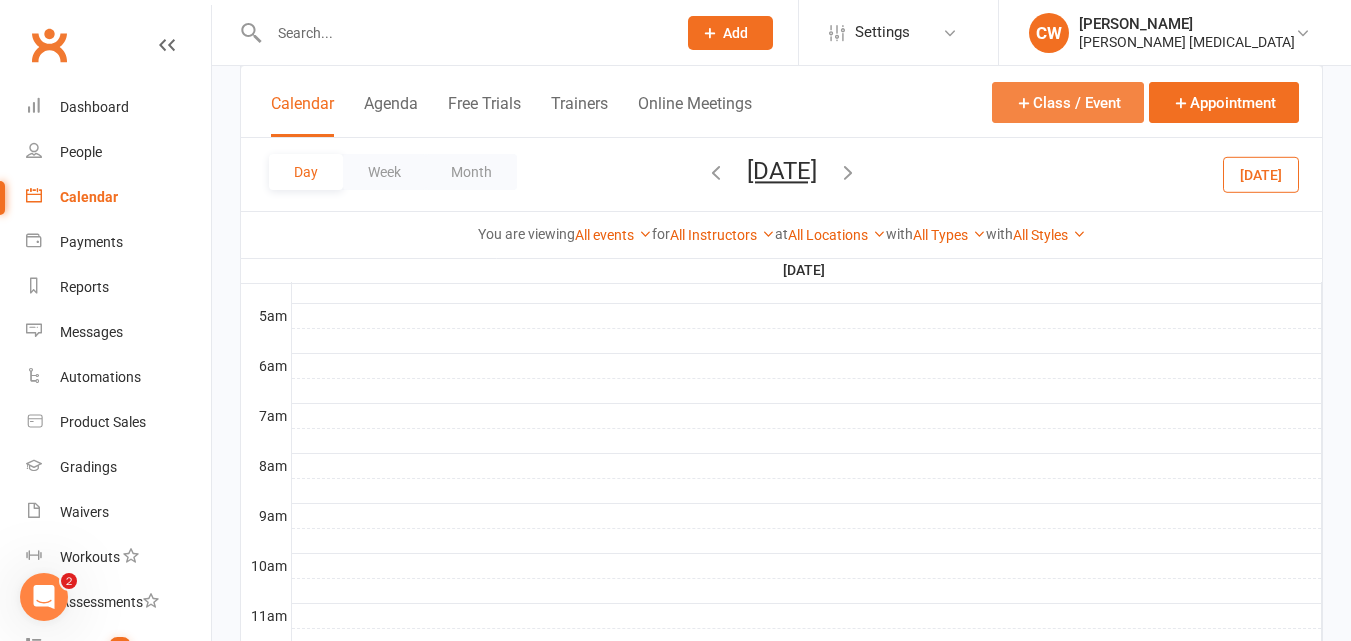click on "Class / Event" at bounding box center (1068, 102) 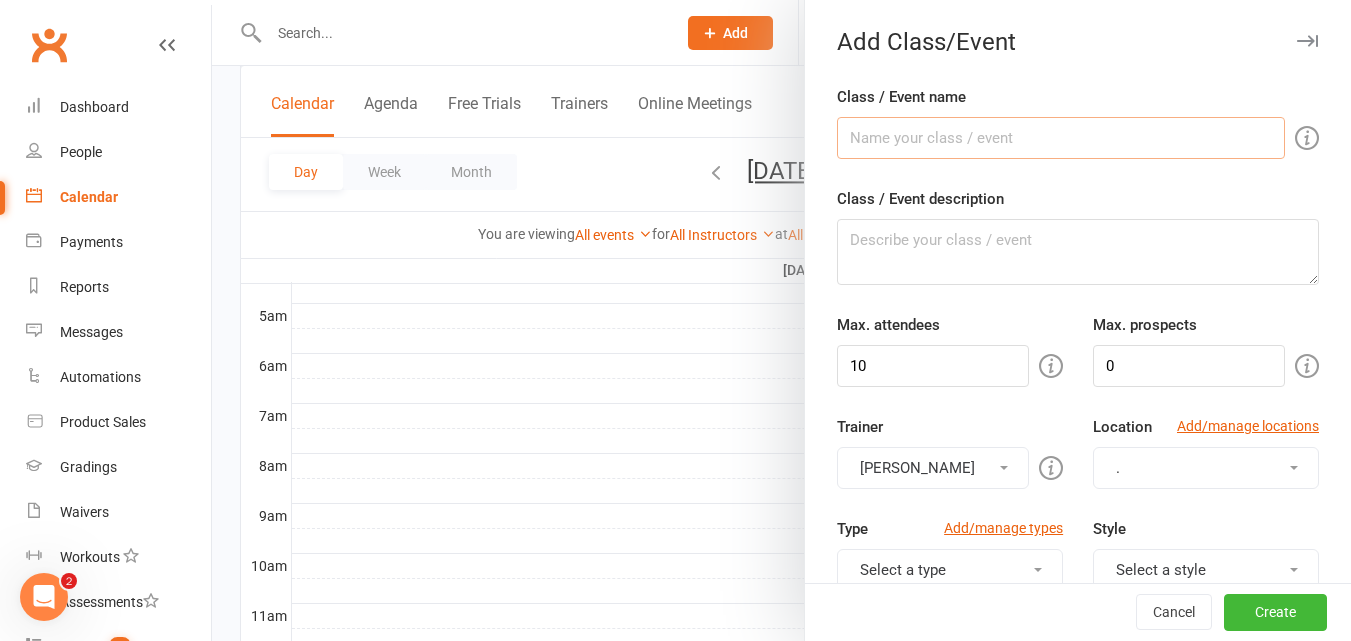 click on "Class / Event name" at bounding box center (1061, 138) 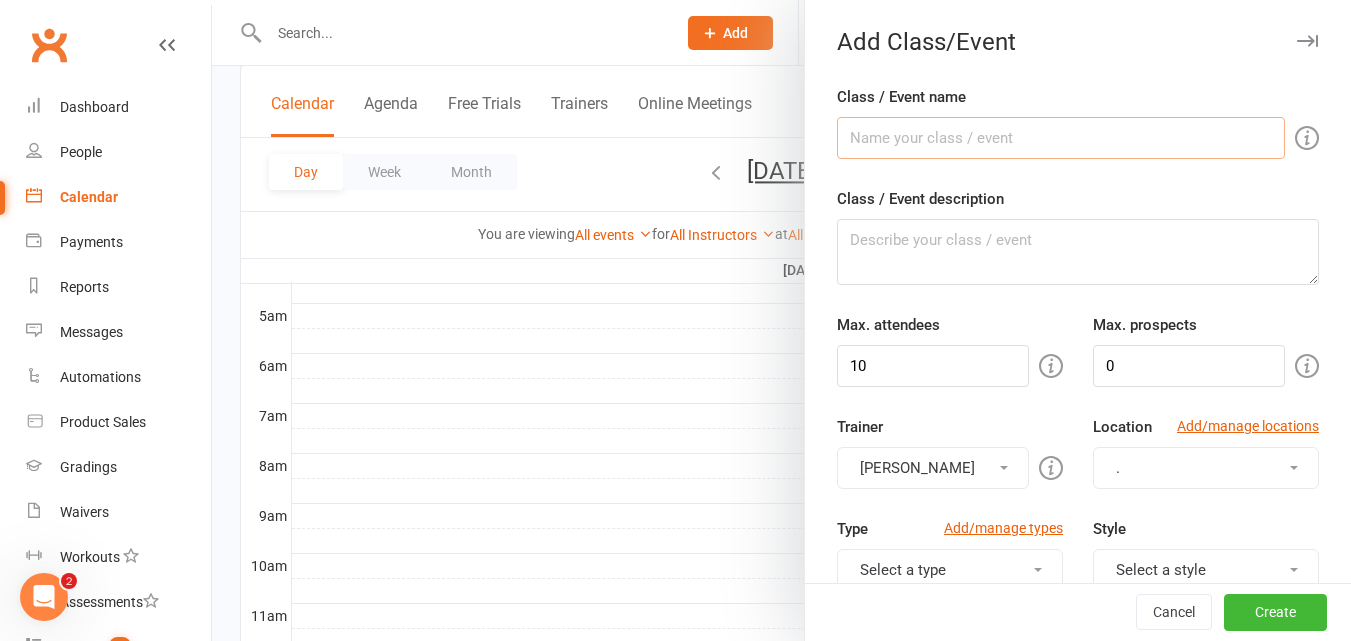 type on "HOLIDAY CAMP" 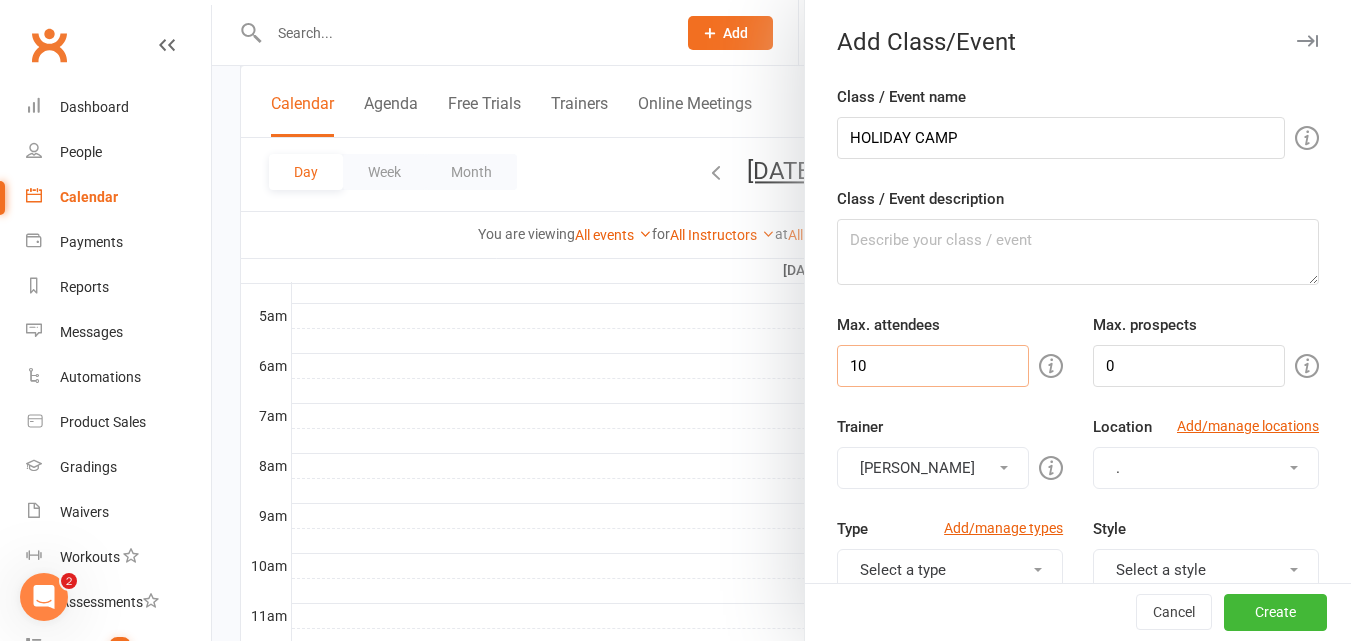 click on "10" at bounding box center (933, 366) 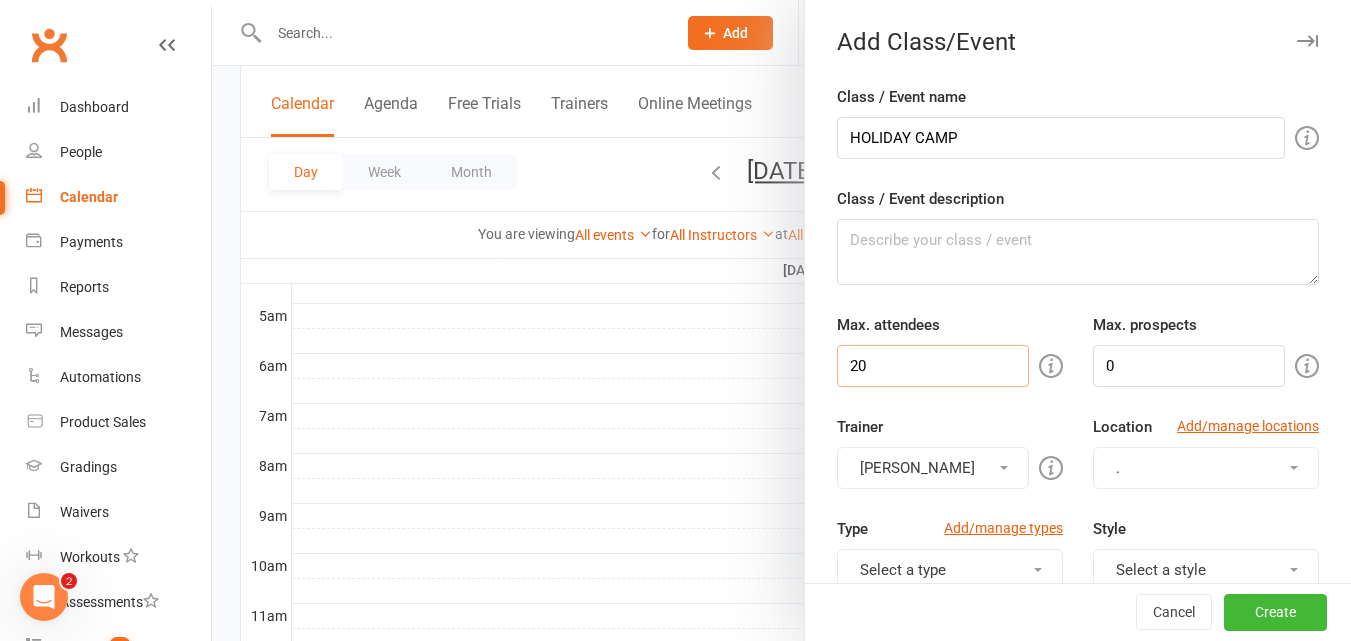 type on "20" 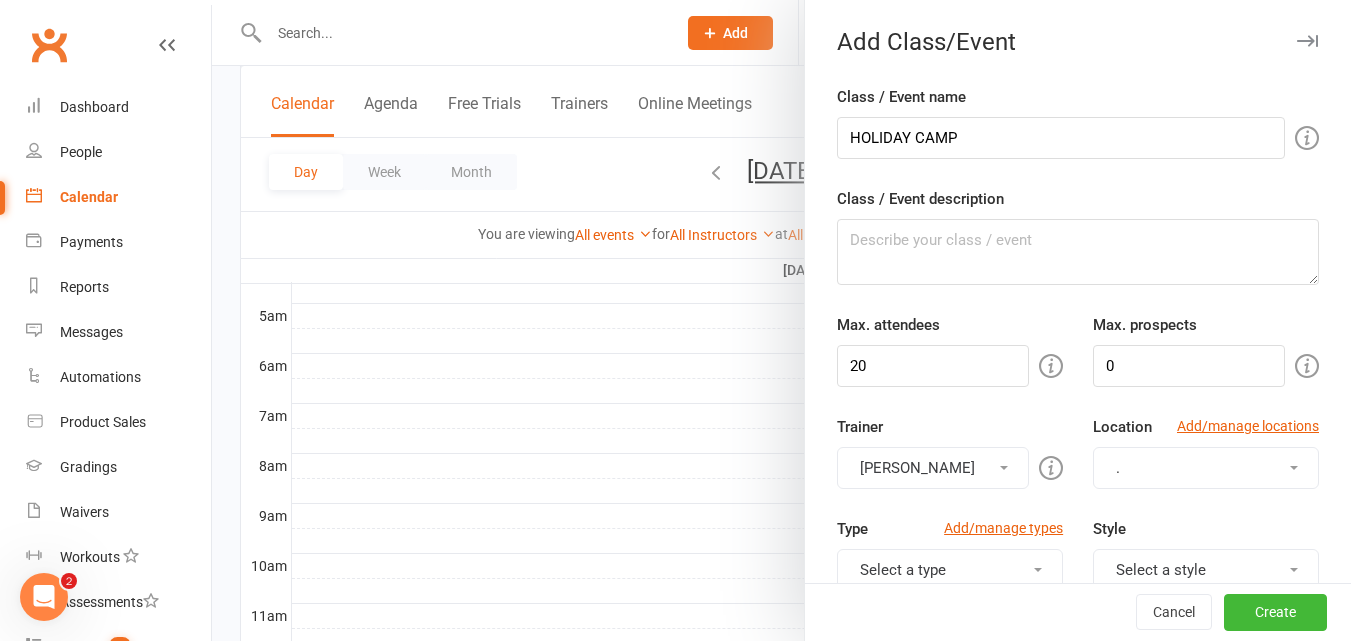 click on "Class / Event name HOLIDAY CAMP Class / Event description Max. attendees 20 Max. prospects 0 Trainer Steve Wyllie  Steve Wyllie Cam Geercke Greg Wyllie Ben Young-Peirce Chris Wyllie Keana Trevitt John J Matt Wyllie Ethan Madderom Location Add/manage locations
.
Type Add/manage types Select a type  Boxing Intro. Chiro Class Holiday Camp Infrared Sauna PT Training Session Style Select a style  Chiropractic  Muay Thai Personal Training  Taekwondo Adults Taekwondo - High School Students Taekwondo Little Wyllie Warriors 4 - 7 year old Taekwondo Little Wyllie Warriors 8+ year old Event color Event appears in Class kiosk mode, Book & Pay, Roll call, Clubworx website calendar and Mobile app  Clubworx website calendar and Mobile app Class kiosk mode Book & Pay Roll call
Require active membership for members?
Booking settings
Earliest booking can occur 1
hour(s)
before class starts
1" at bounding box center [1078, 835] 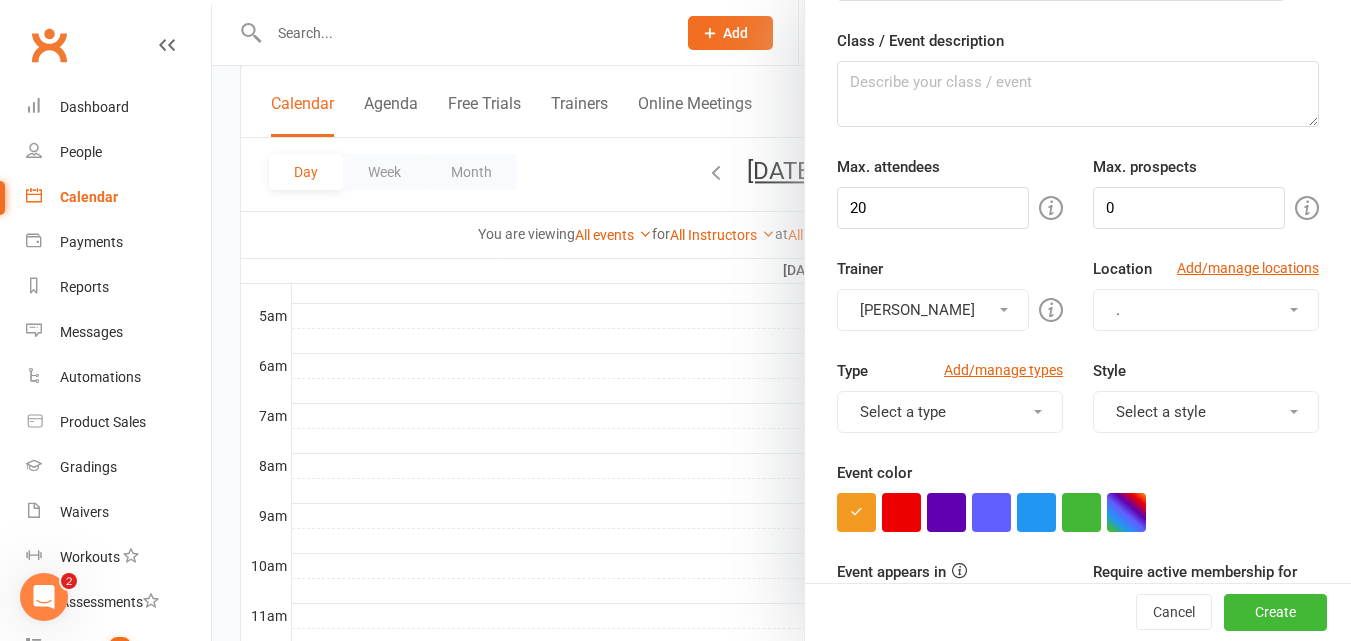 scroll, scrollTop: 160, scrollLeft: 0, axis: vertical 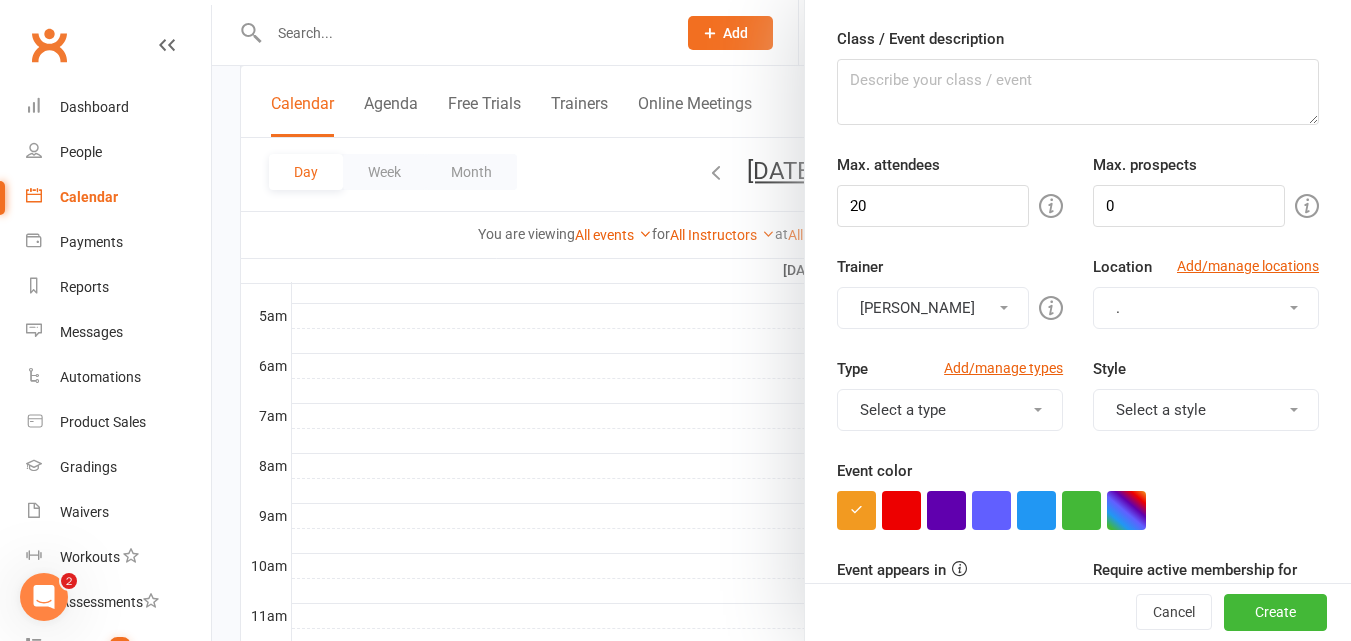 click on "Select a type" at bounding box center (950, 410) 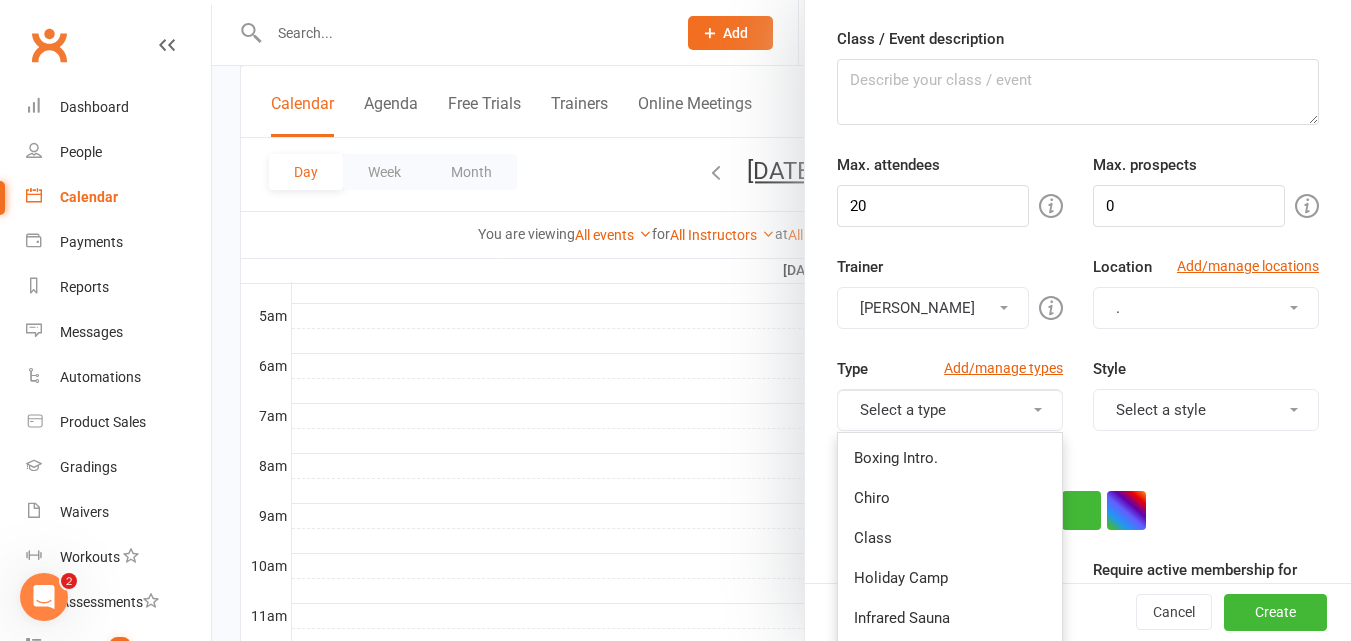 click on "Holiday Camp" at bounding box center (950, 578) 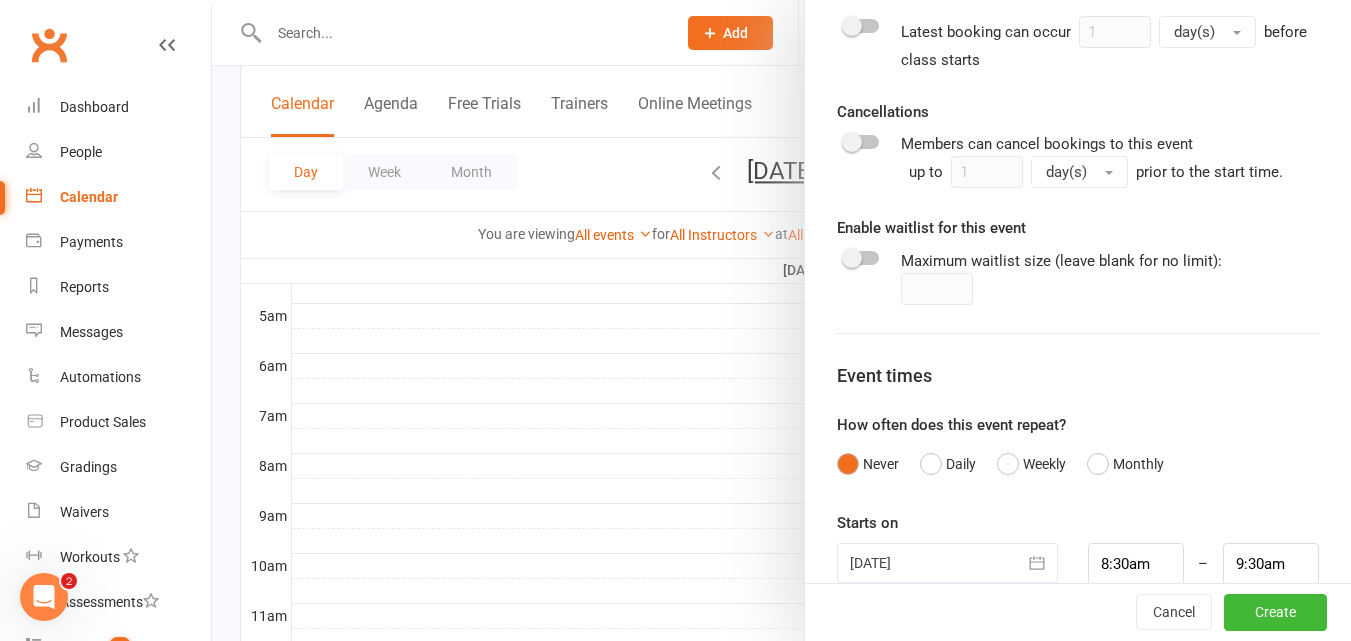 scroll, scrollTop: 973, scrollLeft: 0, axis: vertical 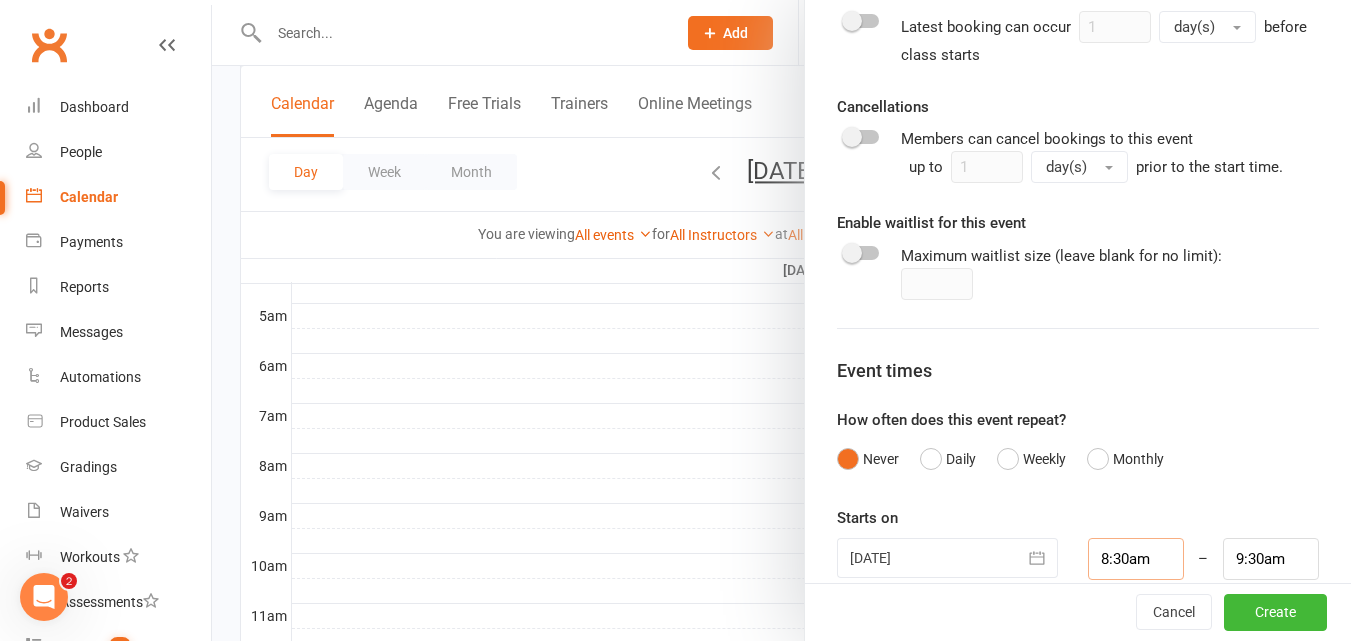 click on "8:30am" at bounding box center [1136, 559] 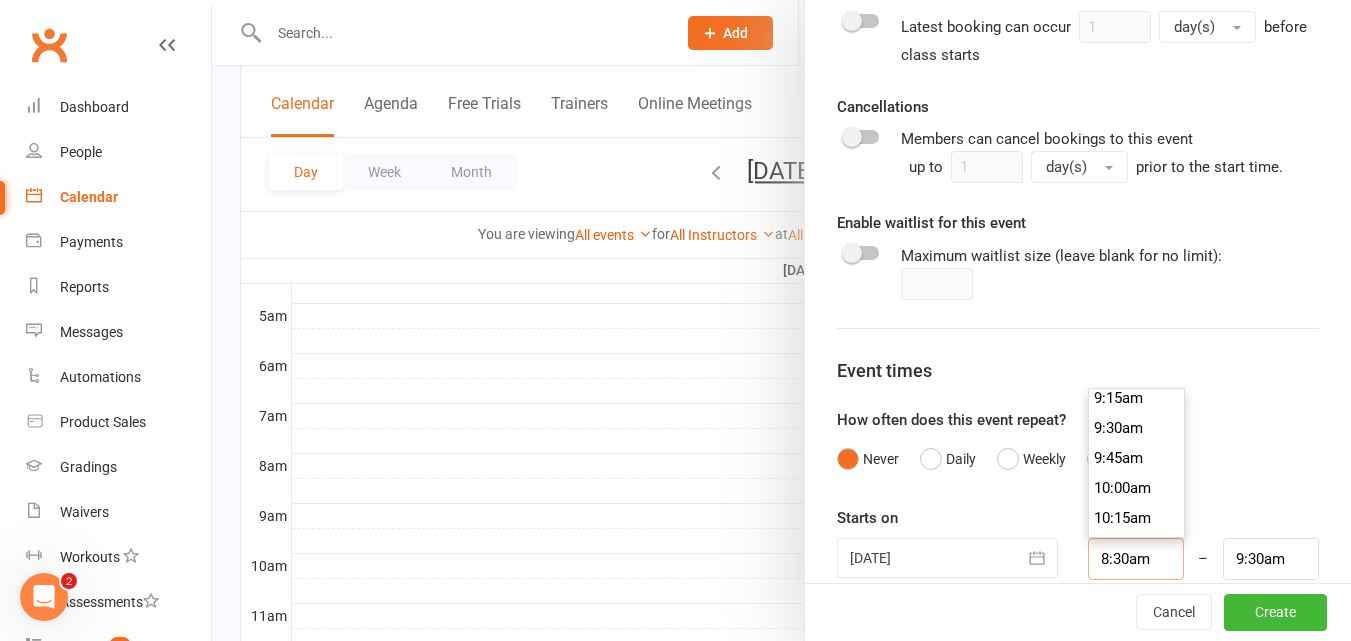 scroll, scrollTop: 1125, scrollLeft: 0, axis: vertical 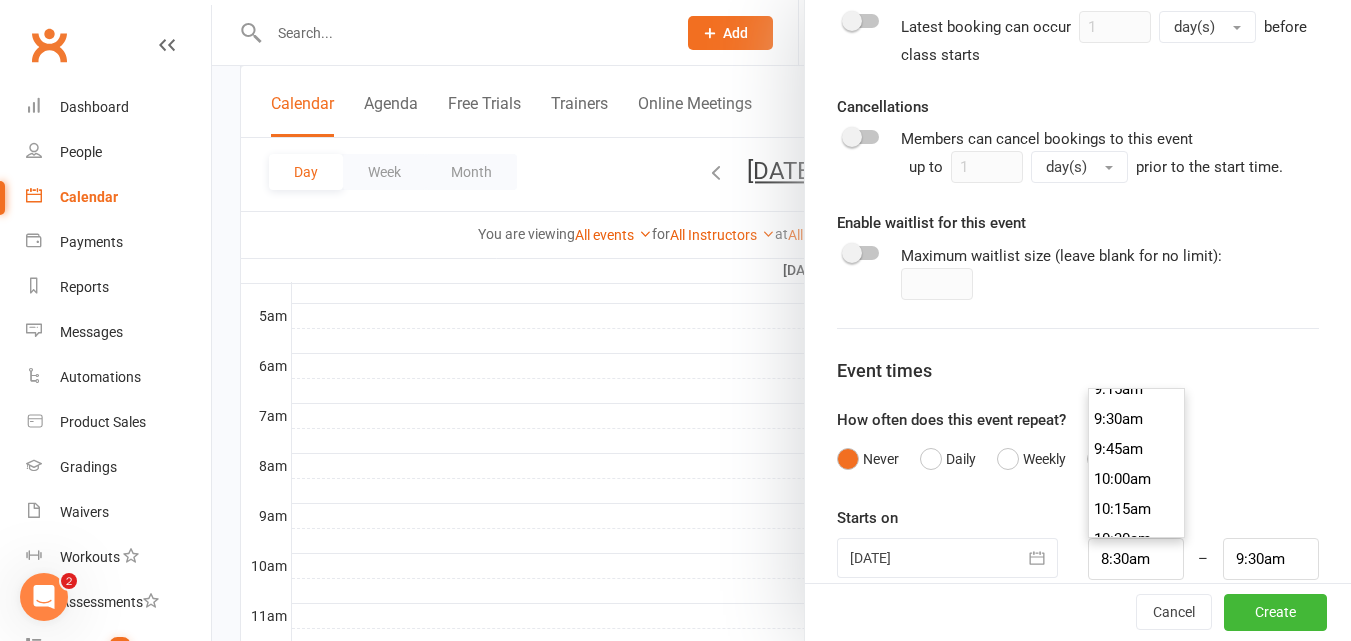 type on "10:00am" 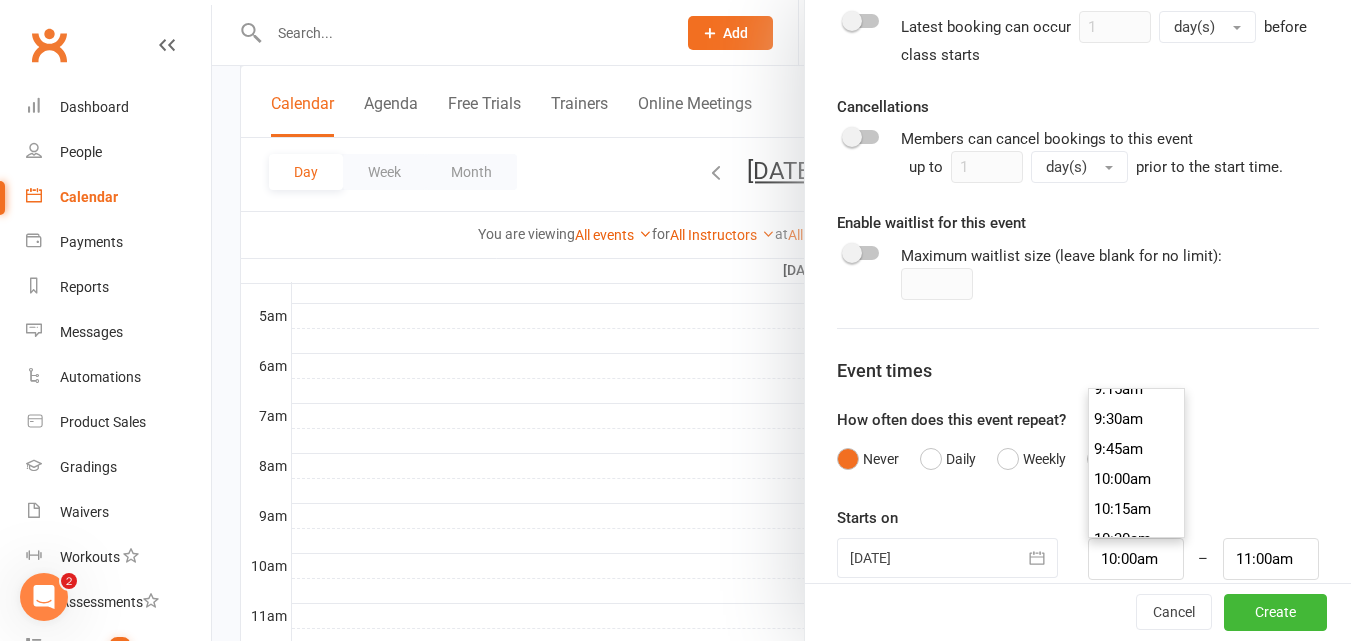 click on "10:00am" at bounding box center (1137, 479) 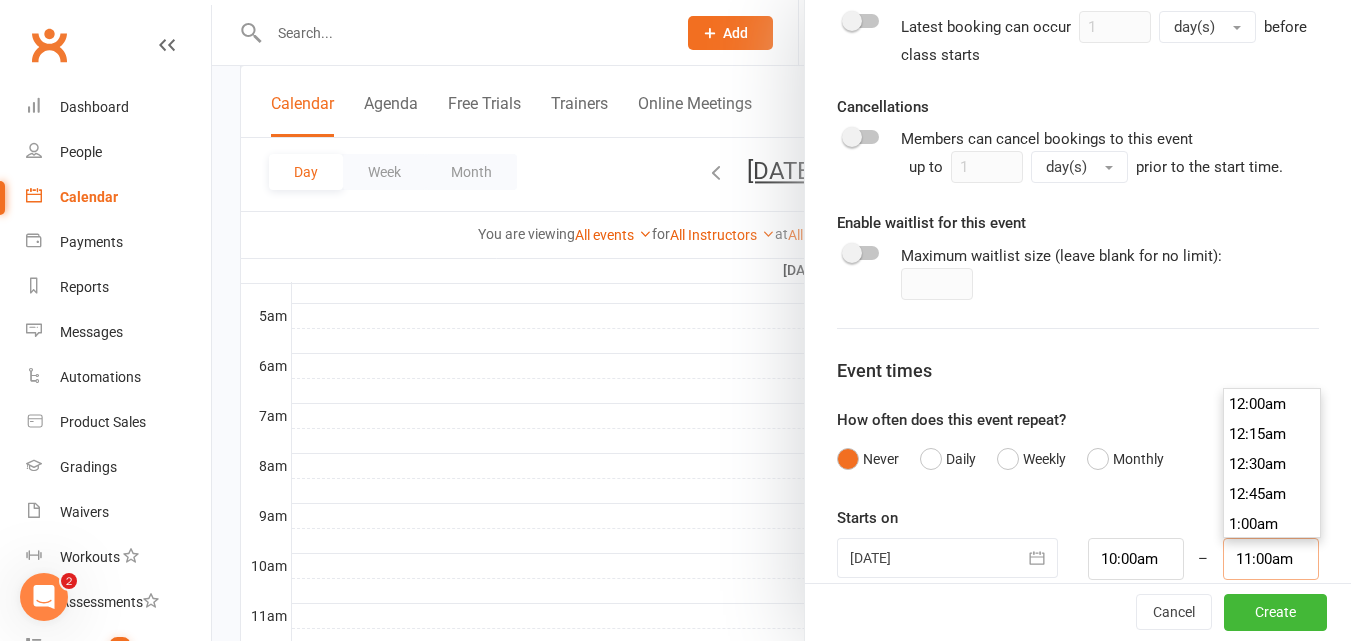 click on "11:00am" at bounding box center (1271, 559) 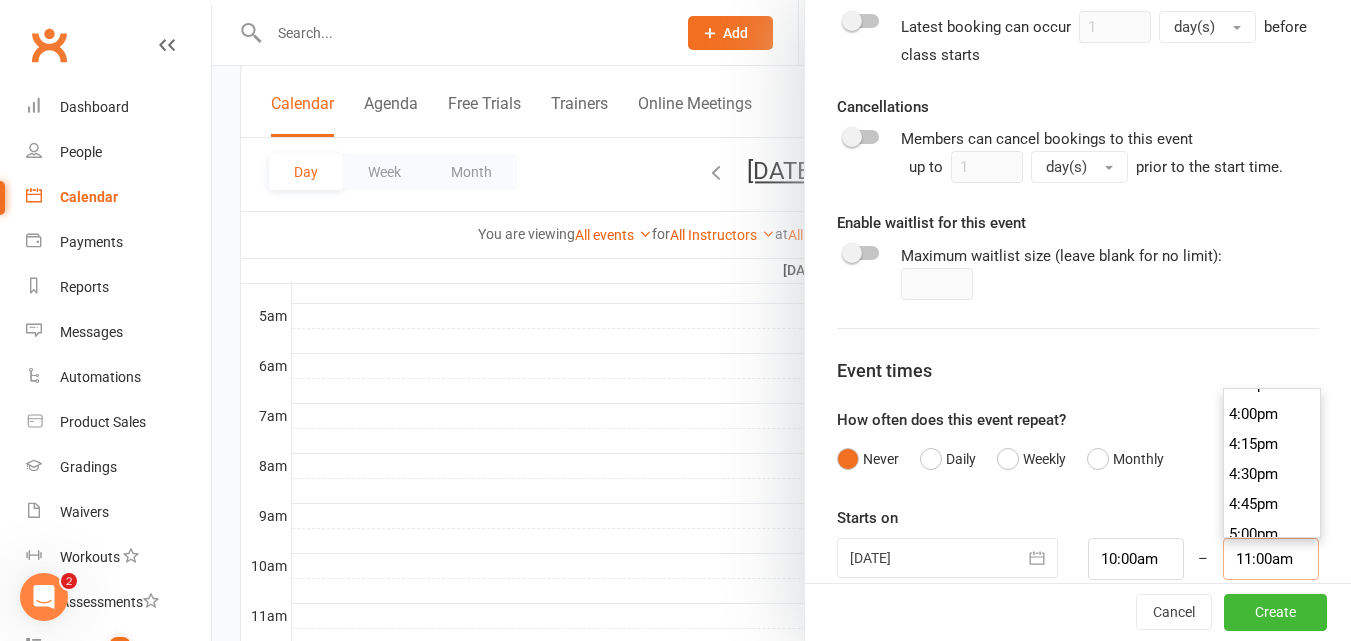 scroll, scrollTop: 1903, scrollLeft: 0, axis: vertical 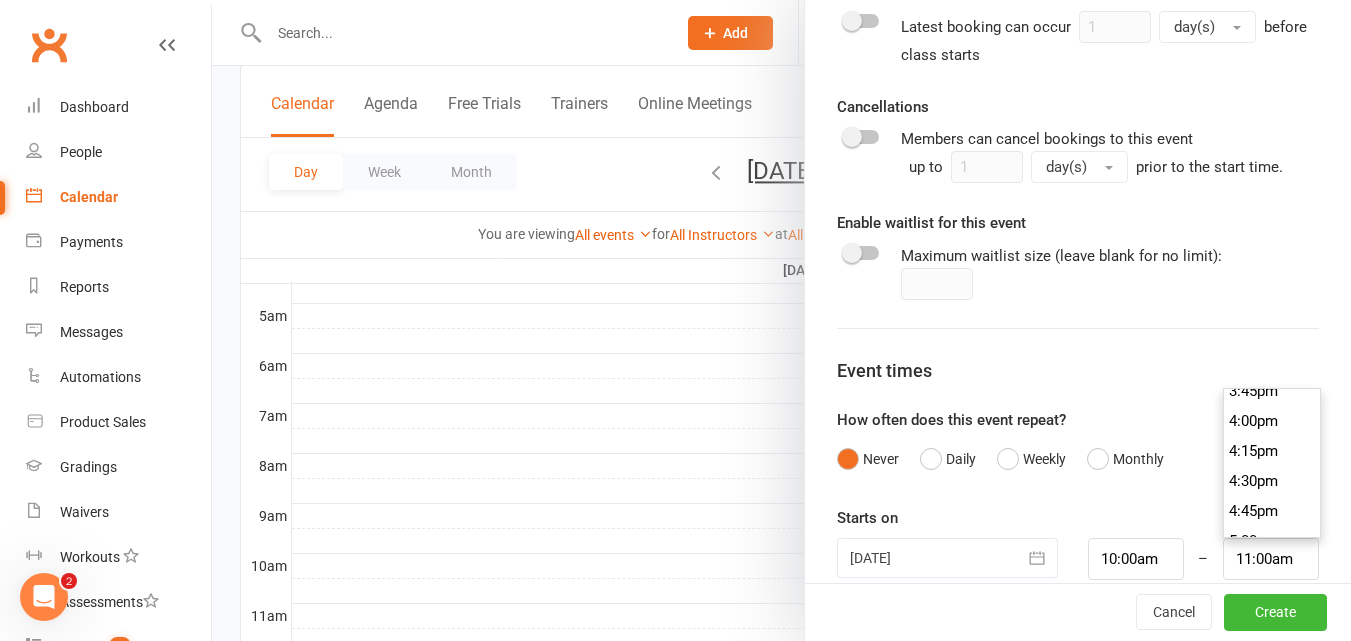 type on "4:00pm" 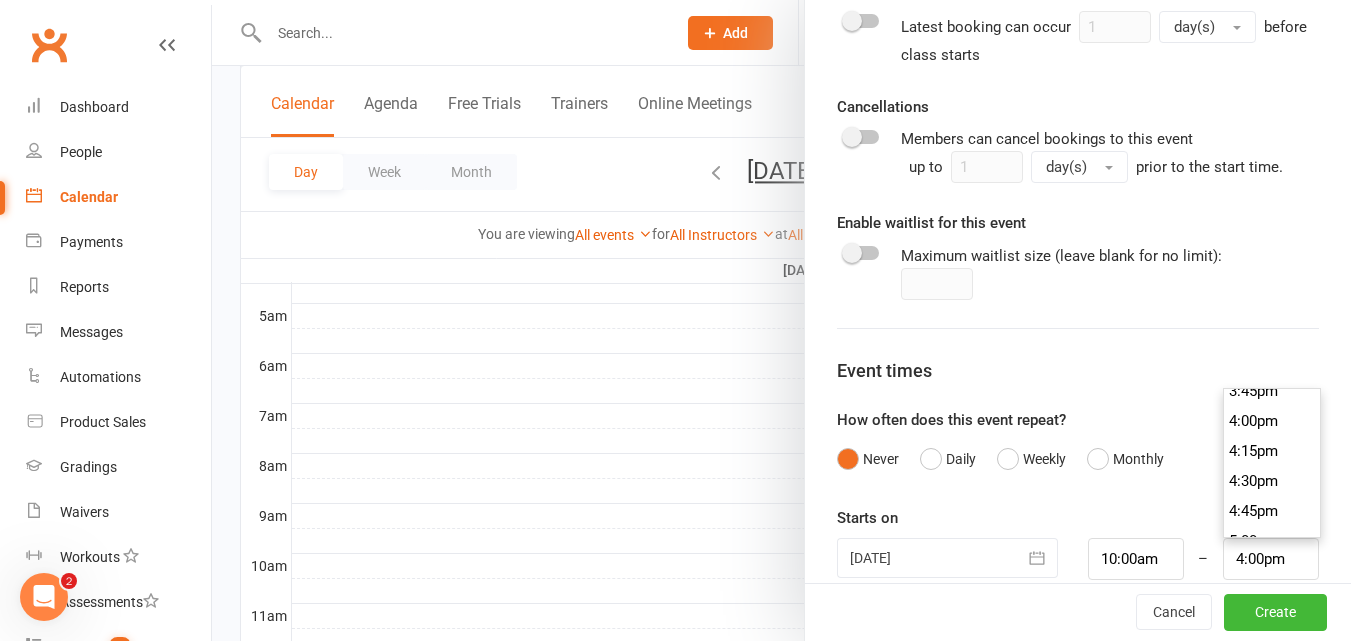 click on "4:00pm" at bounding box center [1272, 421] 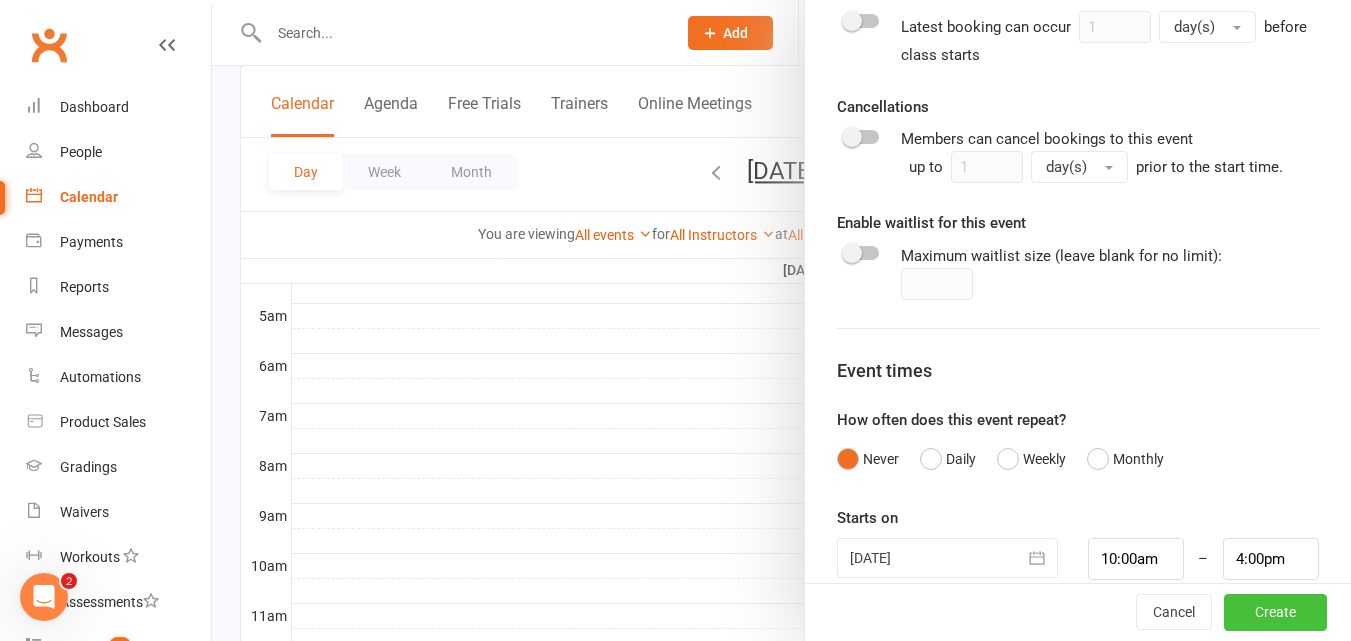 click on "Create" at bounding box center [1275, 613] 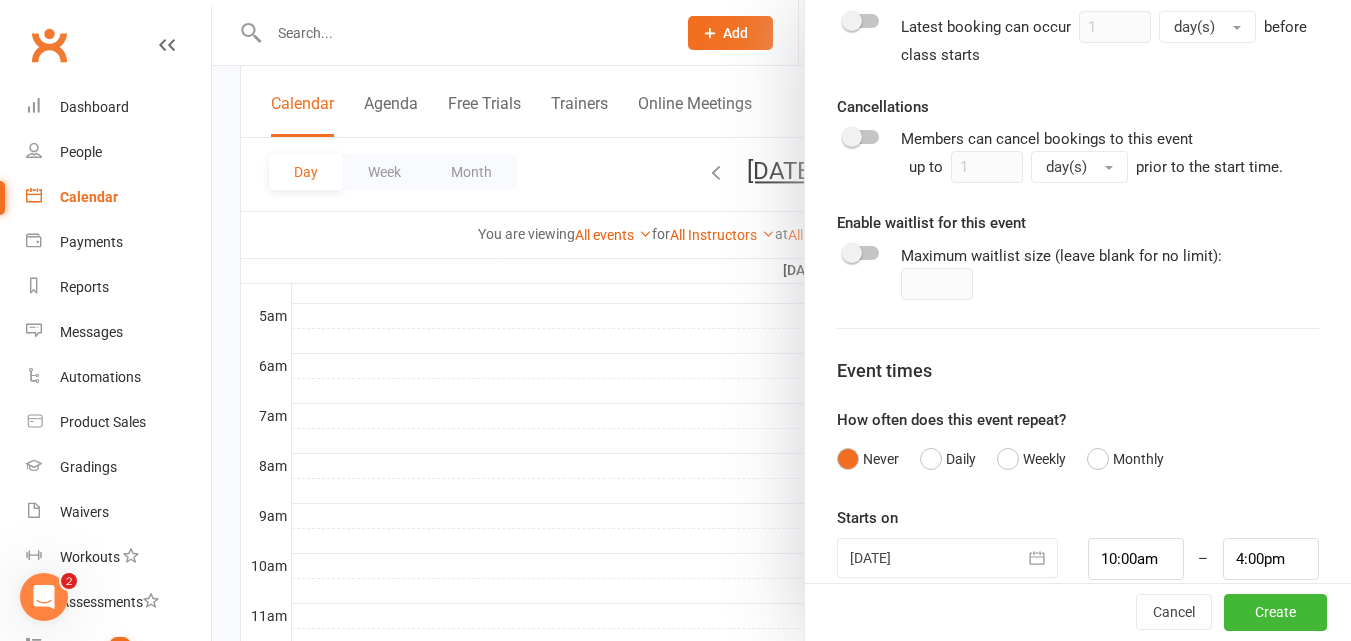 type 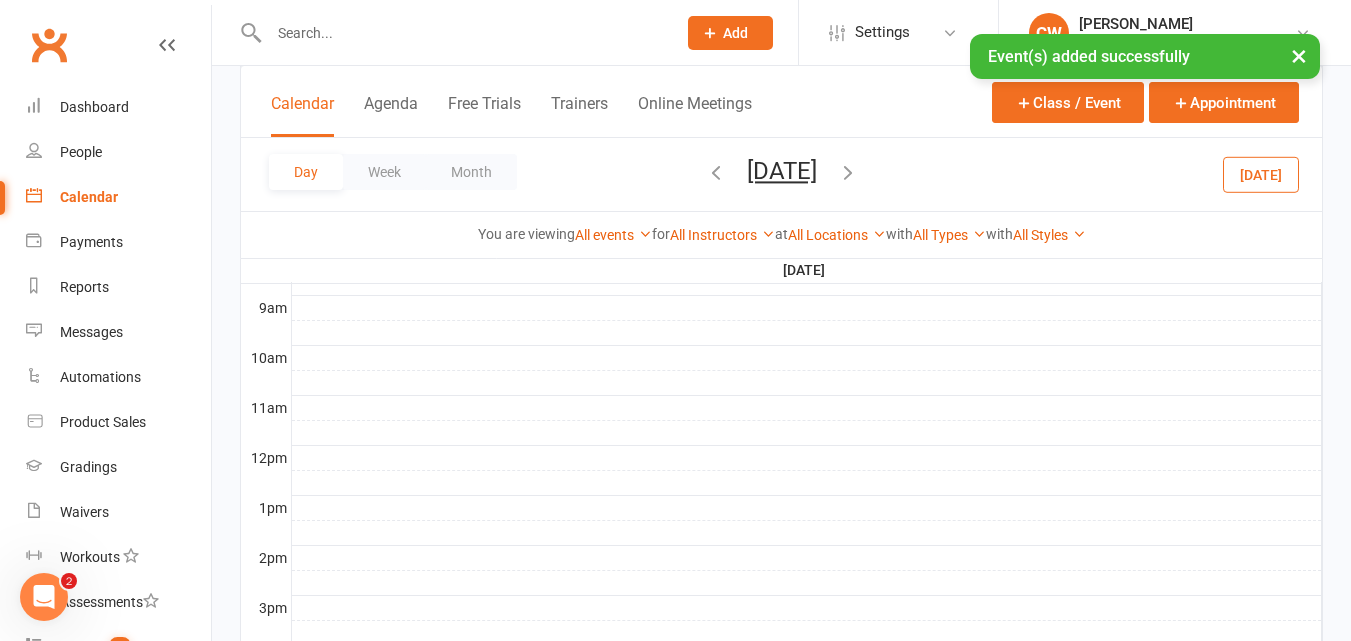 scroll, scrollTop: 597, scrollLeft: 0, axis: vertical 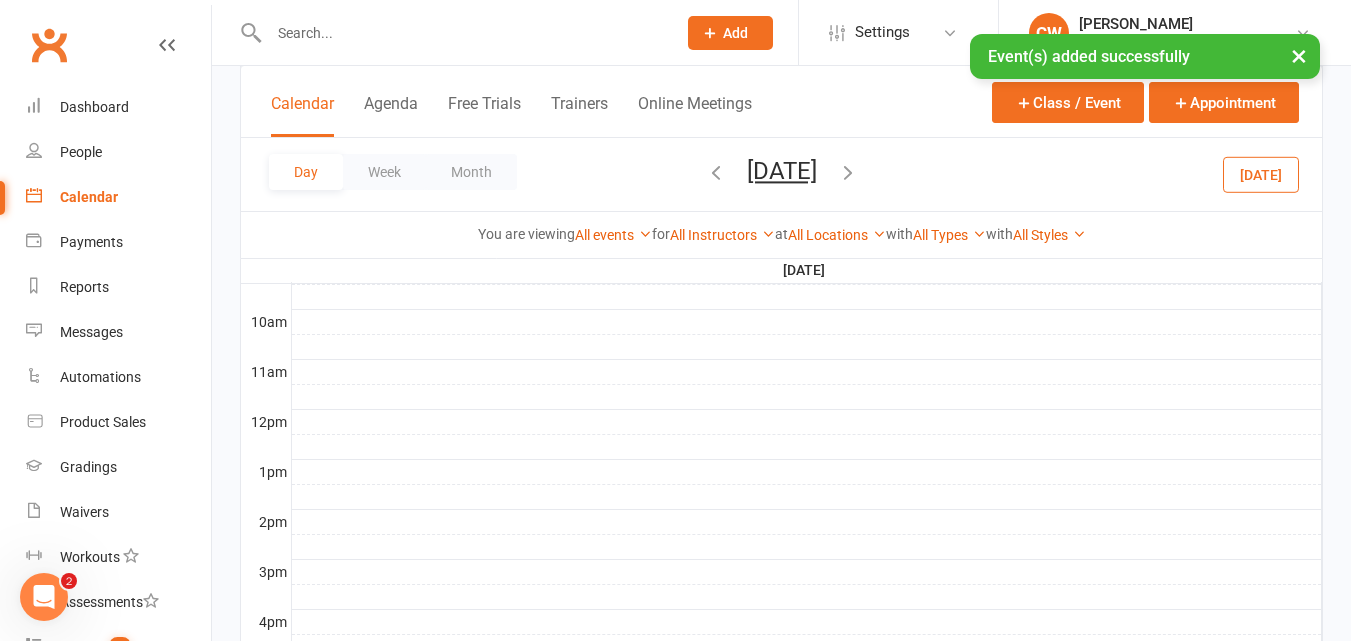 click on "Calendar" at bounding box center (118, 197) 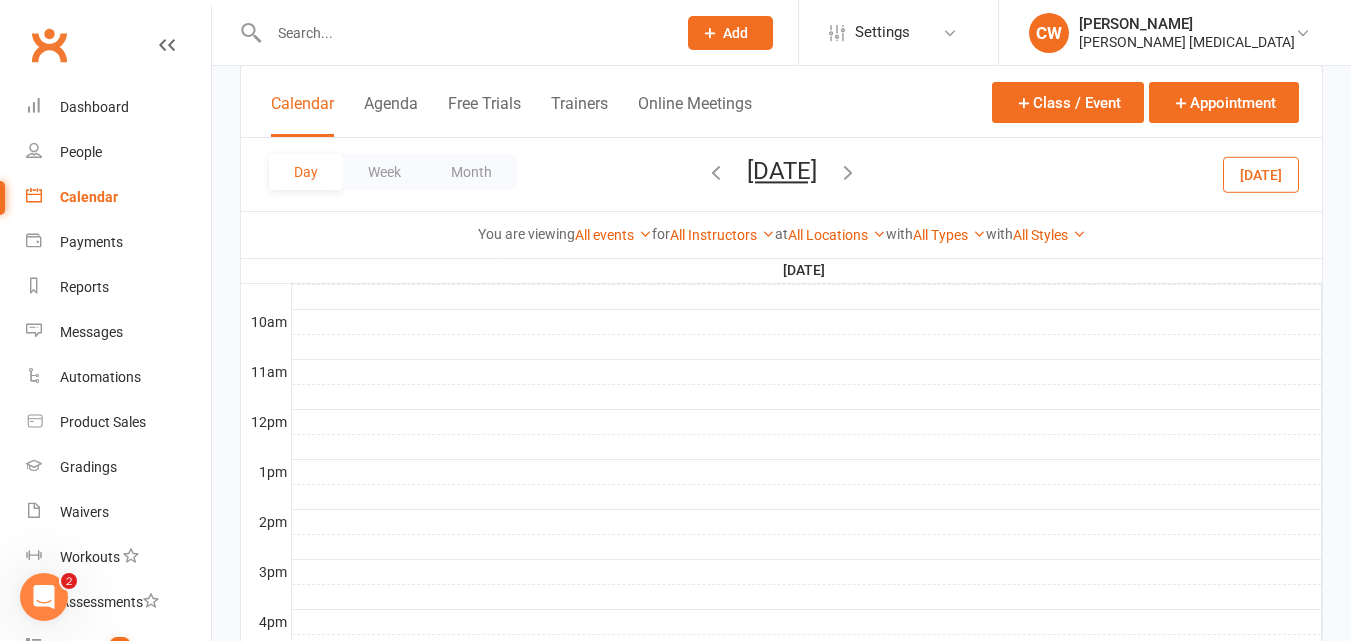 click on "Month" at bounding box center (471, 172) 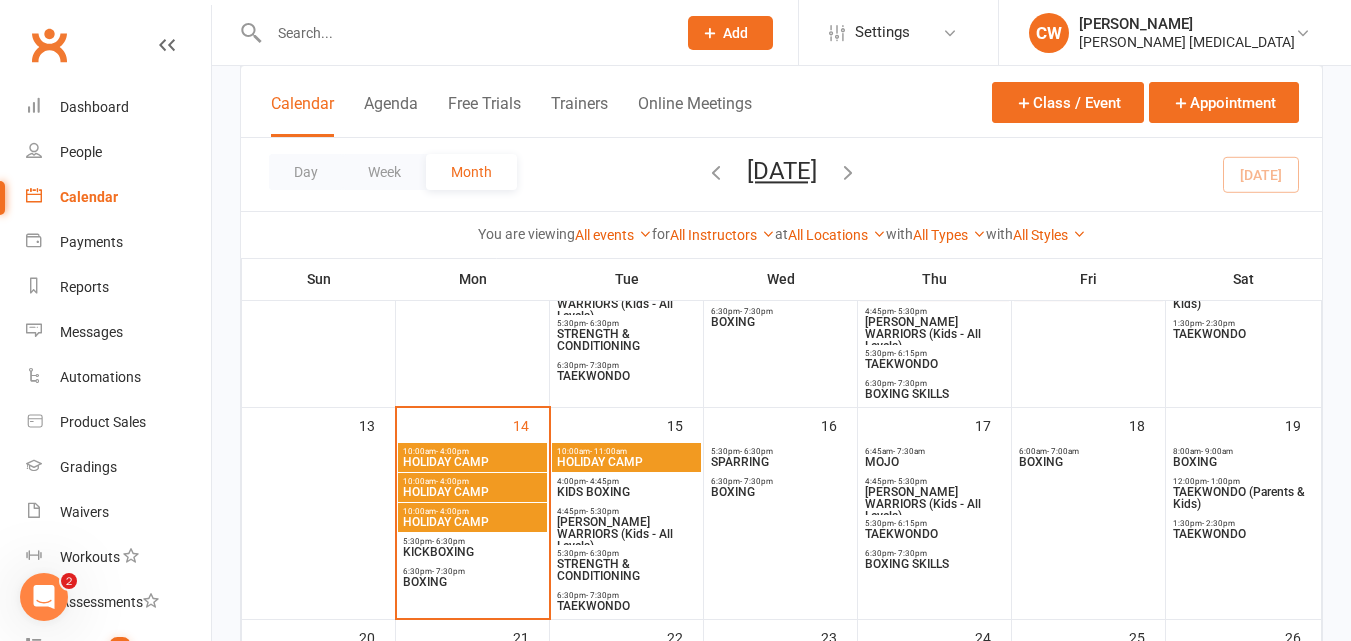 scroll, scrollTop: 454, scrollLeft: 0, axis: vertical 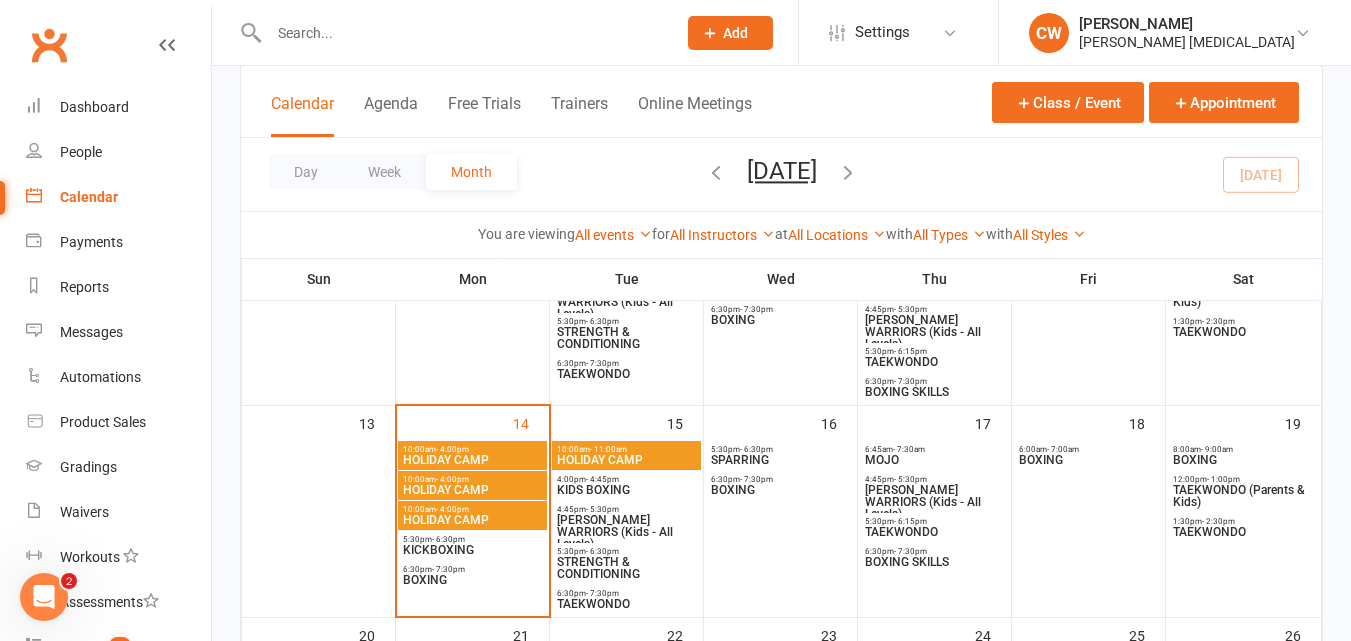 click on "16" at bounding box center [780, 511] 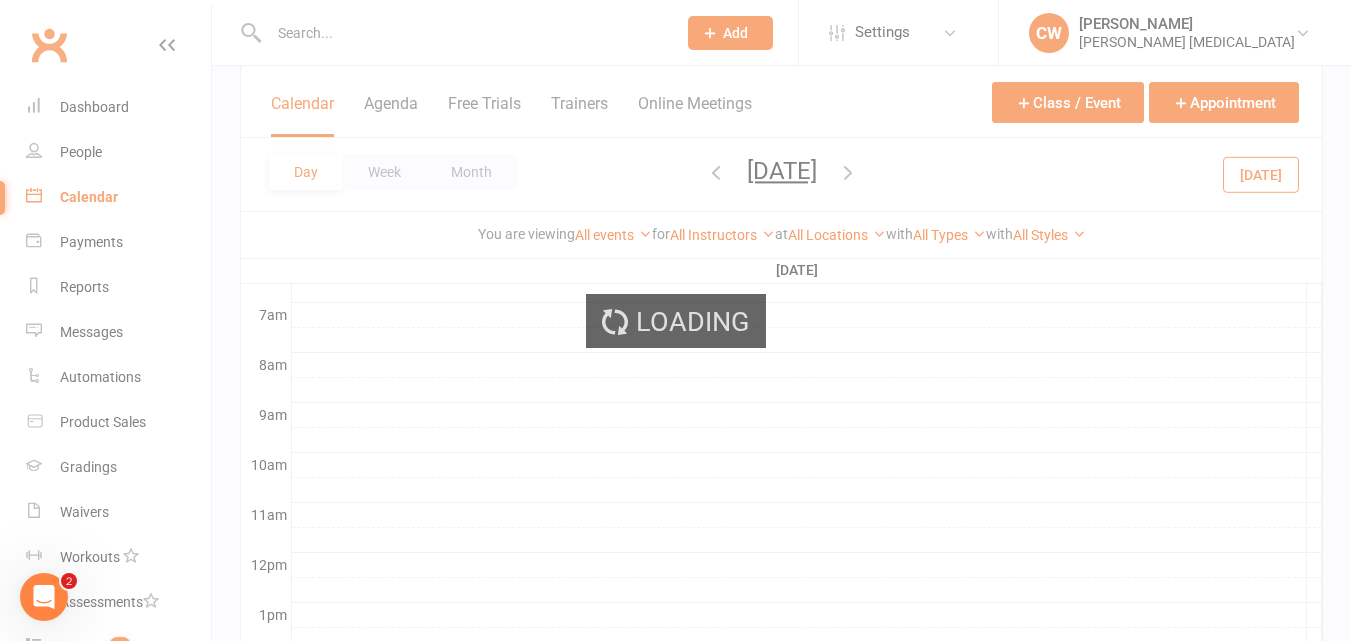 scroll, scrollTop: 301, scrollLeft: 0, axis: vertical 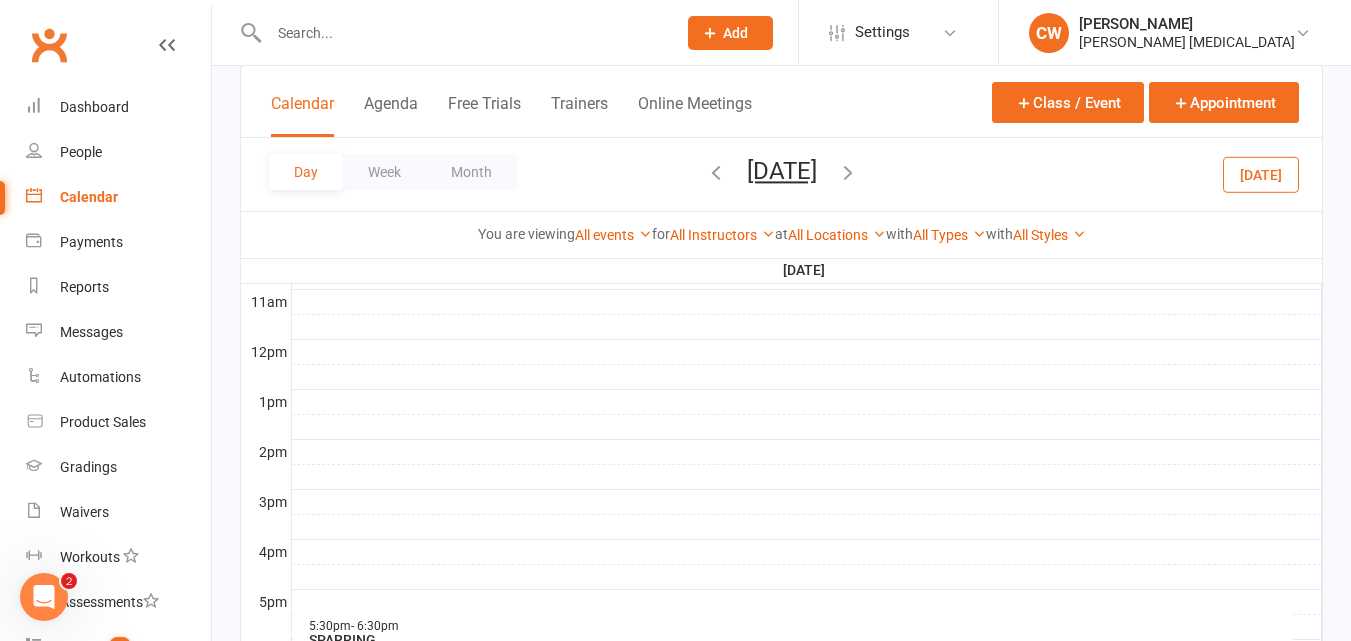 click on "Calendar" at bounding box center [89, 197] 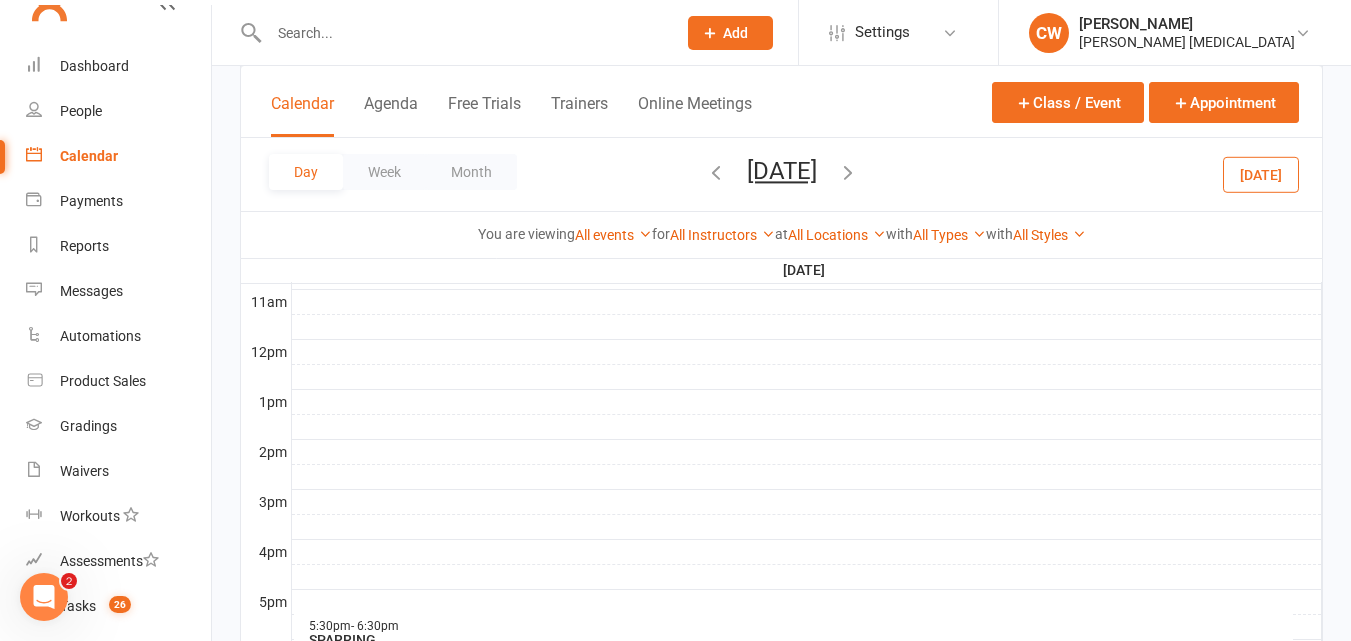scroll, scrollTop: 62, scrollLeft: 0, axis: vertical 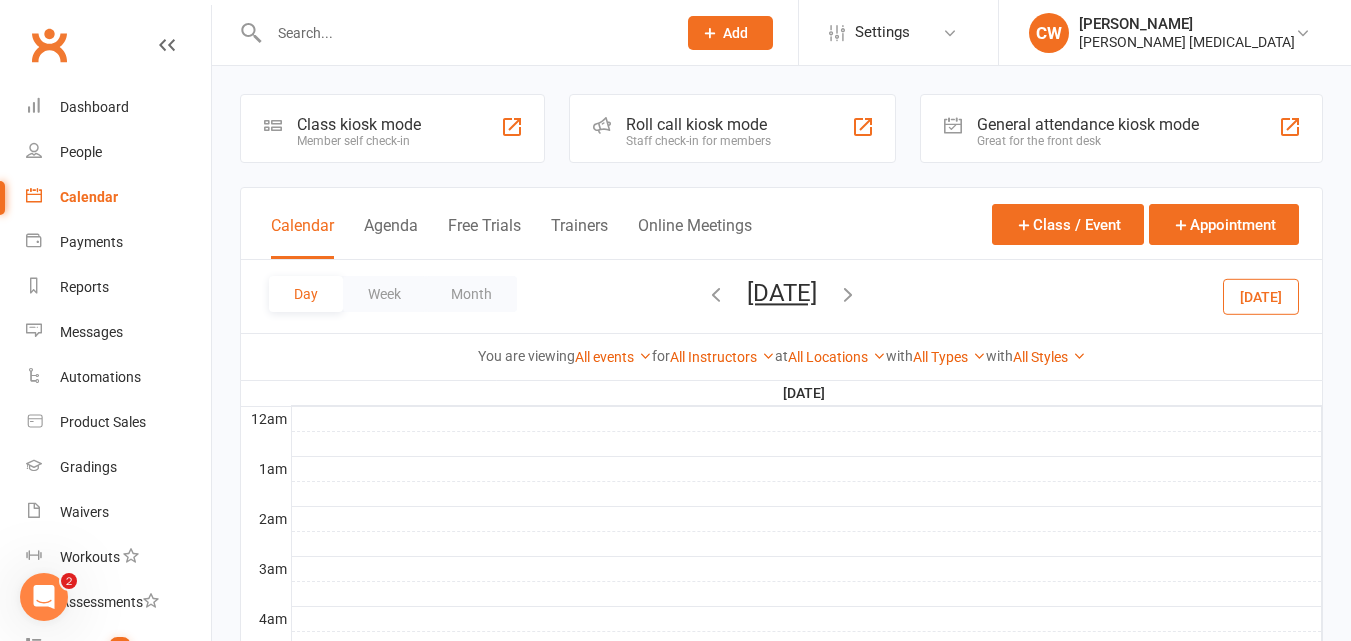 click on "Calendar" at bounding box center [89, 197] 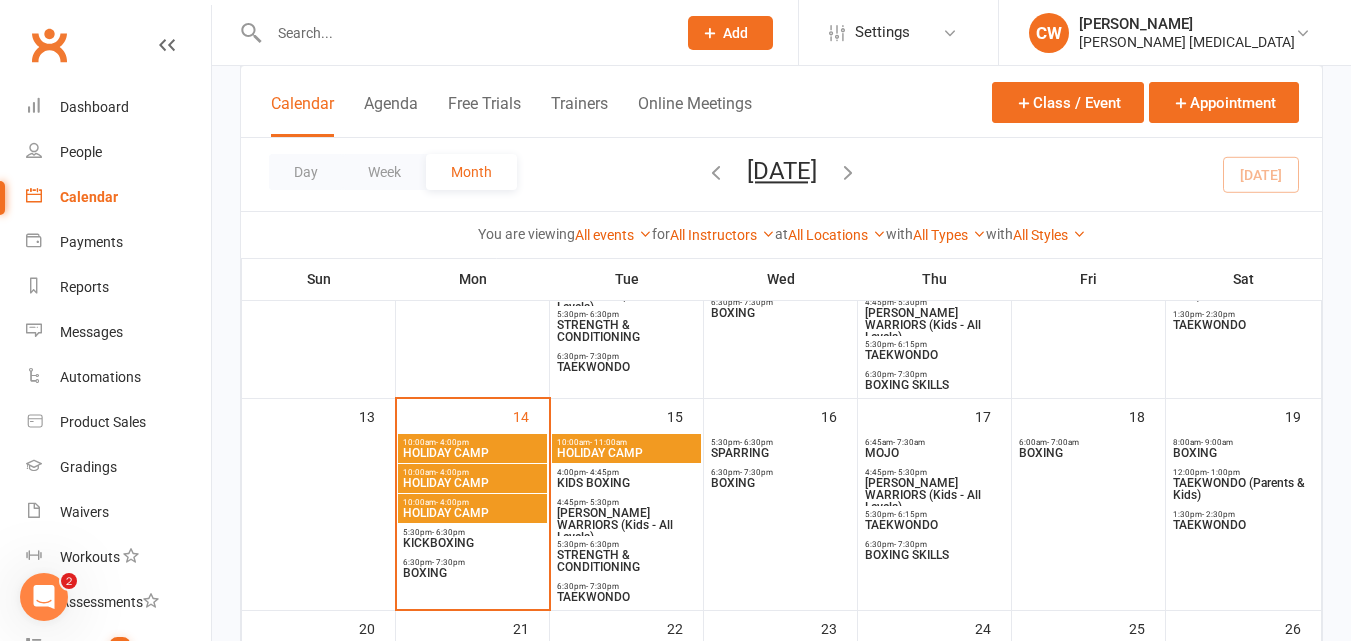 scroll, scrollTop: 467, scrollLeft: 0, axis: vertical 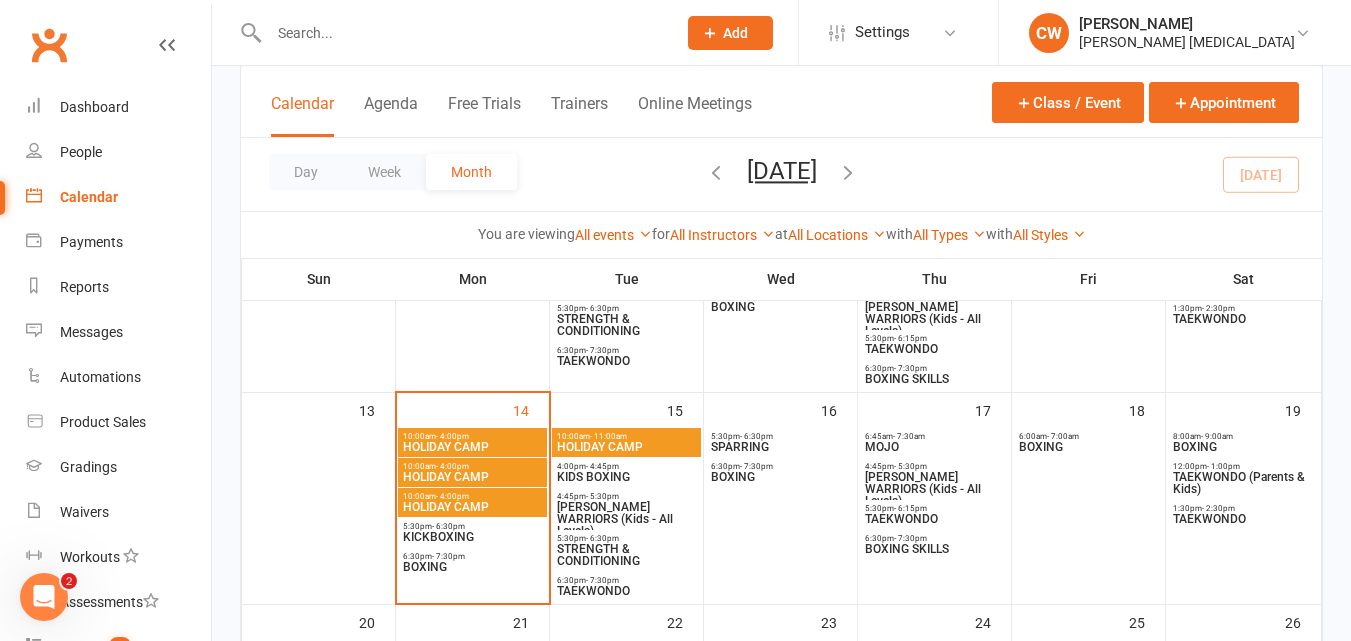 drag, startPoint x: 446, startPoint y: 436, endPoint x: 417, endPoint y: 360, distance: 81.34495 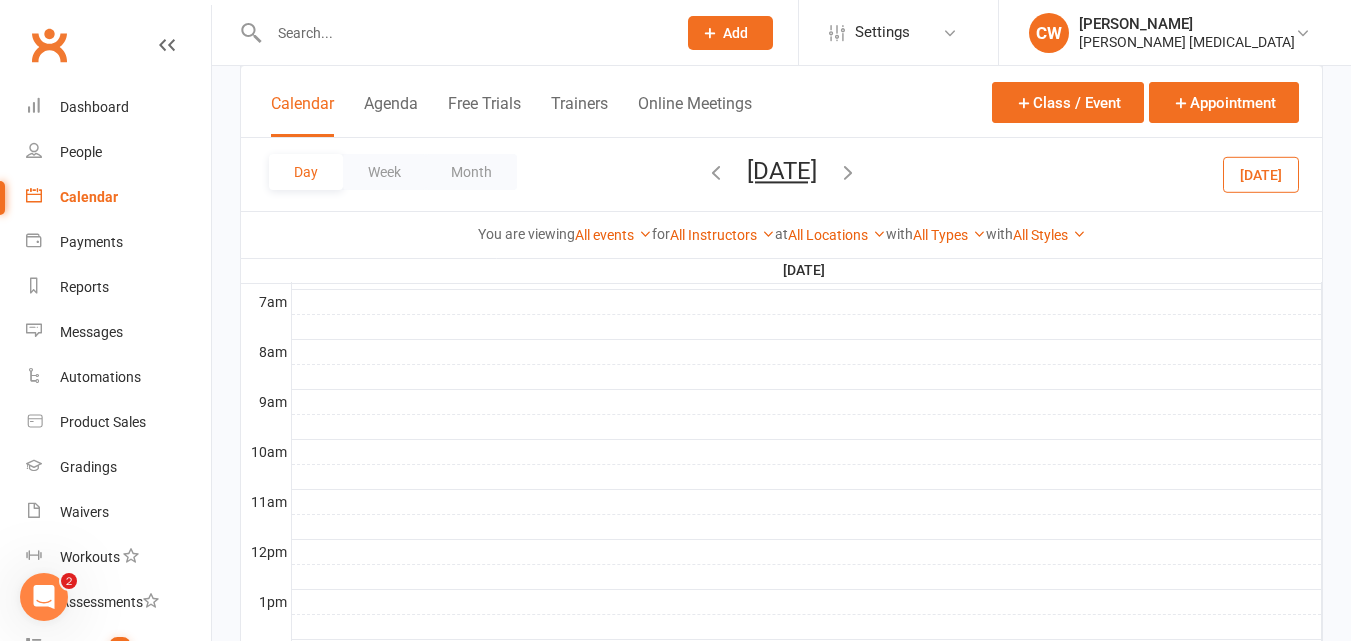 scroll, scrollTop: 0, scrollLeft: 0, axis: both 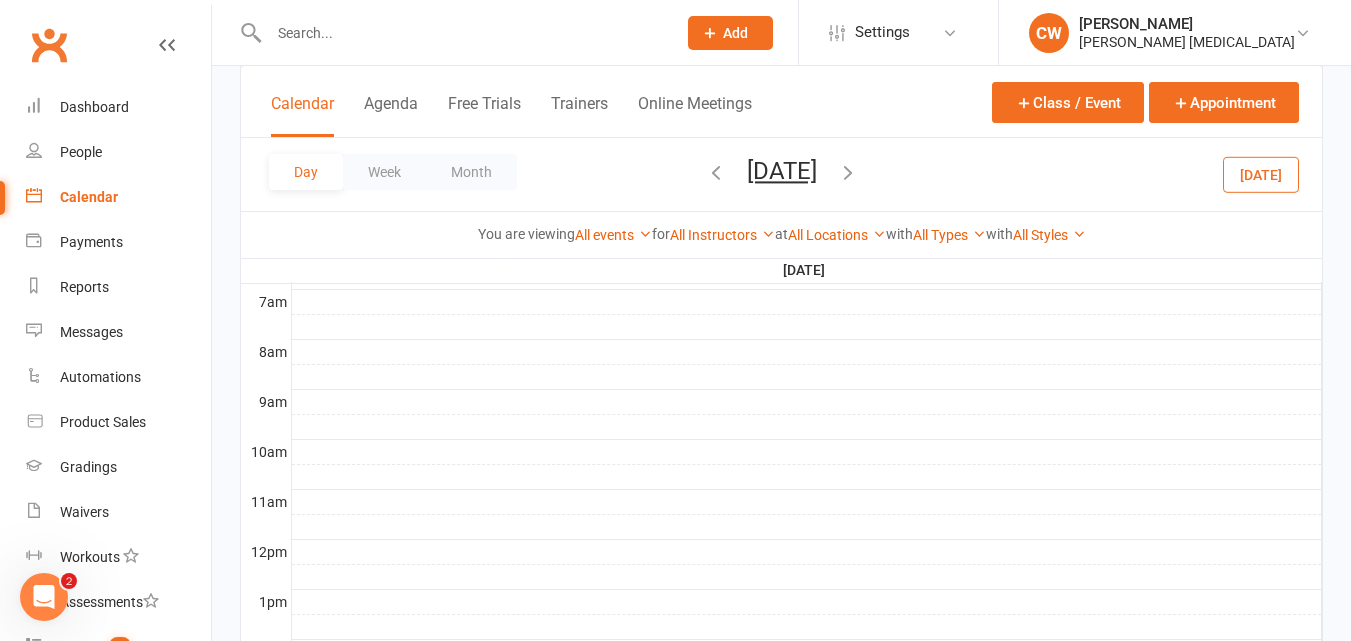 click on "Month" at bounding box center [471, 172] 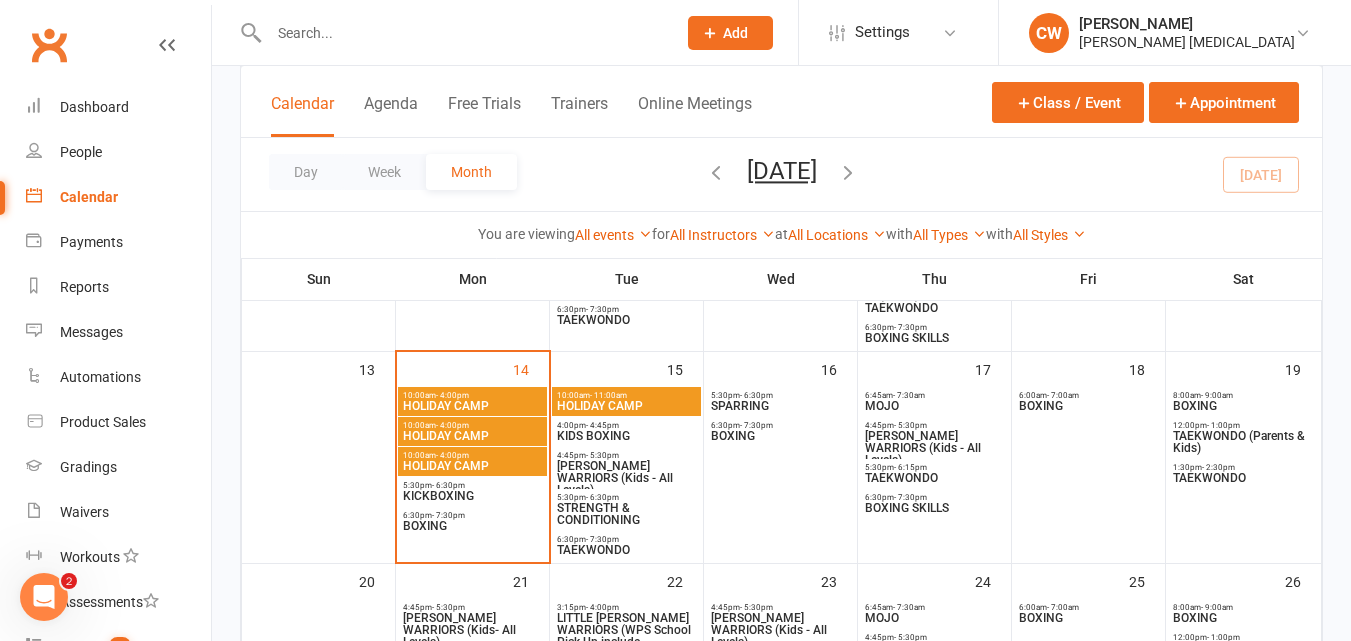 scroll, scrollTop: 507, scrollLeft: 0, axis: vertical 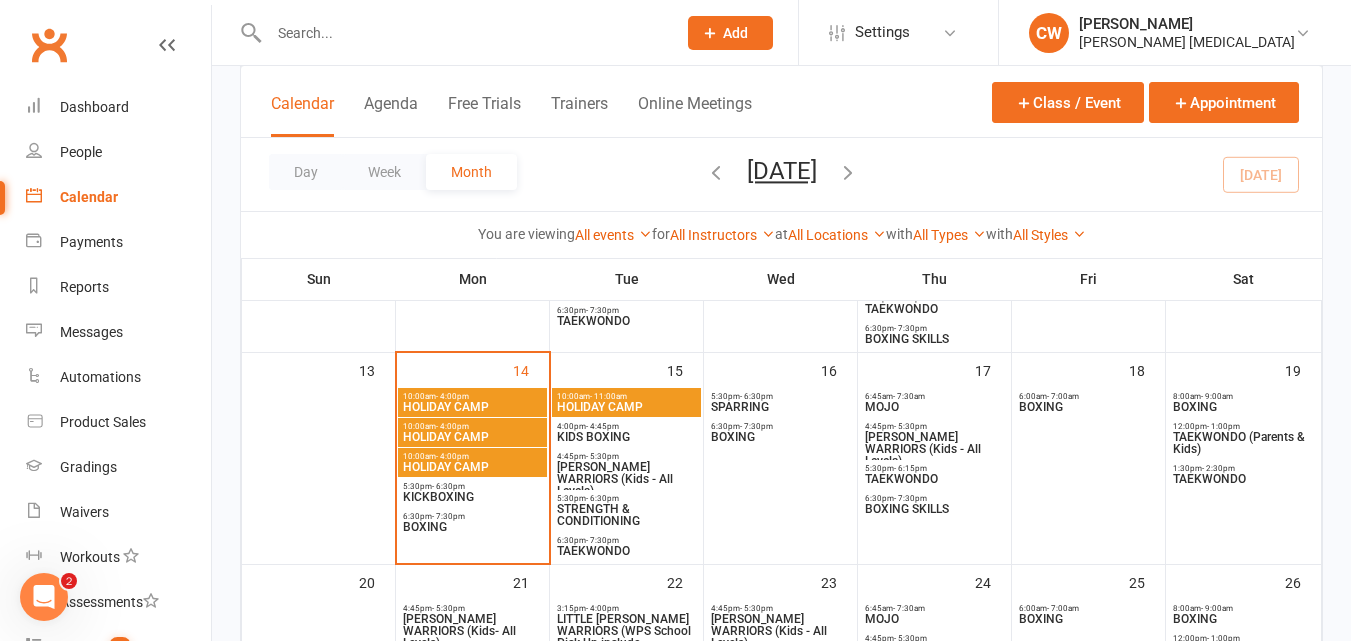 click on "HOLIDAY CAMP" at bounding box center [472, 437] 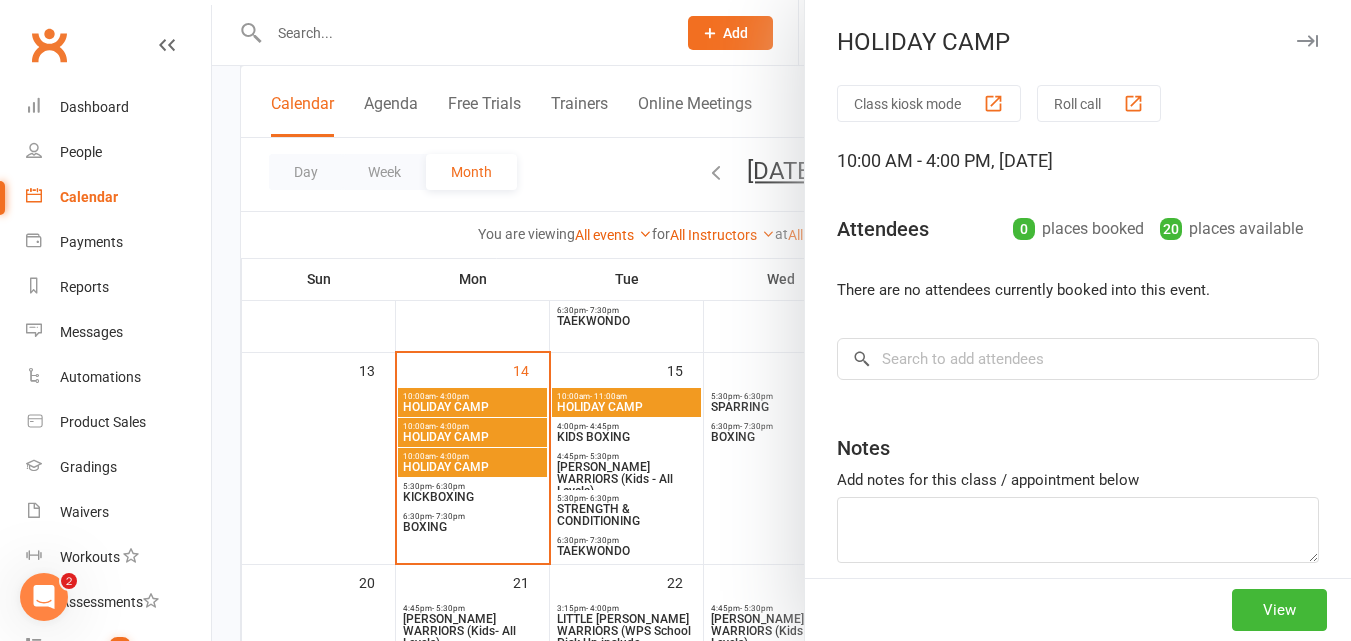 click at bounding box center [781, 320] 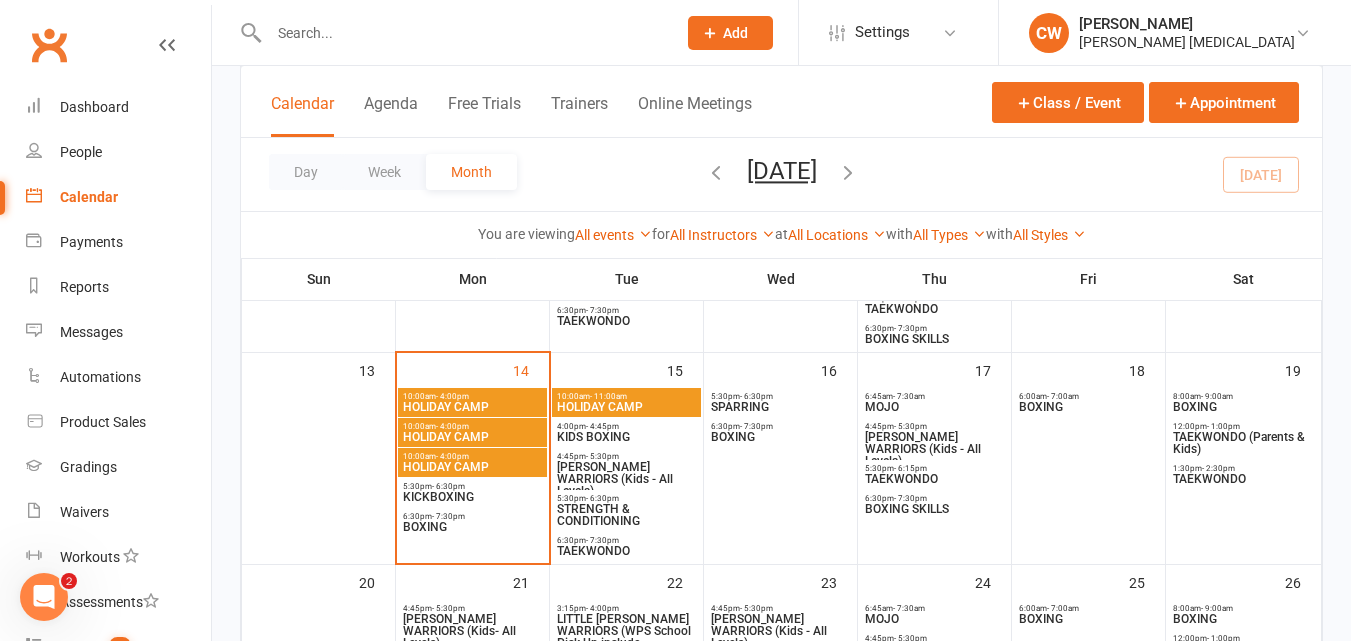 click on "HOLIDAY CAMP" at bounding box center [472, 437] 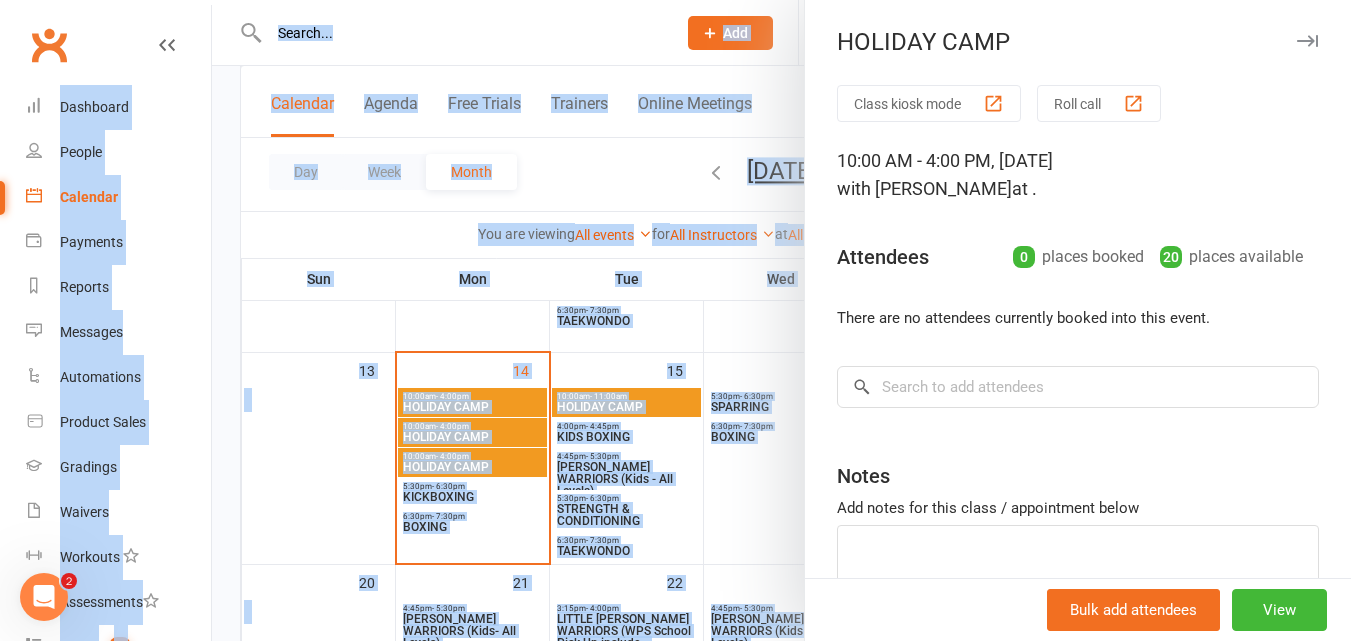 click at bounding box center [781, 320] 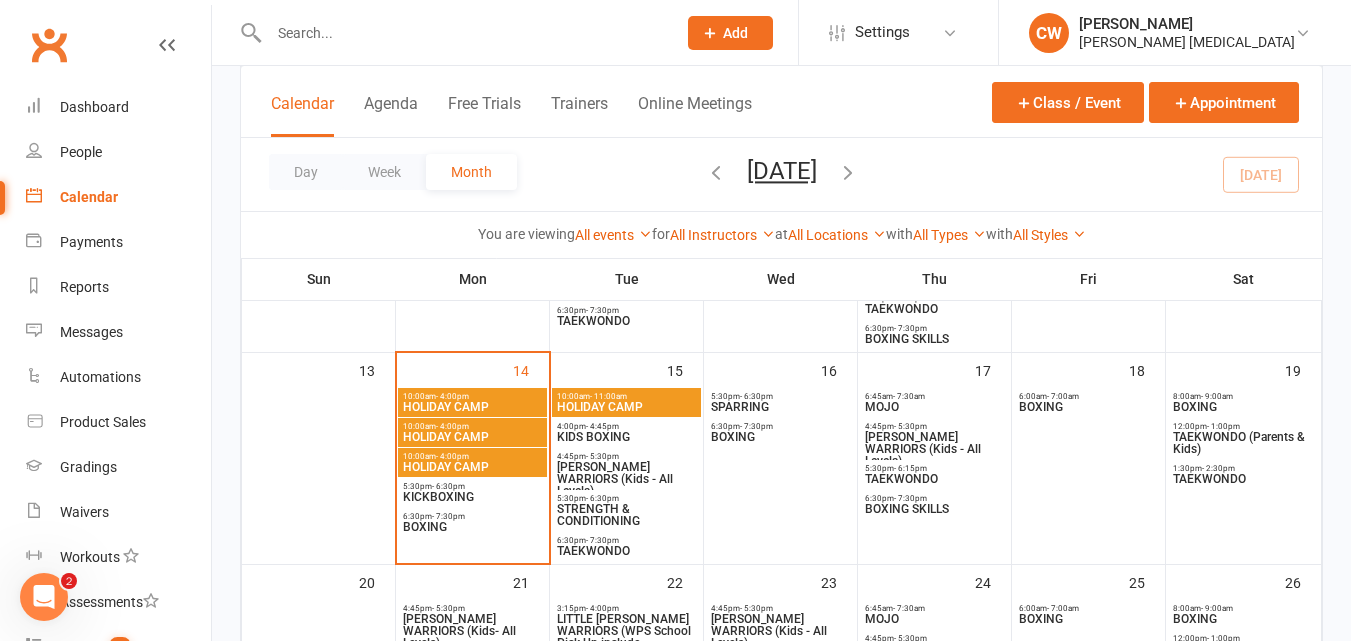 click on "HOLIDAY CAMP" at bounding box center [472, 437] 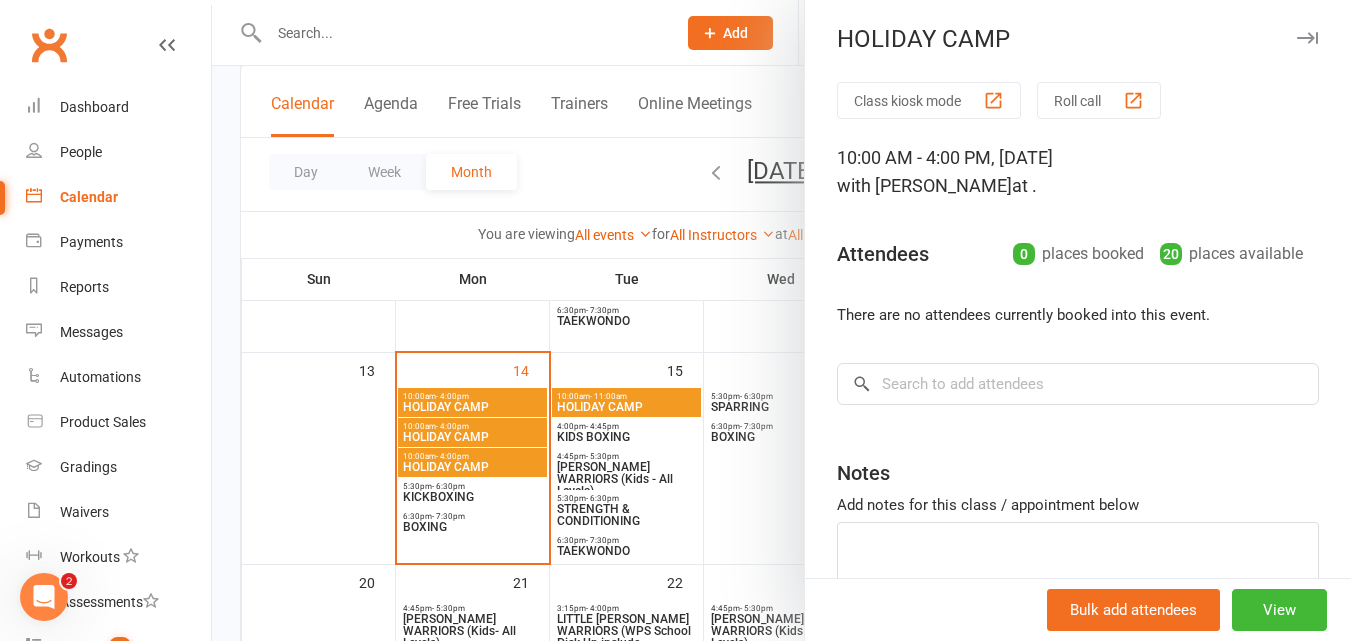 scroll, scrollTop: 0, scrollLeft: 0, axis: both 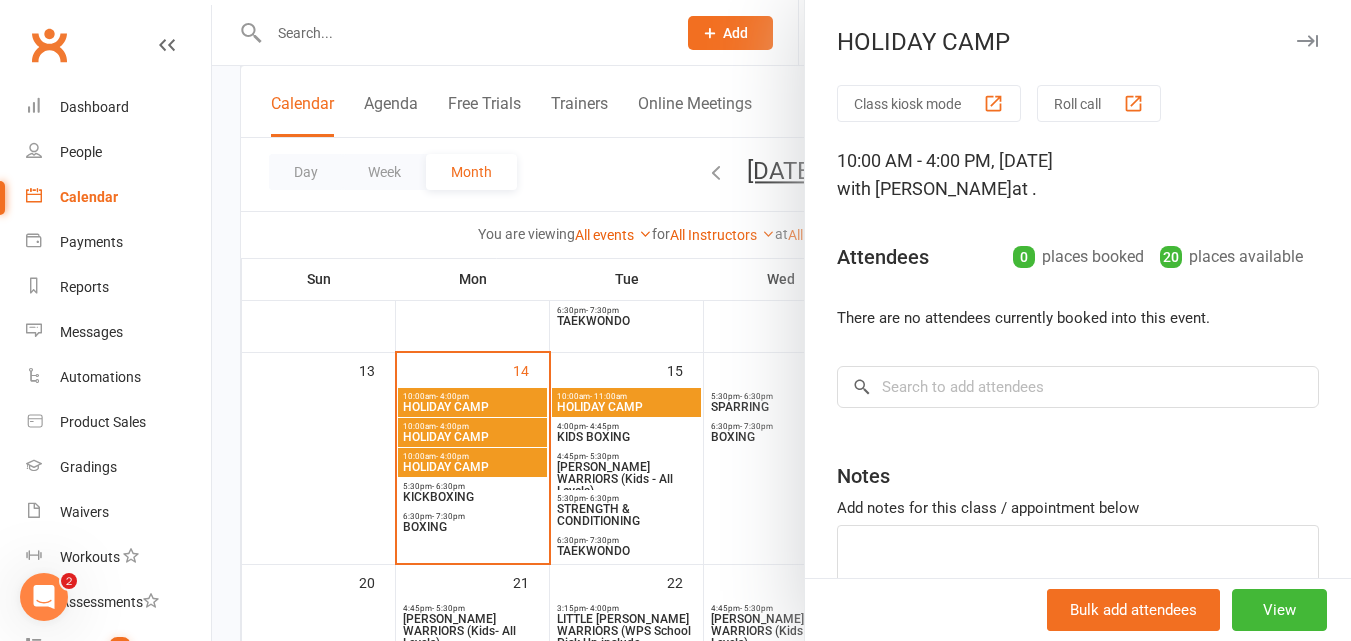 click at bounding box center [781, 320] 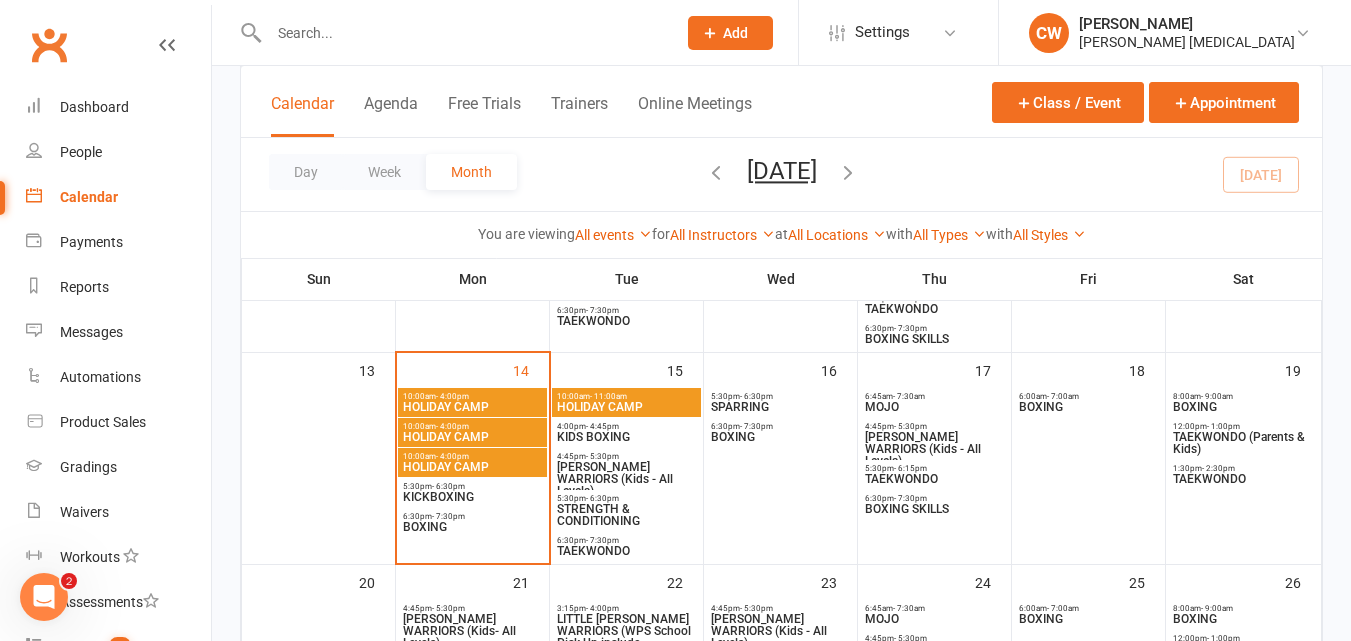 click on "HOLIDAY CAMP" at bounding box center (472, 407) 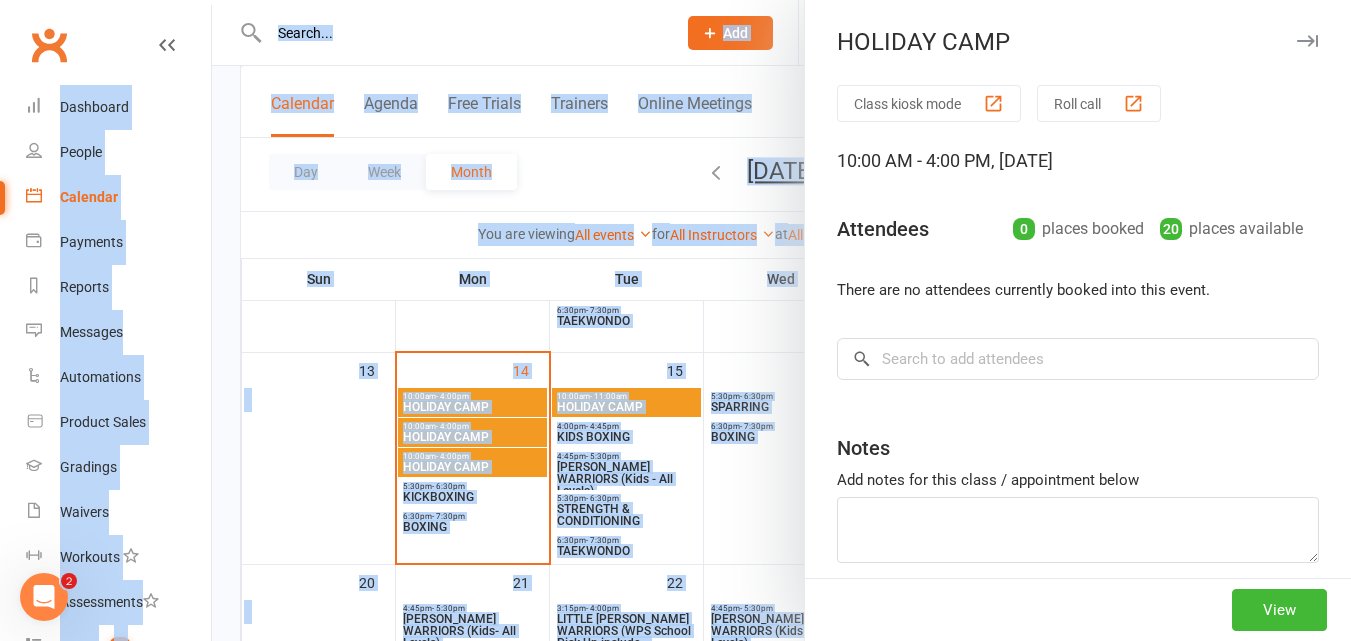 click at bounding box center (781, 320) 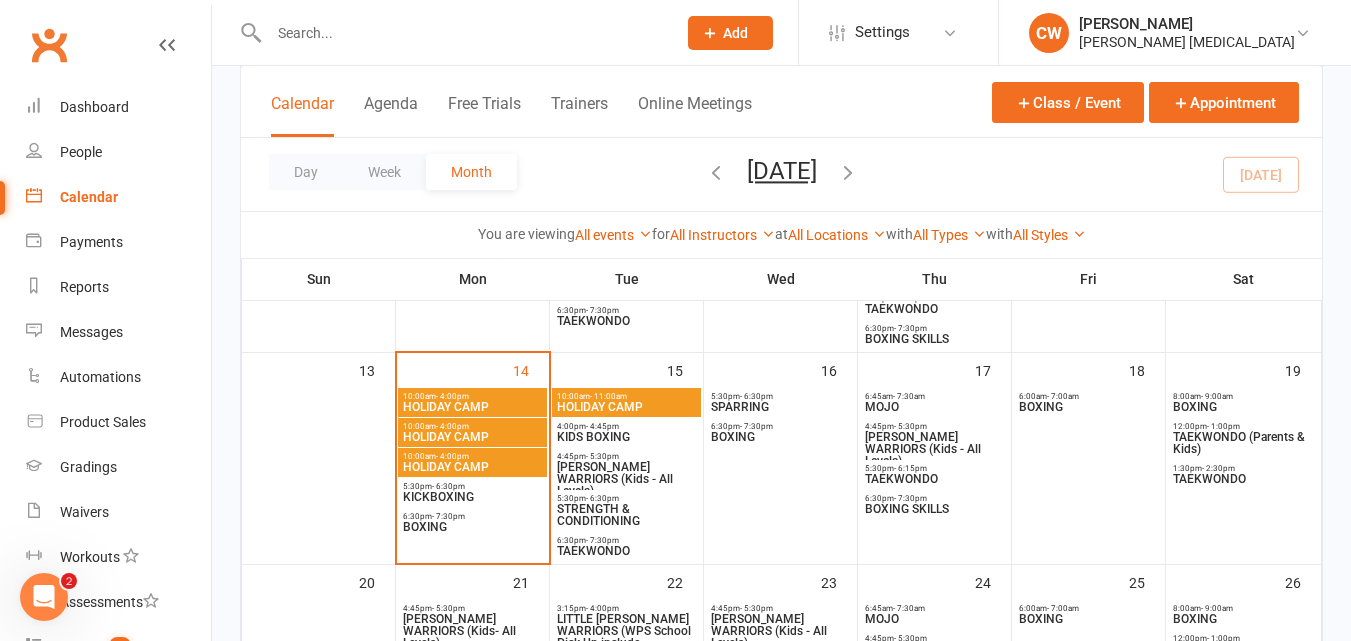click on "10:00am  - 4:00pm" at bounding box center [472, 396] 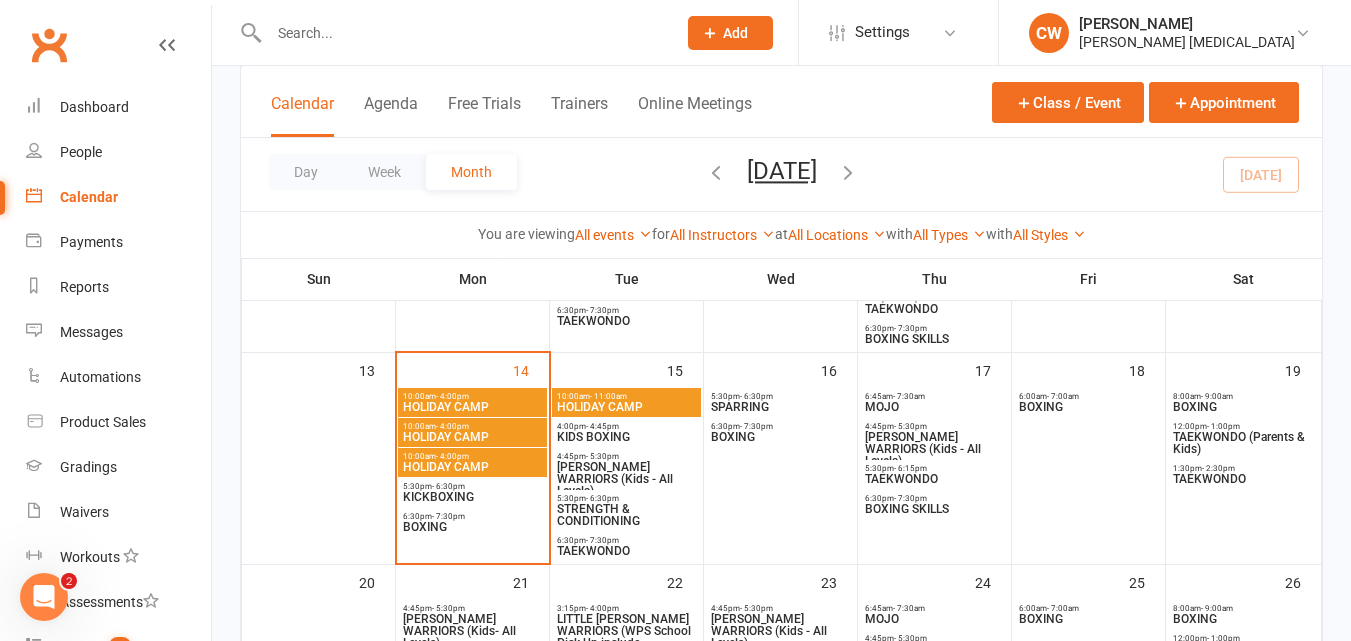 click on "10:00am  - 4:00pm" at bounding box center (472, 396) 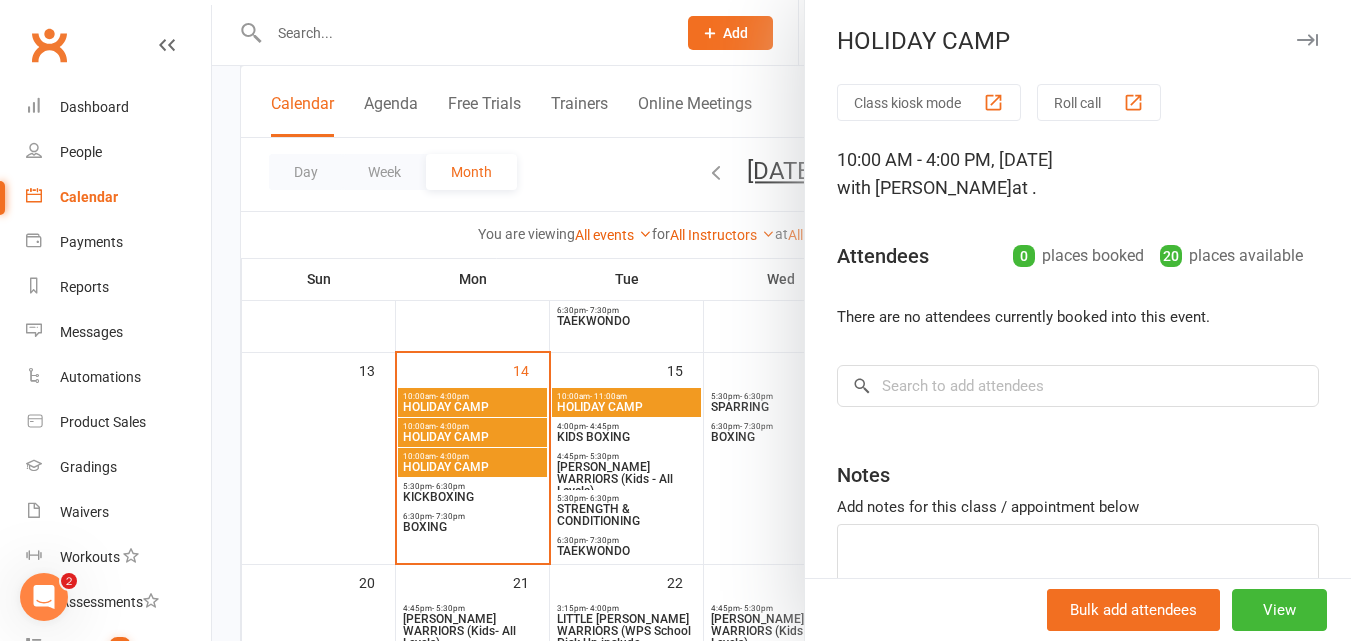 scroll, scrollTop: 0, scrollLeft: 0, axis: both 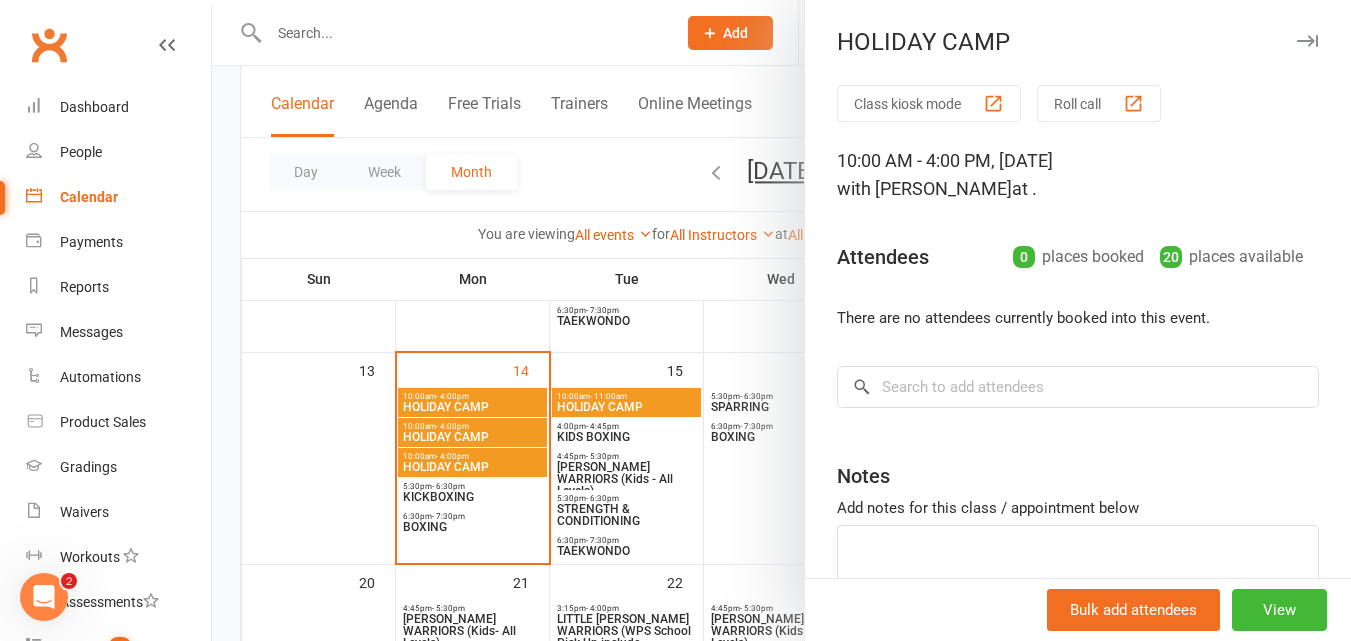 click at bounding box center (781, 320) 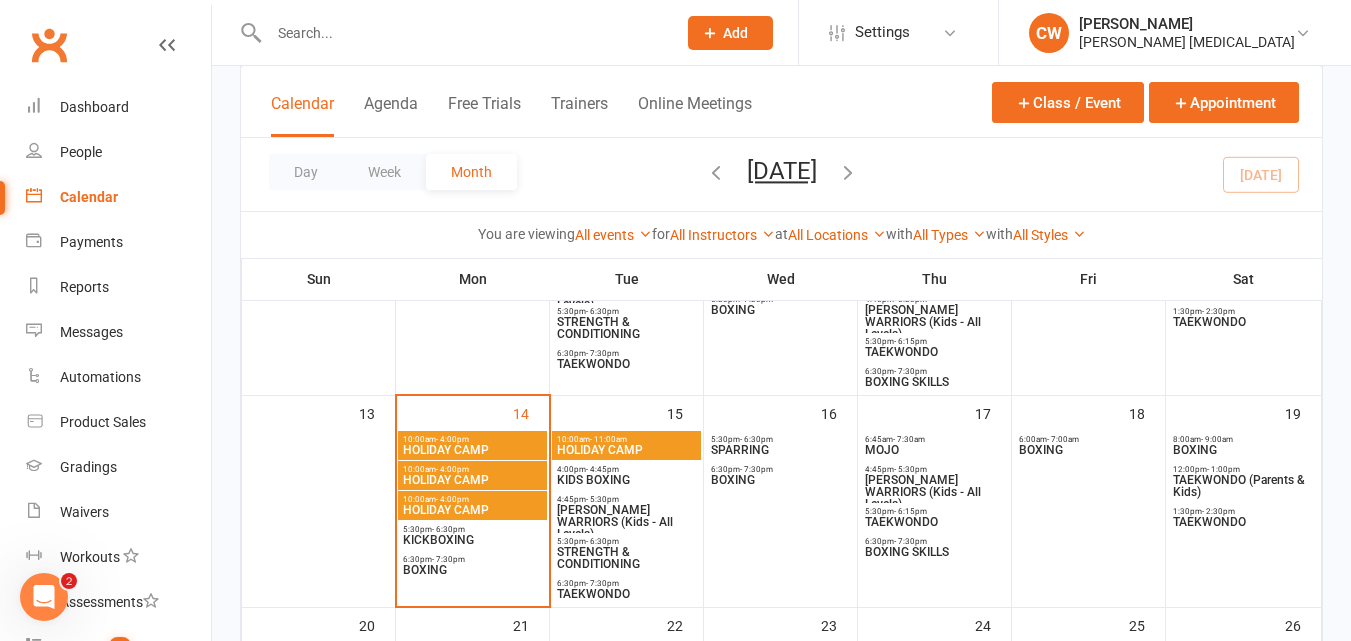 scroll, scrollTop: 465, scrollLeft: 0, axis: vertical 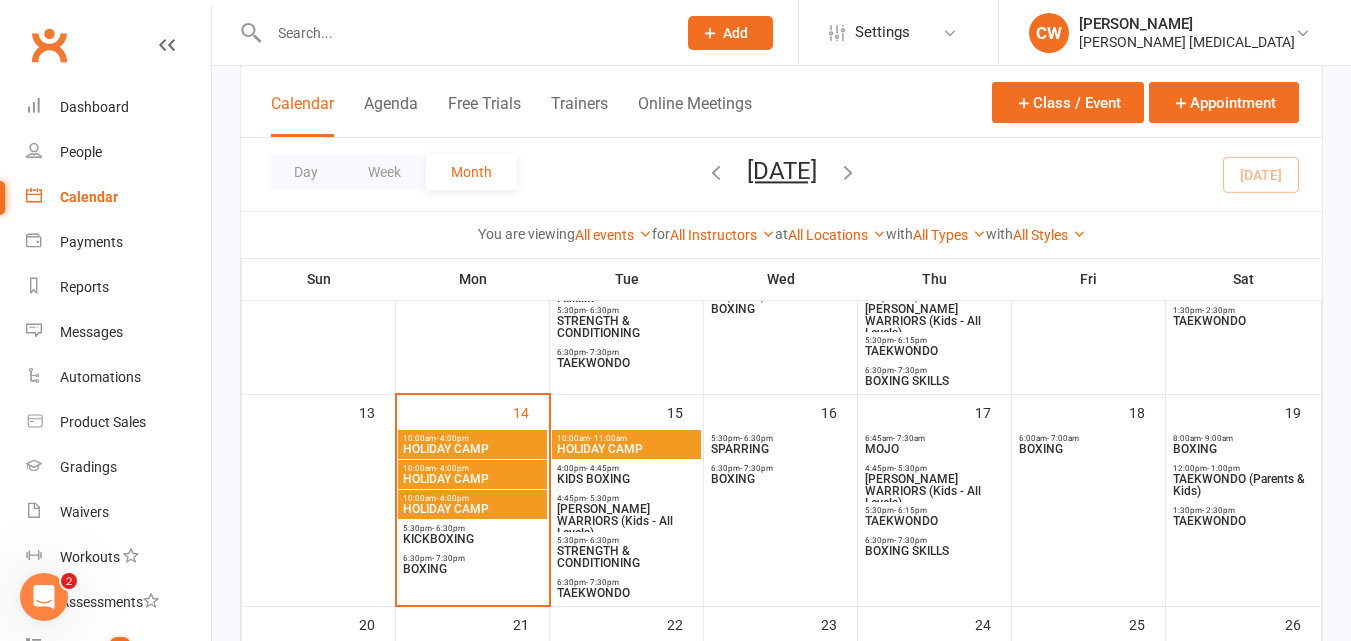 click on "HOLIDAY CAMP" at bounding box center [472, 509] 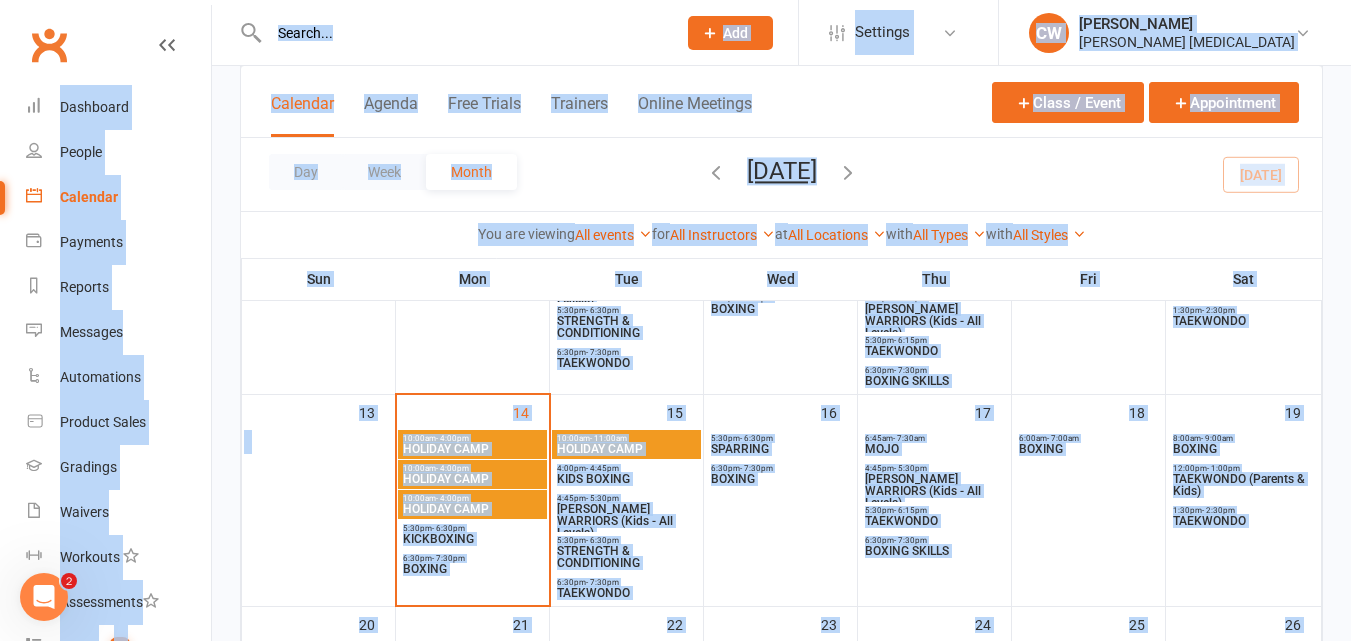 click on "HOLIDAY CAMP" at bounding box center [472, 509] 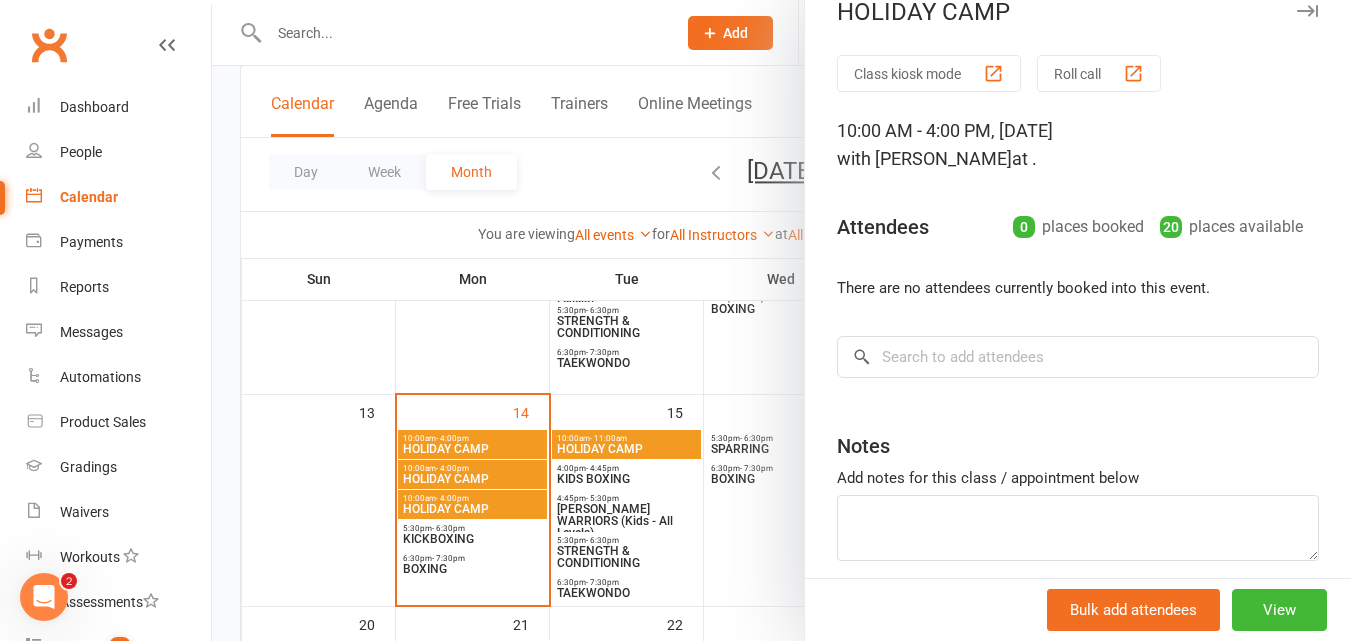 scroll, scrollTop: 1, scrollLeft: 0, axis: vertical 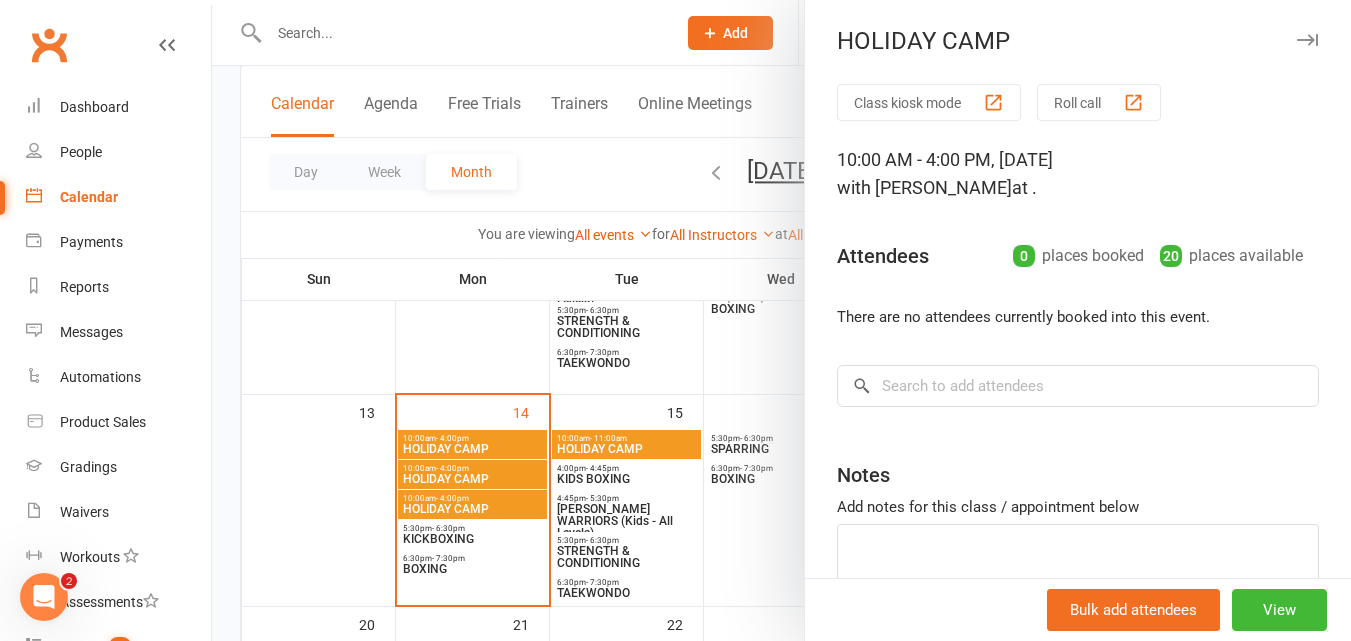 click at bounding box center (781, 320) 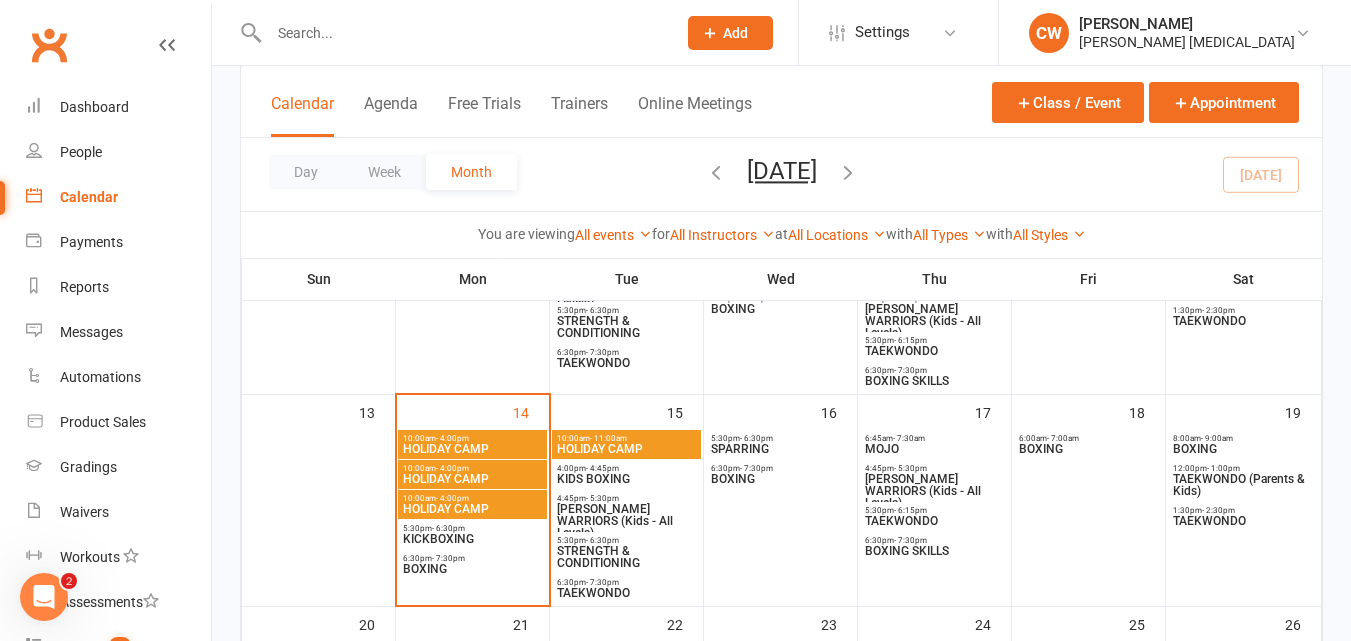 drag, startPoint x: 510, startPoint y: 439, endPoint x: 921, endPoint y: 183, distance: 484.2076 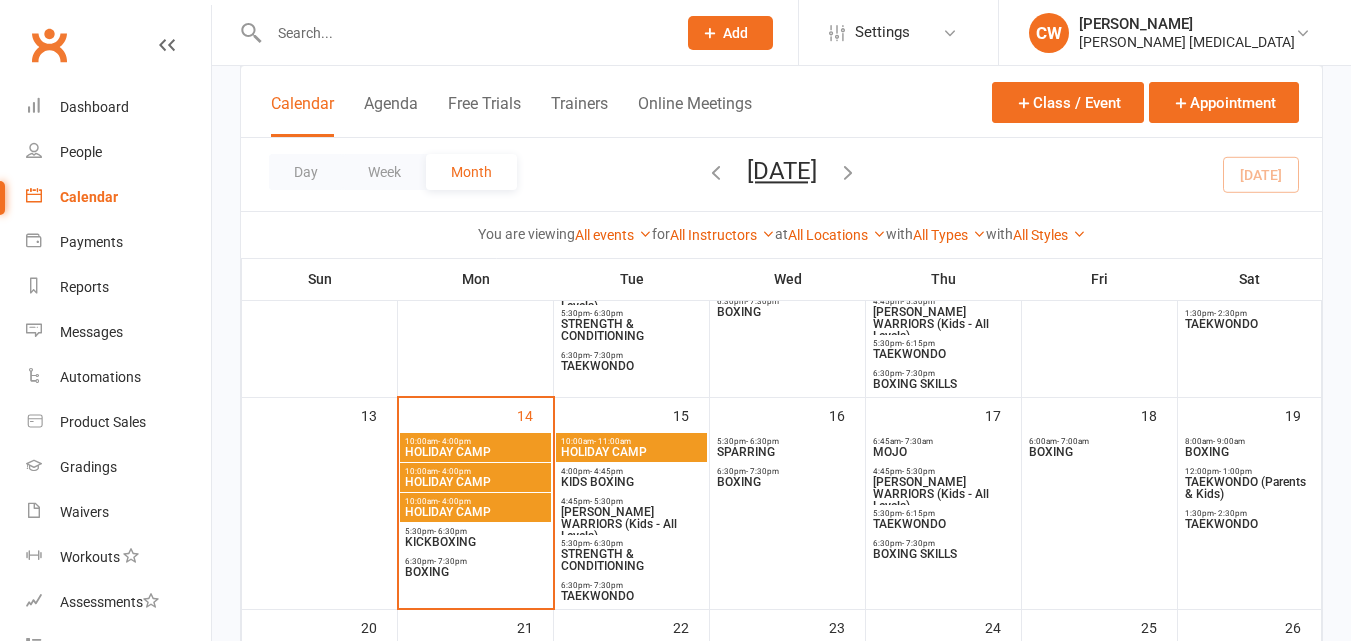 scroll, scrollTop: 462, scrollLeft: 0, axis: vertical 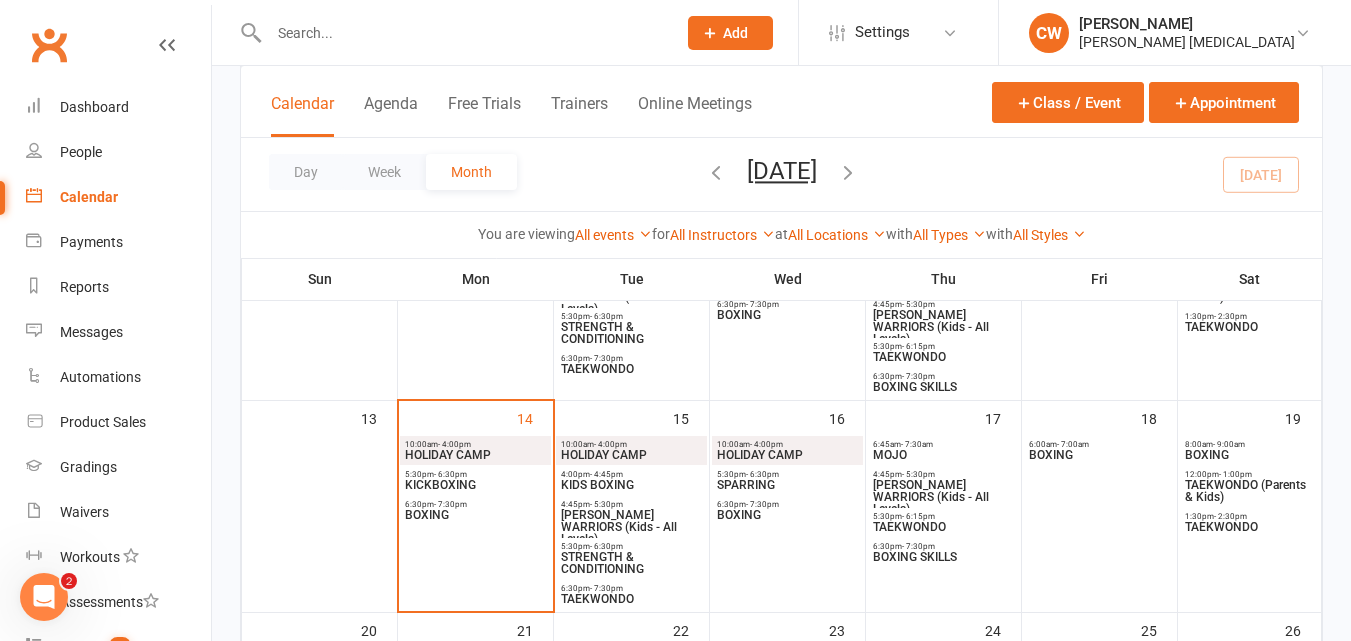click on "10:00am  - 4:00pm" at bounding box center [475, 444] 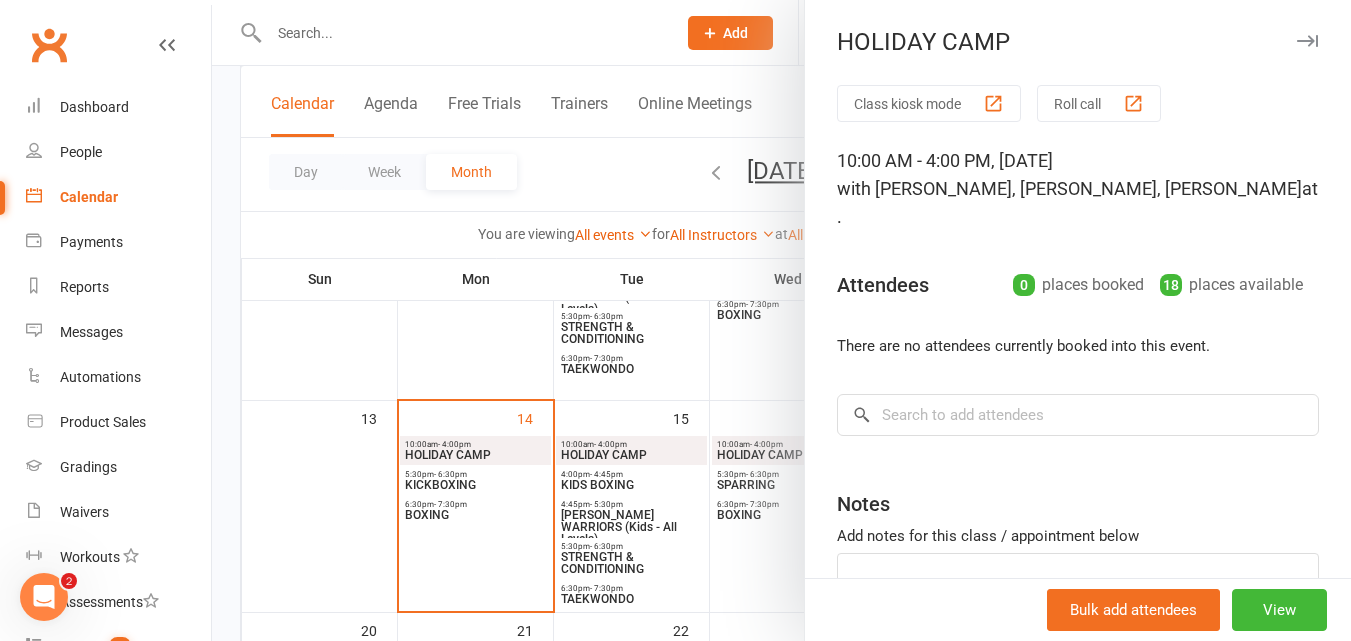 click on "Class kiosk mode" at bounding box center (929, 103) 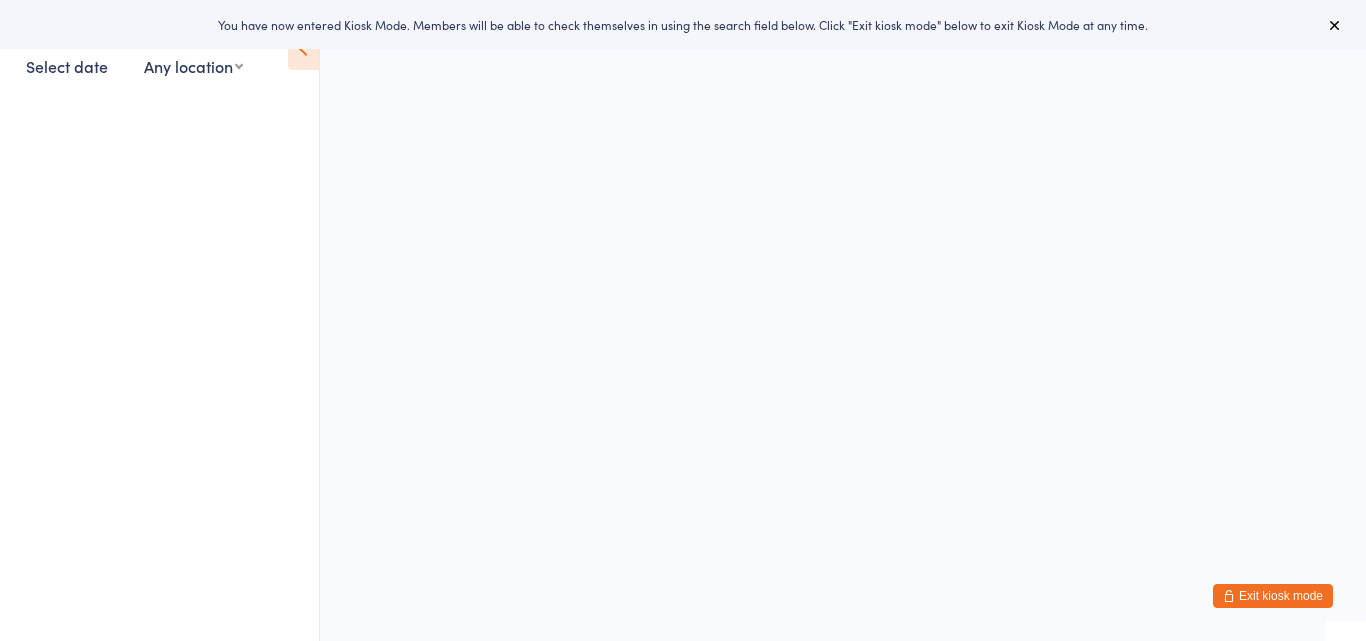 scroll, scrollTop: 0, scrollLeft: 0, axis: both 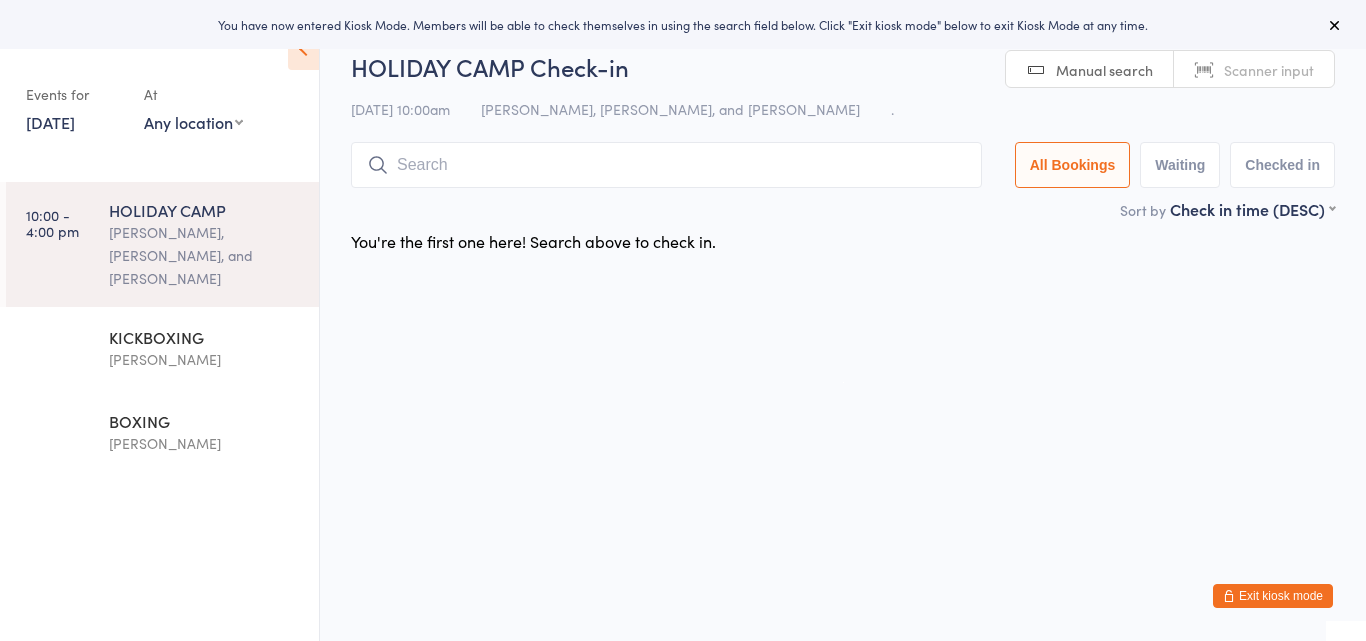 click at bounding box center (303, 49) 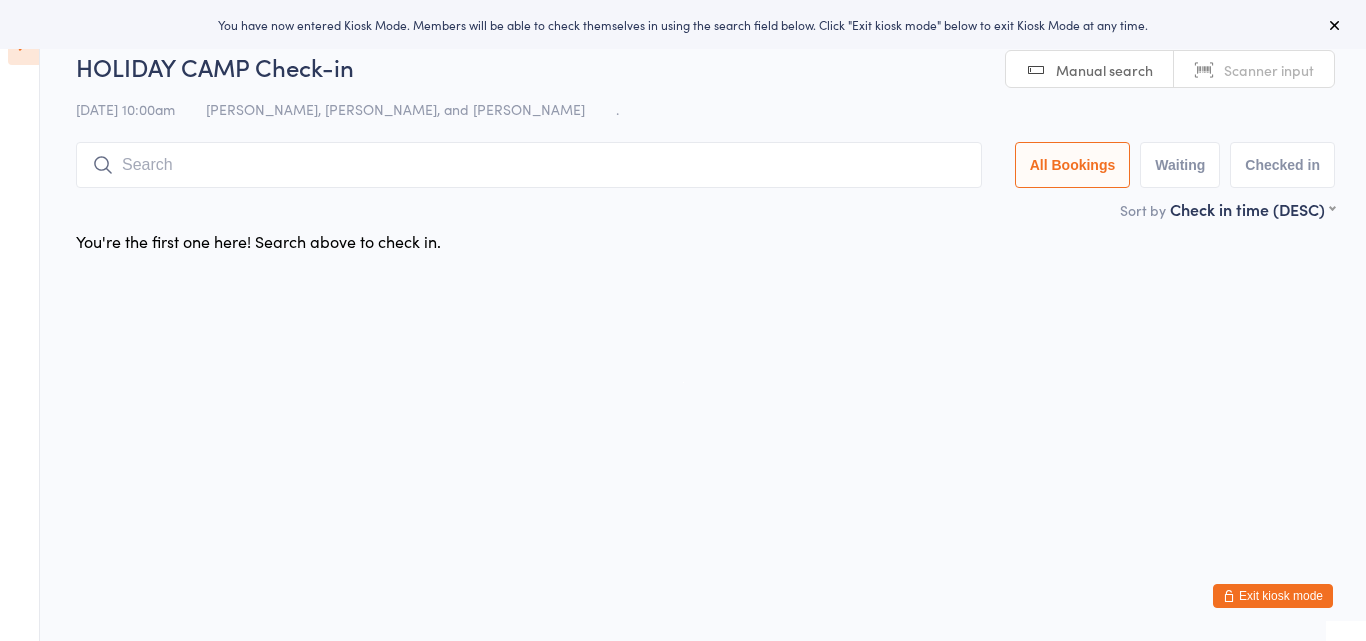 click at bounding box center [529, 165] 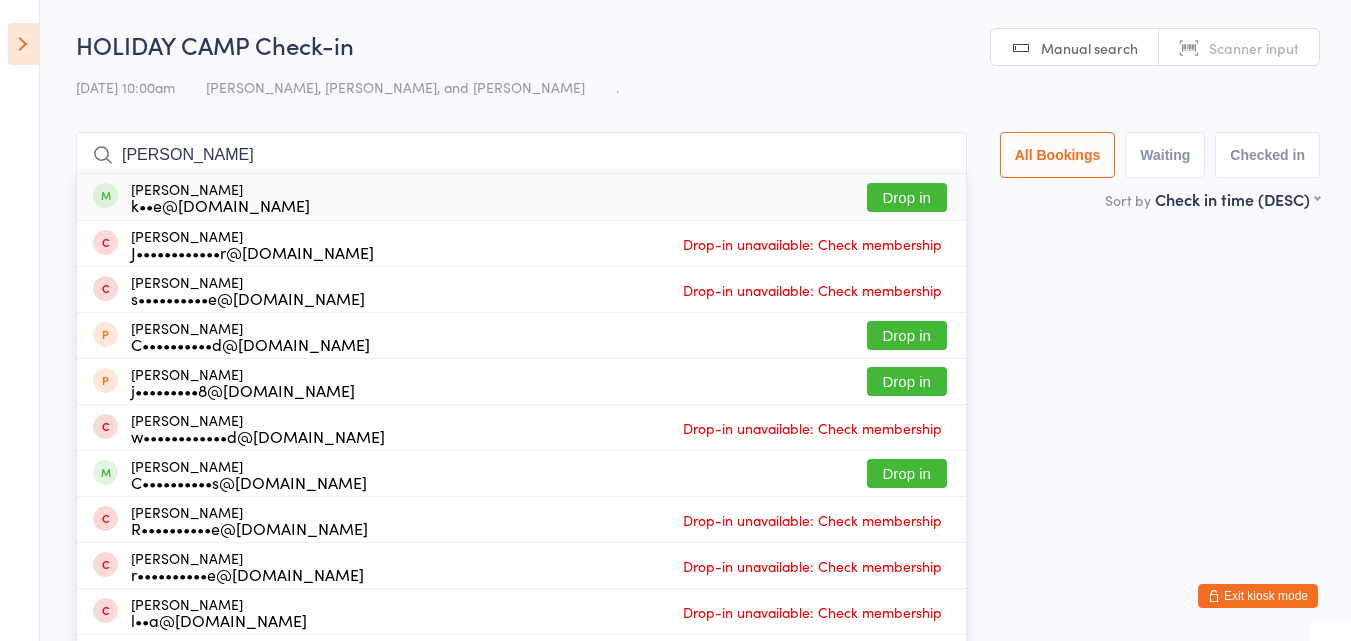 type on "charlie" 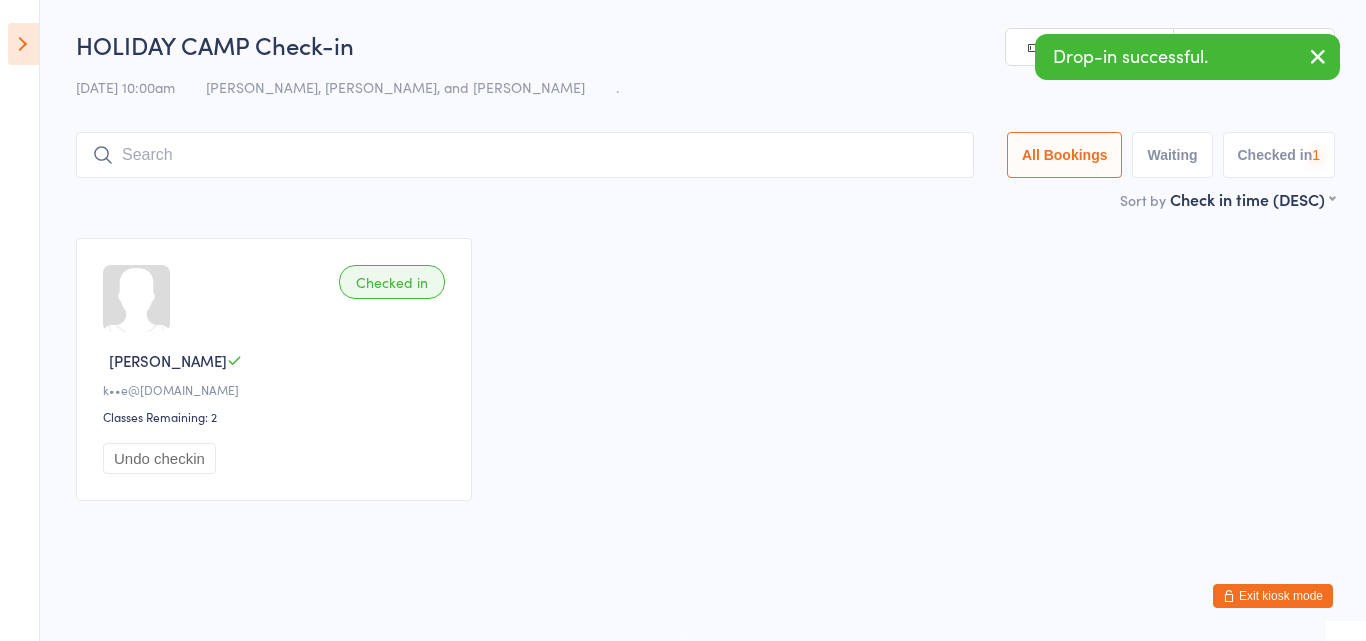 click at bounding box center [525, 155] 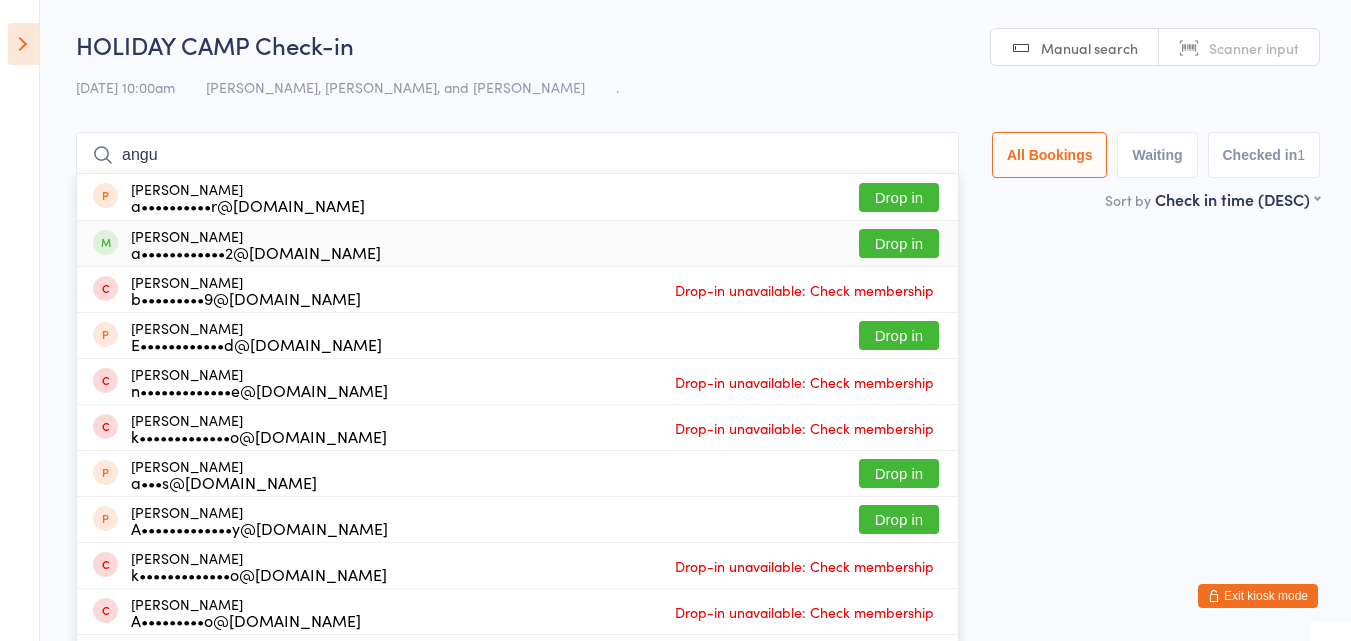 type on "angu" 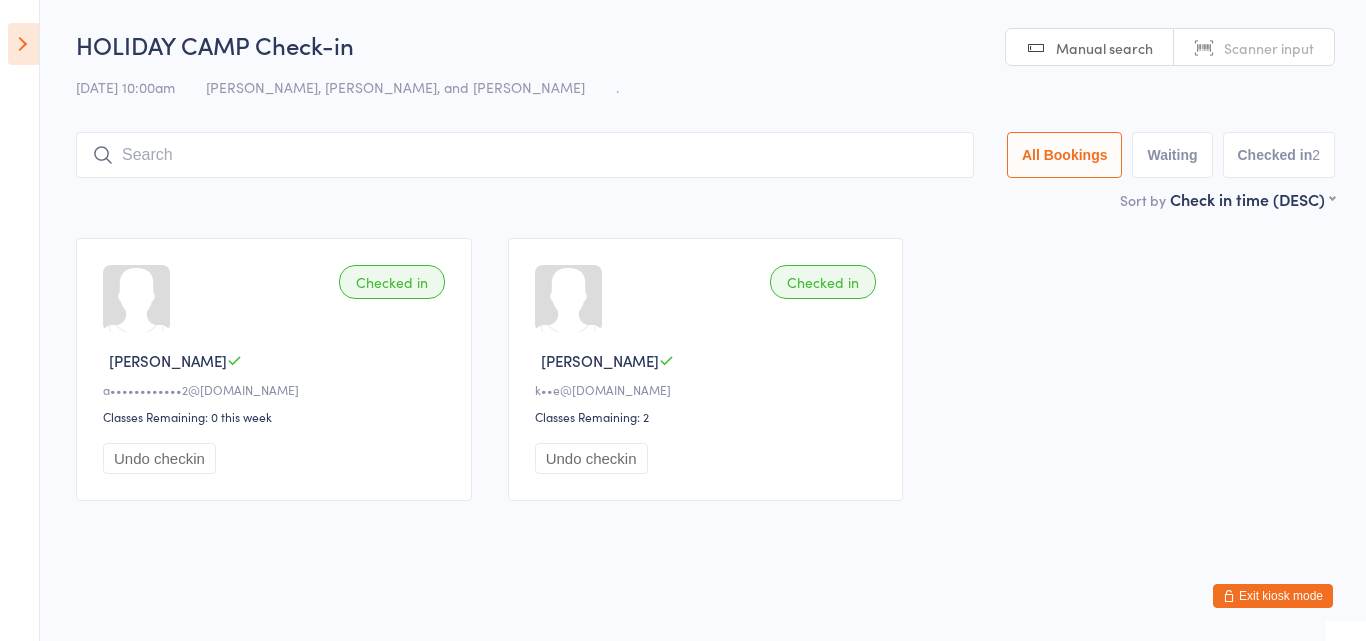click at bounding box center [525, 155] 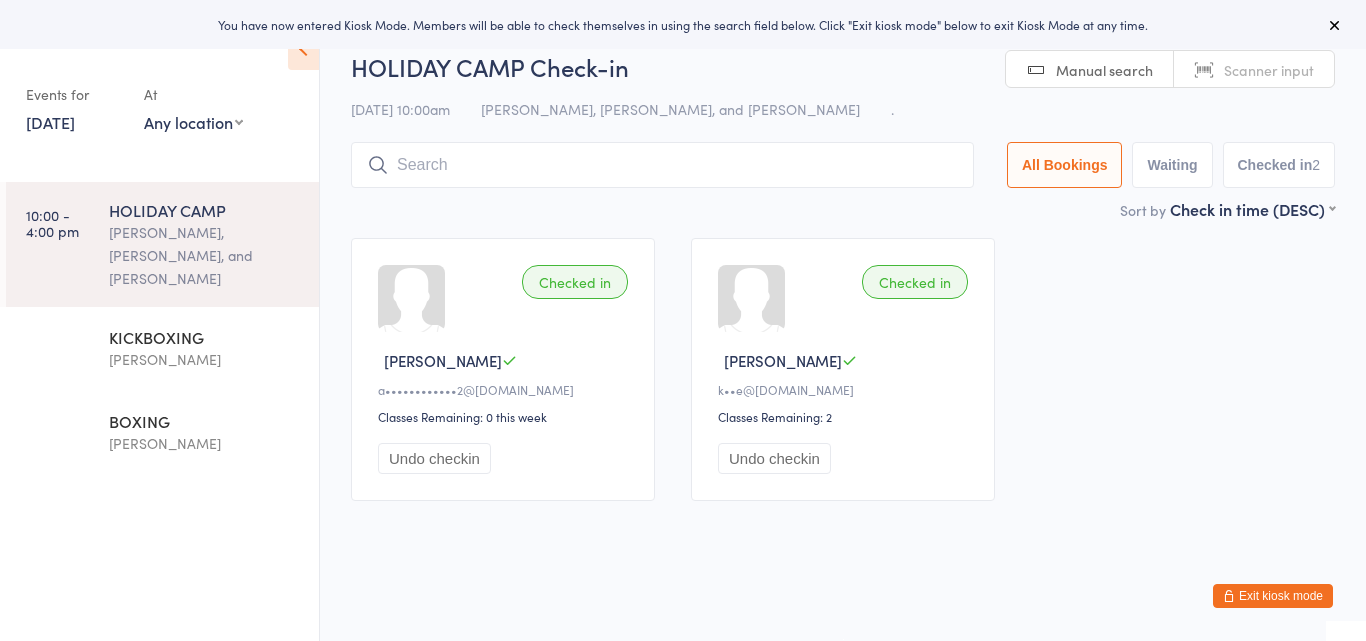 scroll, scrollTop: 0, scrollLeft: 0, axis: both 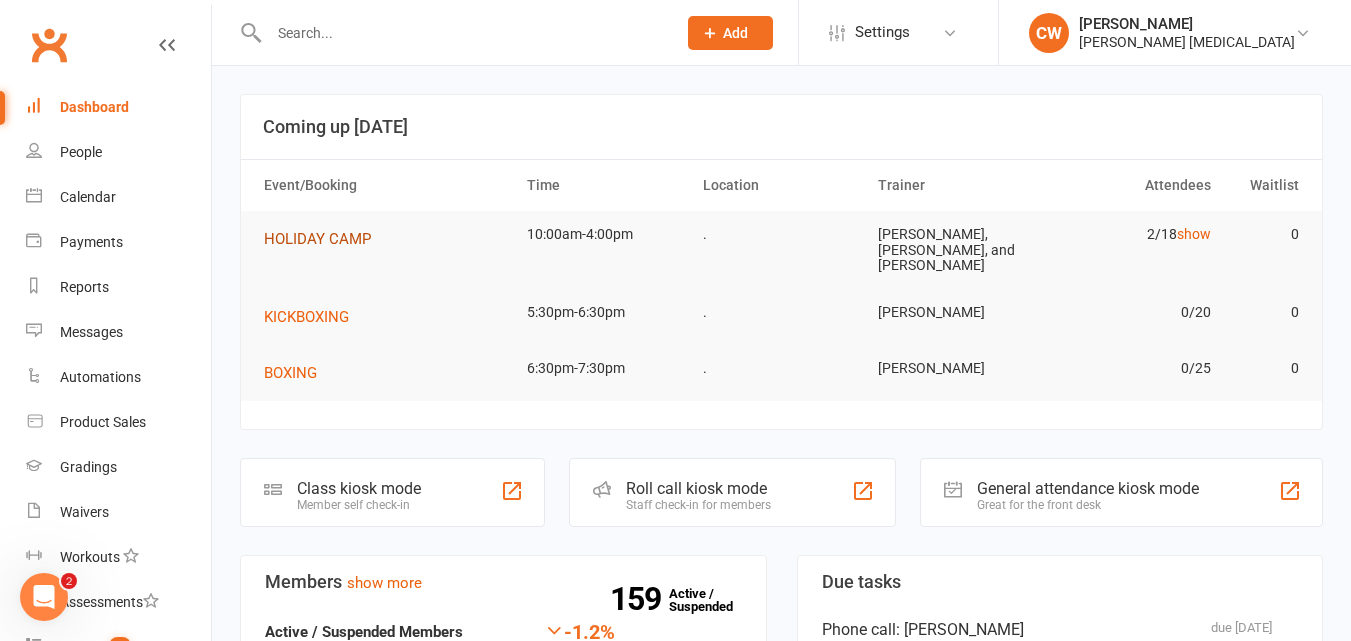click on "HOLIDAY CAMP" at bounding box center [317, 239] 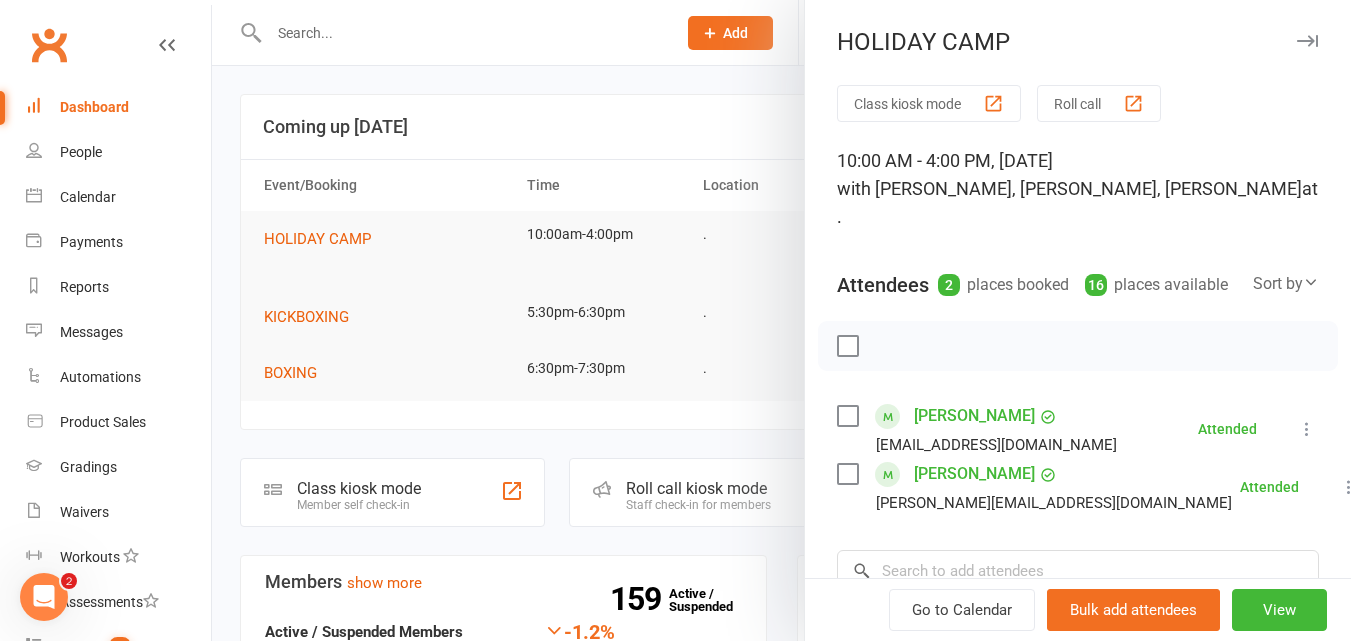 click on "Class kiosk mode" at bounding box center [929, 103] 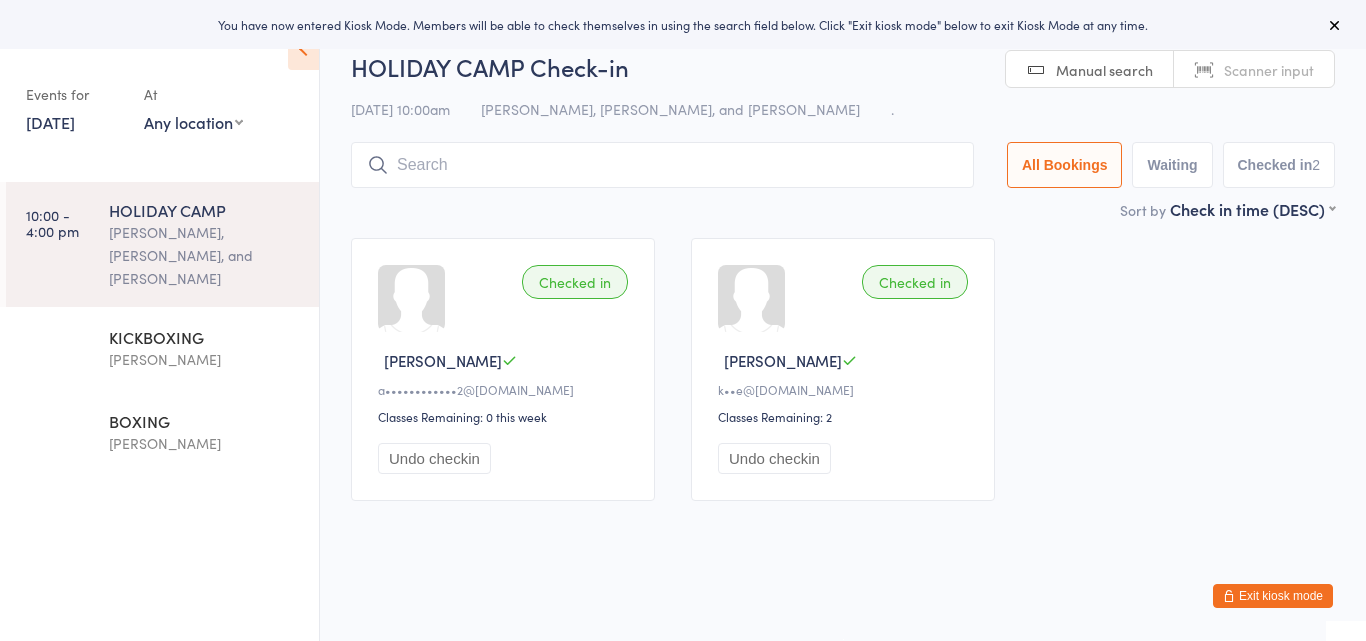 scroll, scrollTop: 0, scrollLeft: 0, axis: both 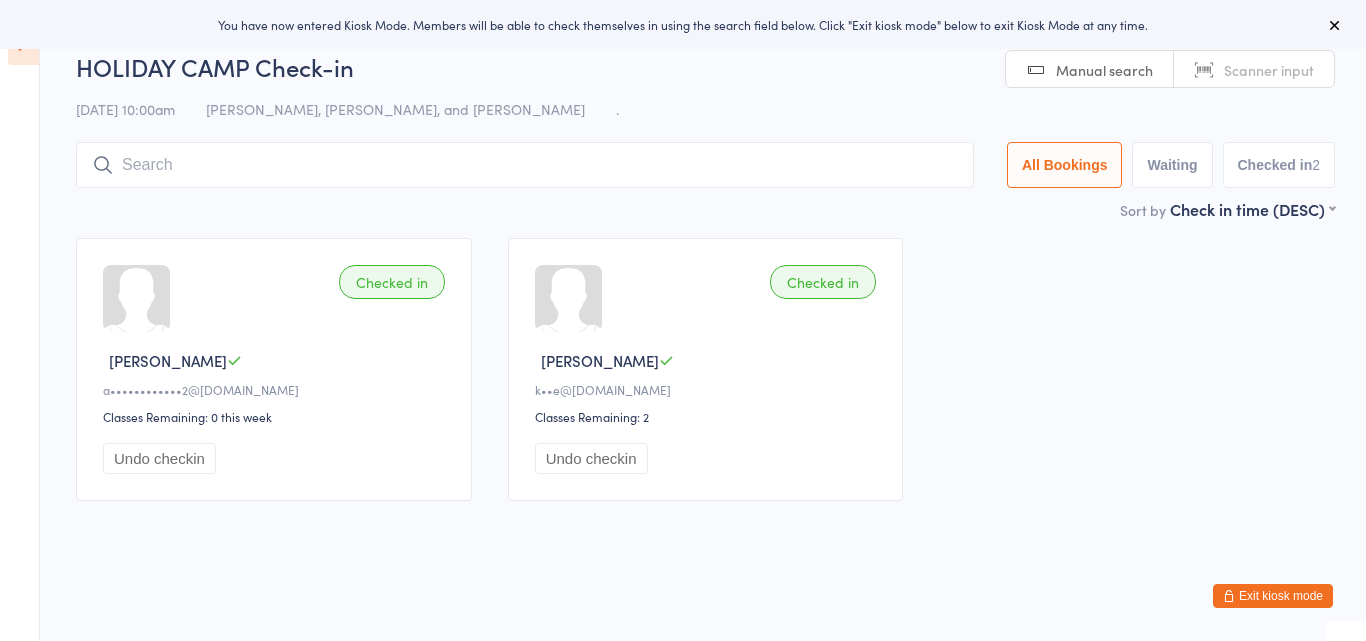 click at bounding box center (525, 165) 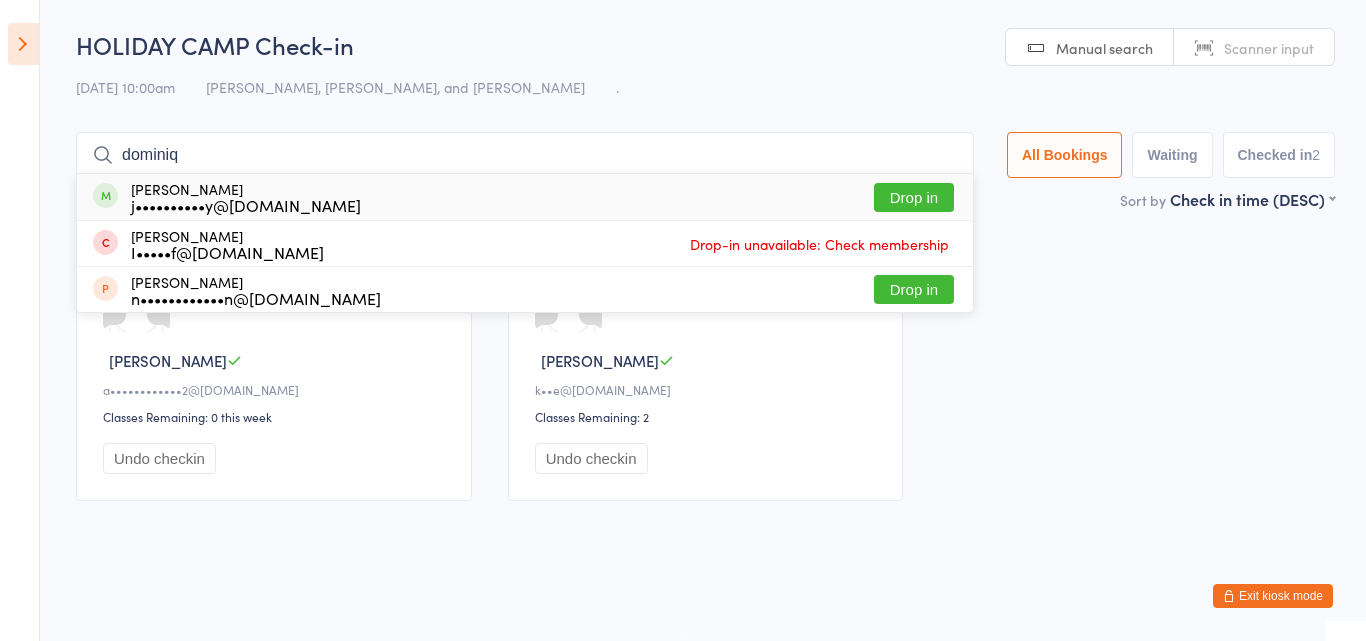 type on "dominiq" 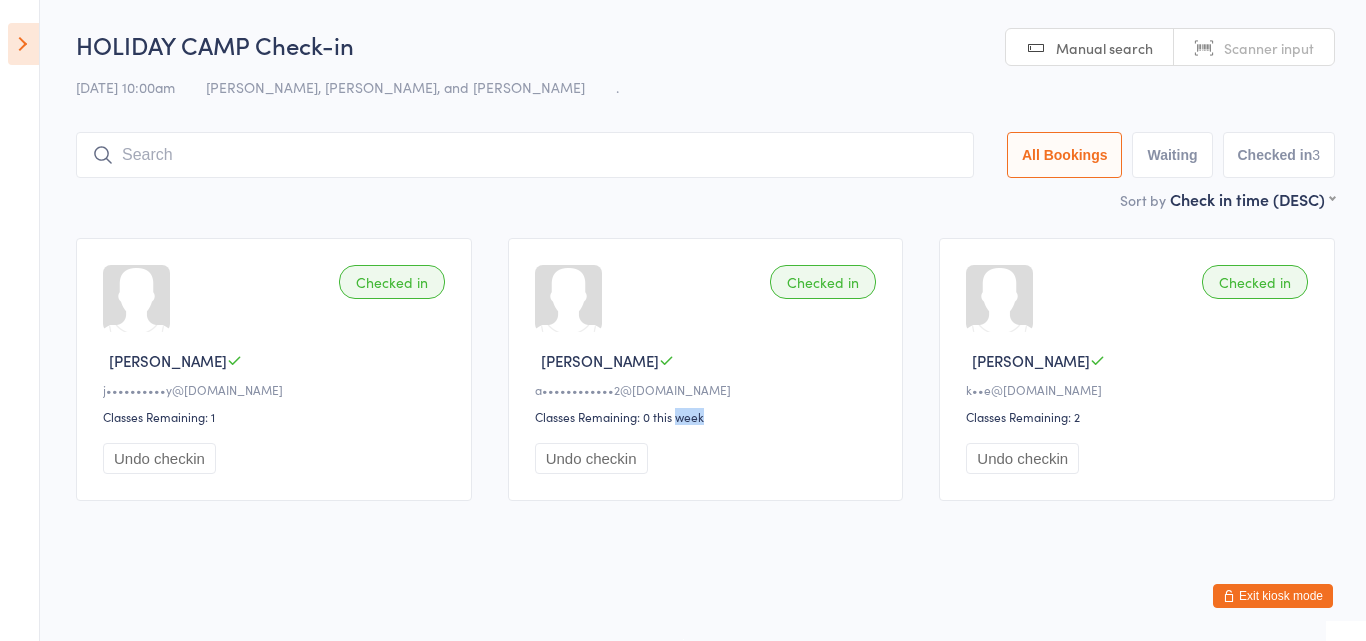 drag, startPoint x: 729, startPoint y: 410, endPoint x: 675, endPoint y: 411, distance: 54.00926 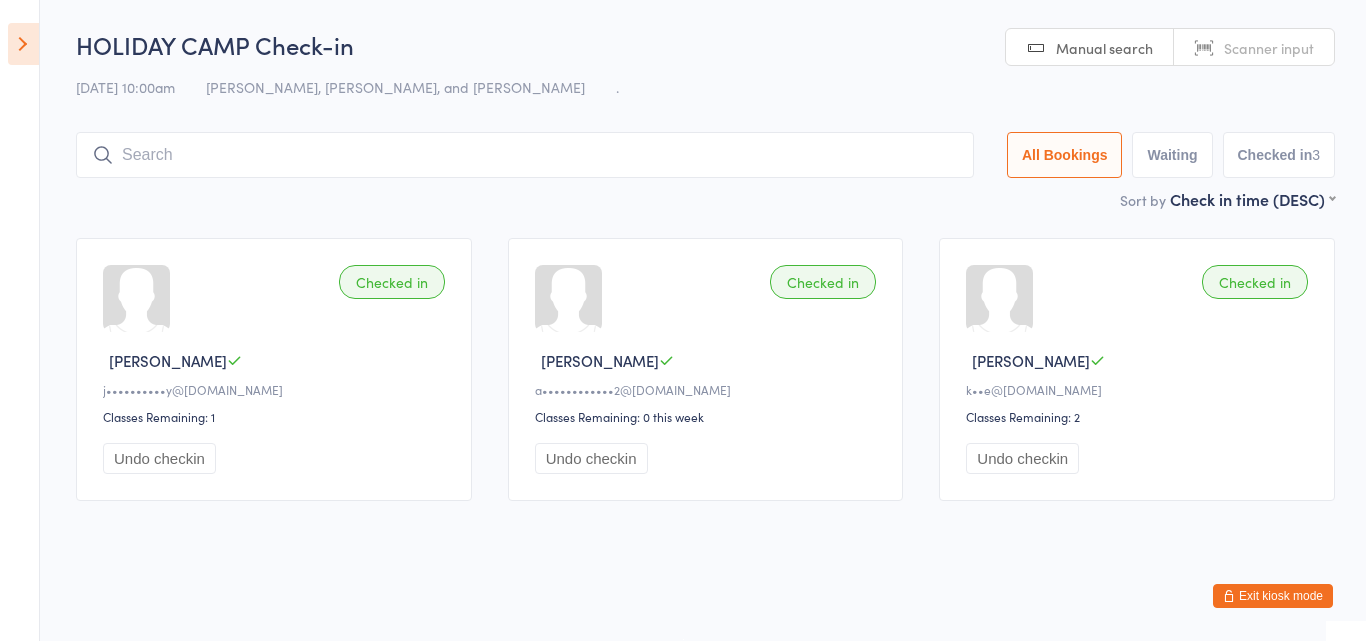 click on "Sort by   Check in time (DESC) First name (ASC) First name (DESC) Last name (ASC) Last name (DESC) Check in time (ASC) Check in time (DESC) Rank (ASC) Rank (DESC)" at bounding box center [705, 199] 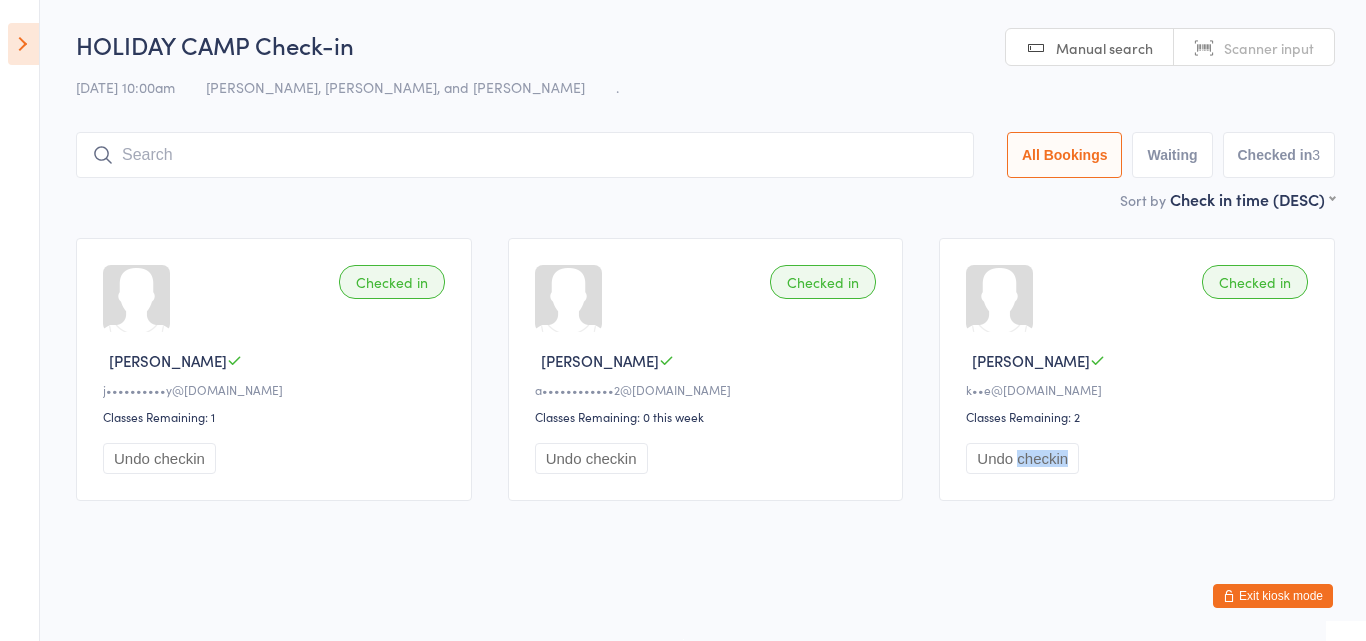 drag, startPoint x: 1078, startPoint y: 475, endPoint x: 1016, endPoint y: 449, distance: 67.23094 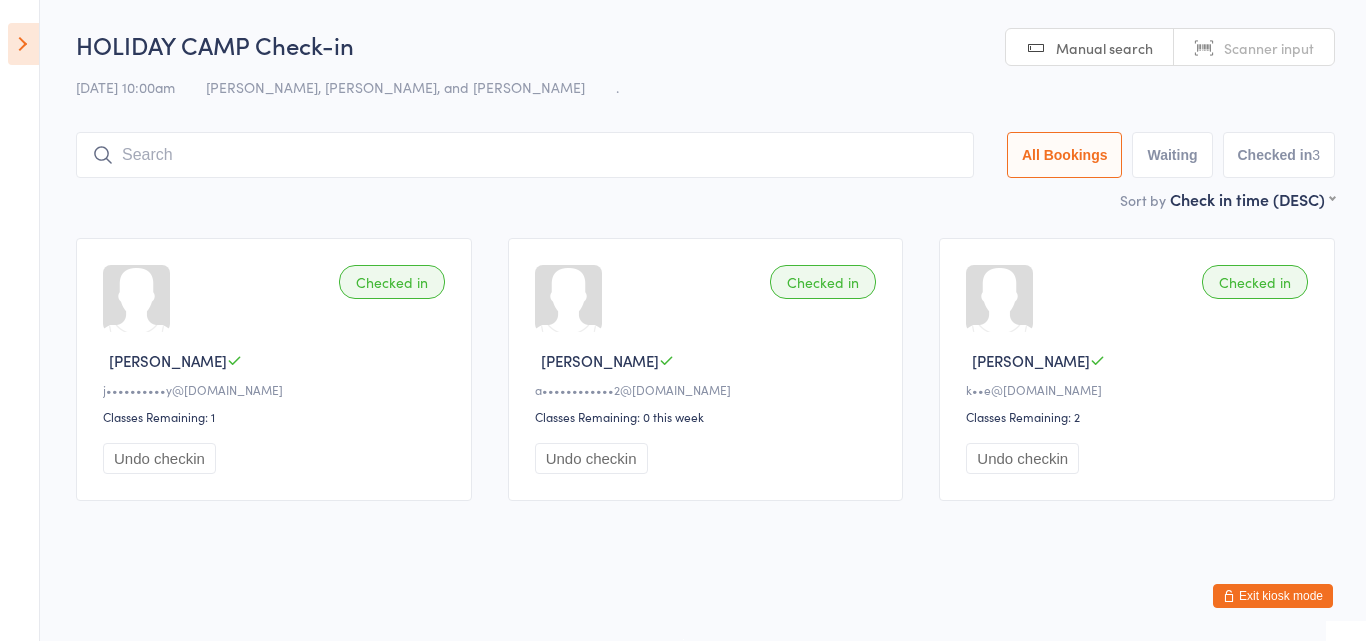 click on "Checked in Charlie W  k••e@westadvisory.com.au Classes Remaining: 2    Undo checkin" at bounding box center (1137, 369) 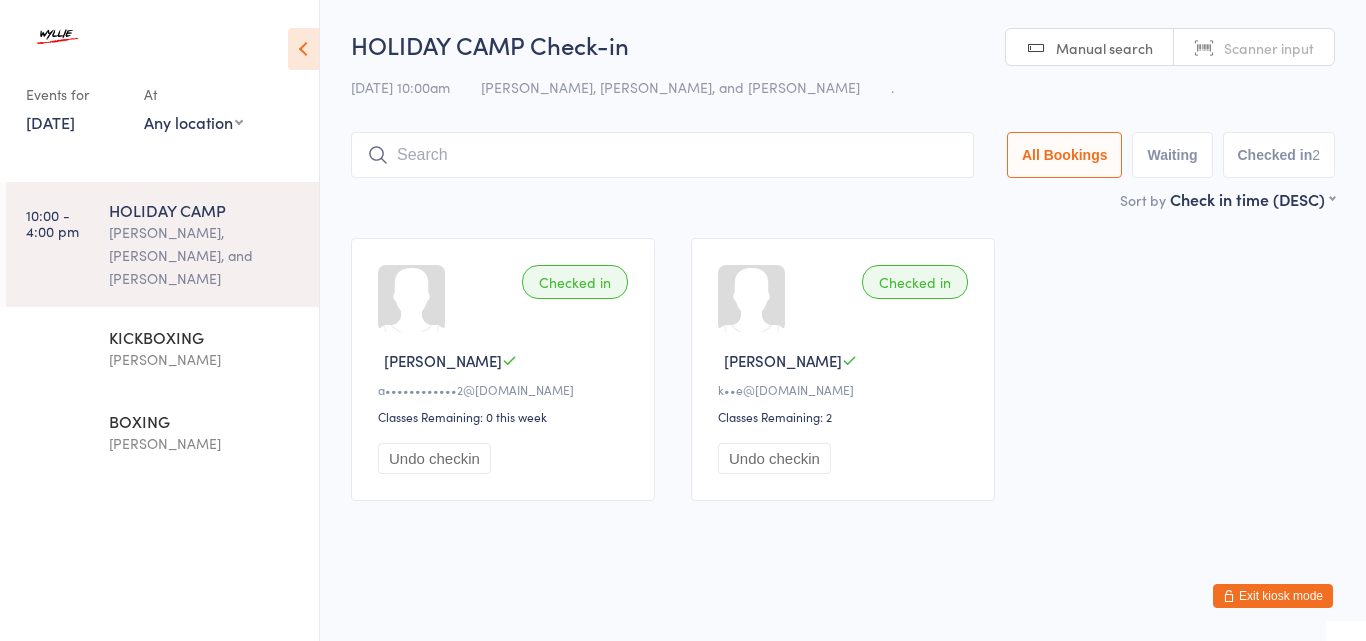 scroll, scrollTop: 0, scrollLeft: 0, axis: both 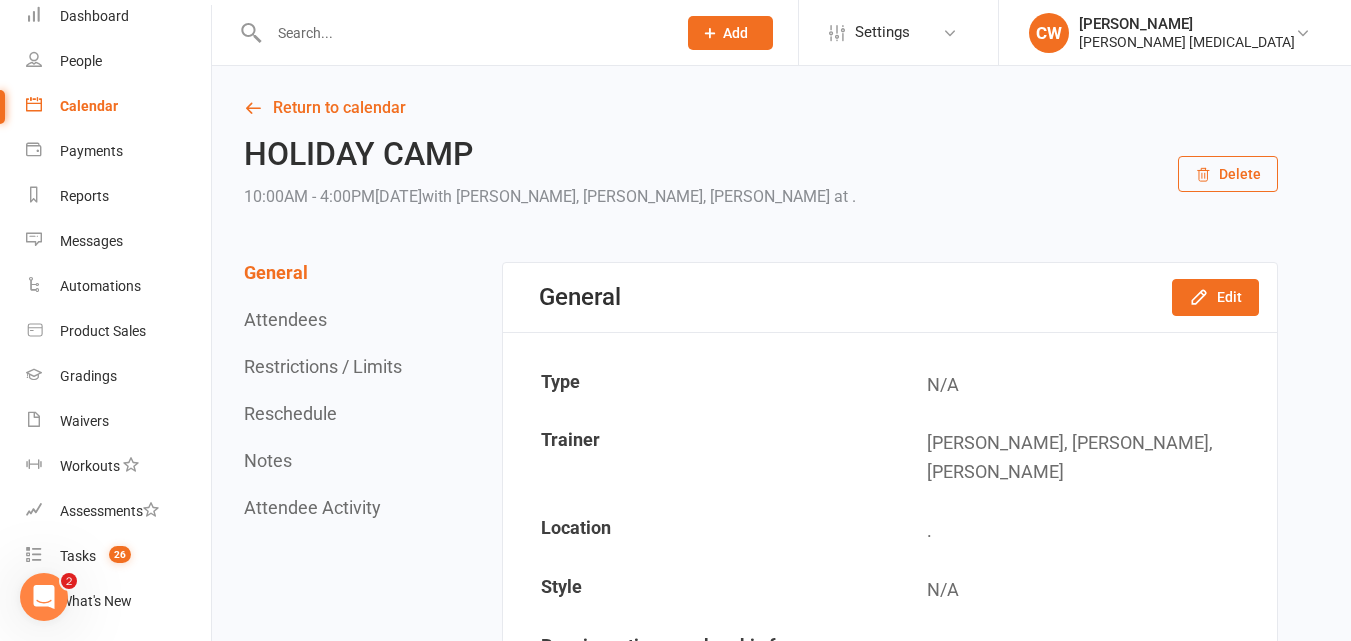 click on "Return to calendar HOLIDAY CAMP 10:00AM - 4:00PM[DATE]  with [PERSON_NAME], [PERSON_NAME], [PERSON_NAME]   at .   Delete General Attendees Restrictions / Limits Reschedule Notes Attendee Activity General  Edit Type N/A Trainer [PERSON_NAME], [PERSON_NAME], [PERSON_NAME] Location . Style N/A Require active membership for members? Yes Event appears in Internal calendar Clubworx website calendar and Mobile app Class kiosk mode Book & Pay Roll call Website calendar URL Copy event URL to clipboard
Online Meeting Details N/A
Attendees Message Attendees   Bulk Add  Kiosk / Roll Call   Enter Kiosk Mode Enter Roll Call 3   places booked 15   places available Sort by  First Name Last Name   [PERSON_NAME] [EMAIL_ADDRESS][DOMAIN_NAME] Attended Mark absent  Undo check-in  Send message  More info  Remove  All bookings for series    [PERSON_NAME] Kemp [EMAIL_ADDRESS][PERSON_NAME][DOMAIN_NAME] Attended [PERSON_NAME] absent  Undo check-in  Send message  More info  Remove  All bookings for series    [PERSON_NAME] Attended [PERSON_NAME] absent" at bounding box center (781, 1883) 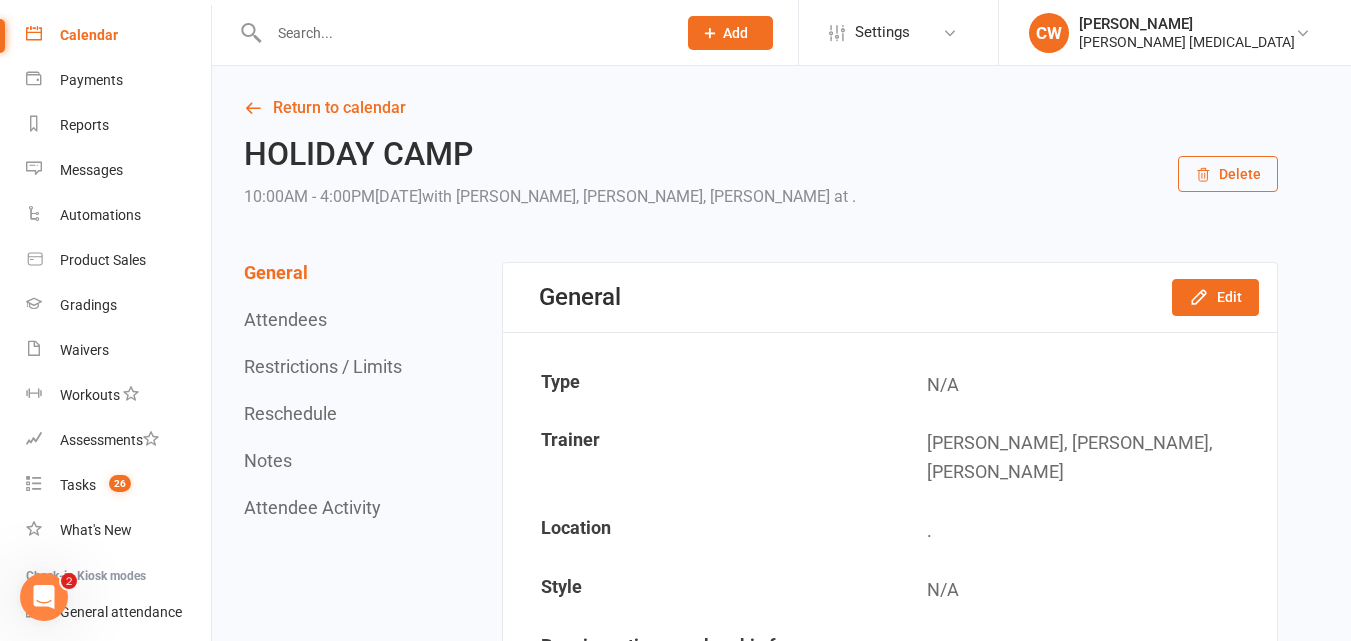 scroll, scrollTop: 0, scrollLeft: 0, axis: both 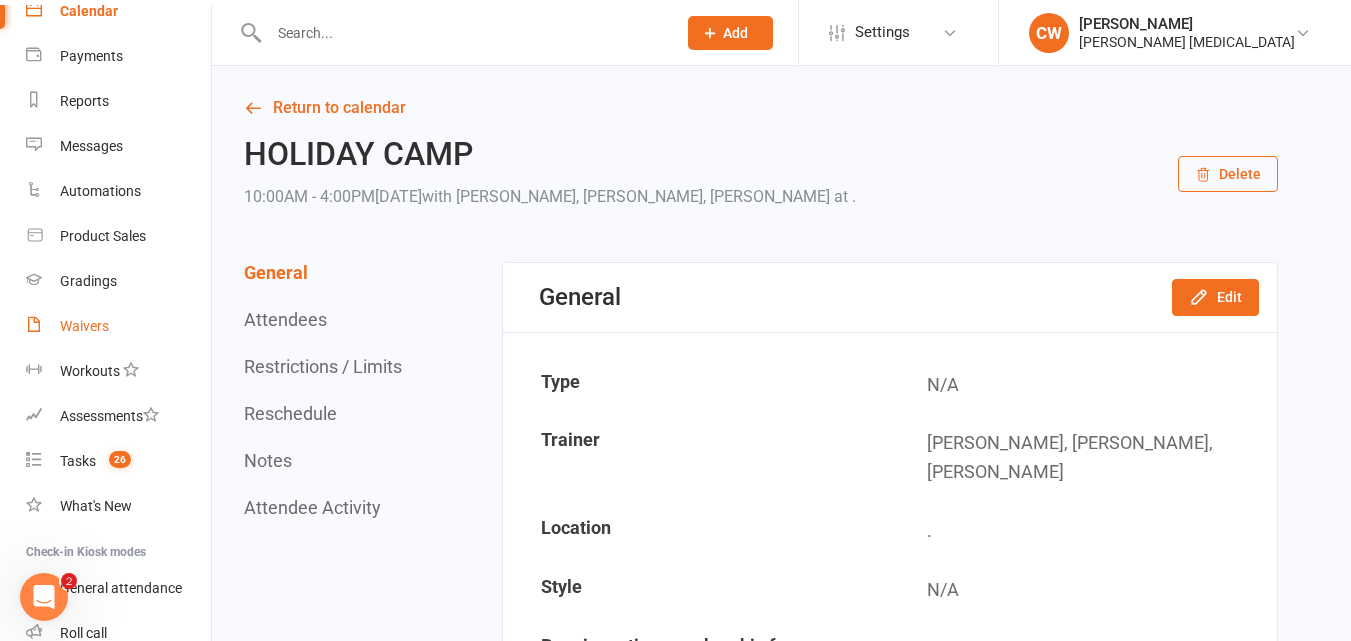 click on "Waivers" at bounding box center [118, 326] 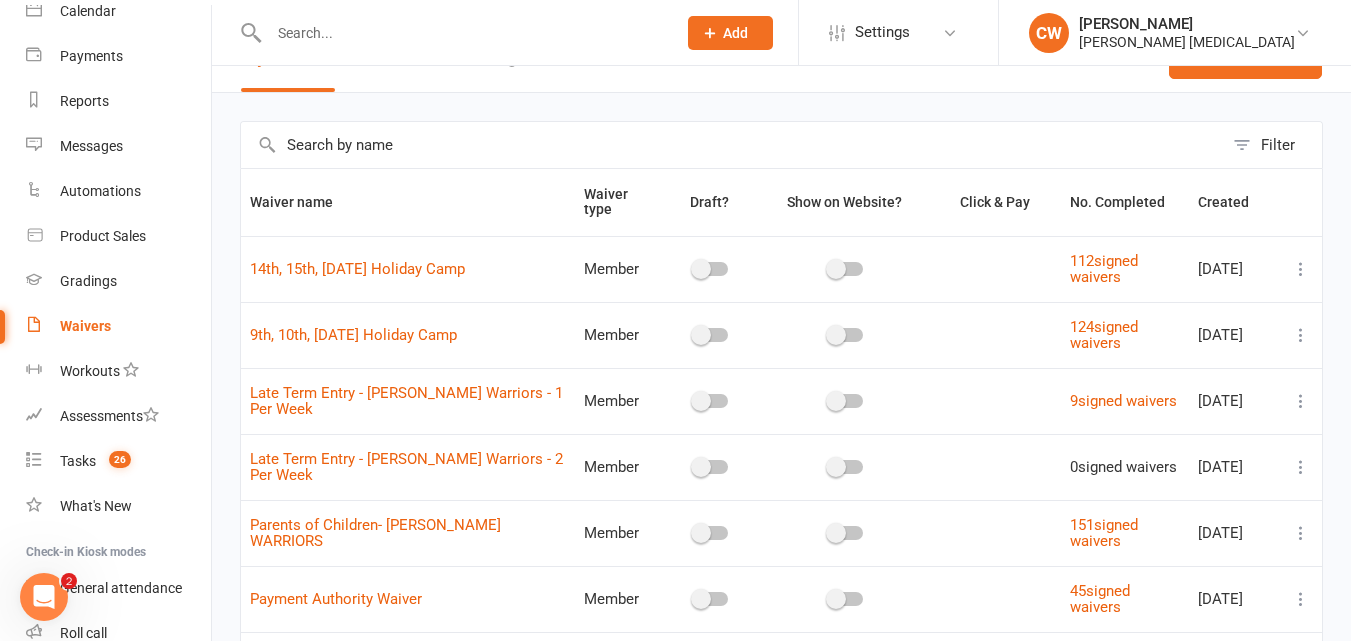 scroll, scrollTop: 49, scrollLeft: 0, axis: vertical 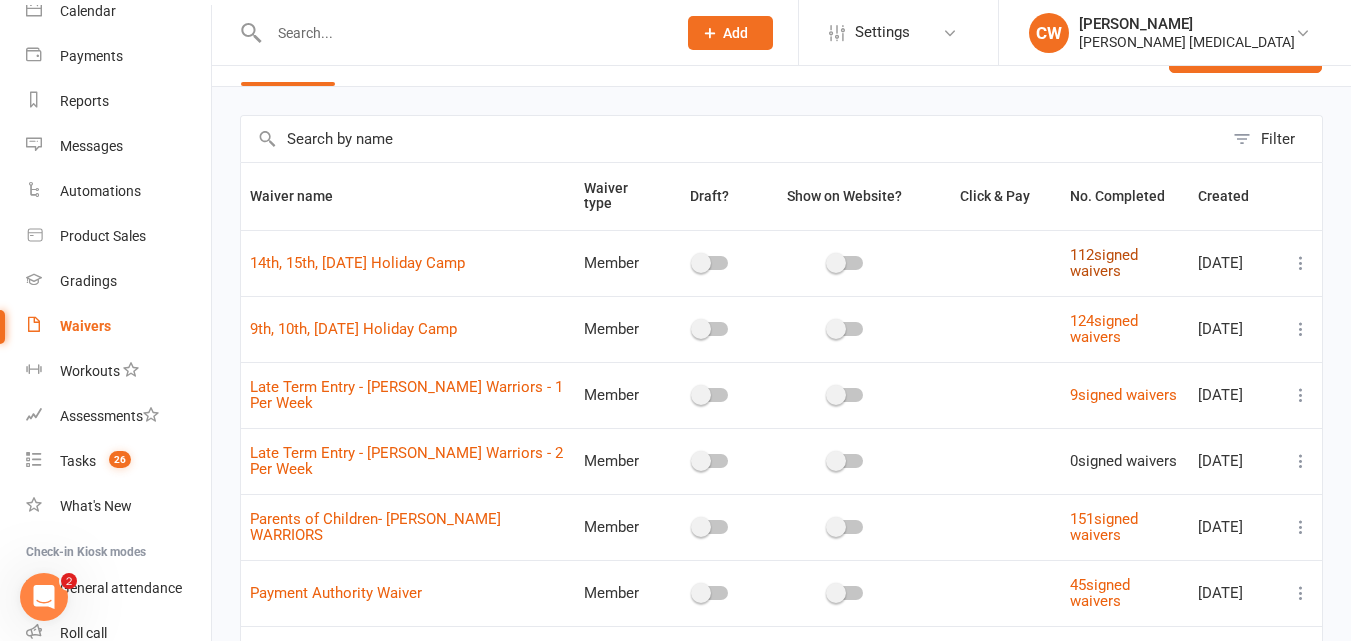 click on "112  signed   waivers" at bounding box center (1104, 263) 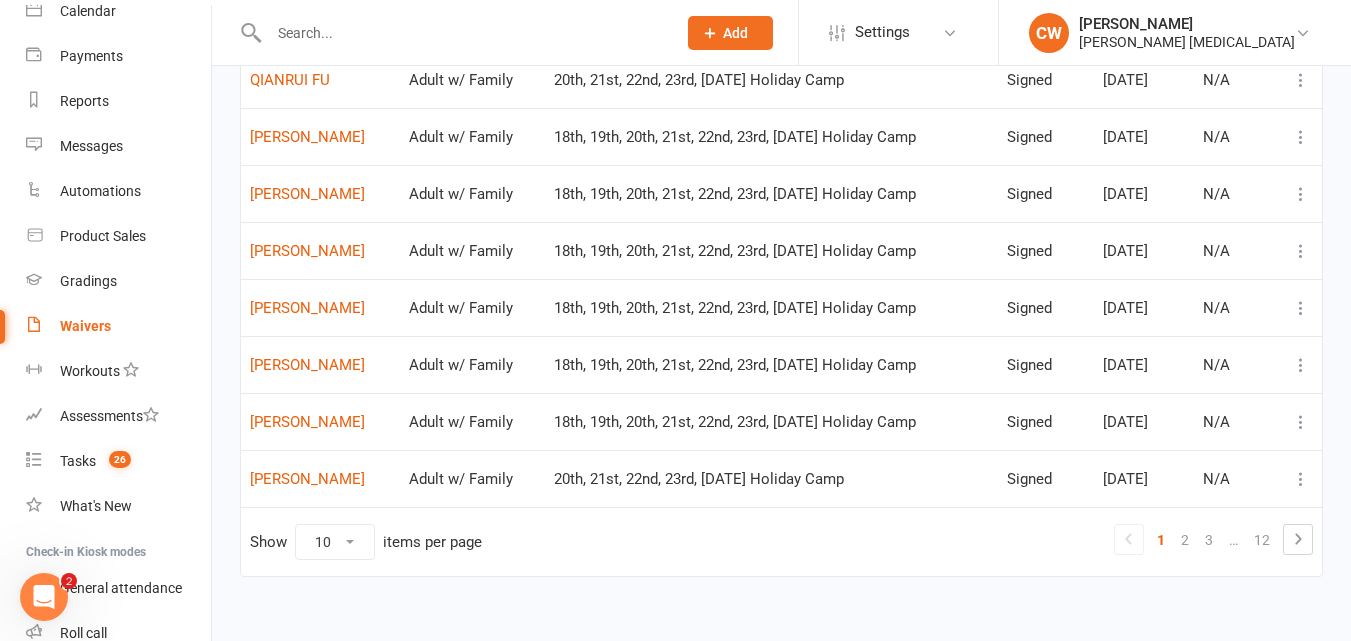 scroll, scrollTop: 356, scrollLeft: 0, axis: vertical 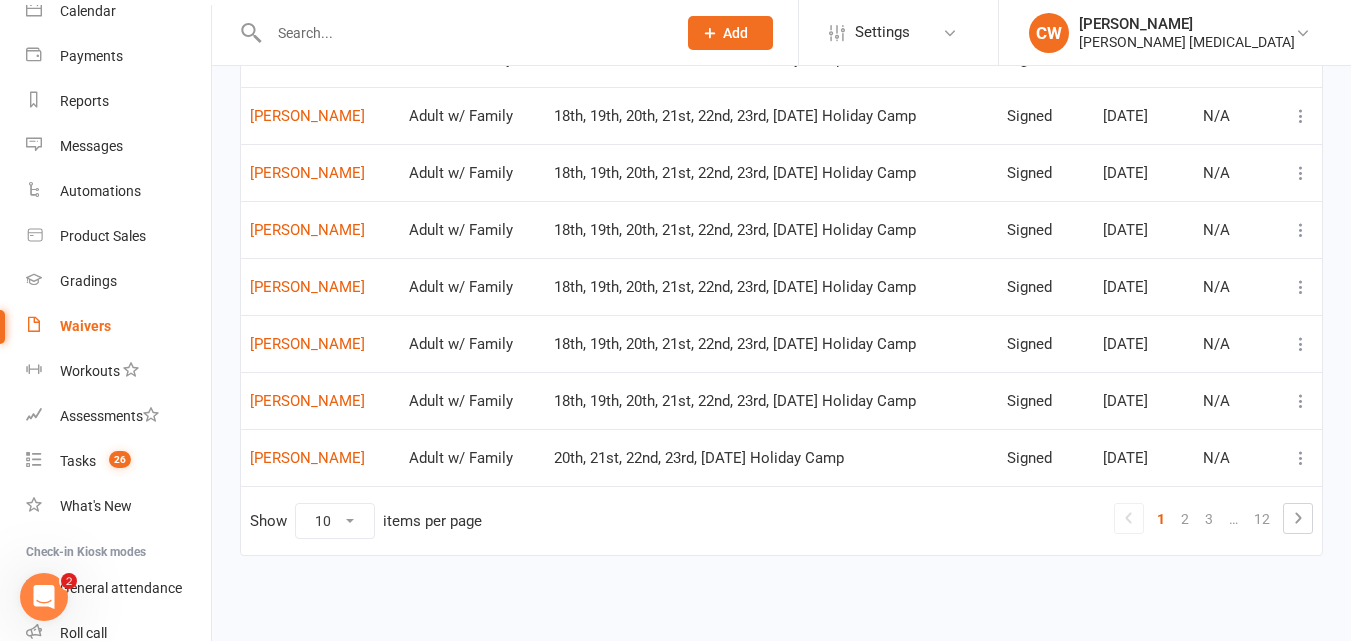 click on "12" at bounding box center [1262, 519] 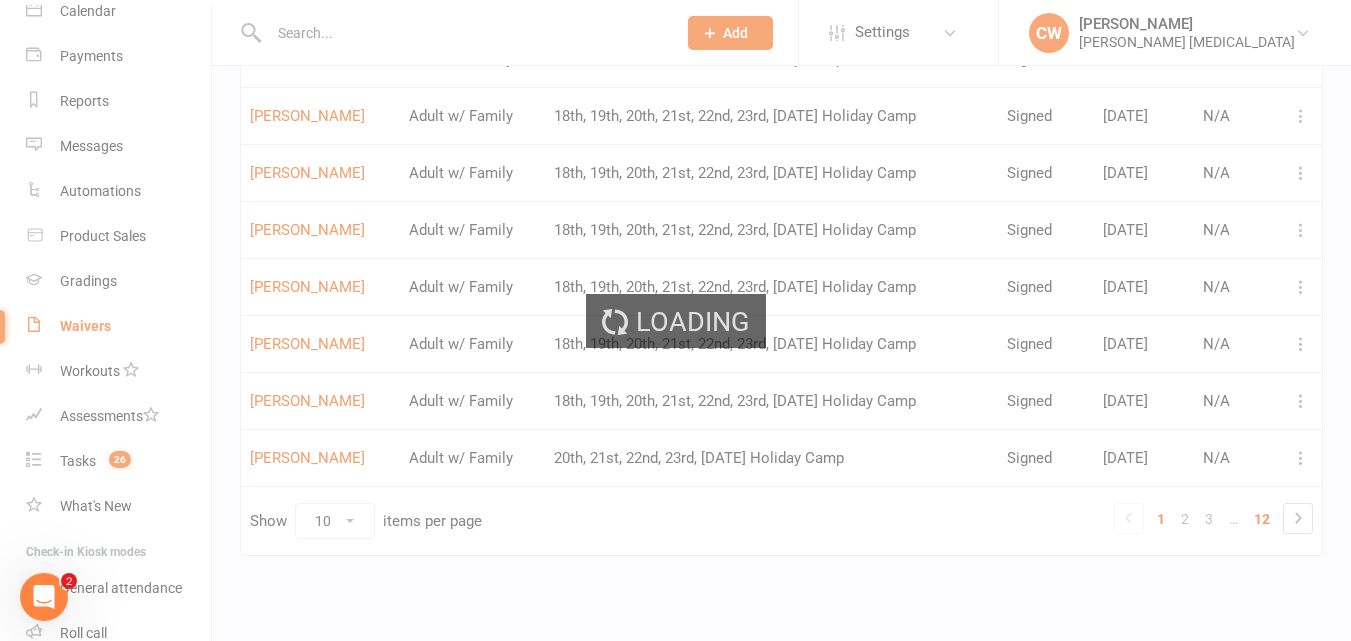 scroll, scrollTop: 0, scrollLeft: 0, axis: both 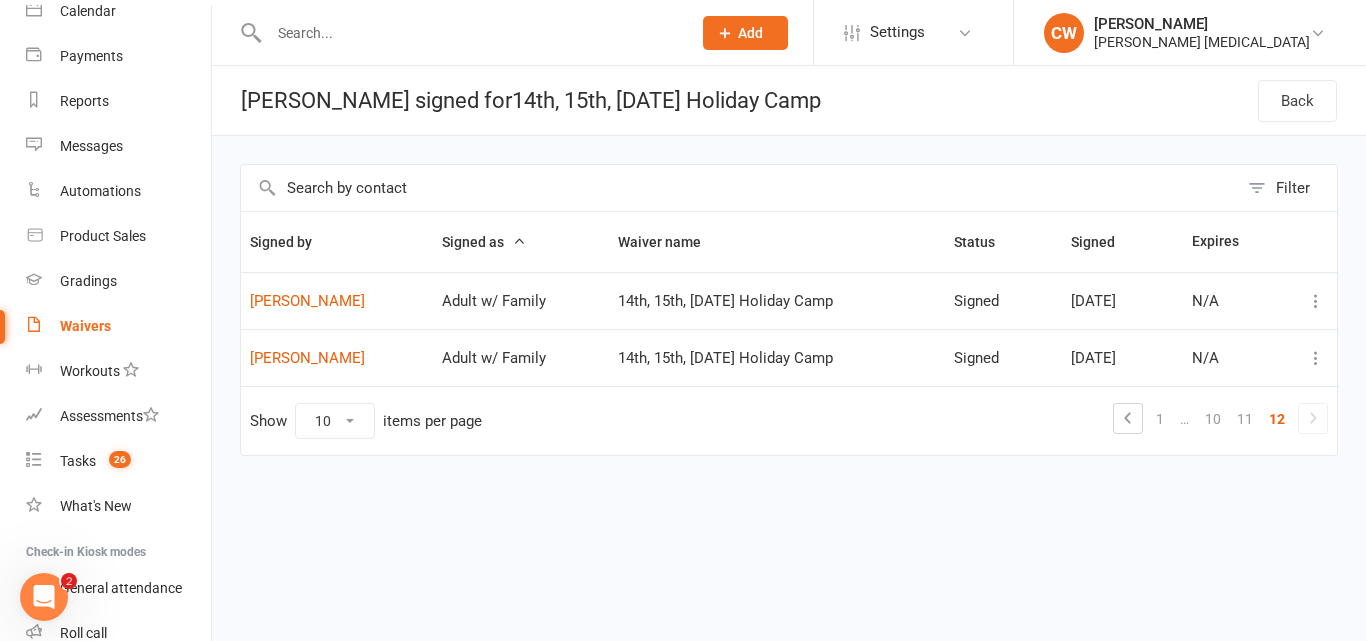 click on "11" at bounding box center (1245, 419) 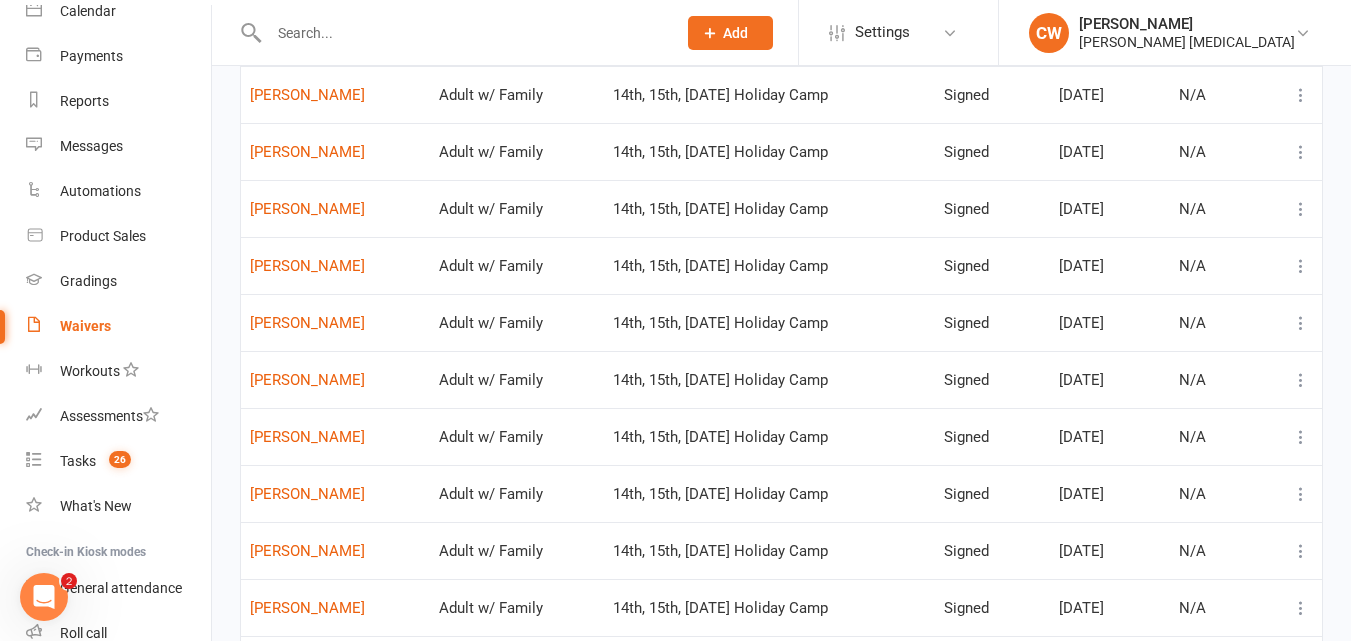 scroll, scrollTop: 324, scrollLeft: 0, axis: vertical 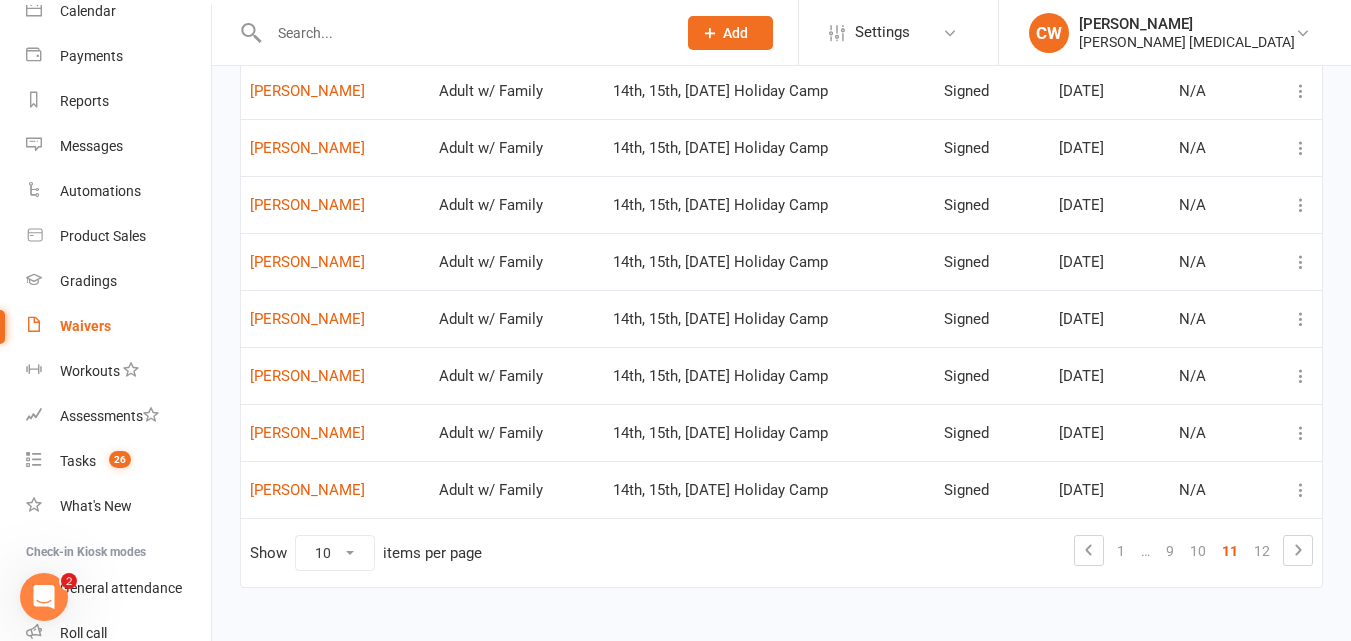 click on "10" at bounding box center [1198, 551] 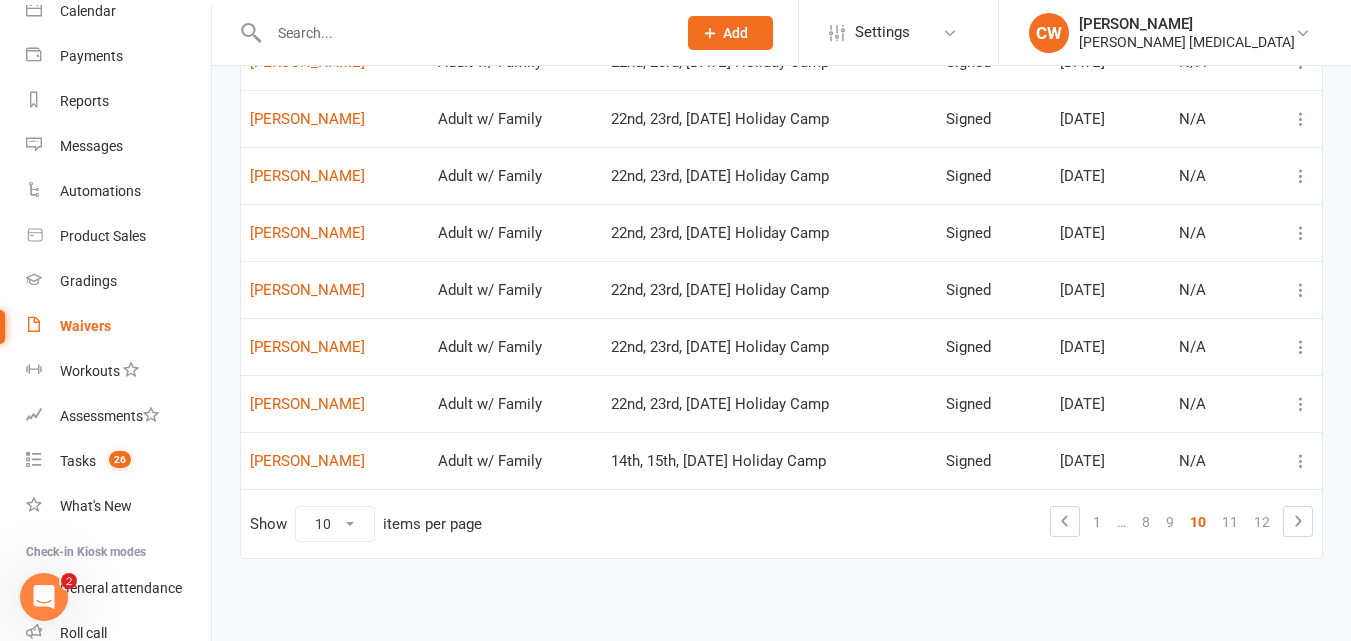scroll, scrollTop: 354, scrollLeft: 0, axis: vertical 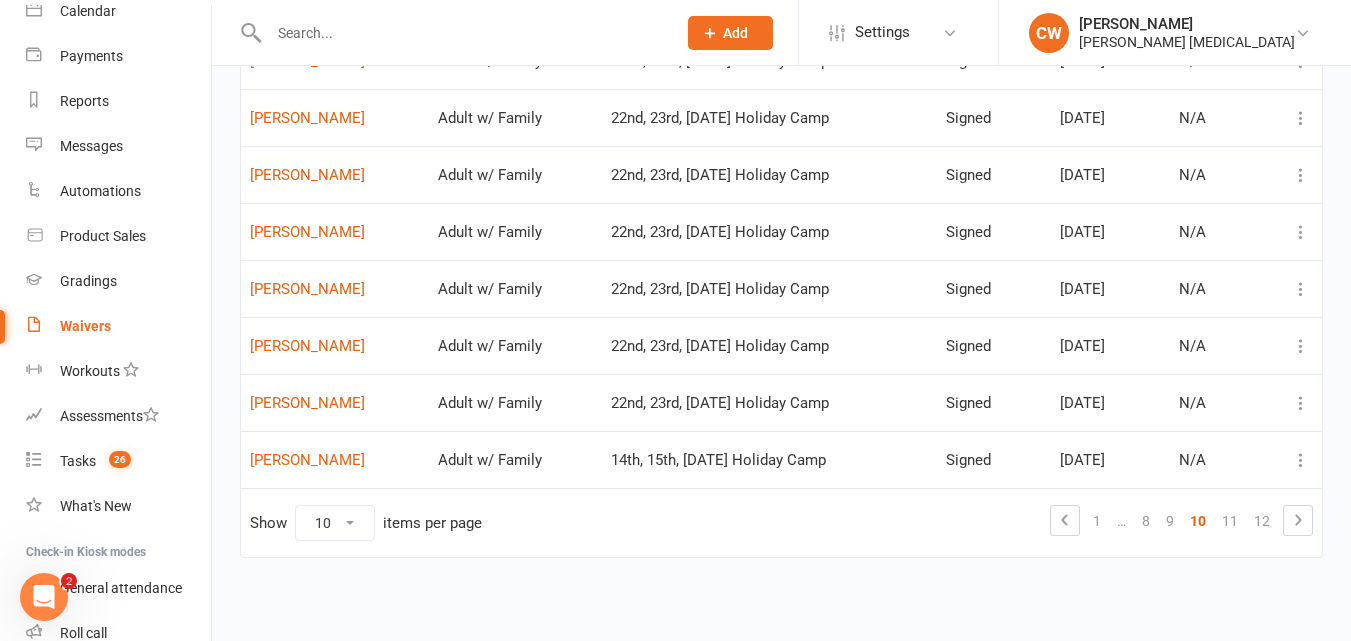 click on "11" at bounding box center (1230, 521) 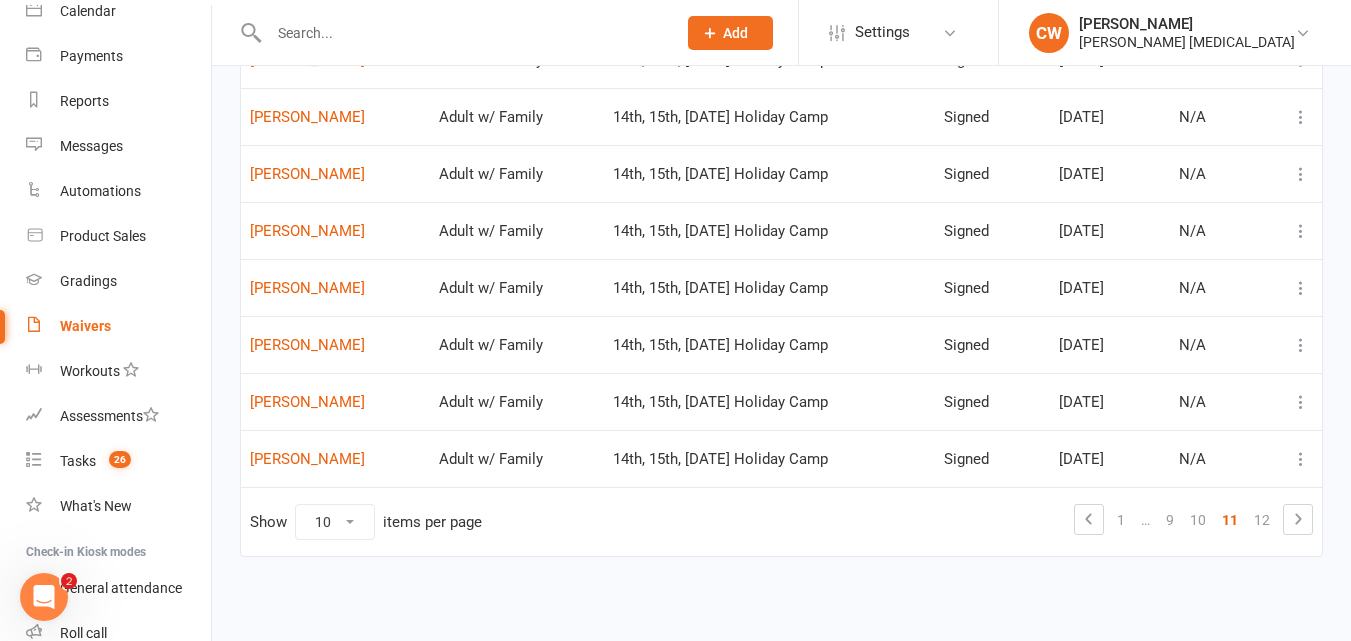 scroll, scrollTop: 356, scrollLeft: 0, axis: vertical 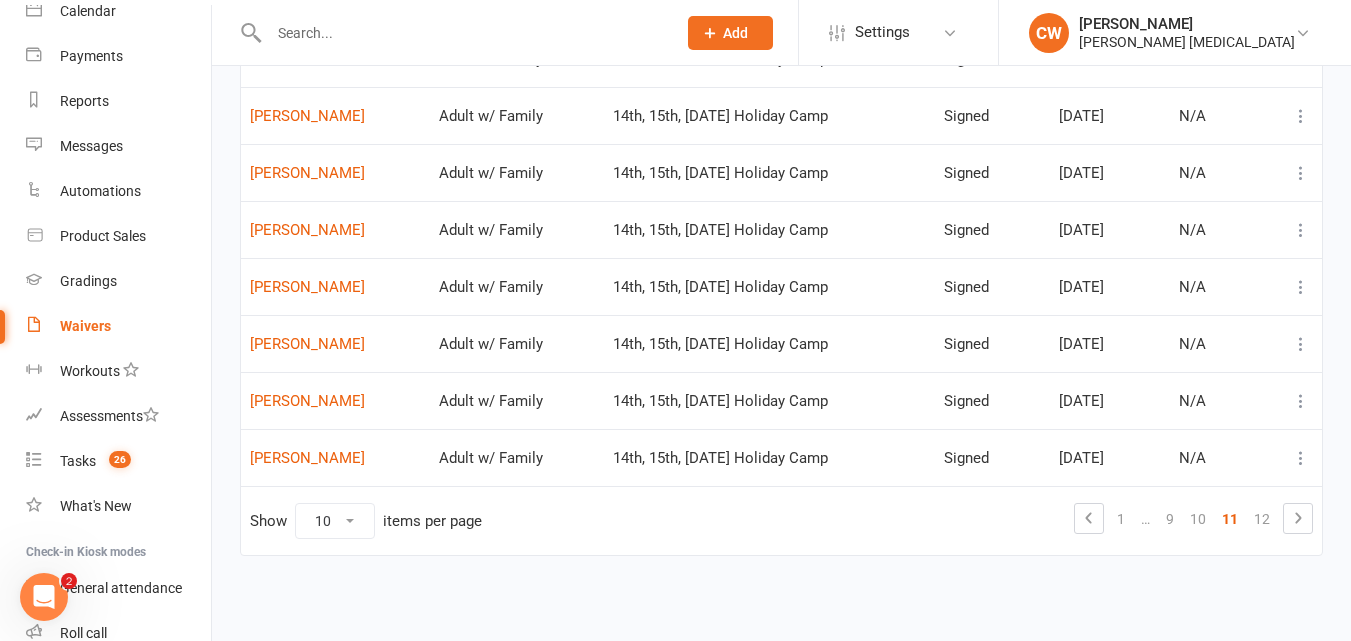 click on "12" at bounding box center (1262, 519) 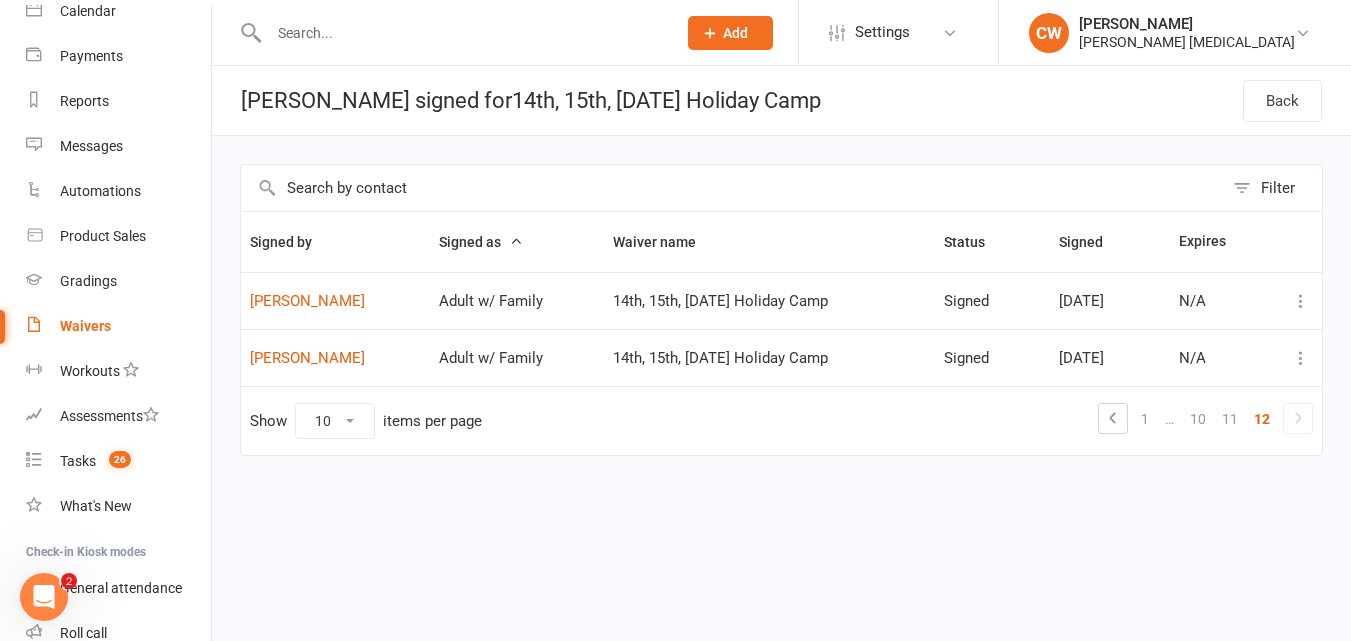 scroll, scrollTop: 0, scrollLeft: 0, axis: both 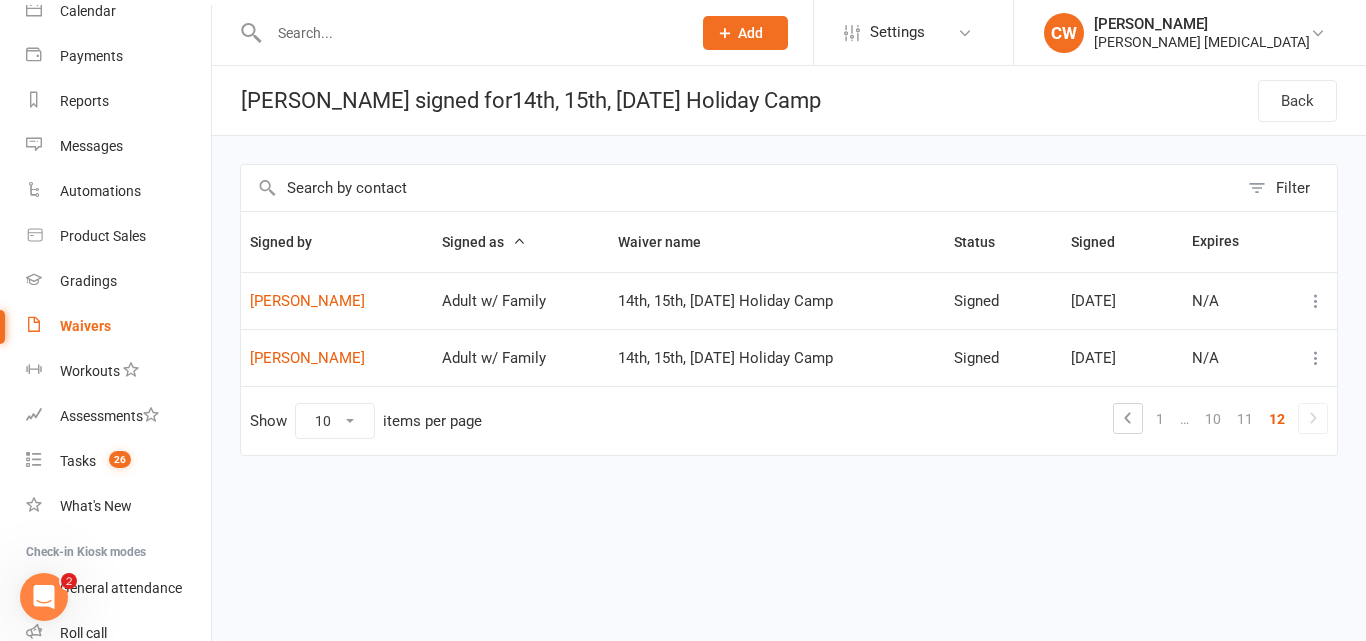 click at bounding box center (739, 188) 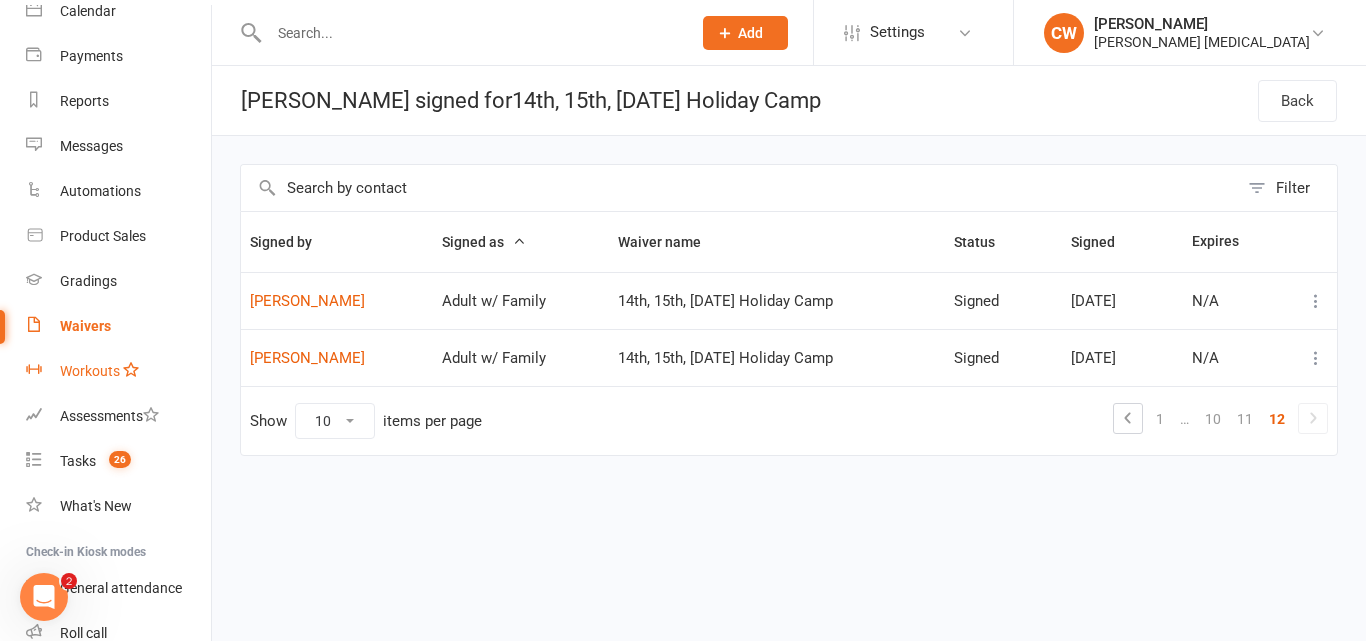 click on "Workouts" at bounding box center (90, 371) 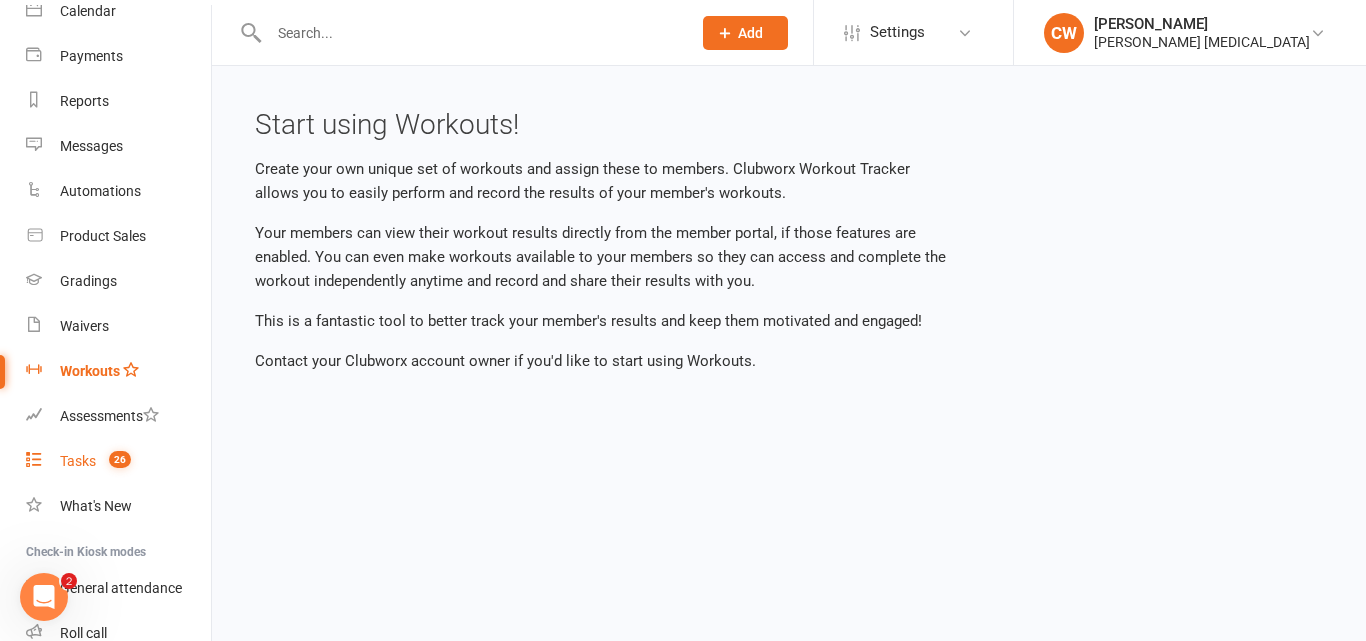 click on "Tasks   26" at bounding box center [118, 461] 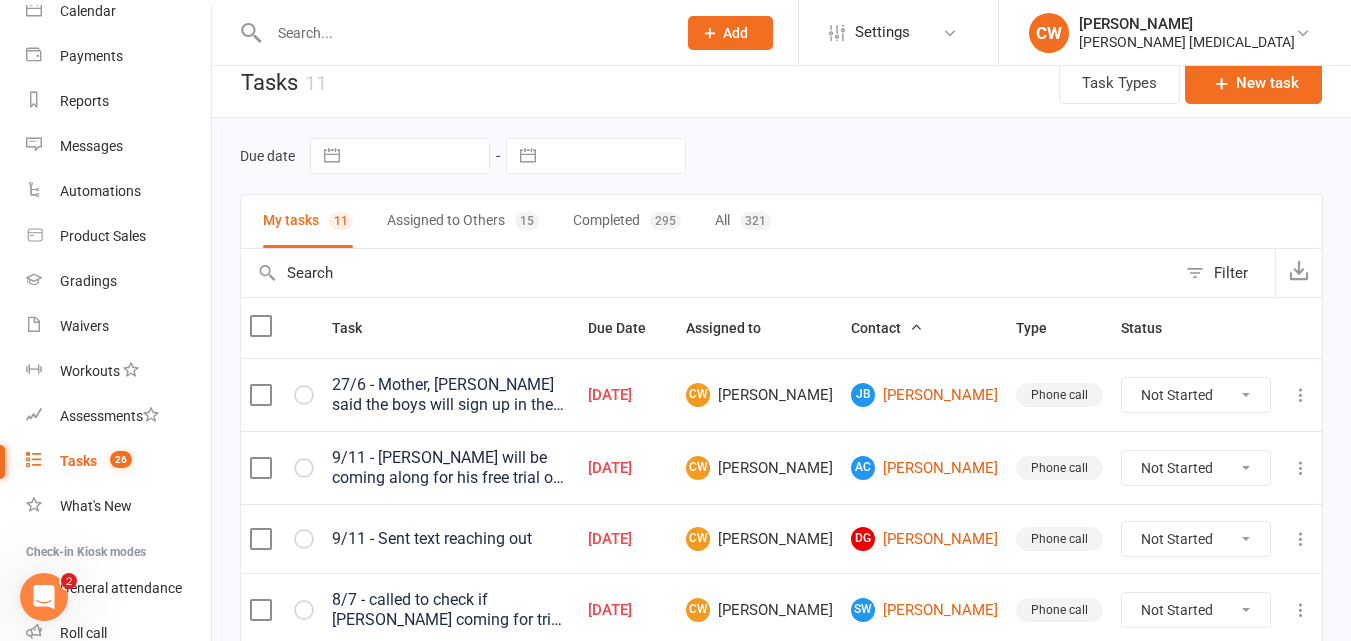 scroll, scrollTop: 0, scrollLeft: 0, axis: both 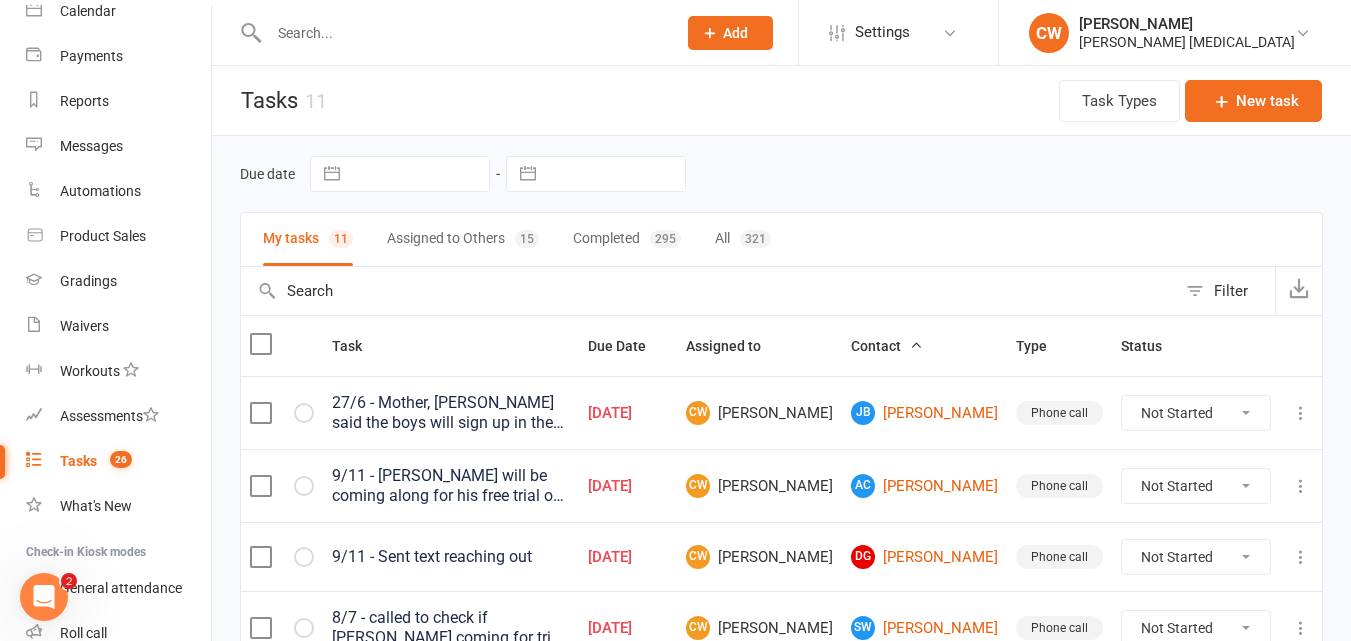 click at bounding box center [708, 291] 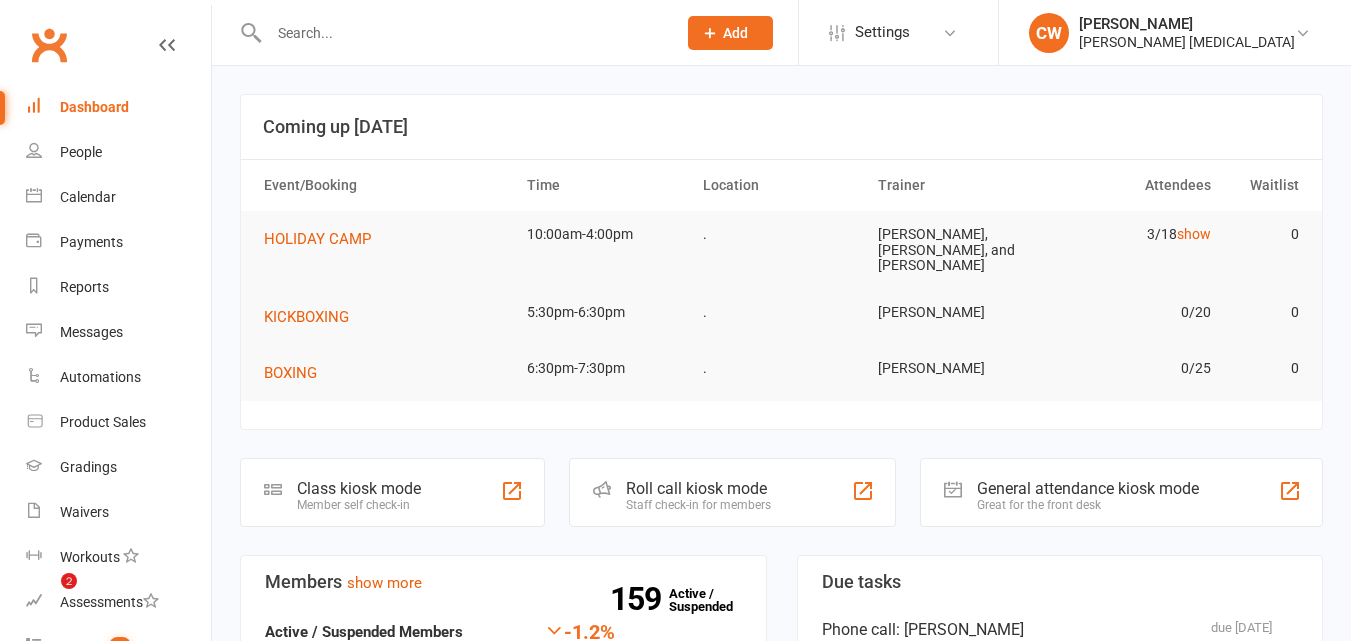 scroll, scrollTop: 0, scrollLeft: 0, axis: both 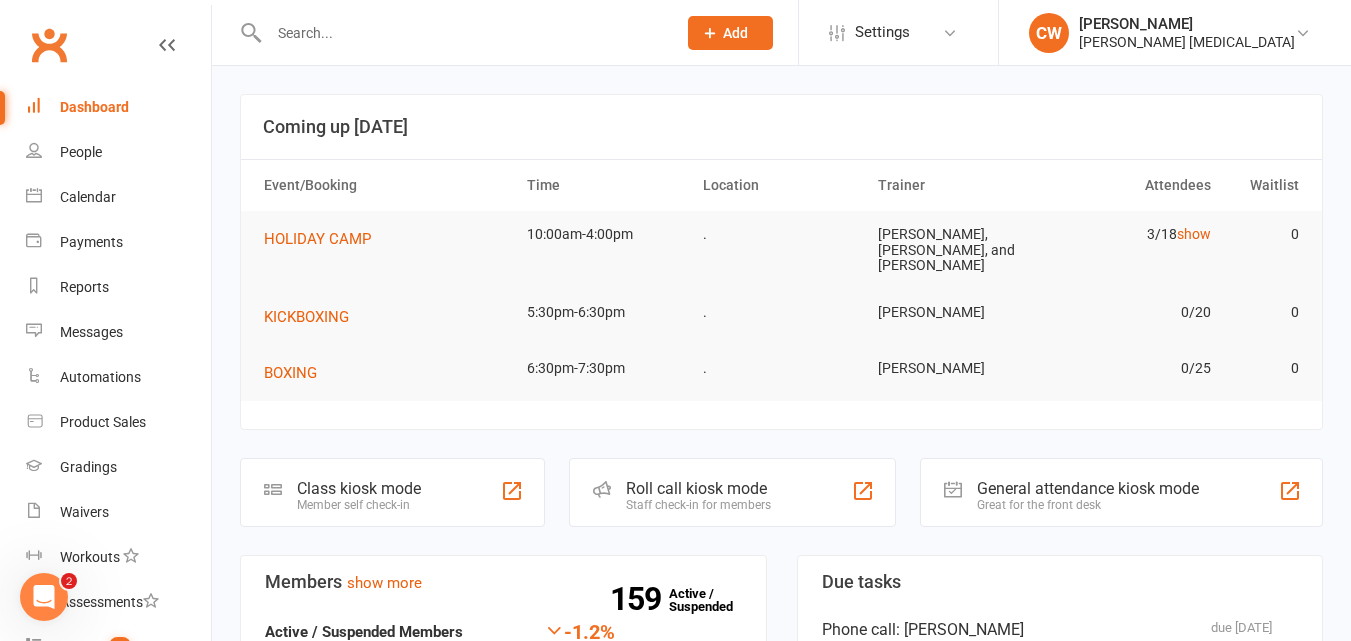 click on "HOLIDAY CAMP" at bounding box center [386, 239] 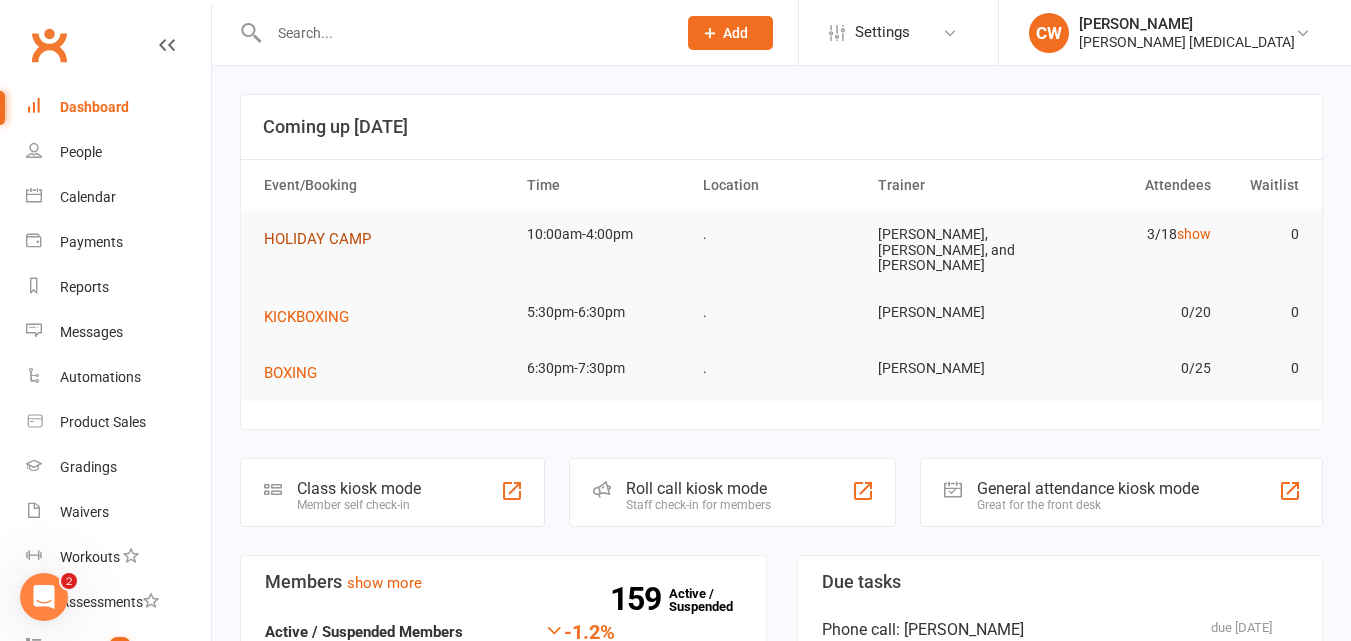 click on "HOLIDAY CAMP" at bounding box center (317, 239) 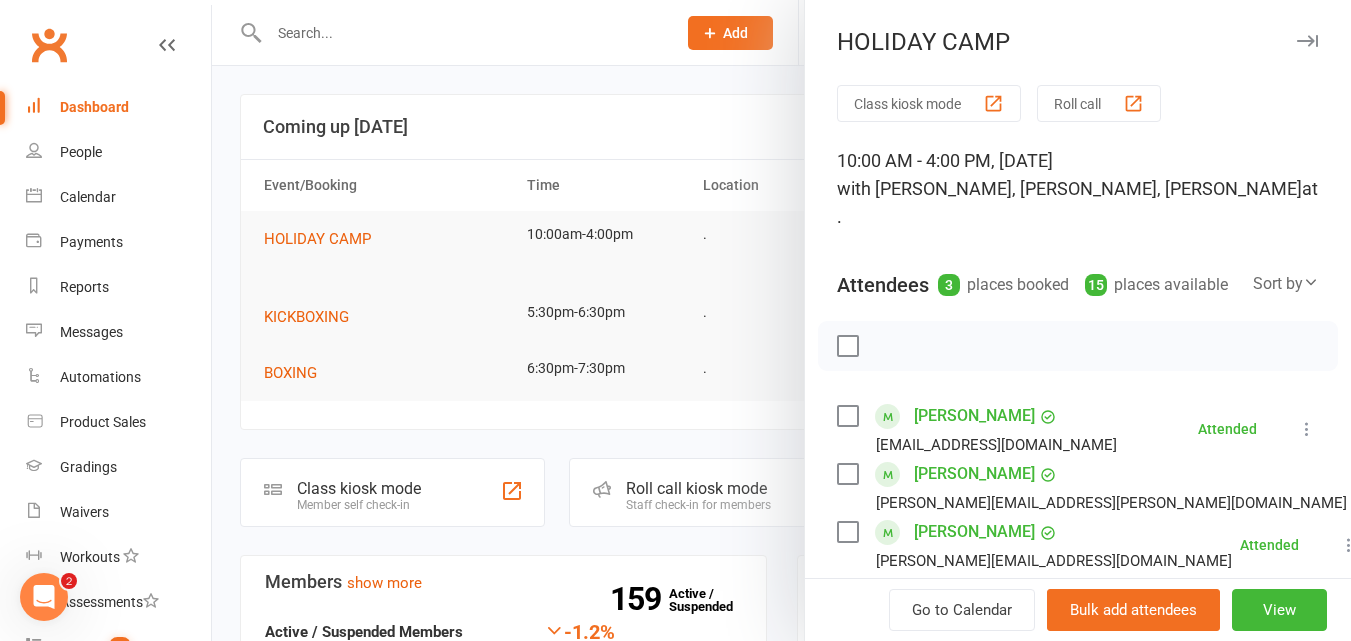 click on "Class kiosk mode" at bounding box center (929, 103) 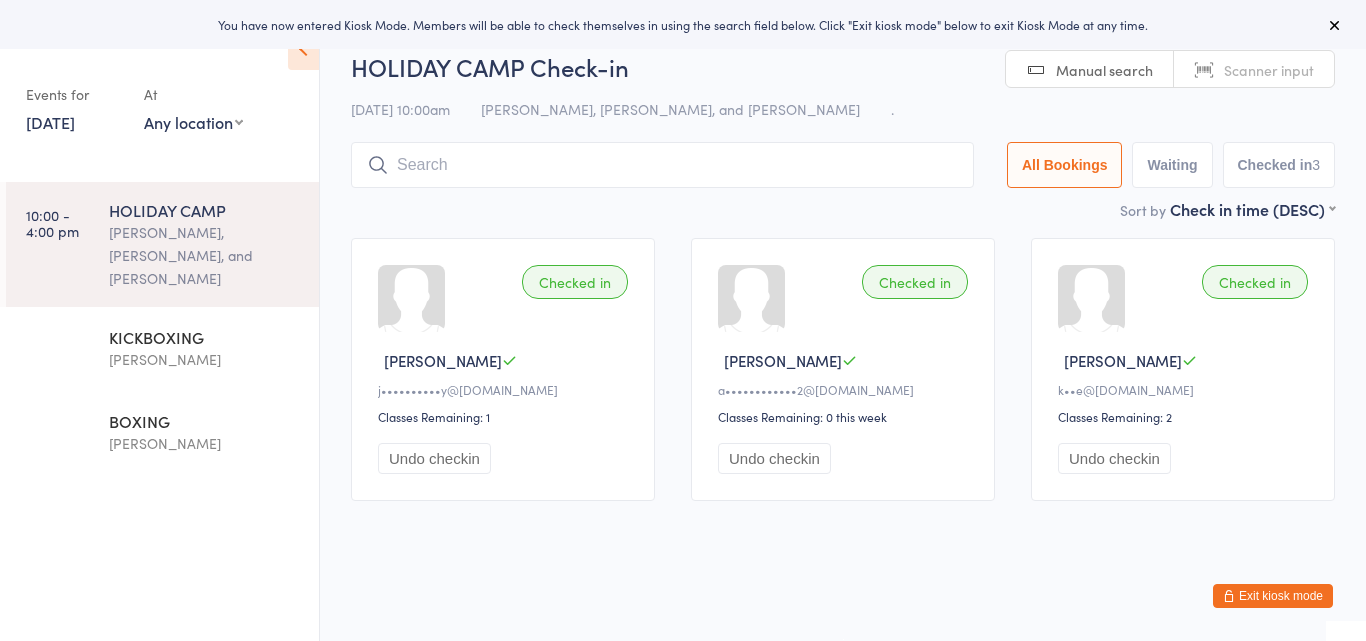 scroll, scrollTop: 0, scrollLeft: 0, axis: both 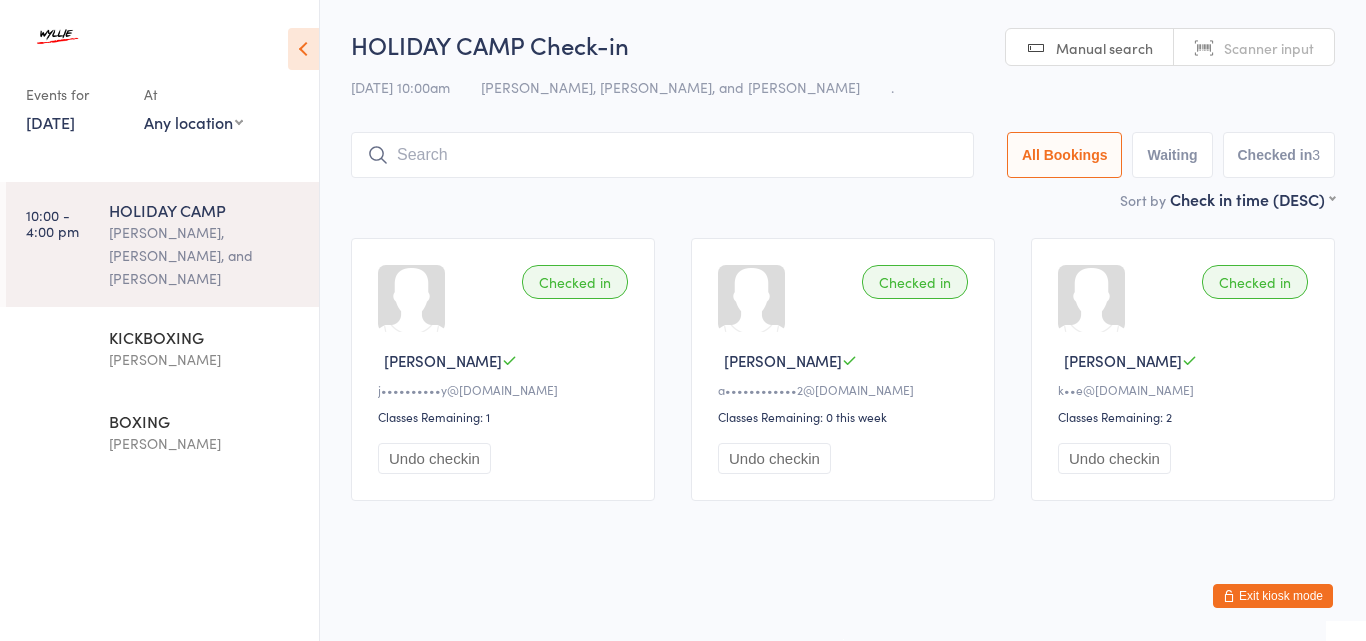 click at bounding box center [303, 49] 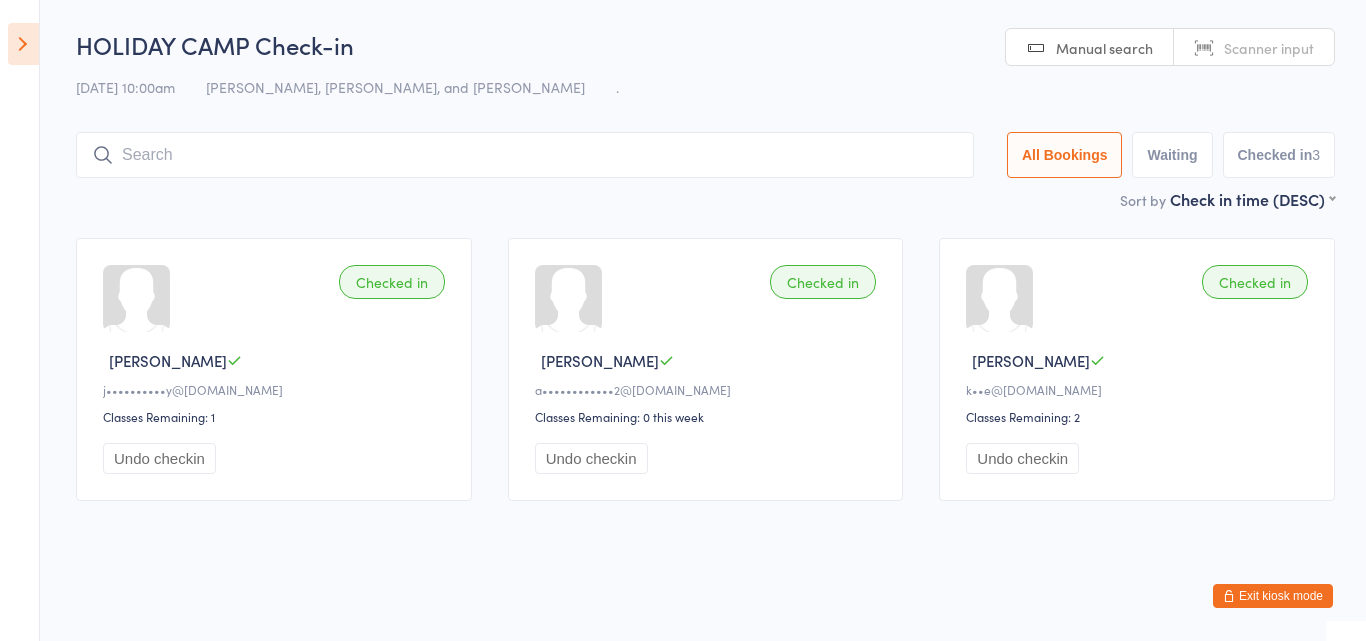 click at bounding box center [525, 155] 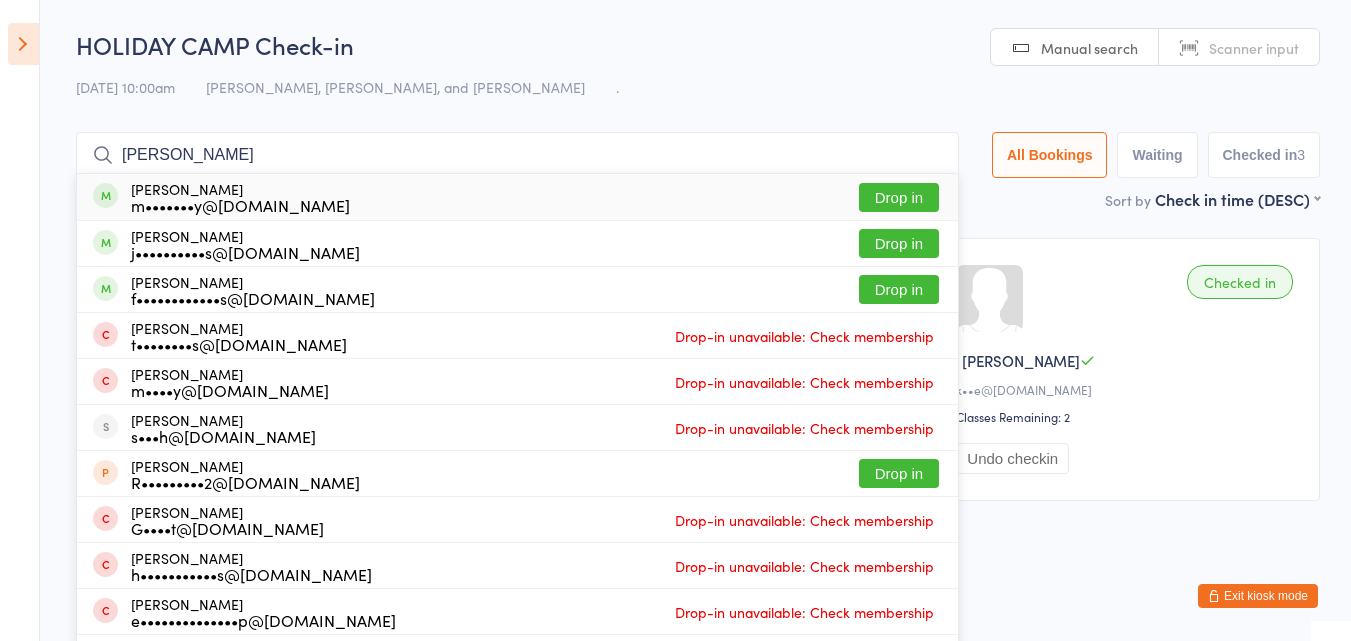 type on "harris" 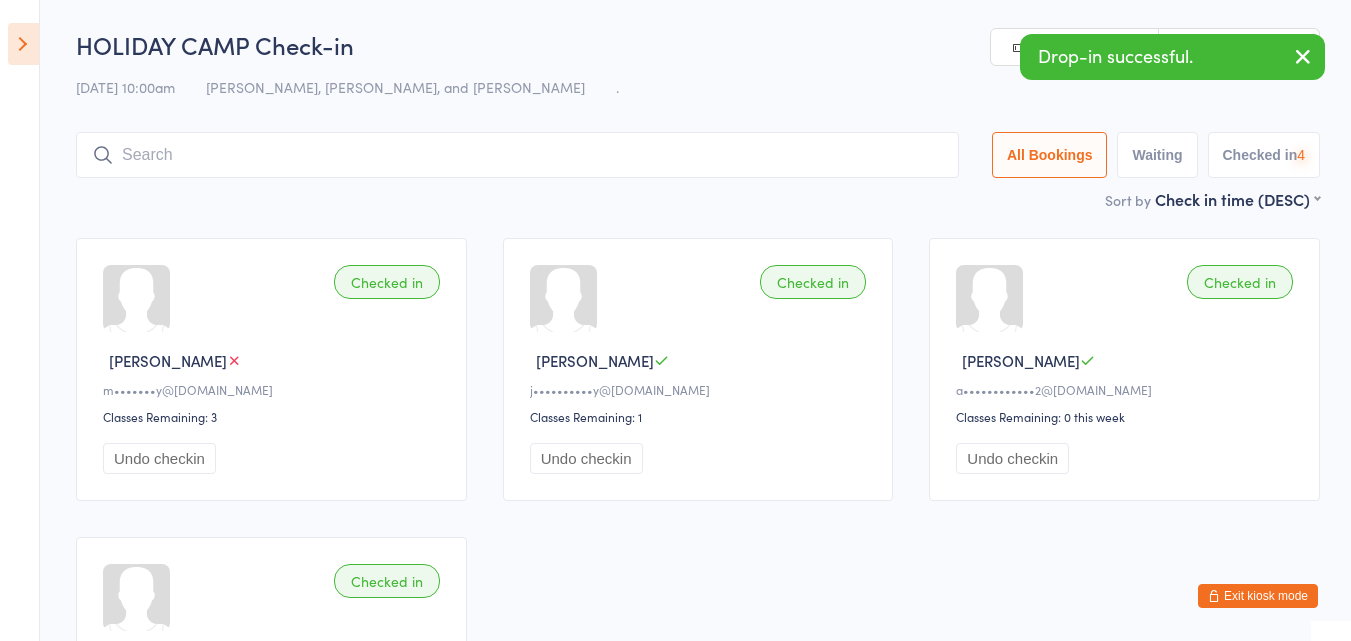 click at bounding box center (517, 155) 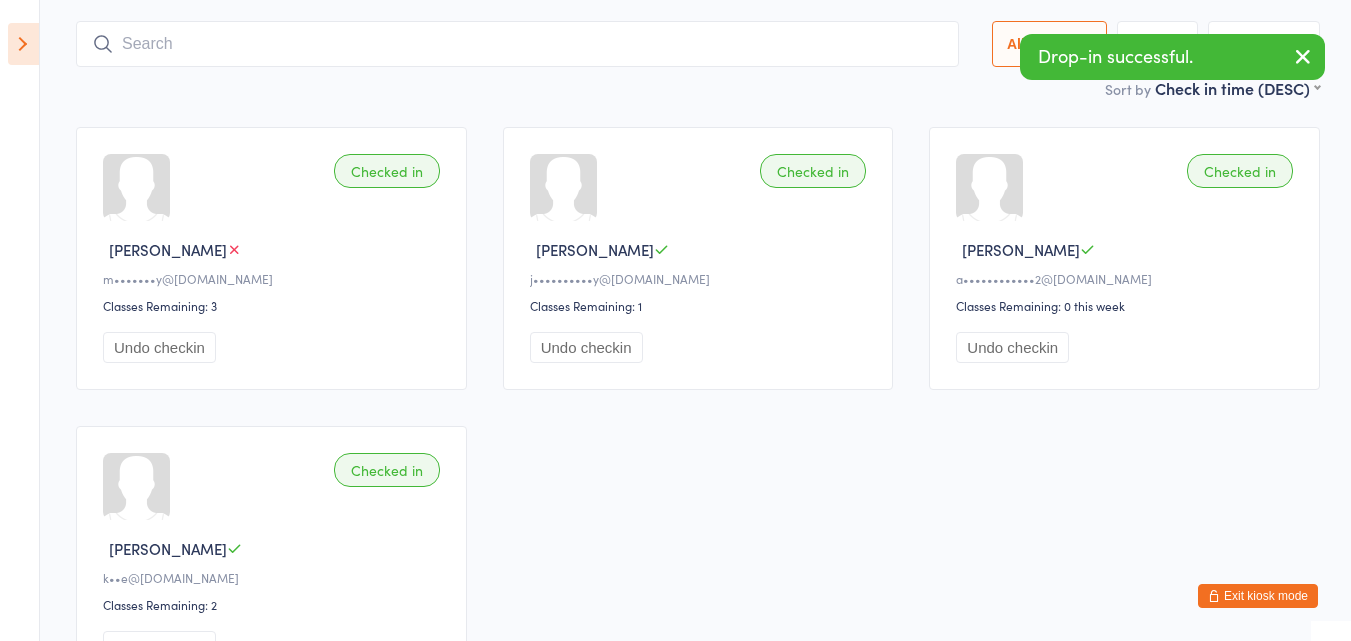 scroll, scrollTop: 132, scrollLeft: 0, axis: vertical 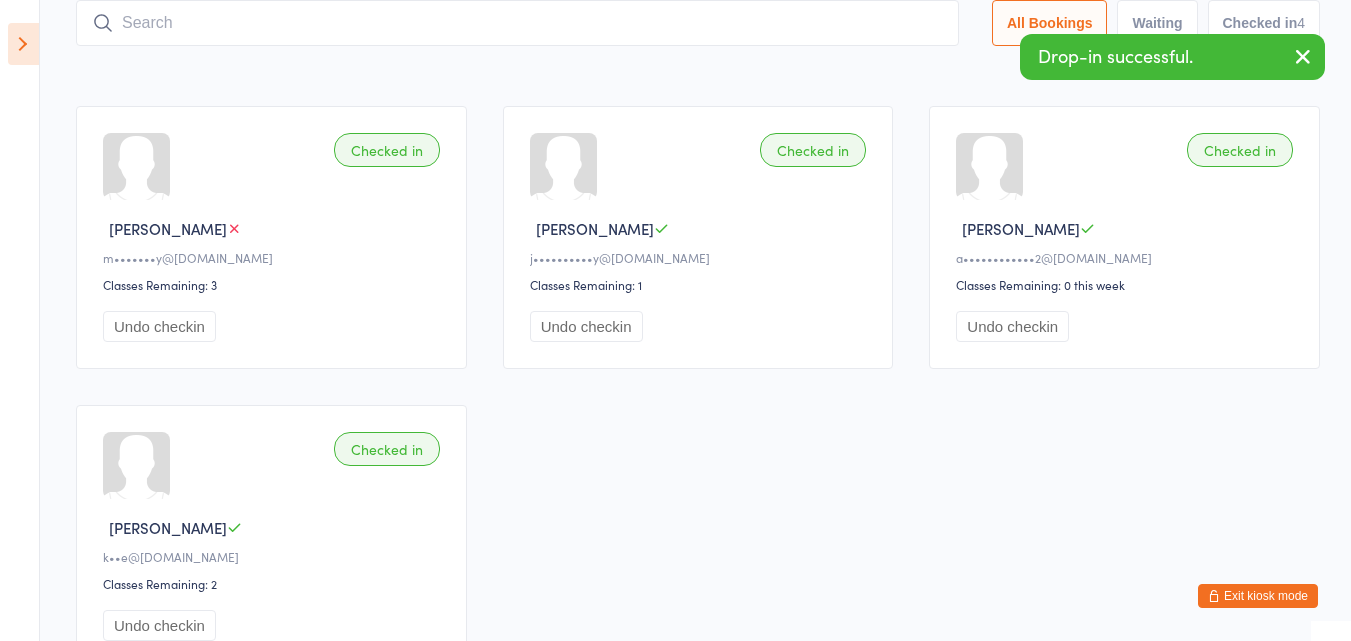 click at bounding box center (517, 23) 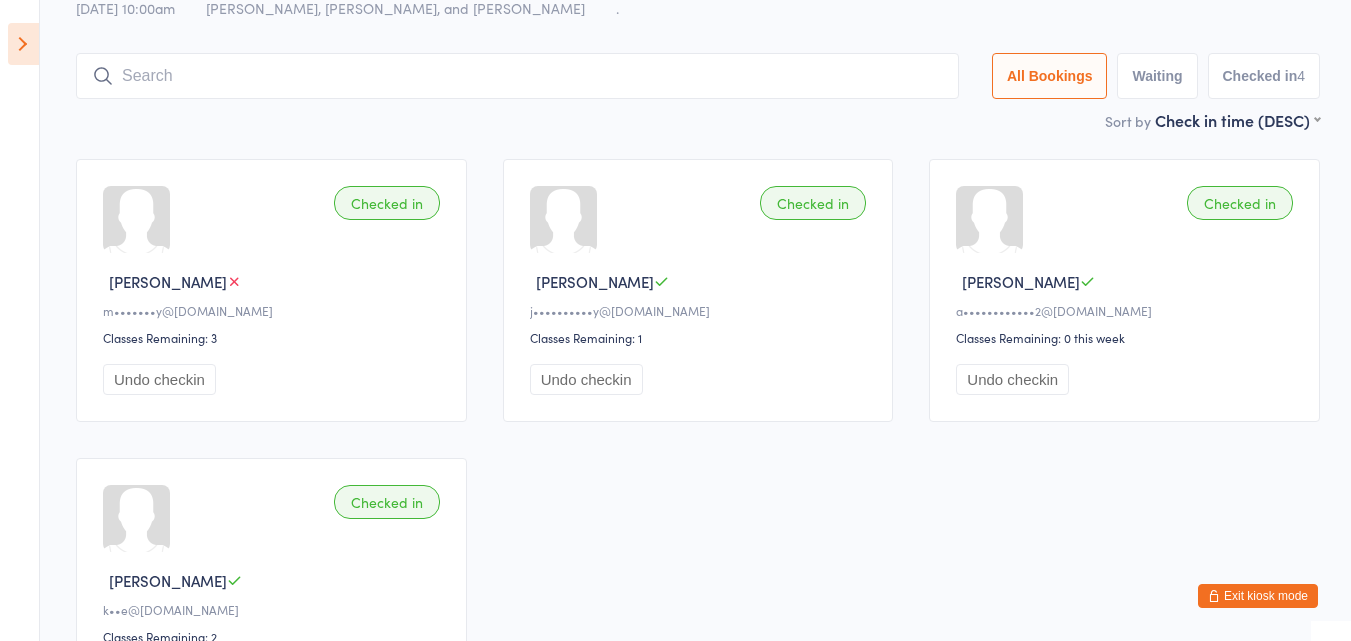 scroll, scrollTop: 0, scrollLeft: 0, axis: both 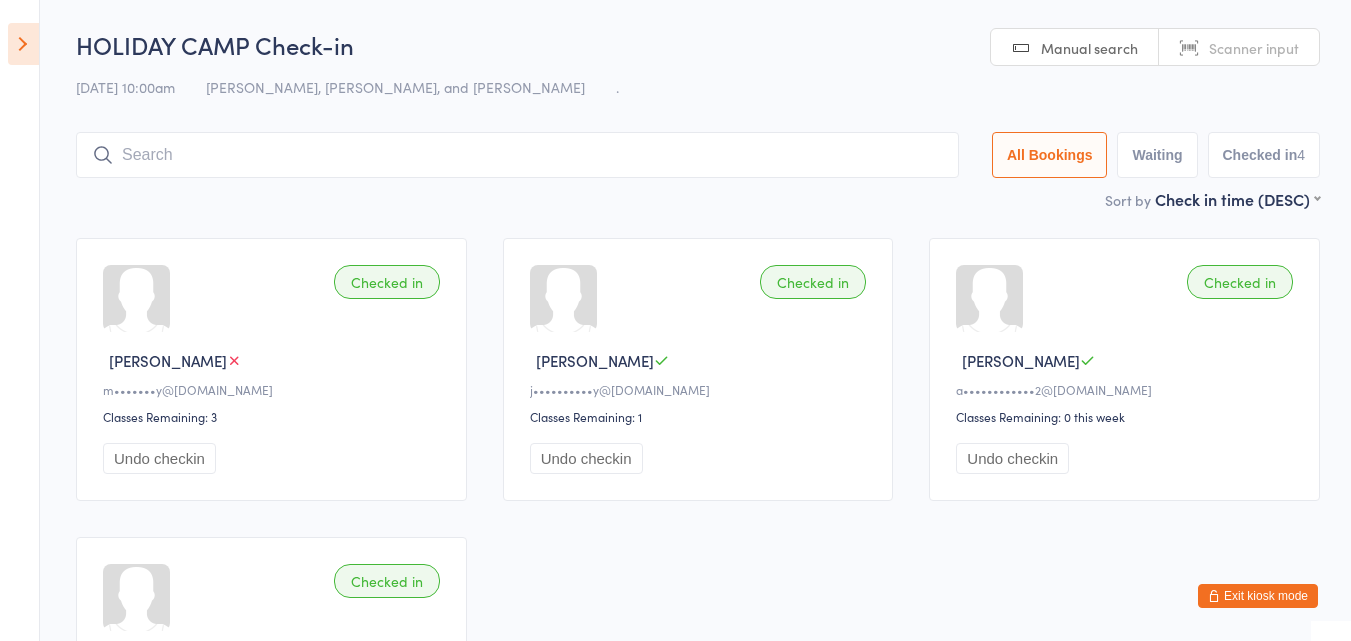 click at bounding box center (517, 155) 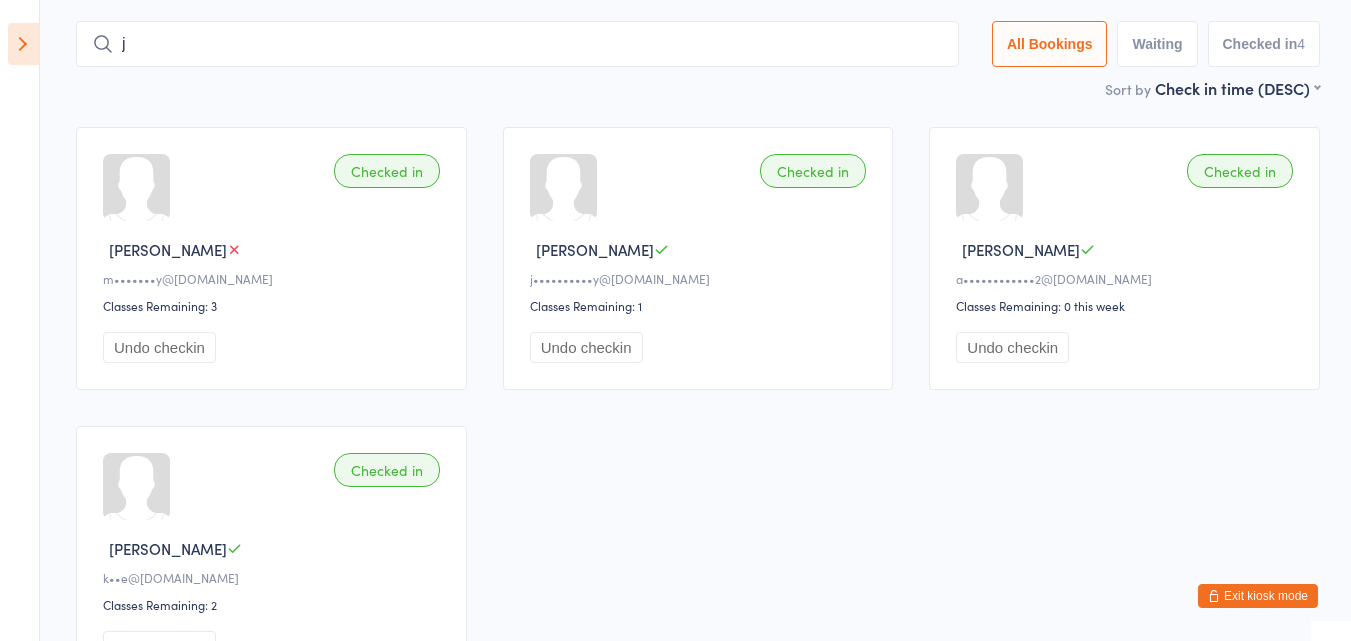 scroll, scrollTop: 127, scrollLeft: 0, axis: vertical 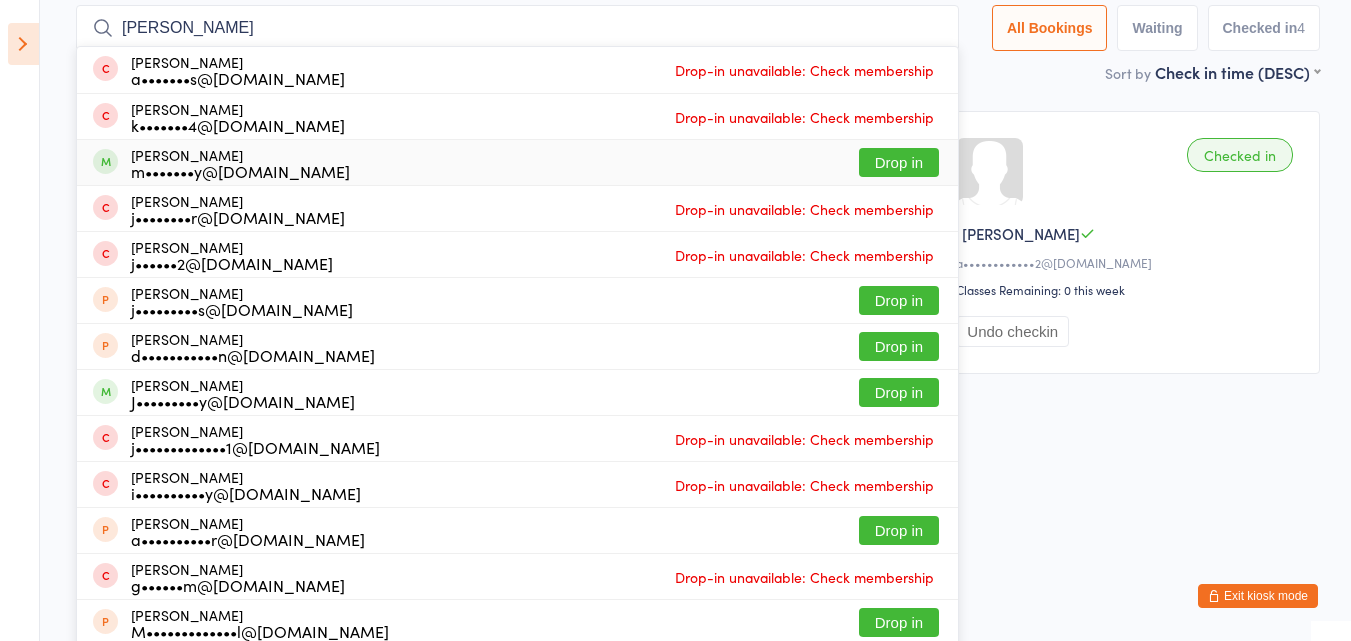 type on "james" 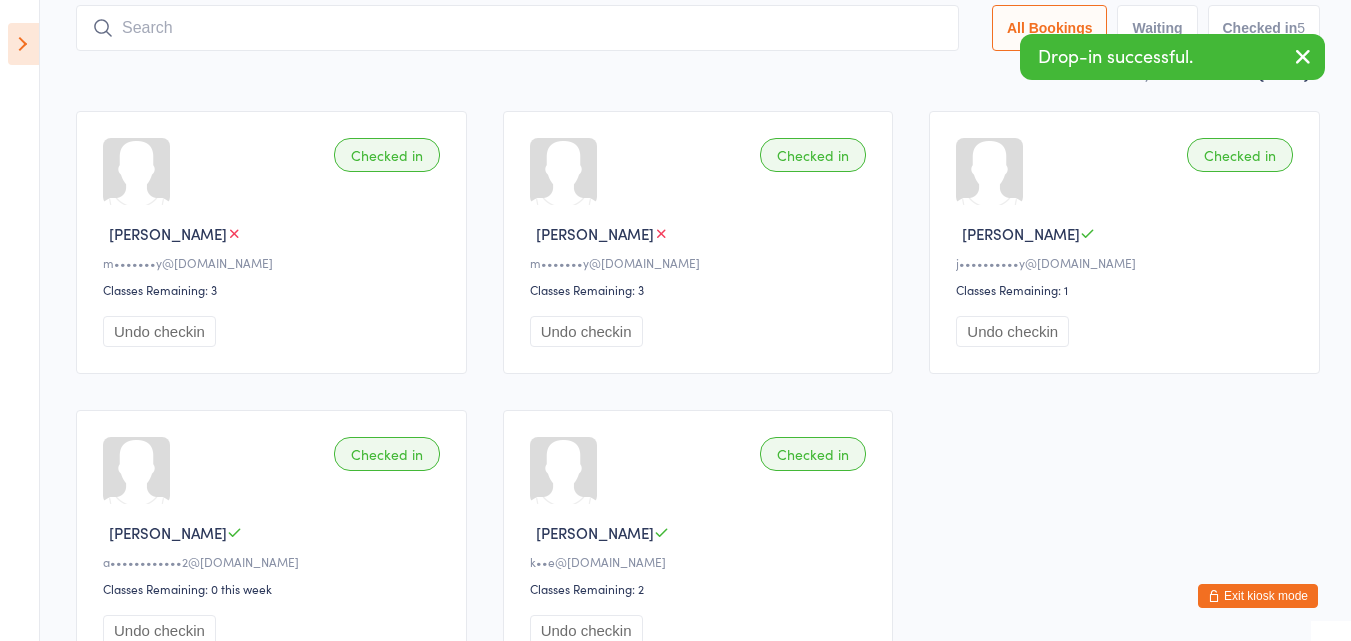 click at bounding box center (1303, 56) 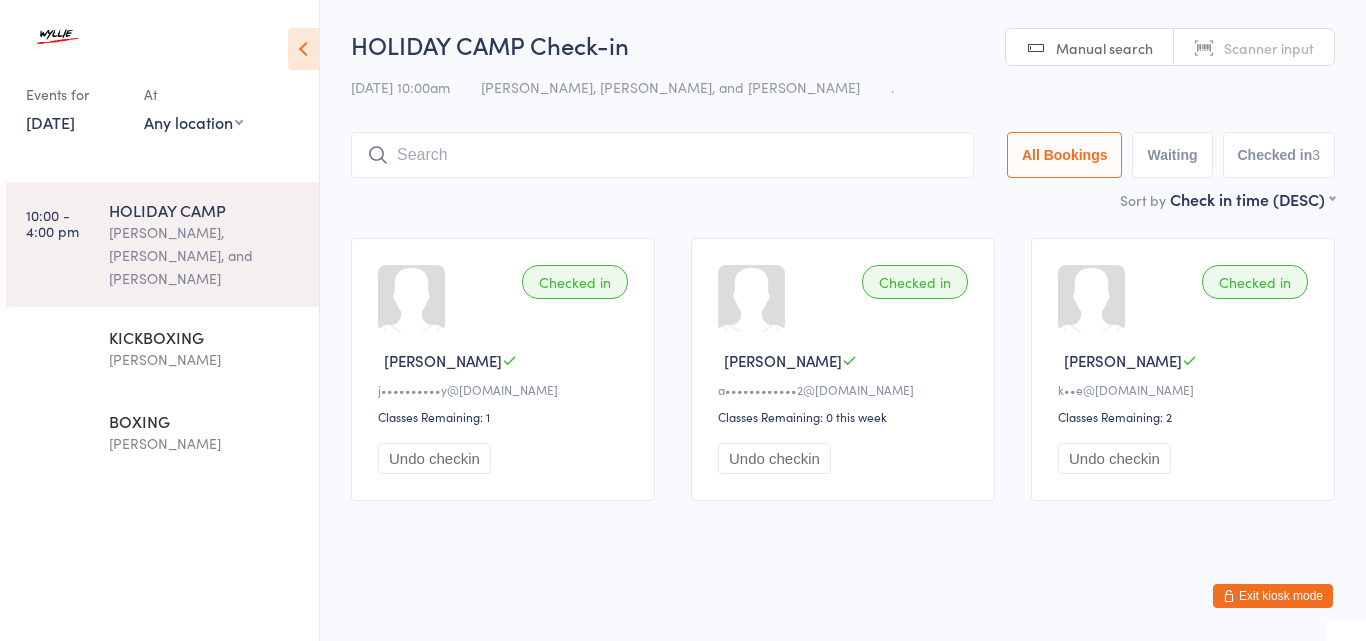 scroll, scrollTop: 0, scrollLeft: 0, axis: both 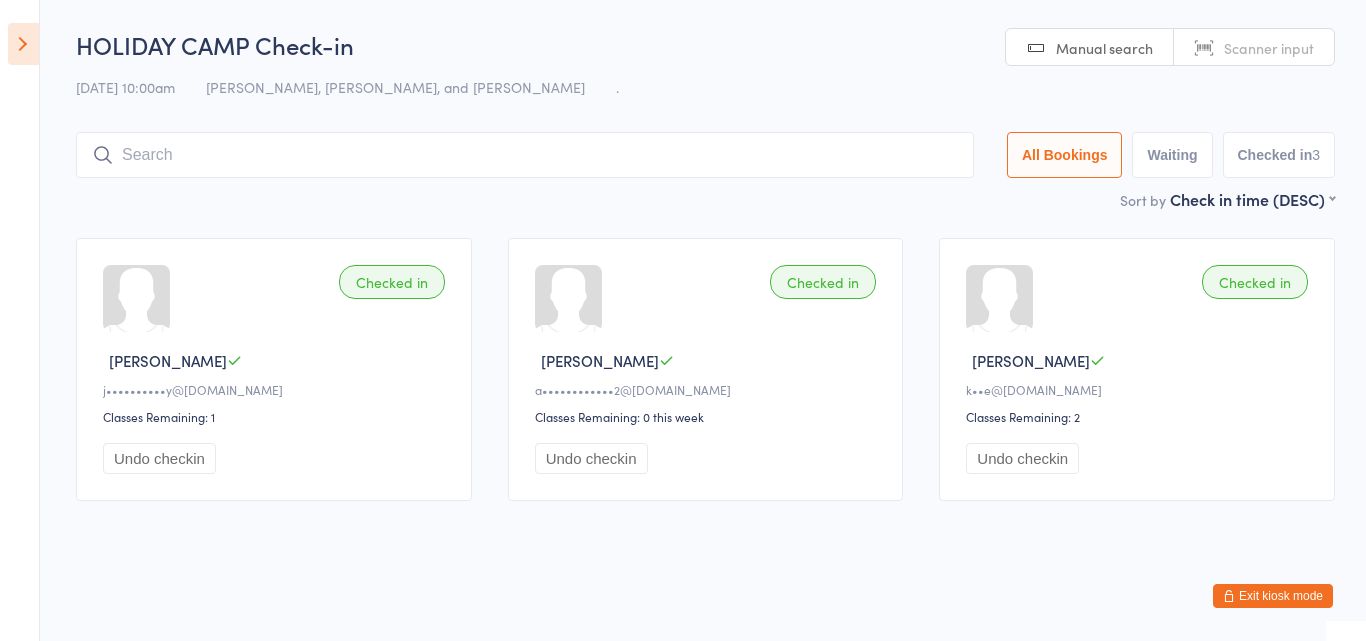 click on "Exit kiosk mode" at bounding box center [1273, 596] 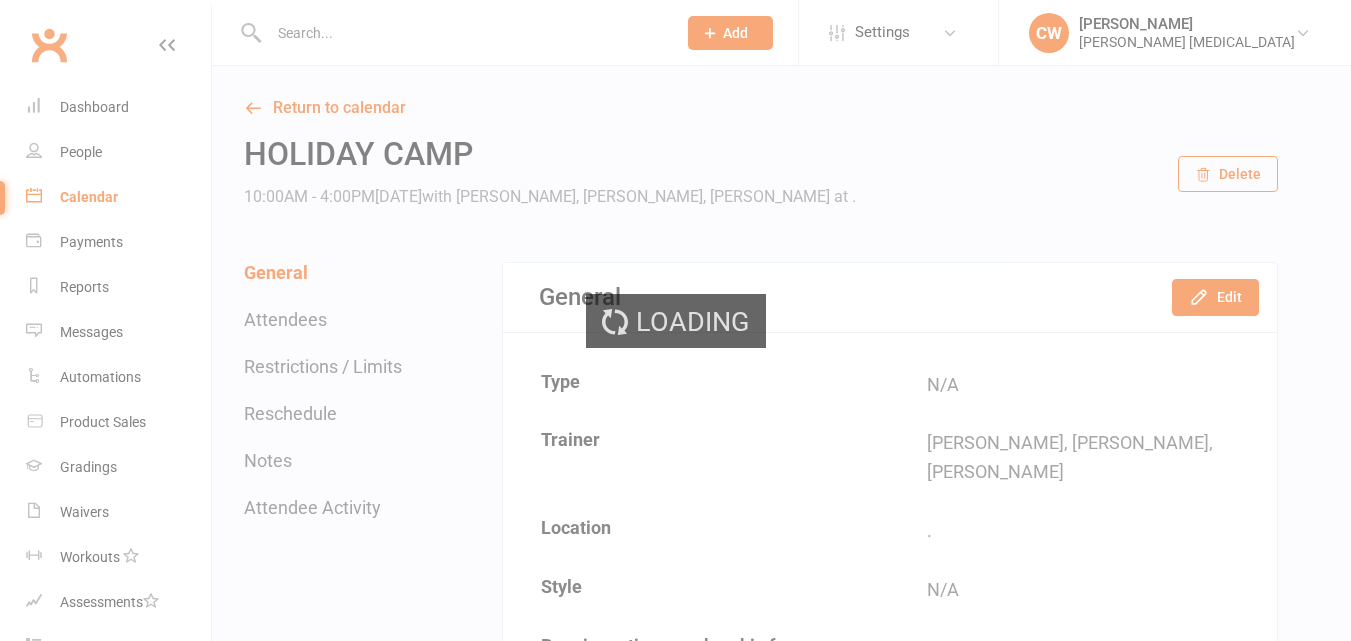 scroll, scrollTop: 0, scrollLeft: 0, axis: both 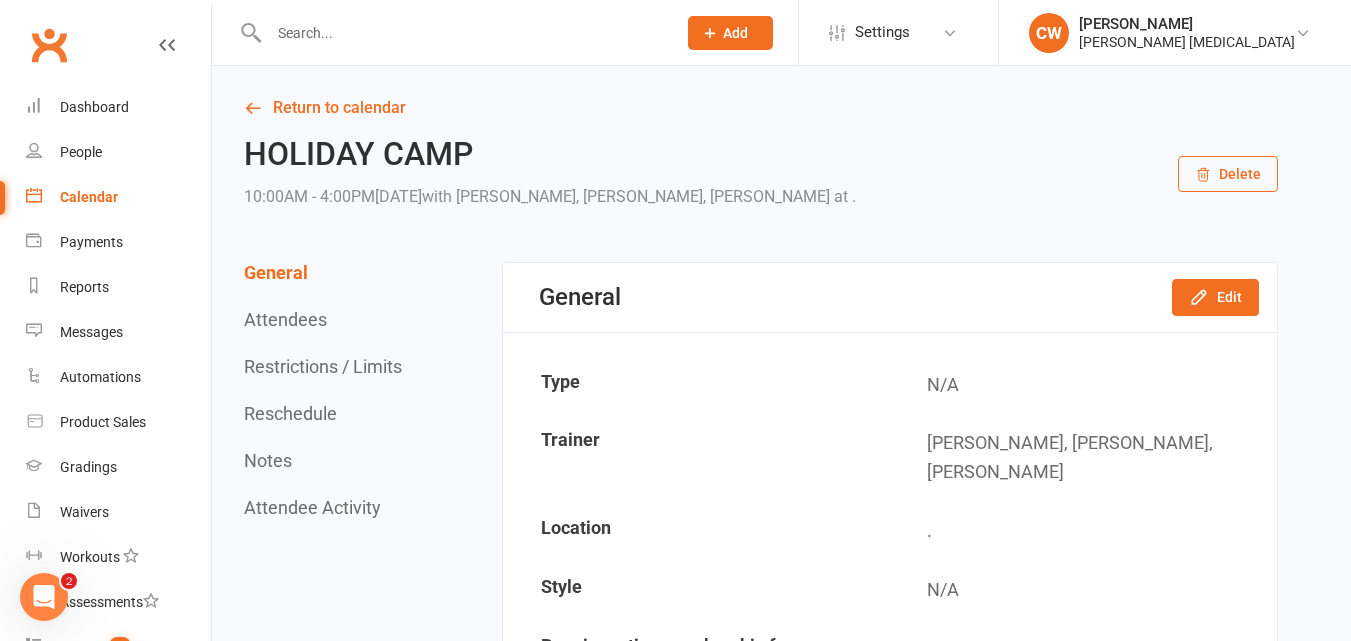 click on "Calendar" at bounding box center (89, 197) 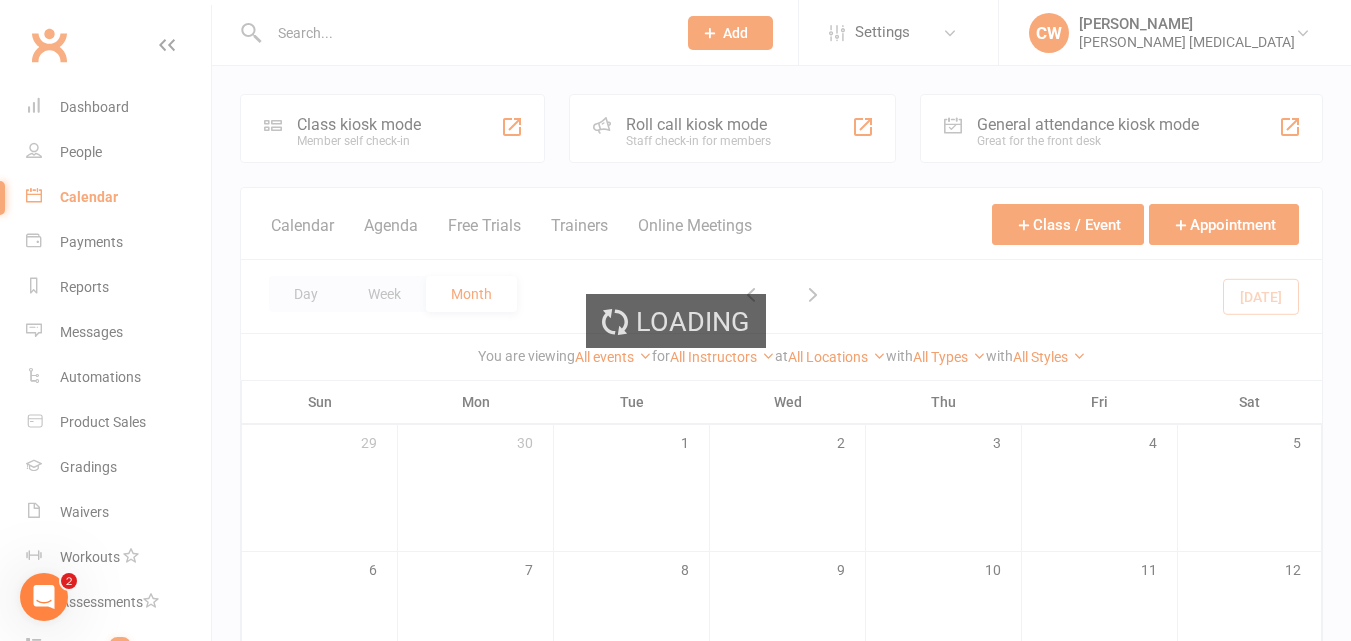 click on "Loading" at bounding box center (675, 320) 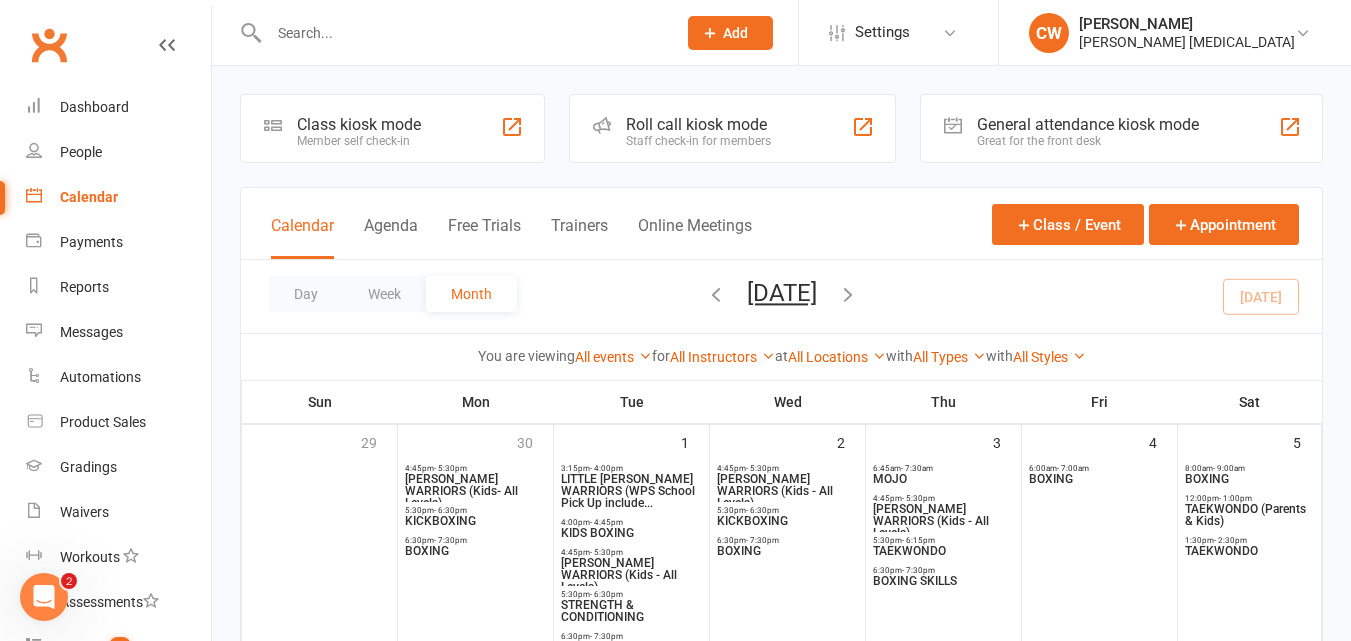 click at bounding box center [462, 33] 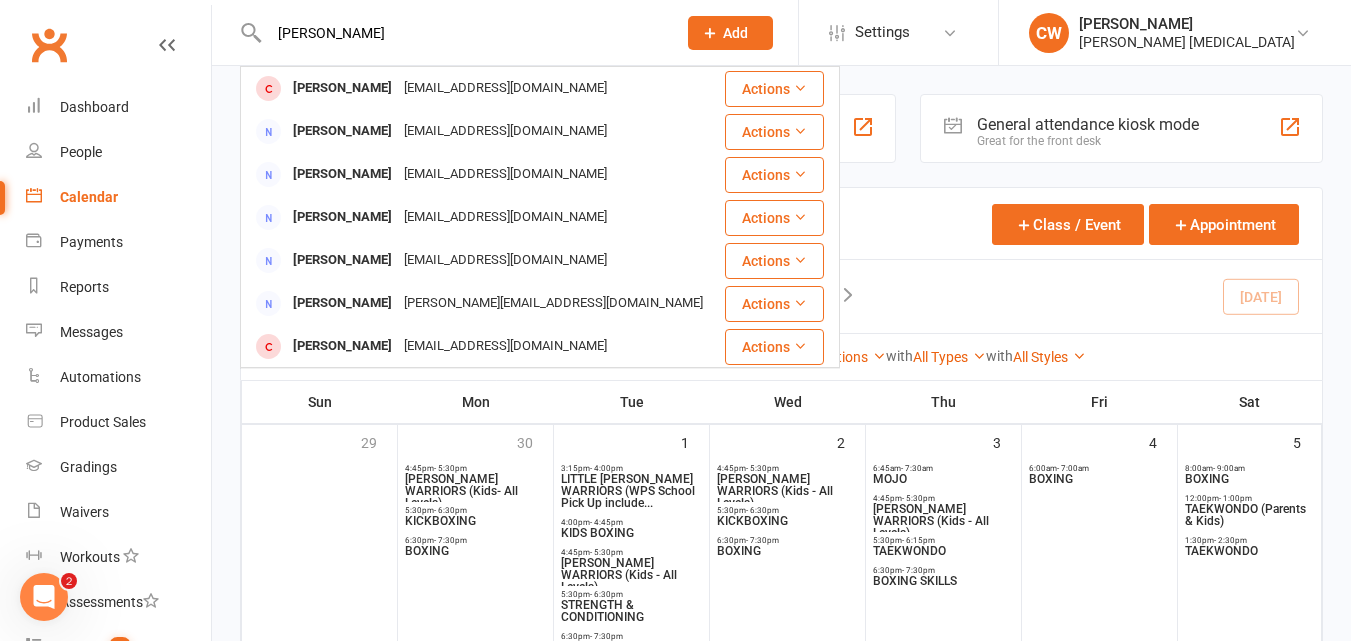 type on "nolan" 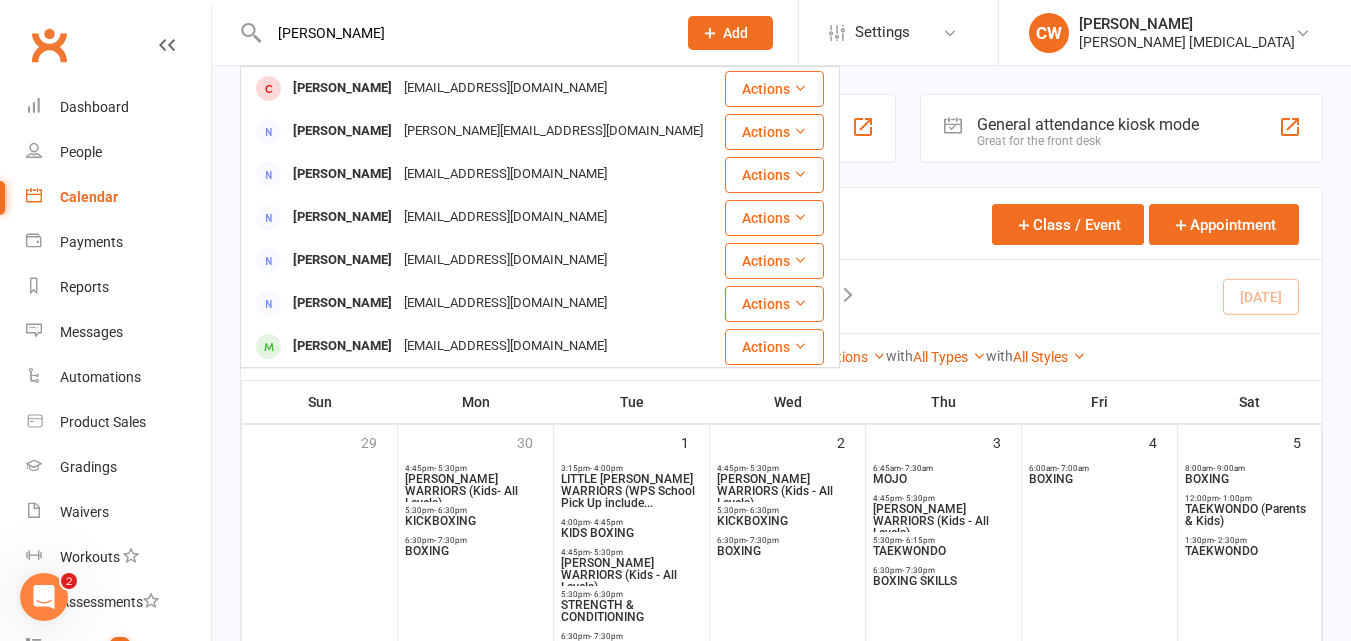 click on "Nolan Shao" at bounding box center [342, 88] 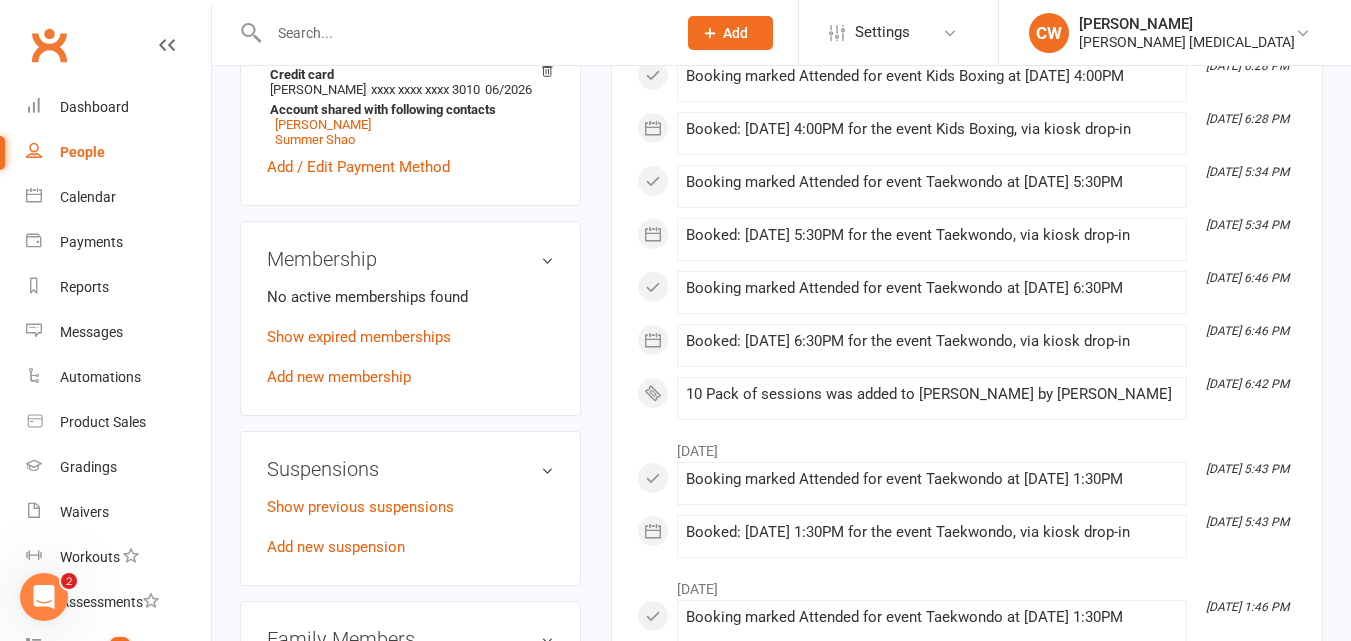 scroll, scrollTop: 698, scrollLeft: 0, axis: vertical 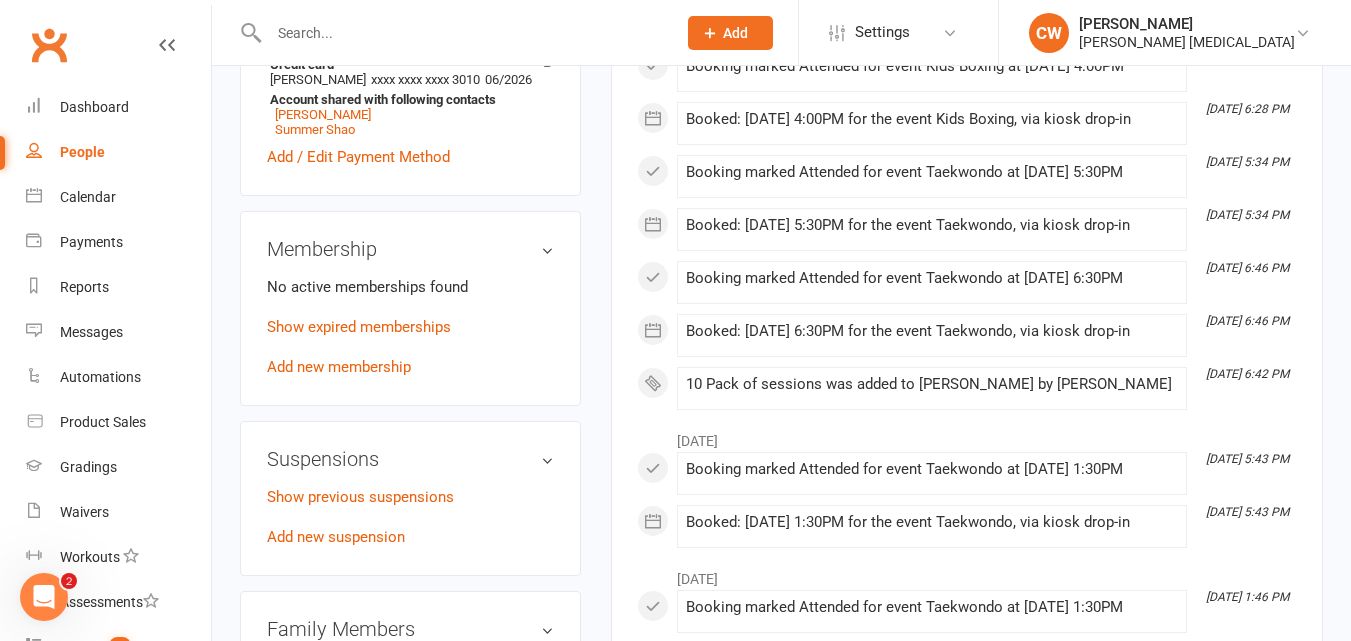 click on "Add new membership" at bounding box center [339, 367] 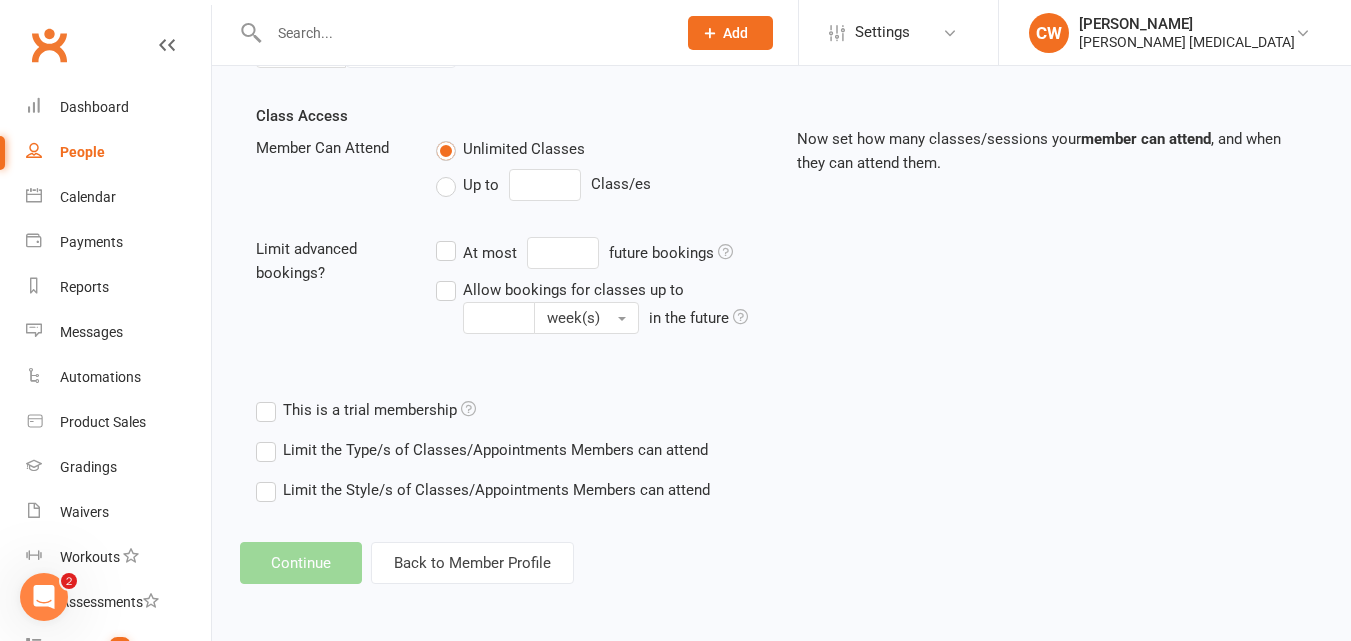 scroll, scrollTop: 0, scrollLeft: 0, axis: both 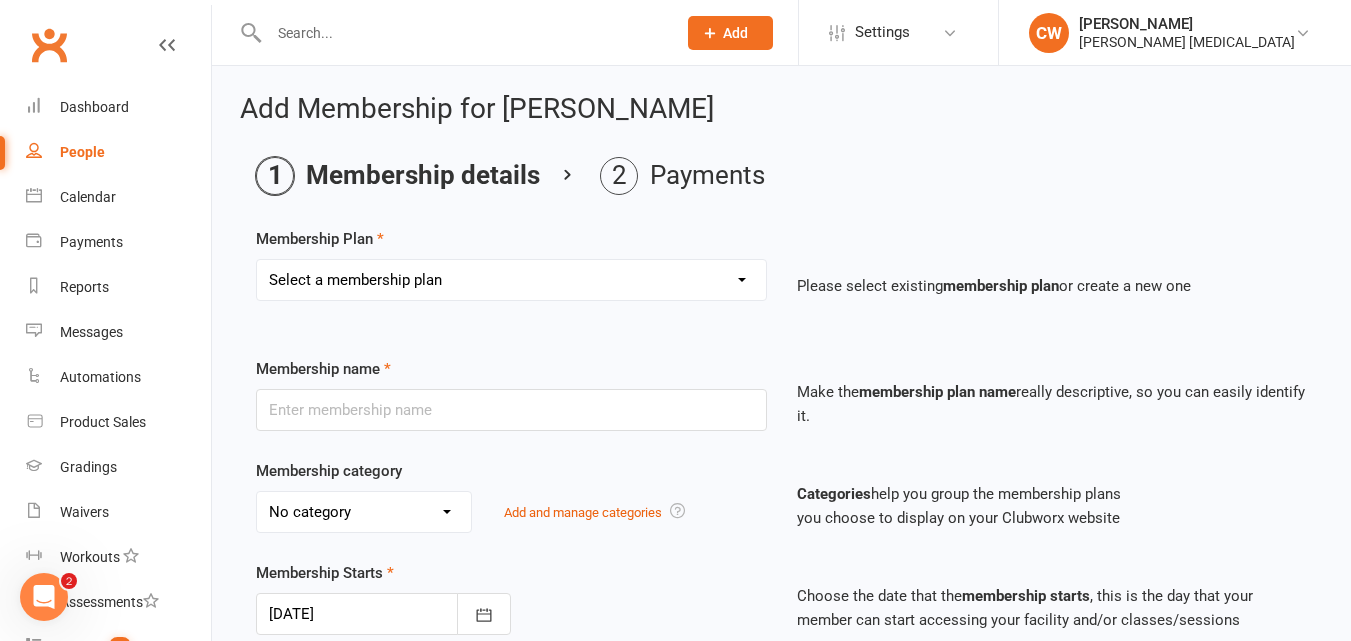 click on "Select a membership plan Create new Membership Plan Unlimited Training (3 Months Plus)  - weekly Unlimited Training  - 3 months plus - fortnightly Unlimited Training - pay as you go - weekly 10 Pack of sessions Kids Training - 1 per week - weekly payment Kids Training - 2 per week - weekly payment 2 X Kids Boxing Training - 1 per week - upfront term payment Family Class Pass - 1 per week - 3 months plus - 3 person max Kids Taekwondo Training - 2 per week - term payment Late Entry Term Fees - 1 per week Kids Training - 3 per week - weekly payment Camp Half Day Payment Kids Unlimited Training - weekly payment Coloured Belt Grading Fee 2 week trial $39 Unlimited Training July Camp 2 - Attend One Day July Camp 2 - Attend Two Days July Camp 2 - Attend Three Days July Camp 1 - Attend One Day July Camp 1 - Attend Two Days July Camp 1 - Attend Three Days 5 X HALF HOUR Personal Training 5 X FULL HOUR Personal Training 1 X FULL HOUR Personal Training 1 X HALF HOUR Personal Training 1 X 45 MINUTE Personal Training" at bounding box center (511, 280) 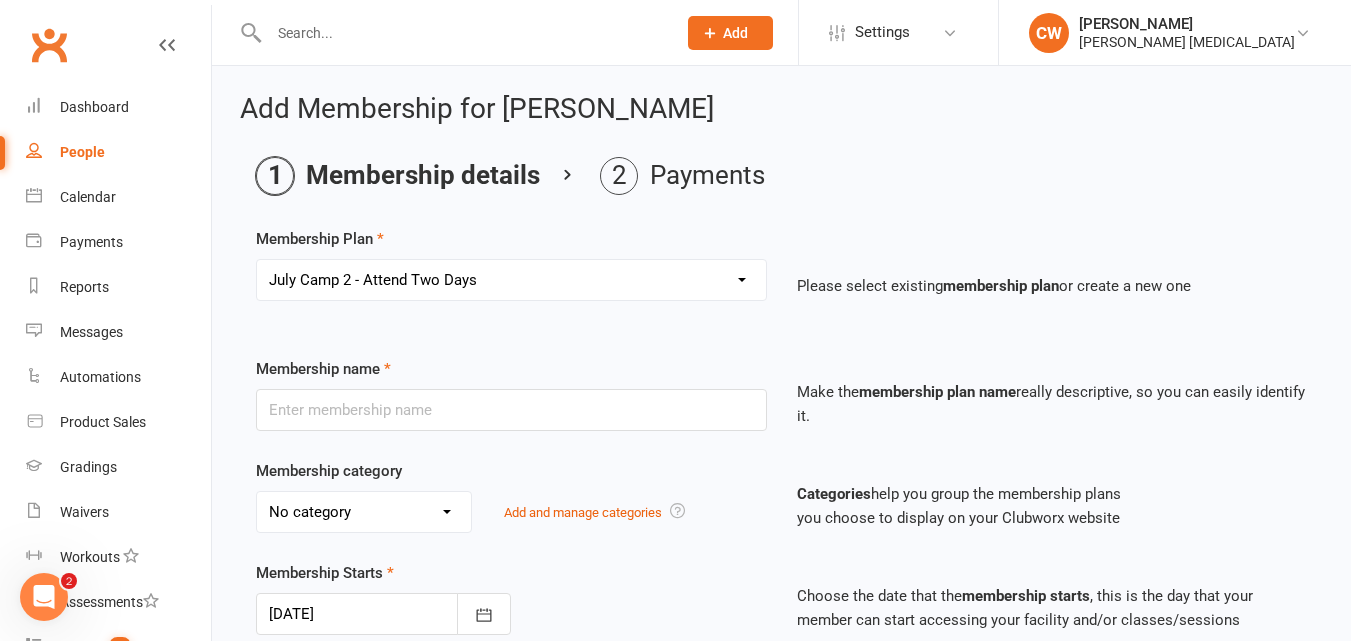 click on "Select a membership plan Create new Membership Plan Unlimited Training (3 Months Plus)  - weekly Unlimited Training  - 3 months plus - fortnightly Unlimited Training - pay as you go - weekly 10 Pack of sessions Kids Training - 1 per week - weekly payment Kids Training - 2 per week - weekly payment 2 X Kids Boxing Training - 1 per week - upfront term payment Family Class Pass - 1 per week - 3 months plus - 3 person max Kids Taekwondo Training - 2 per week - term payment Late Entry Term Fees - 1 per week Kids Training - 3 per week - weekly payment Camp Half Day Payment Kids Unlimited Training - weekly payment Coloured Belt Grading Fee 2 week trial $39 Unlimited Training July Camp 2 - Attend One Day July Camp 2 - Attend Two Days July Camp 2 - Attend Three Days July Camp 1 - Attend One Day July Camp 1 - Attend Two Days July Camp 1 - Attend Three Days 5 X HALF HOUR Personal Training 5 X FULL HOUR Personal Training 1 X FULL HOUR Personal Training 1 X HALF HOUR Personal Training 1 X 45 MINUTE Personal Training" at bounding box center (511, 280) 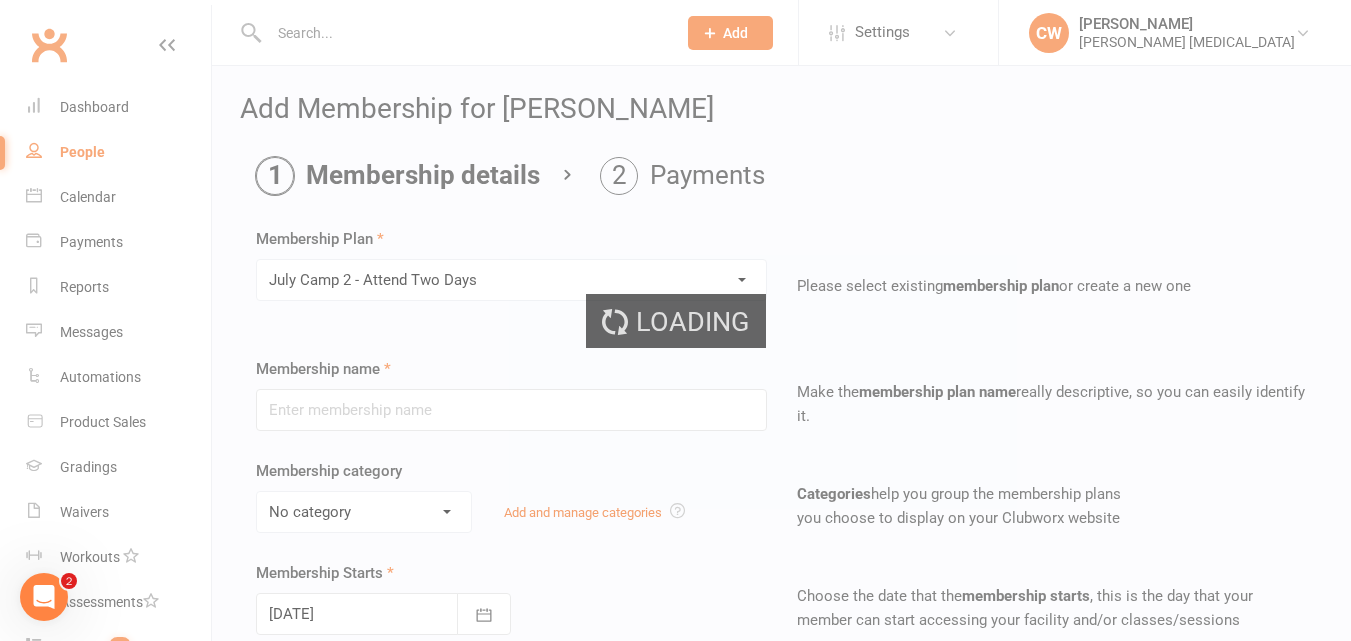 type on "July Camp 2 - Attend Two Days" 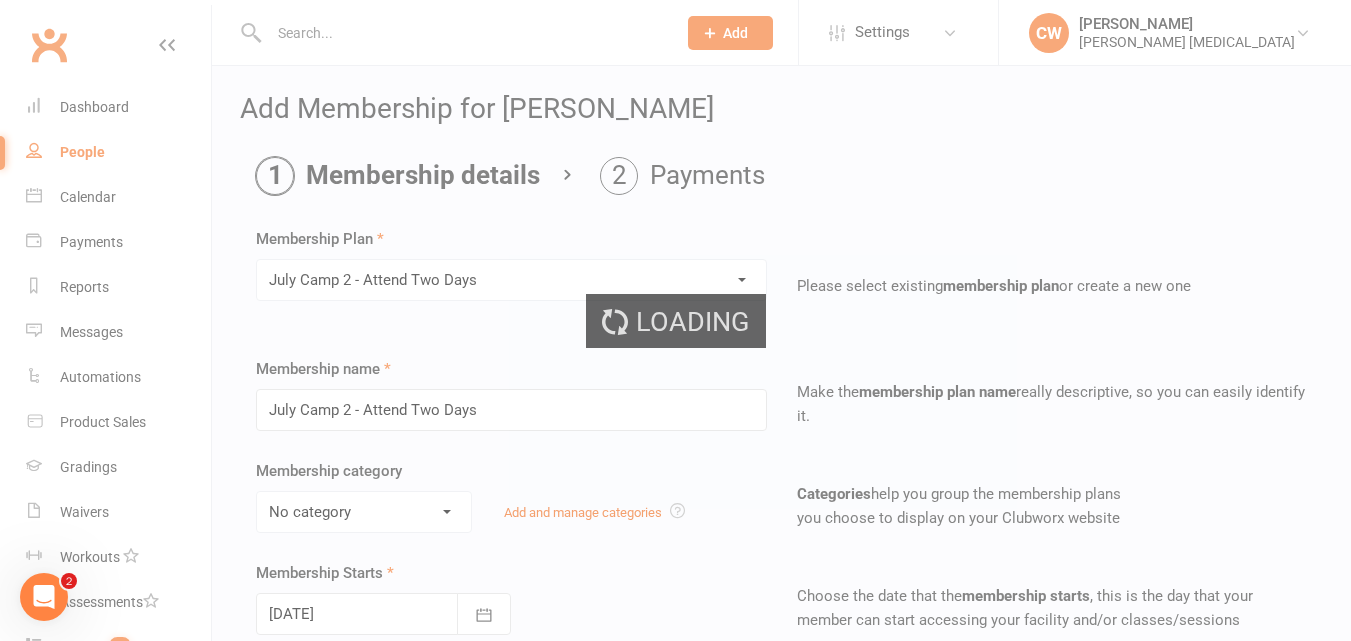type on "2" 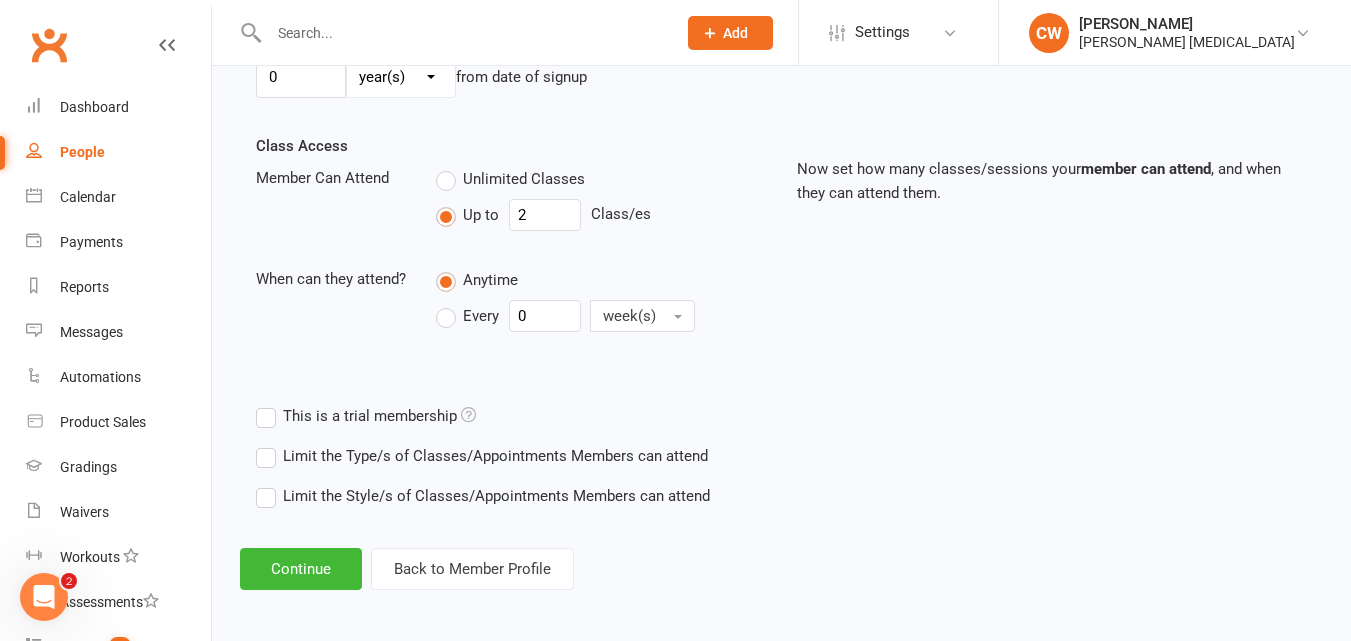 scroll, scrollTop: 645, scrollLeft: 0, axis: vertical 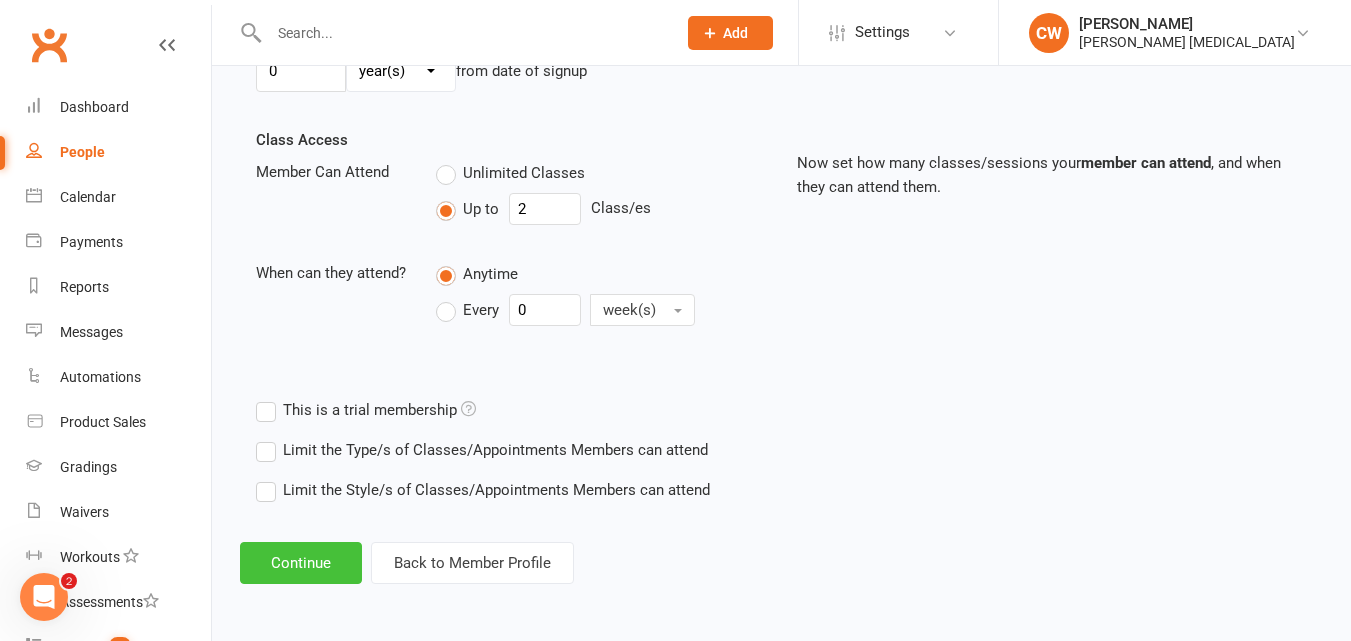 click on "Continue" at bounding box center (301, 563) 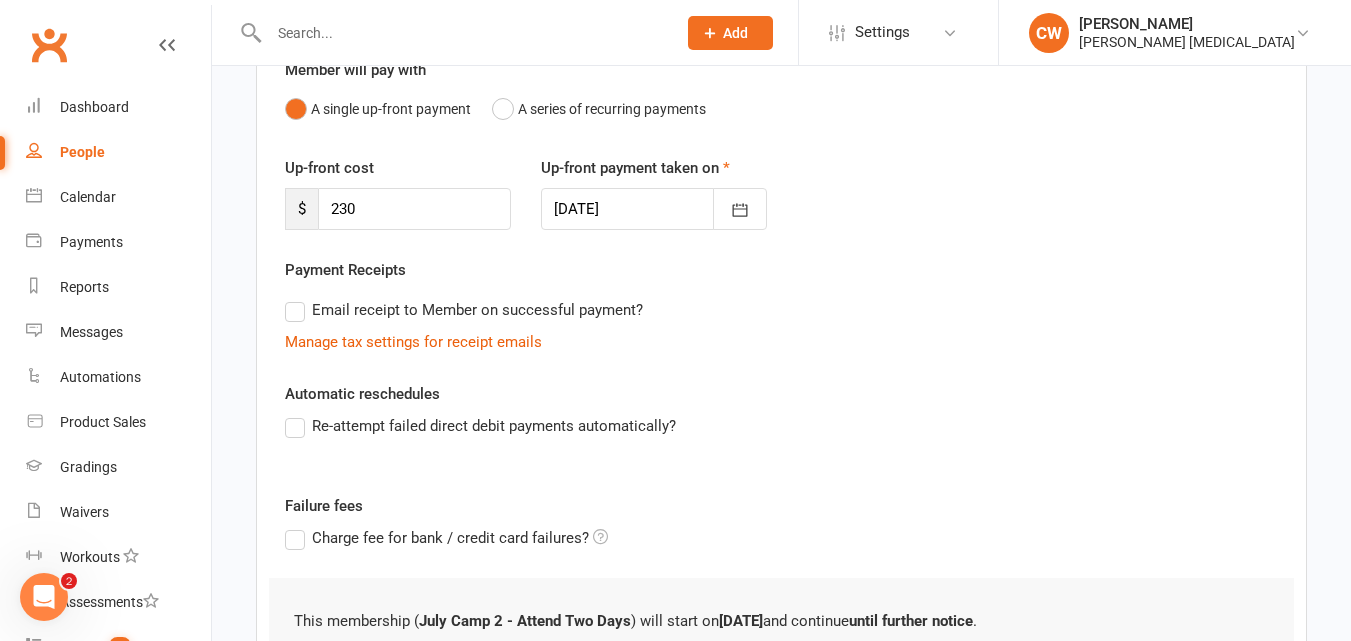 scroll, scrollTop: 195, scrollLeft: 0, axis: vertical 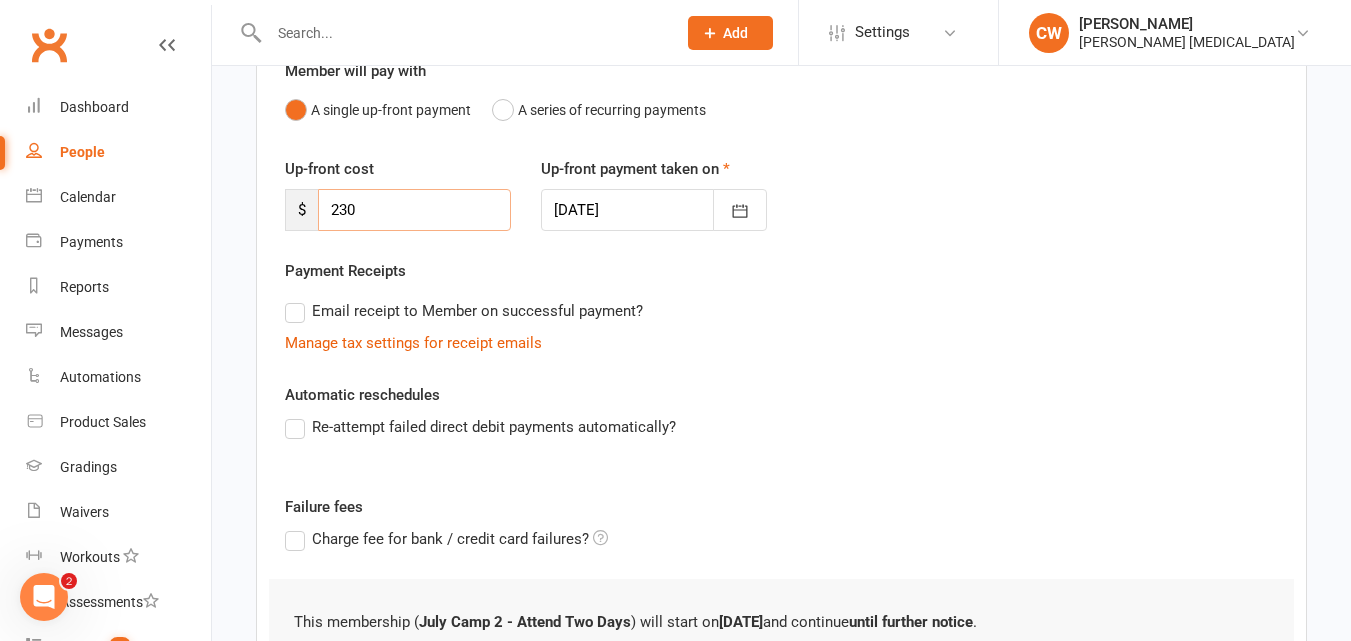 click on "230" at bounding box center (414, 210) 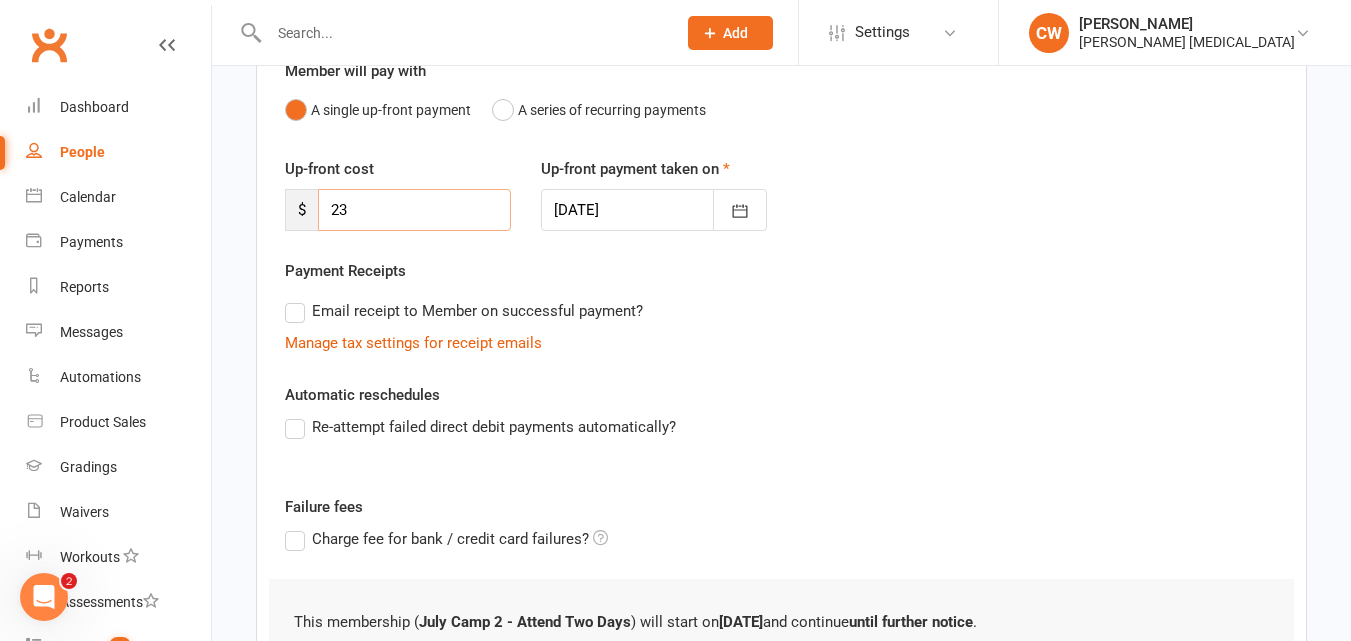 type on "2" 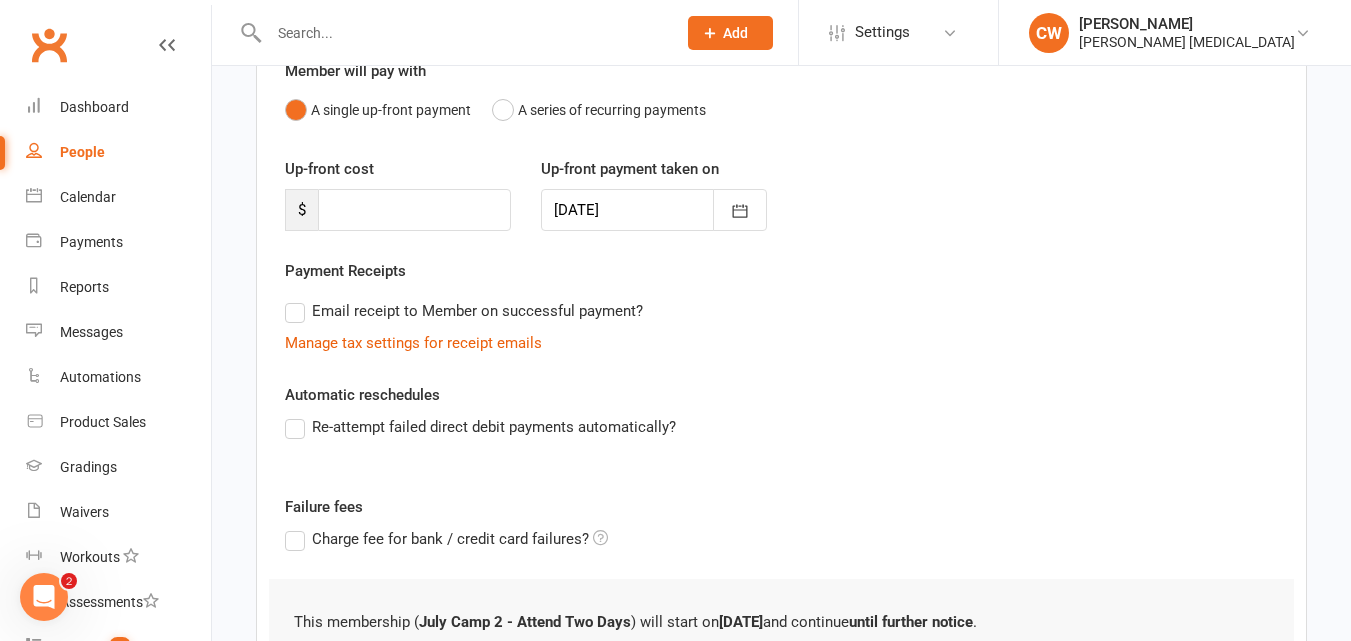 click on "Member will pay with A single up-front payment A series of recurring payments Up-front cost  $ Up-front payment taken on 14 Jul 2025
July 2025
Sun Mon Tue Wed Thu Fri Sat
27
29
30
01
02
03
04
05
28
06
07
08
09
10
11
12
29
13
14
15
16
17
18
19
30
20
21
22
23
24
25
26
31
27
28
29 30" at bounding box center (781, 362) 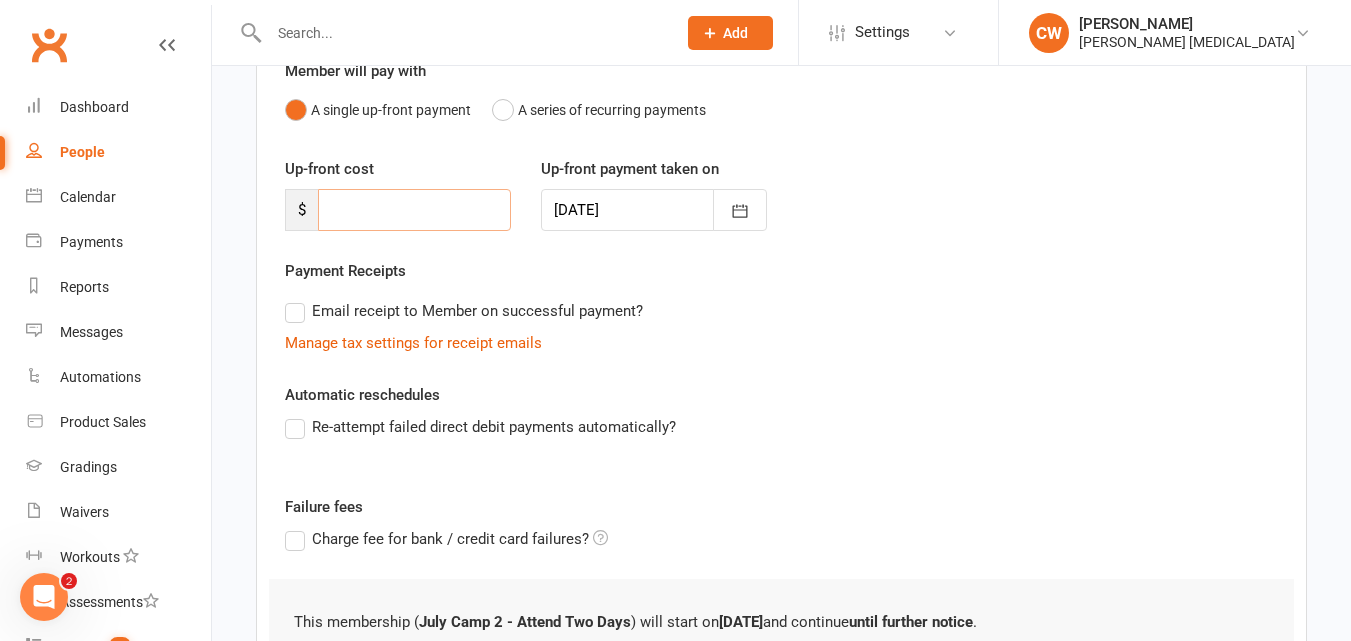 click at bounding box center [414, 210] 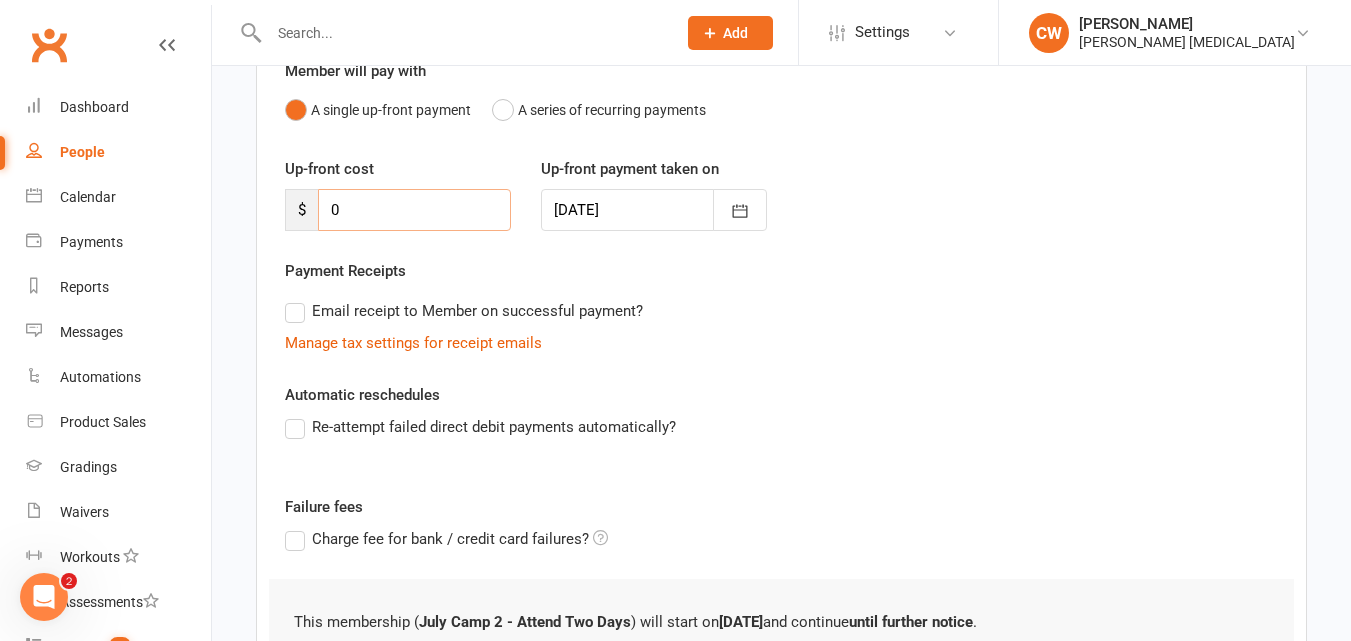 type on "0" 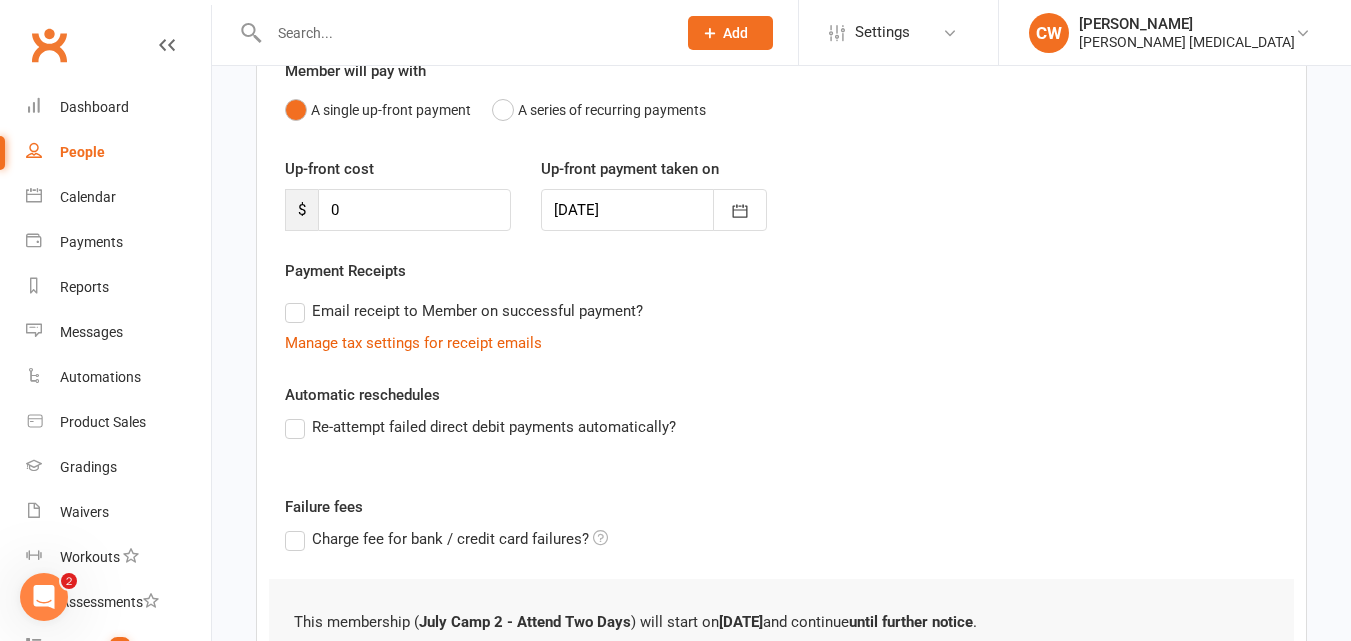 click on "Re-attempt failed direct debit payments automatically?" at bounding box center [781, 427] 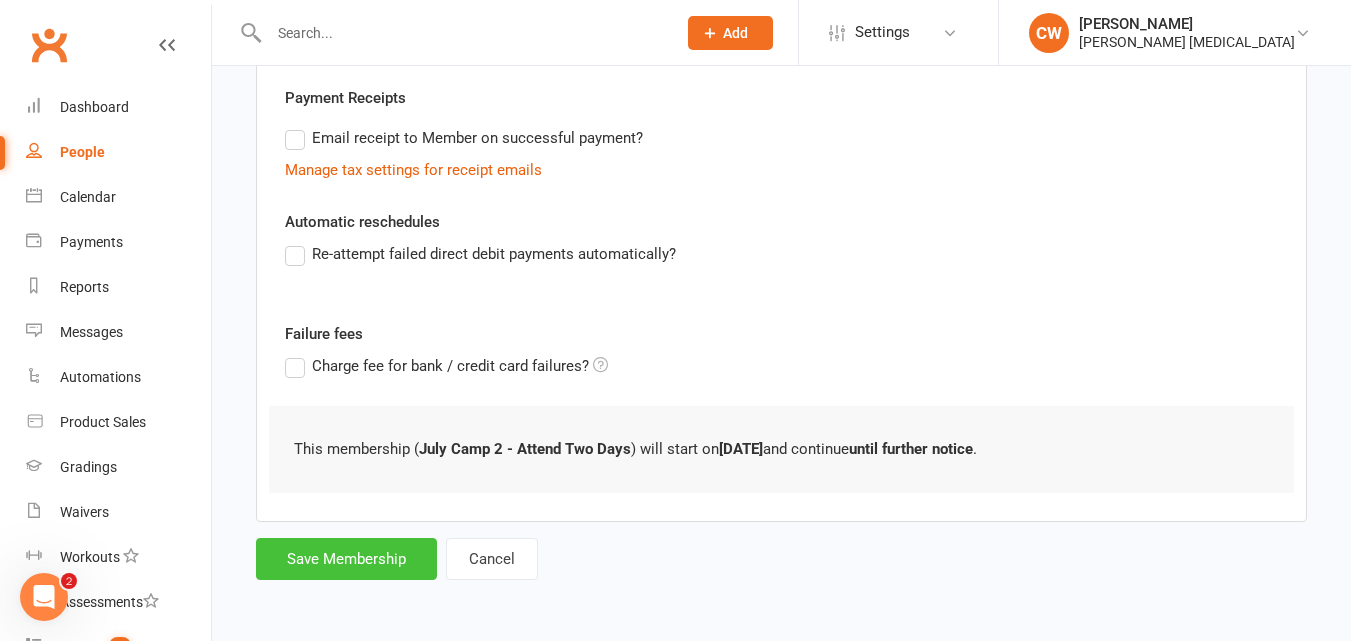 click on "Save Membership" at bounding box center [346, 559] 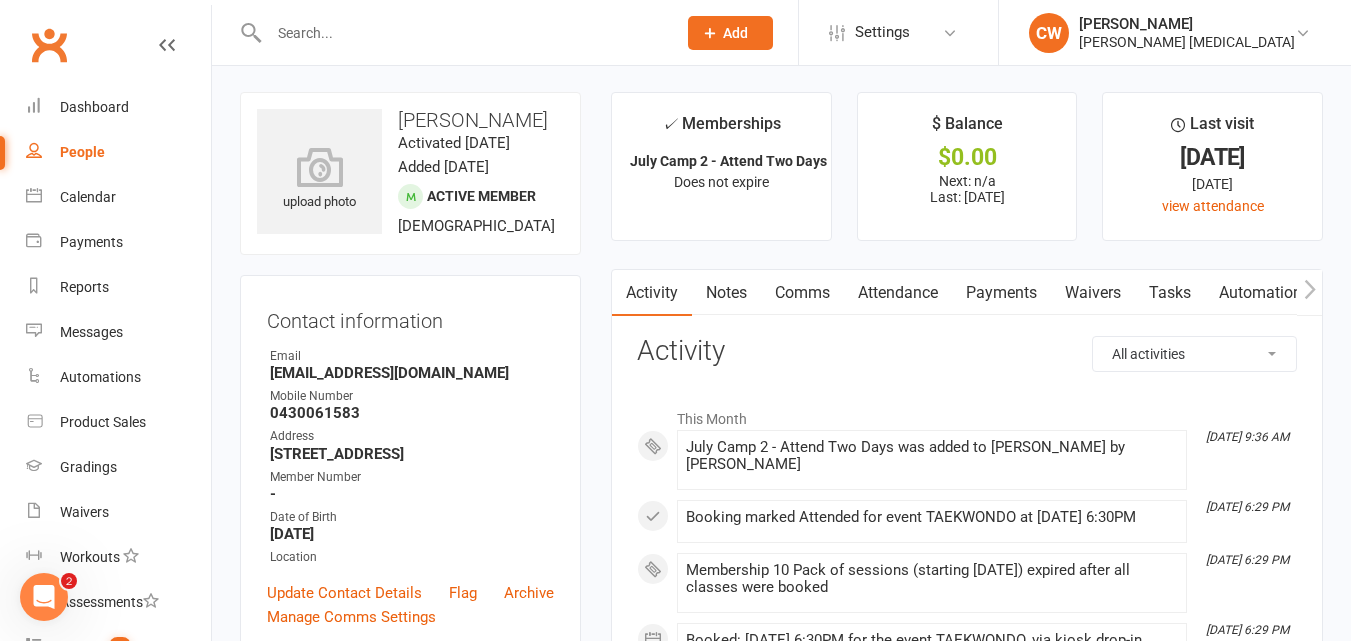 scroll, scrollTop: 0, scrollLeft: 0, axis: both 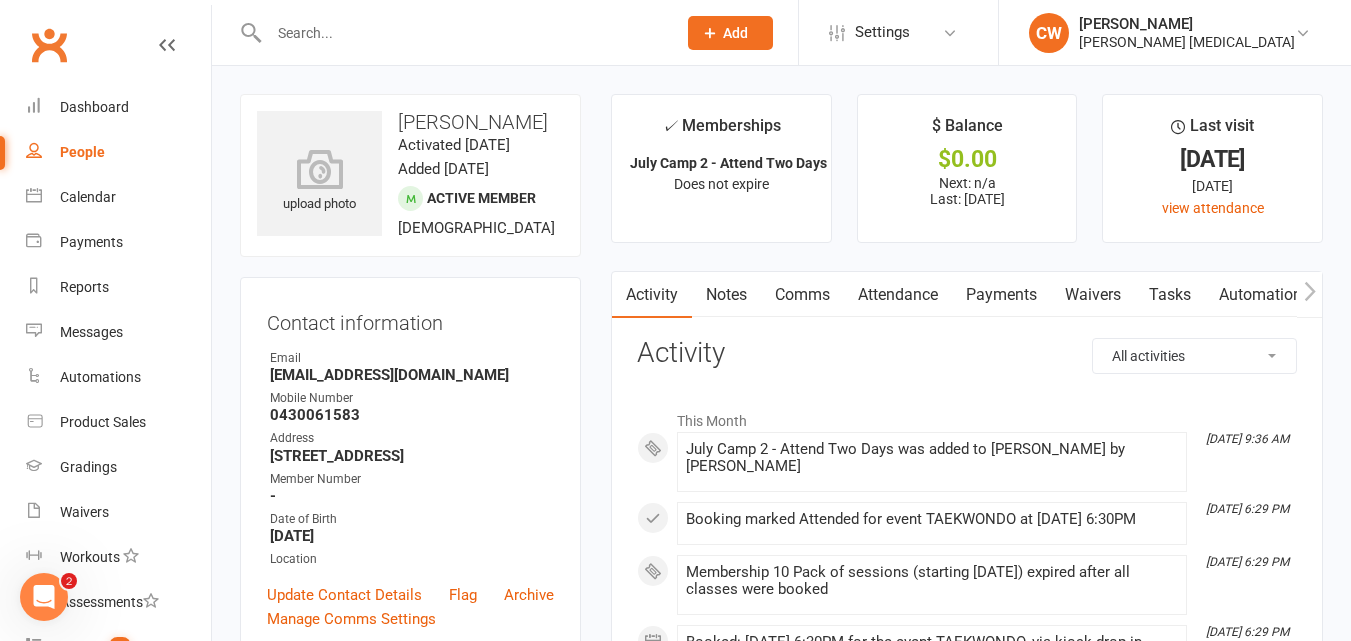click on "Payments" at bounding box center [1001, 295] 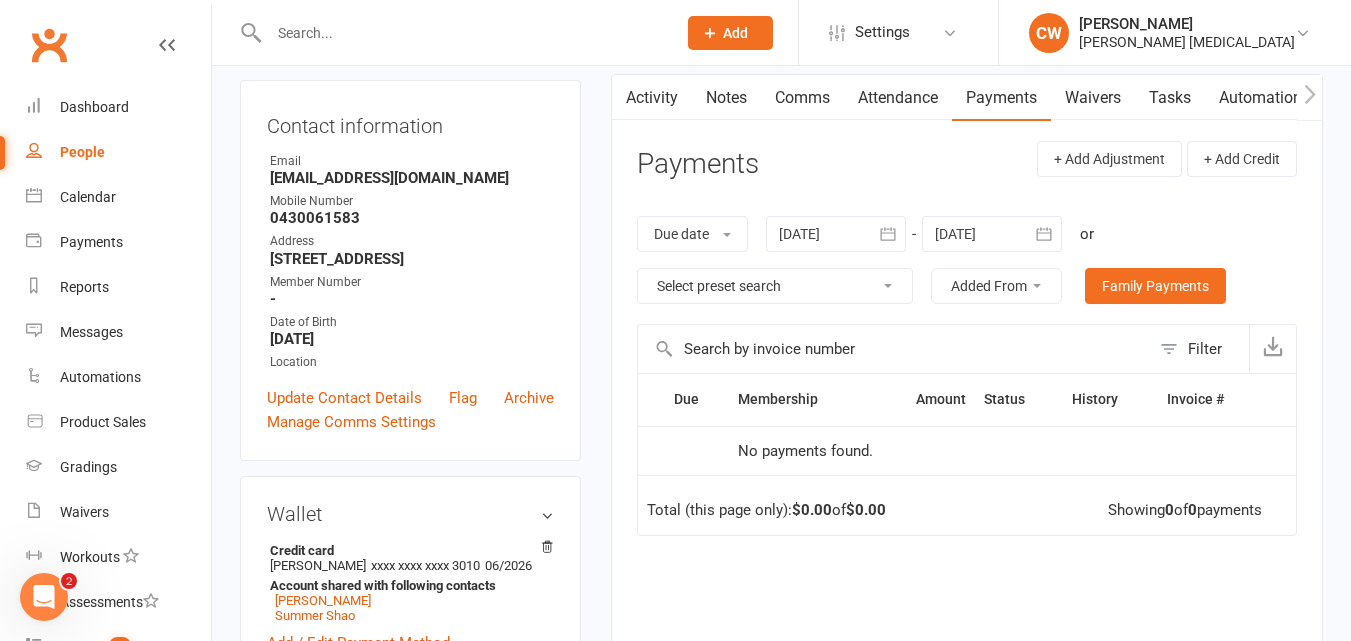 scroll, scrollTop: 0, scrollLeft: 0, axis: both 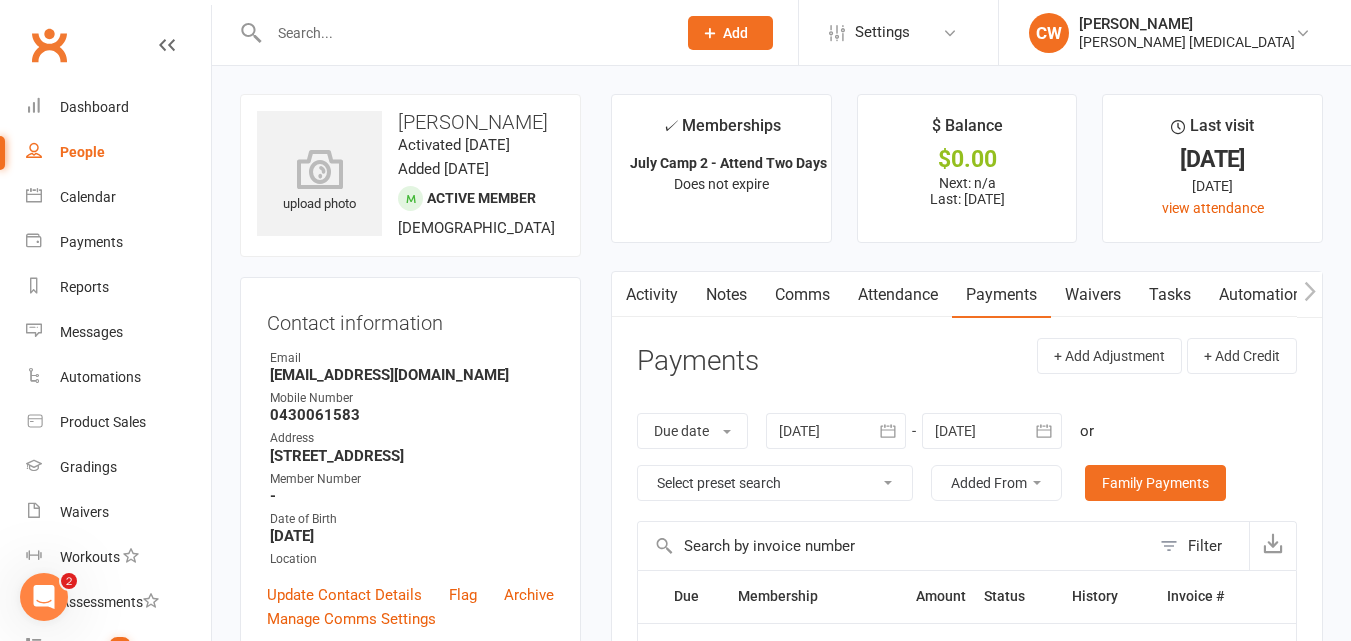 click at bounding box center [462, 33] 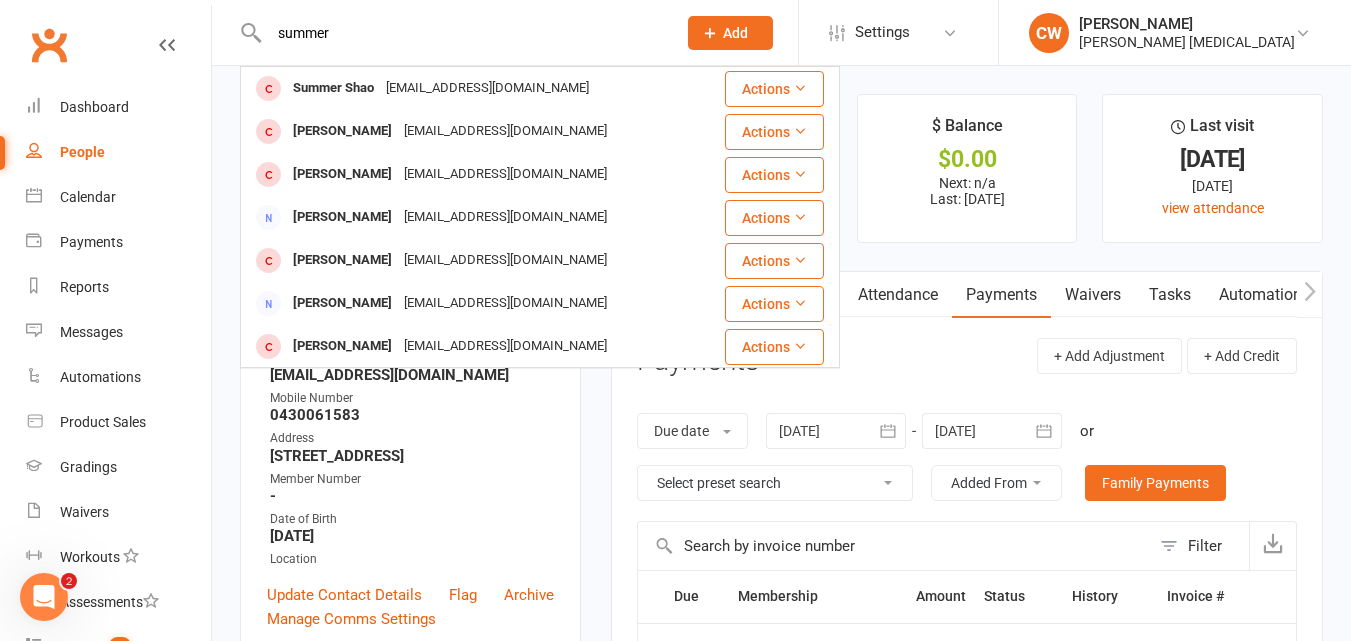 type on "summer" 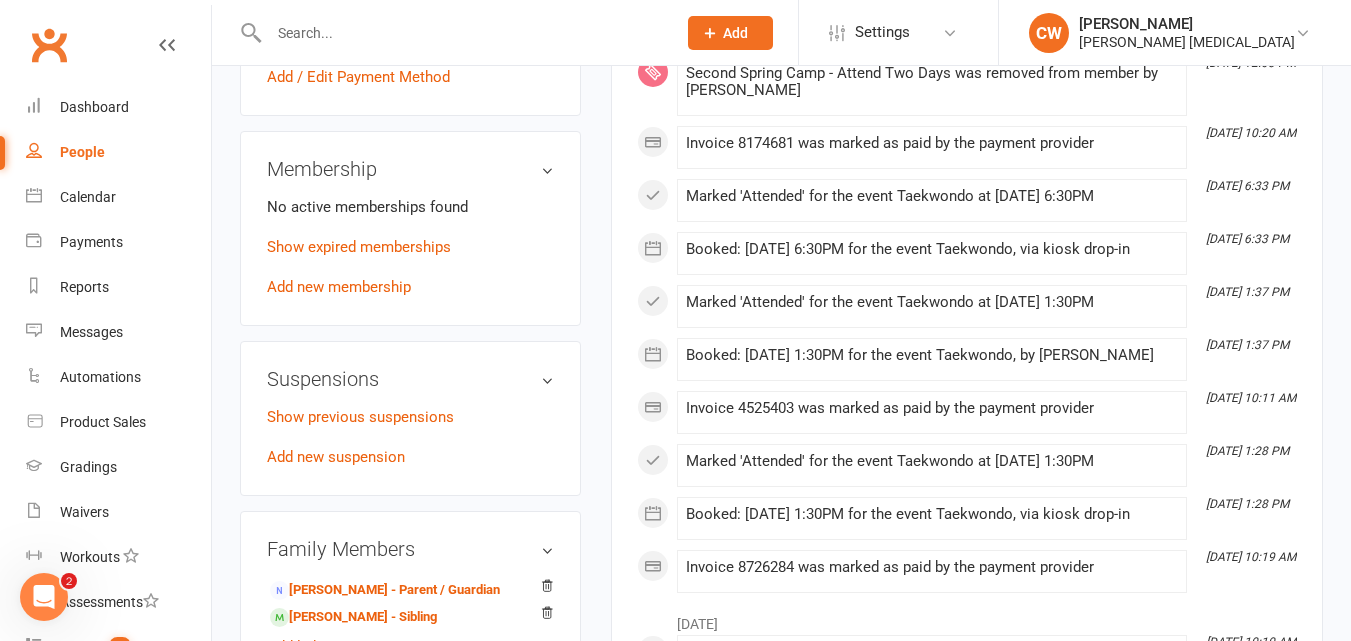 scroll, scrollTop: 780, scrollLeft: 0, axis: vertical 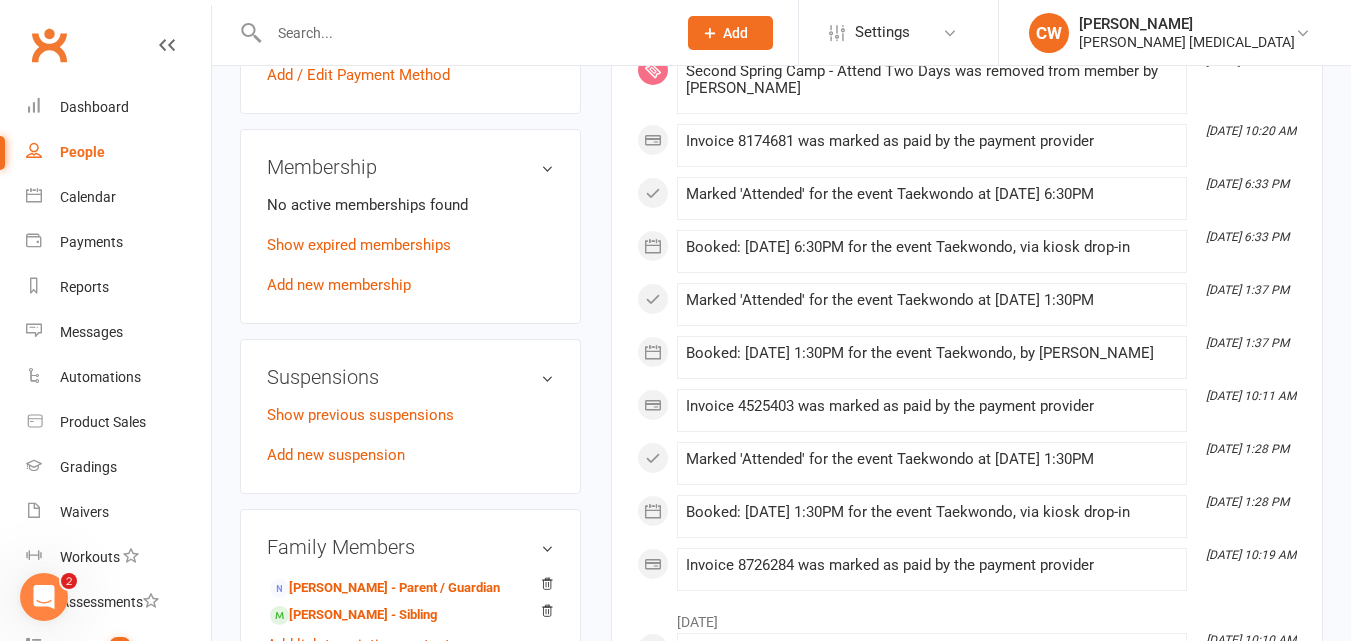 click on "Add new membership" at bounding box center [339, 285] 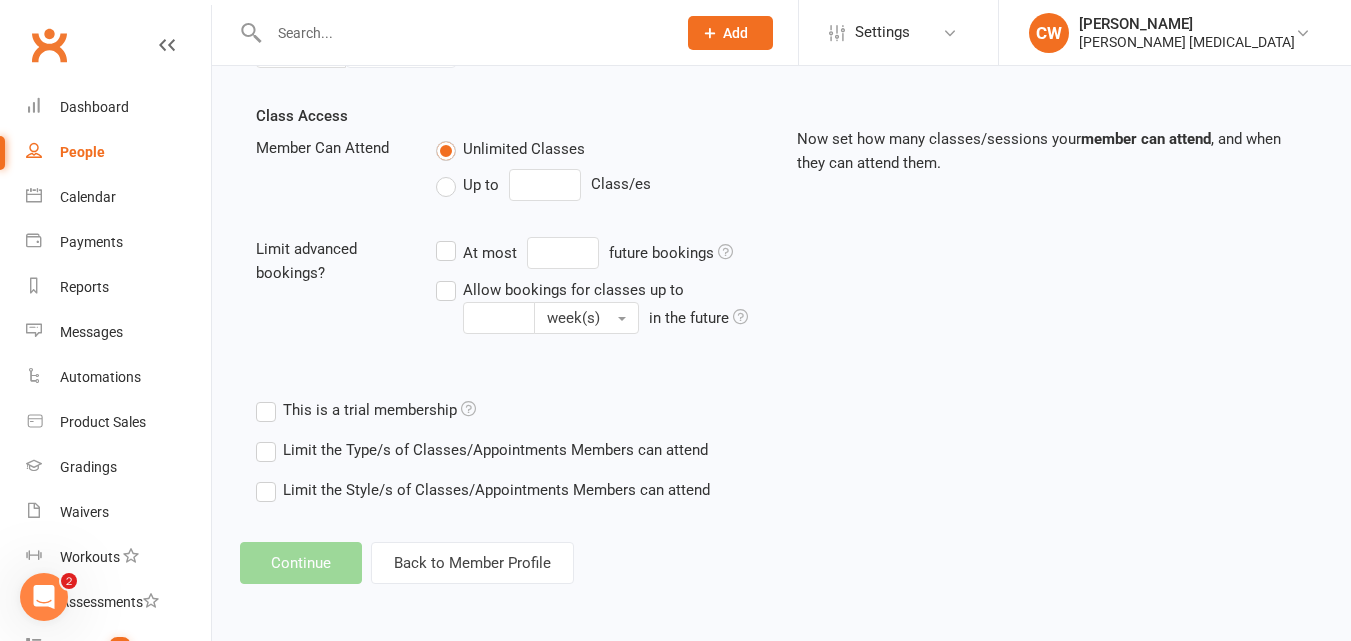 scroll, scrollTop: 0, scrollLeft: 0, axis: both 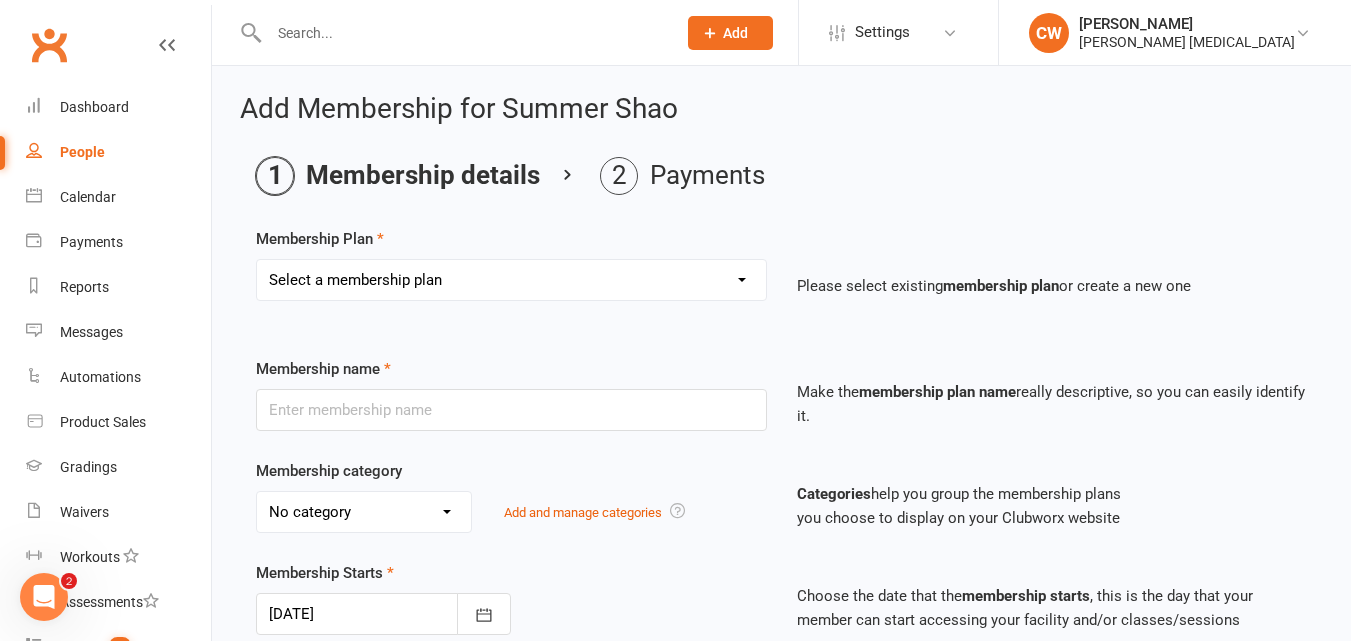 click on "Select a membership plan Create new Membership Plan Unlimited Training (3 Months Plus)  - weekly Unlimited Training  - 3 months plus - fortnightly Unlimited Training - pay as you go - weekly 10 Pack of sessions Kids Training - 1 per week - weekly payment Kids Training - 2 per week - weekly payment 2 X Kids Boxing Training - 1 per week - upfront term payment Family Class Pass - 1 per week - 3 months plus - 3 person max Kids Taekwondo Training - 2 per week - term payment Late Entry Term Fees - 1 per week Kids Training - 3 per week - weekly payment Camp Half Day Payment Kids Unlimited Training - weekly payment Coloured Belt Grading Fee 2 week trial $39 Unlimited Training July Camp 2 - Attend One Day July Camp 2 - Attend Two Days July Camp 2 - Attend Three Days July Camp 1 - Attend One Day July Camp 1 - Attend Two Days July Camp 1 - Attend Three Days 5 X HALF HOUR Personal Training 5 X FULL HOUR Personal Training 1 X FULL HOUR Personal Training 1 X HALF HOUR Personal Training 1 X 45 MINUTE Personal Training" at bounding box center (511, 280) 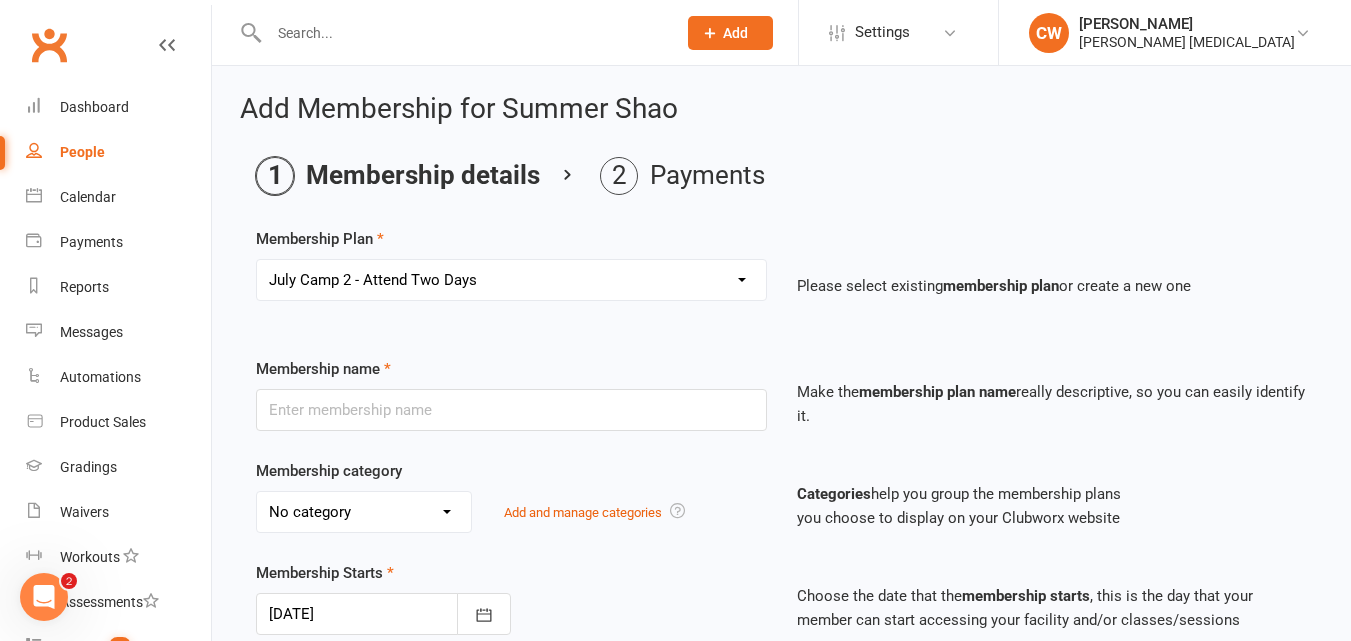click on "Select a membership plan Create new Membership Plan Unlimited Training (3 Months Plus)  - weekly Unlimited Training  - 3 months plus - fortnightly Unlimited Training - pay as you go - weekly 10 Pack of sessions Kids Training - 1 per week - weekly payment Kids Training - 2 per week - weekly payment 2 X Kids Boxing Training - 1 per week - upfront term payment Family Class Pass - 1 per week - 3 months plus - 3 person max Kids Taekwondo Training - 2 per week - term payment Late Entry Term Fees - 1 per week Kids Training - 3 per week - weekly payment Camp Half Day Payment Kids Unlimited Training - weekly payment Coloured Belt Grading Fee 2 week trial $39 Unlimited Training July Camp 2 - Attend One Day July Camp 2 - Attend Two Days July Camp 2 - Attend Three Days July Camp 1 - Attend One Day July Camp 1 - Attend Two Days July Camp 1 - Attend Three Days 5 X HALF HOUR Personal Training 5 X FULL HOUR Personal Training 1 X FULL HOUR Personal Training 1 X HALF HOUR Personal Training 1 X 45 MINUTE Personal Training" at bounding box center [511, 280] 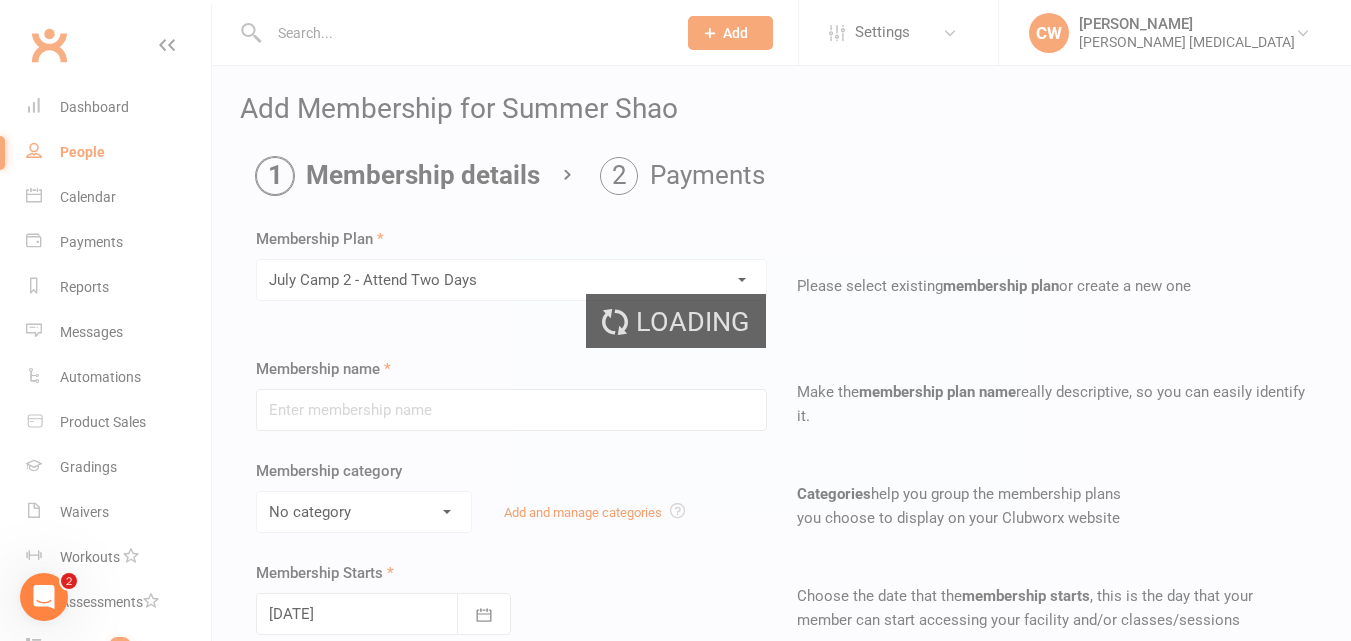 type on "July Camp 2 - Attend Two Days" 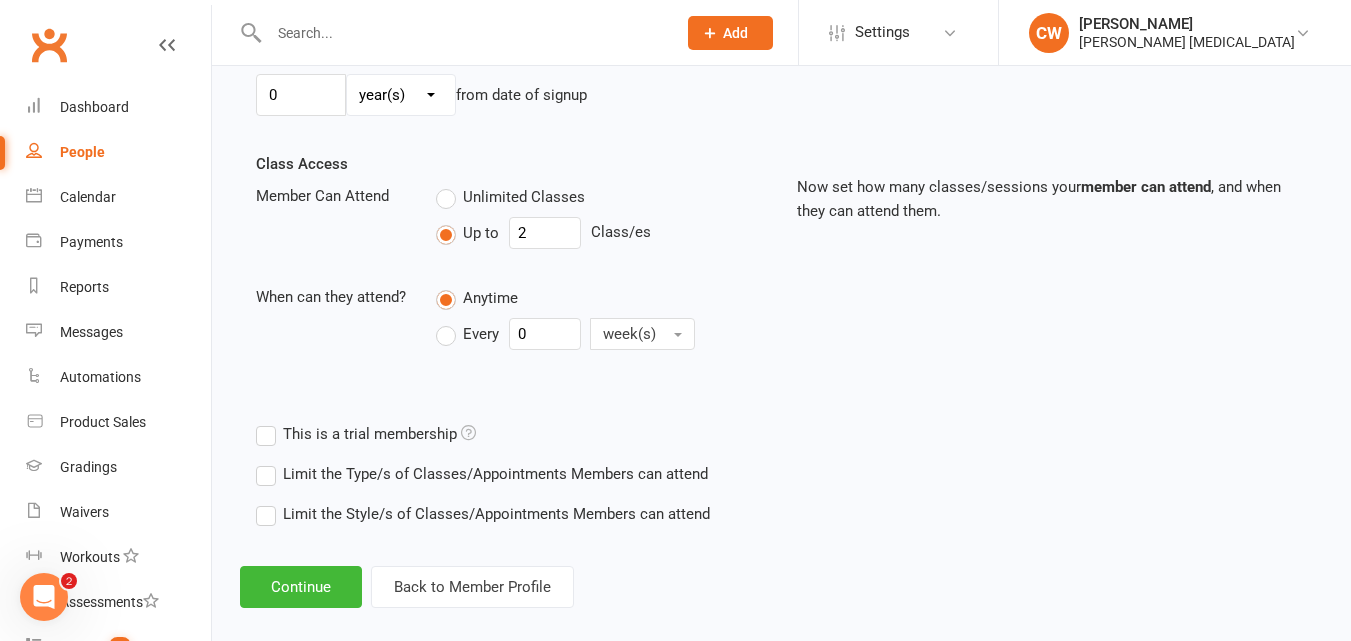 scroll, scrollTop: 645, scrollLeft: 0, axis: vertical 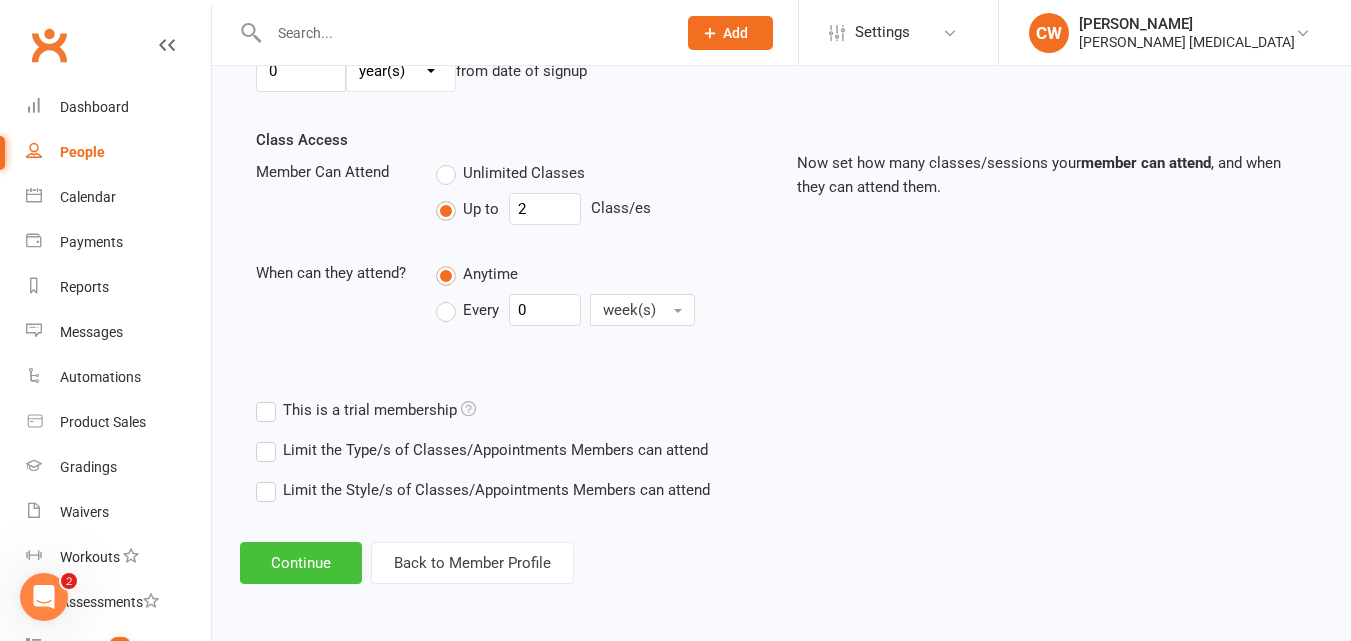 click on "Continue" at bounding box center (301, 563) 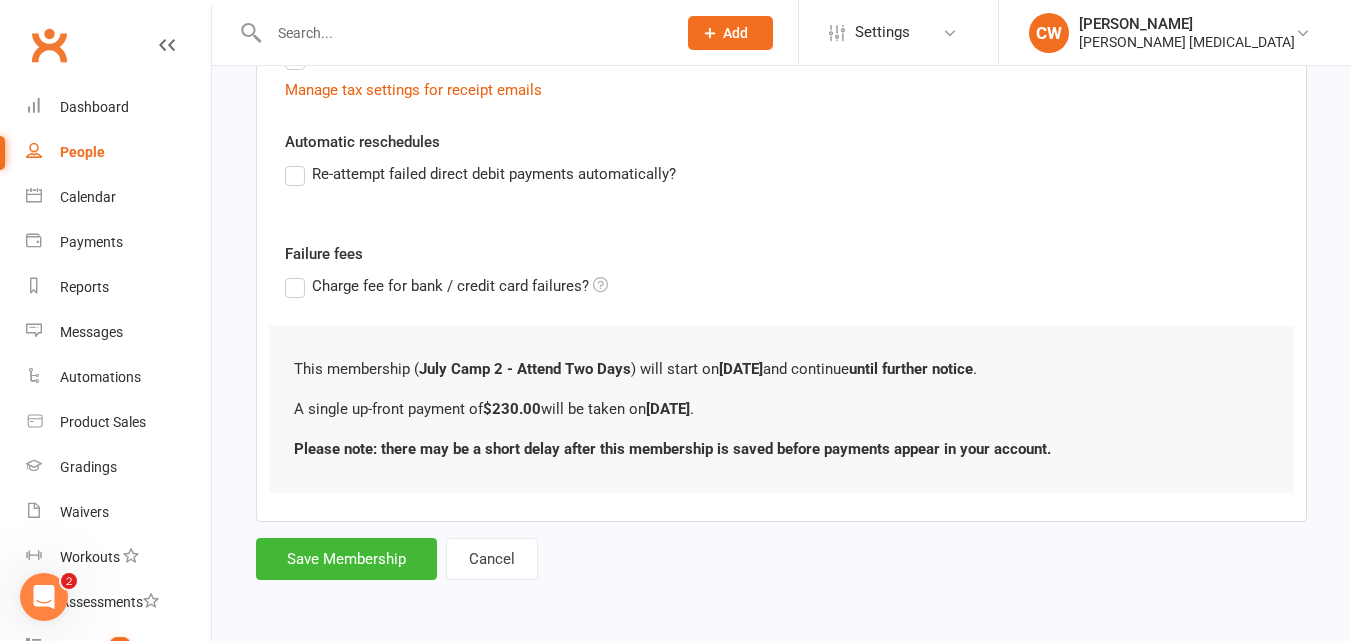 scroll, scrollTop: 0, scrollLeft: 0, axis: both 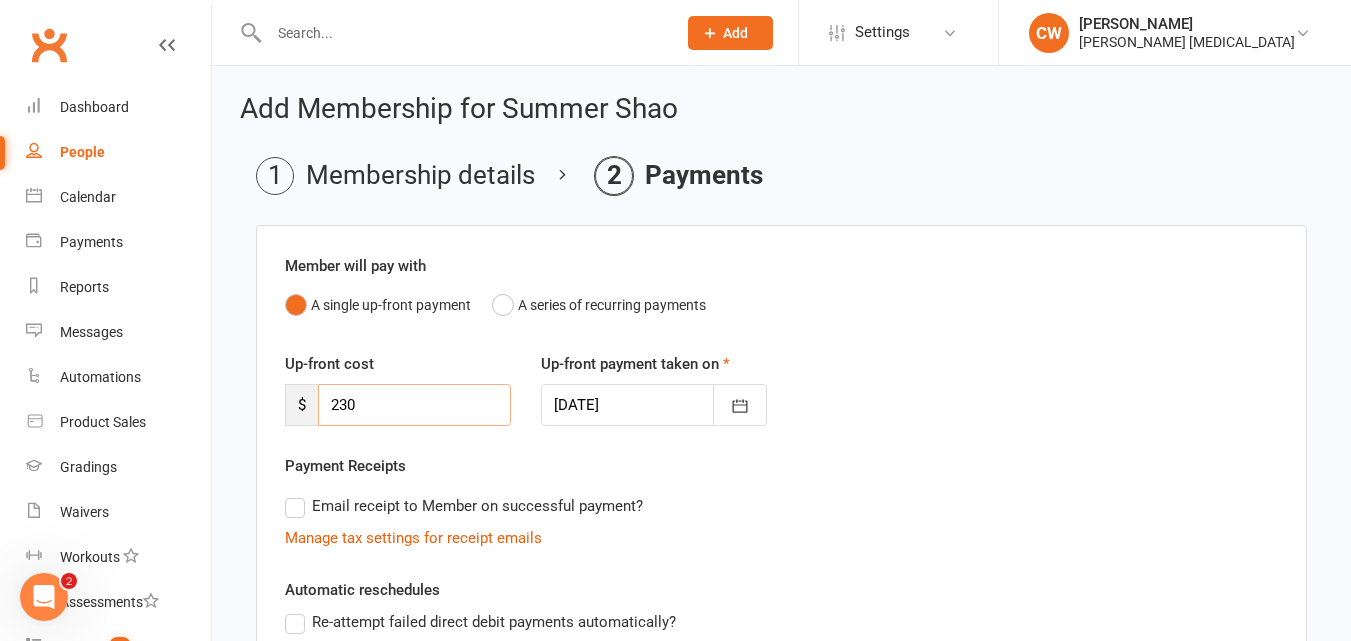click on "230" at bounding box center (414, 405) 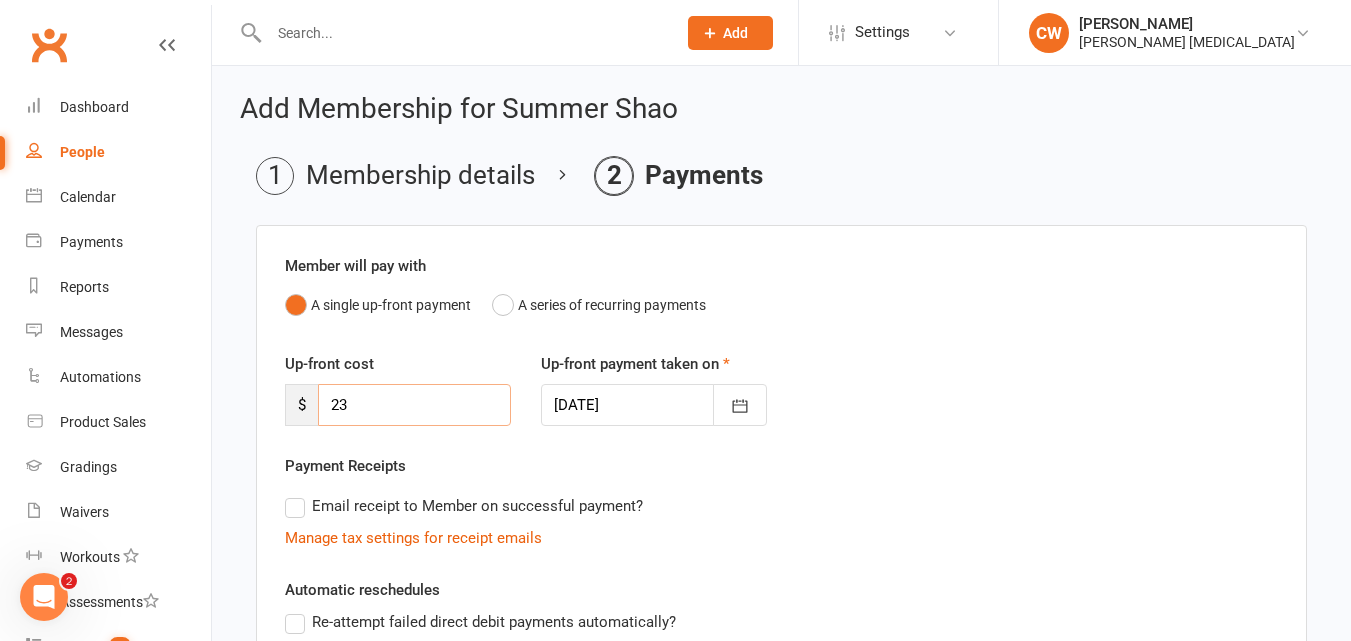 type on "2" 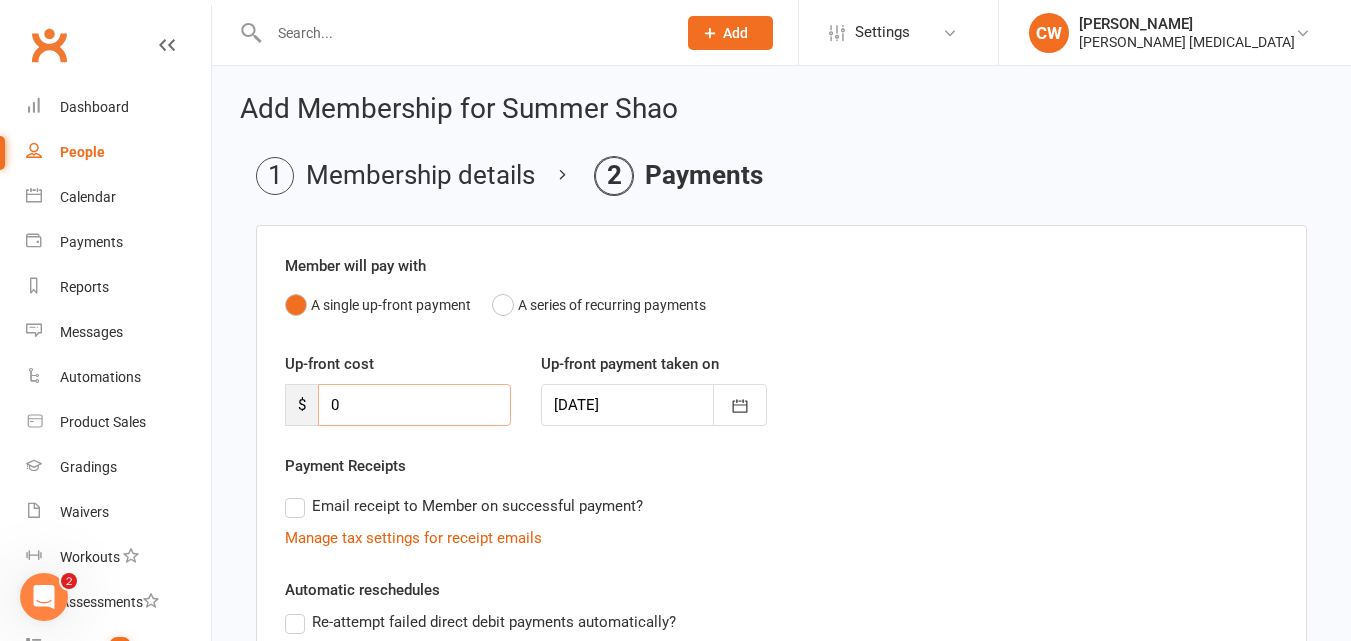type on "0" 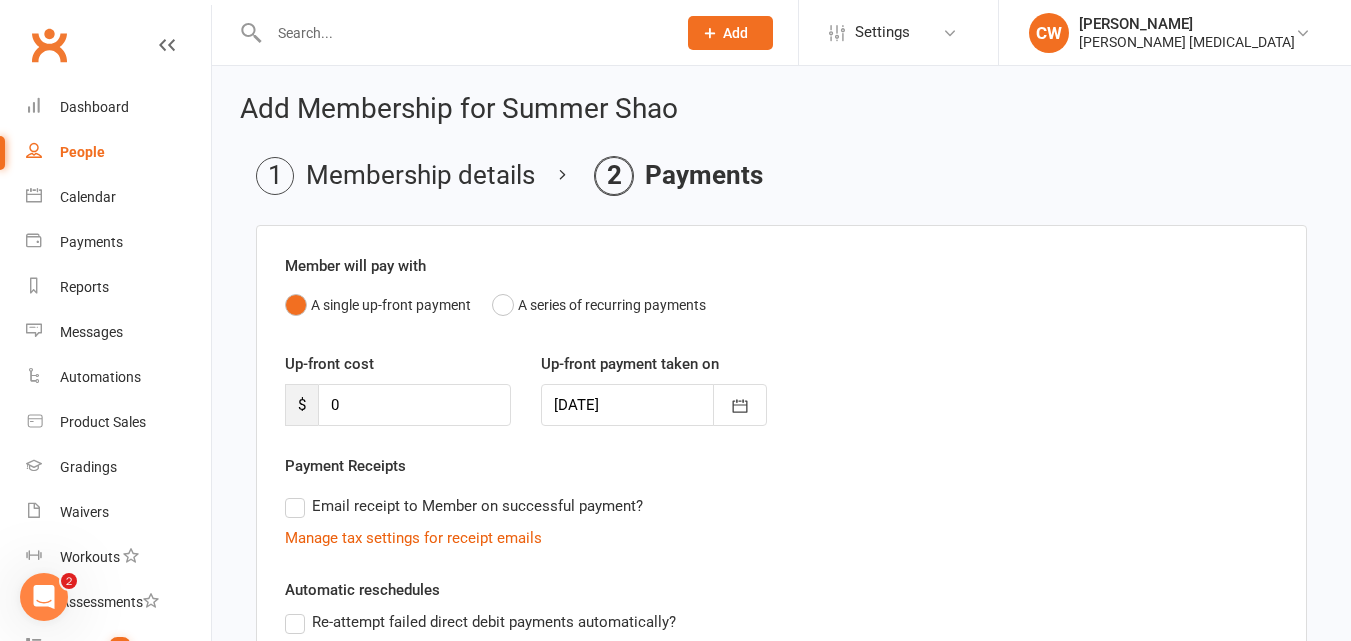 click on "Payment Receipts Email receipt to Member on successful payment? Manage tax settings for receipt emails" at bounding box center [781, 502] 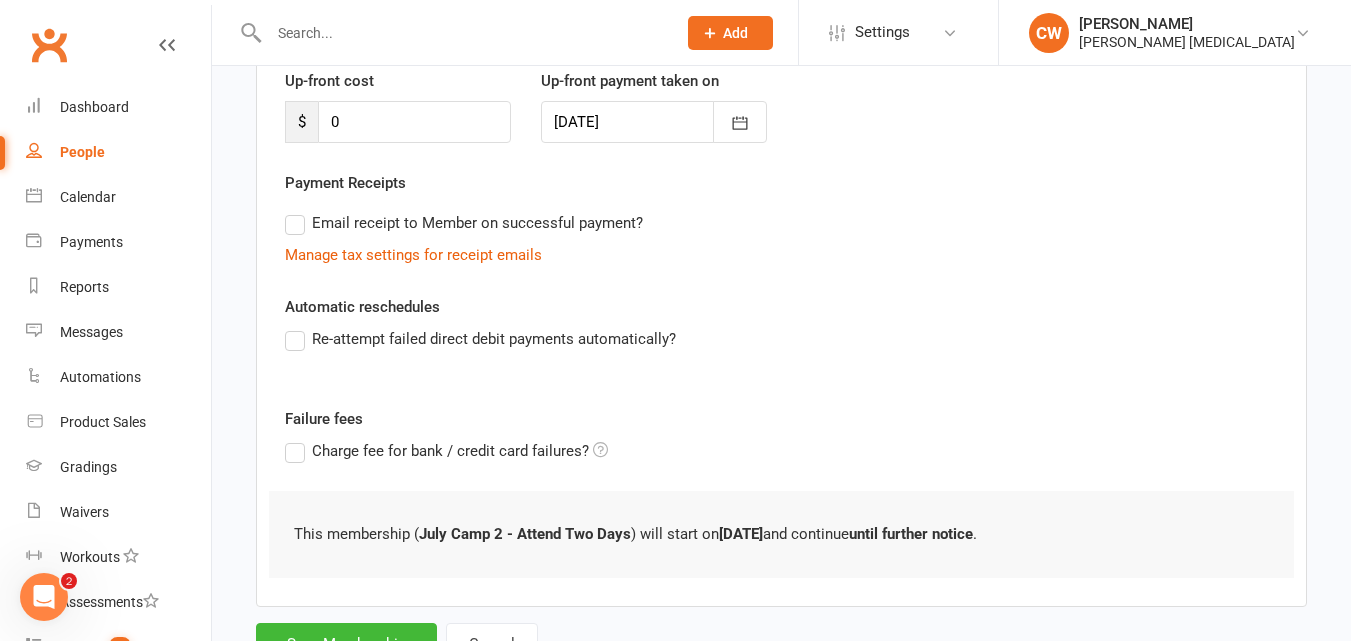 scroll, scrollTop: 368, scrollLeft: 0, axis: vertical 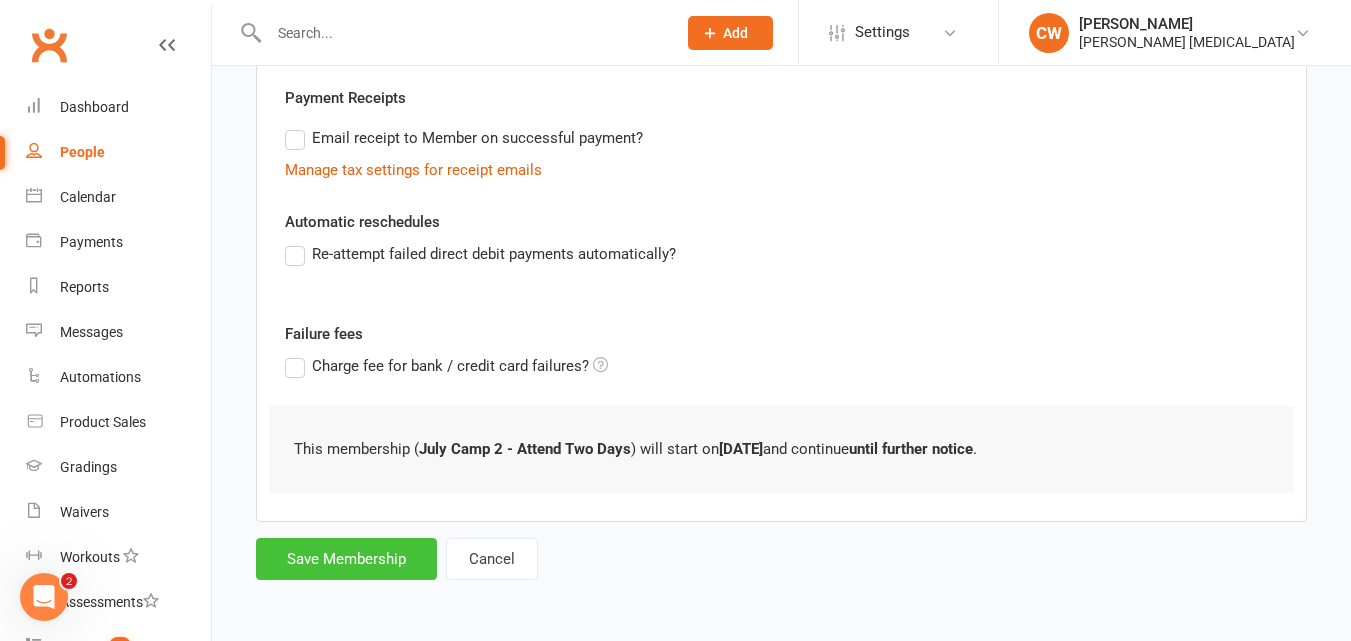 click on "Save Membership" at bounding box center [346, 559] 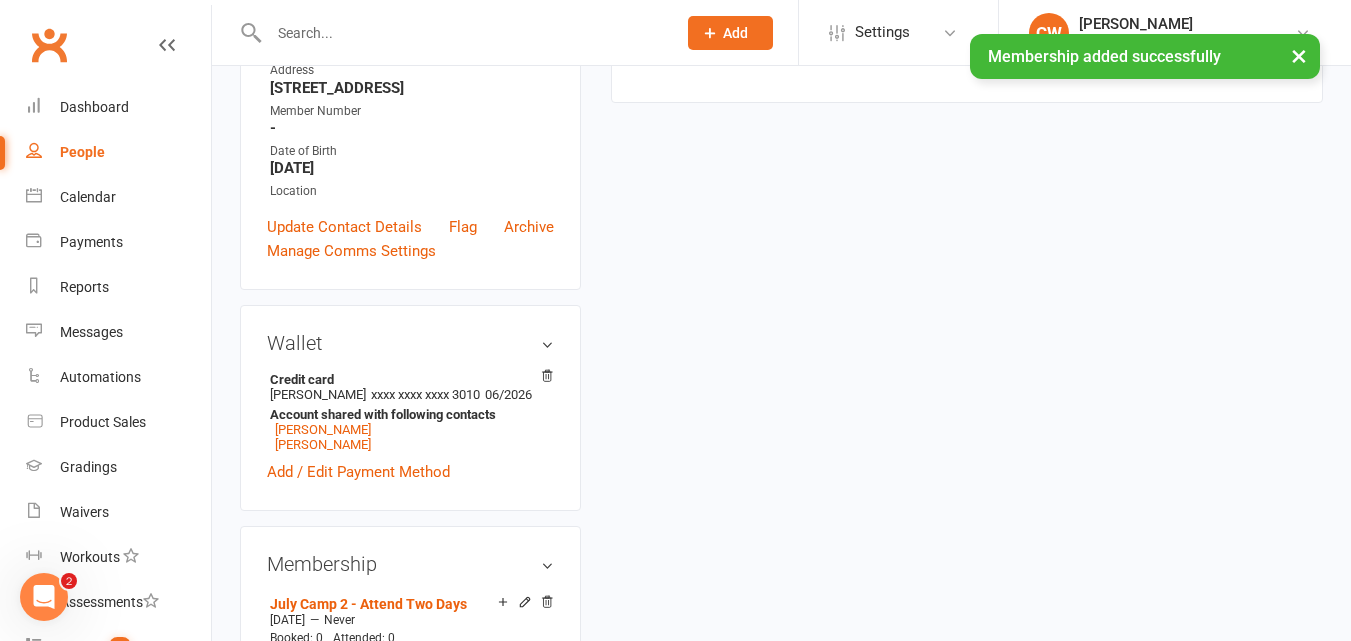 scroll, scrollTop: 0, scrollLeft: 0, axis: both 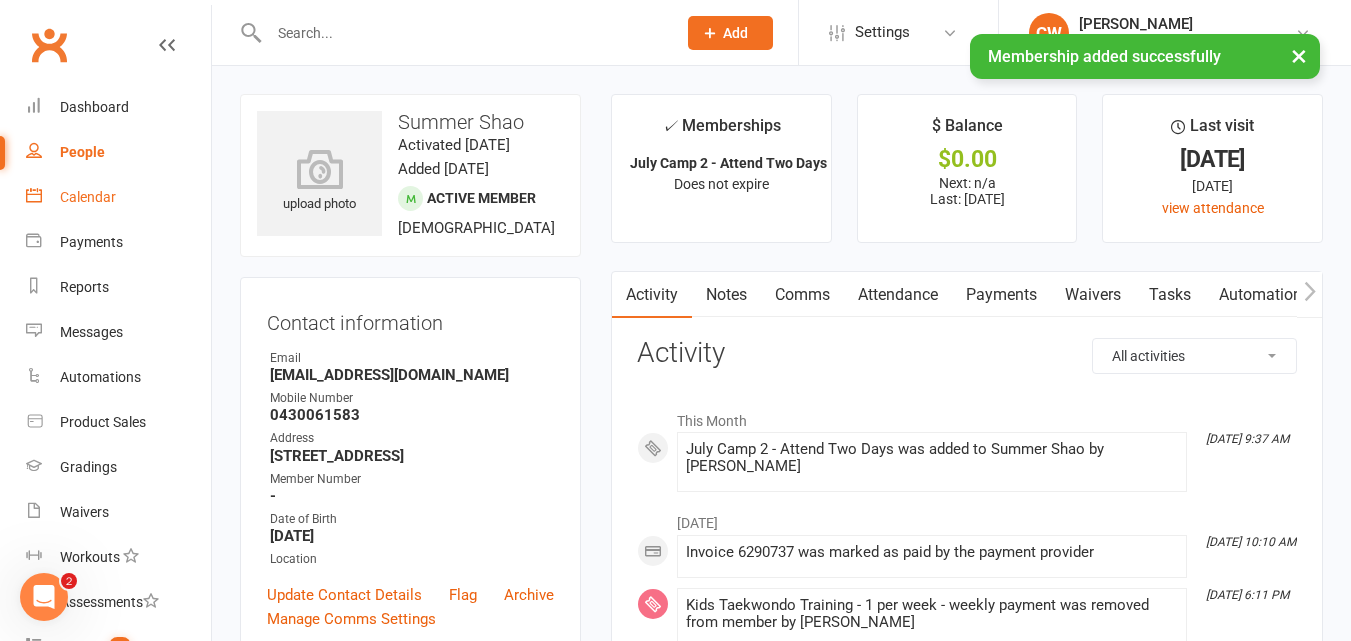 click on "Calendar" at bounding box center [88, 197] 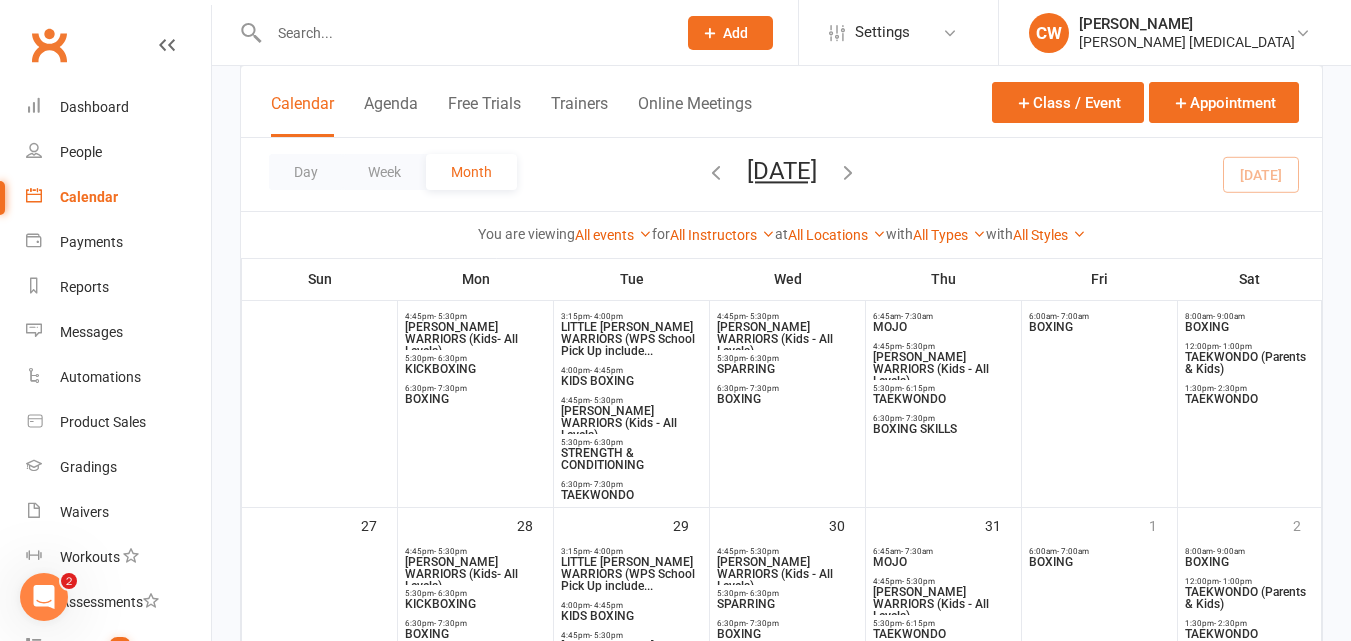scroll, scrollTop: 810, scrollLeft: 0, axis: vertical 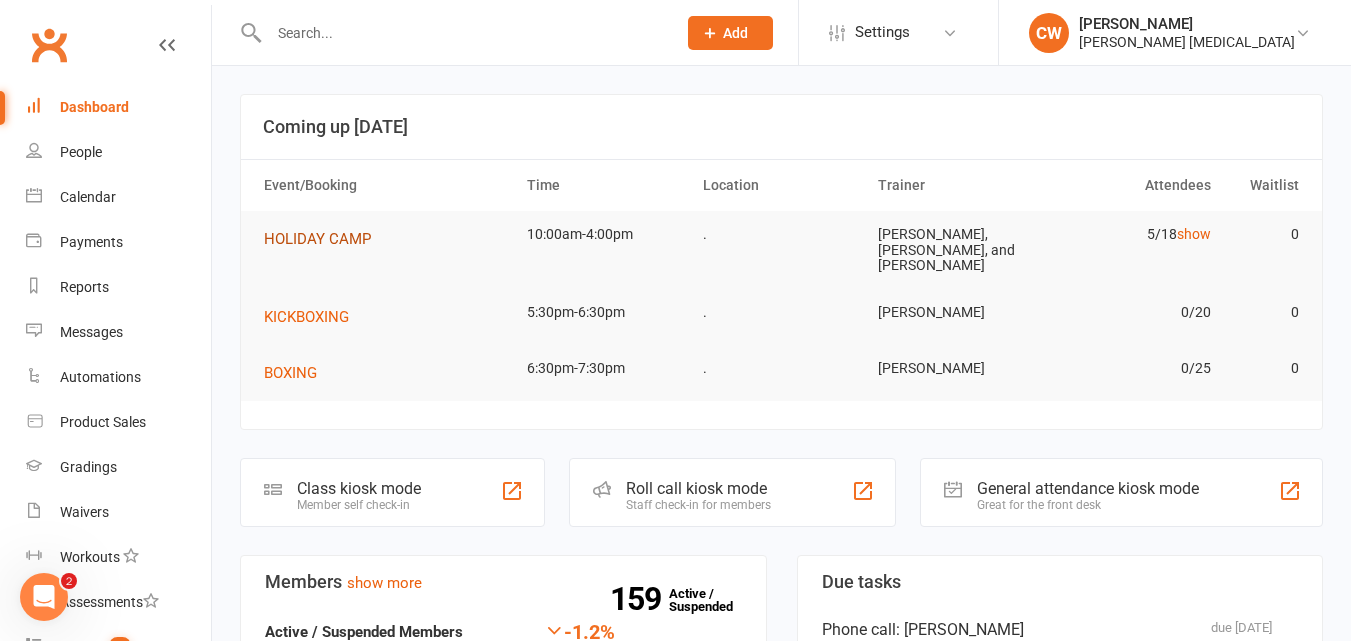 click on "HOLIDAY CAMP" at bounding box center (317, 239) 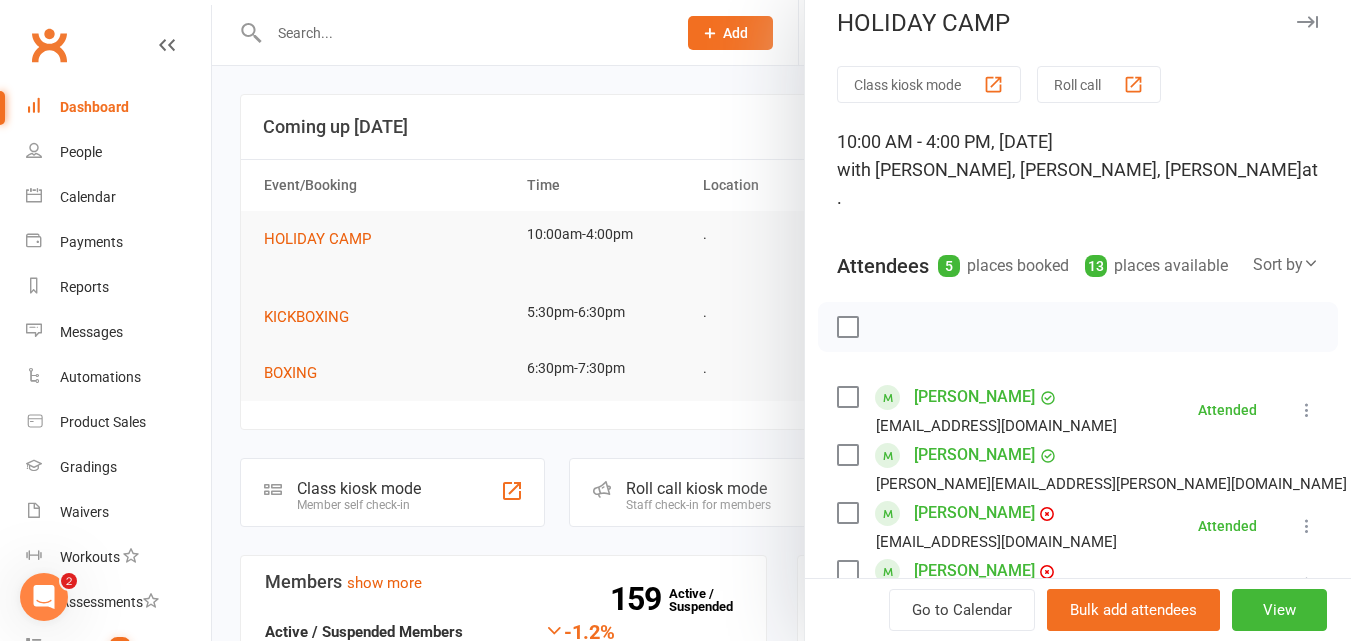 scroll, scrollTop: 0, scrollLeft: 0, axis: both 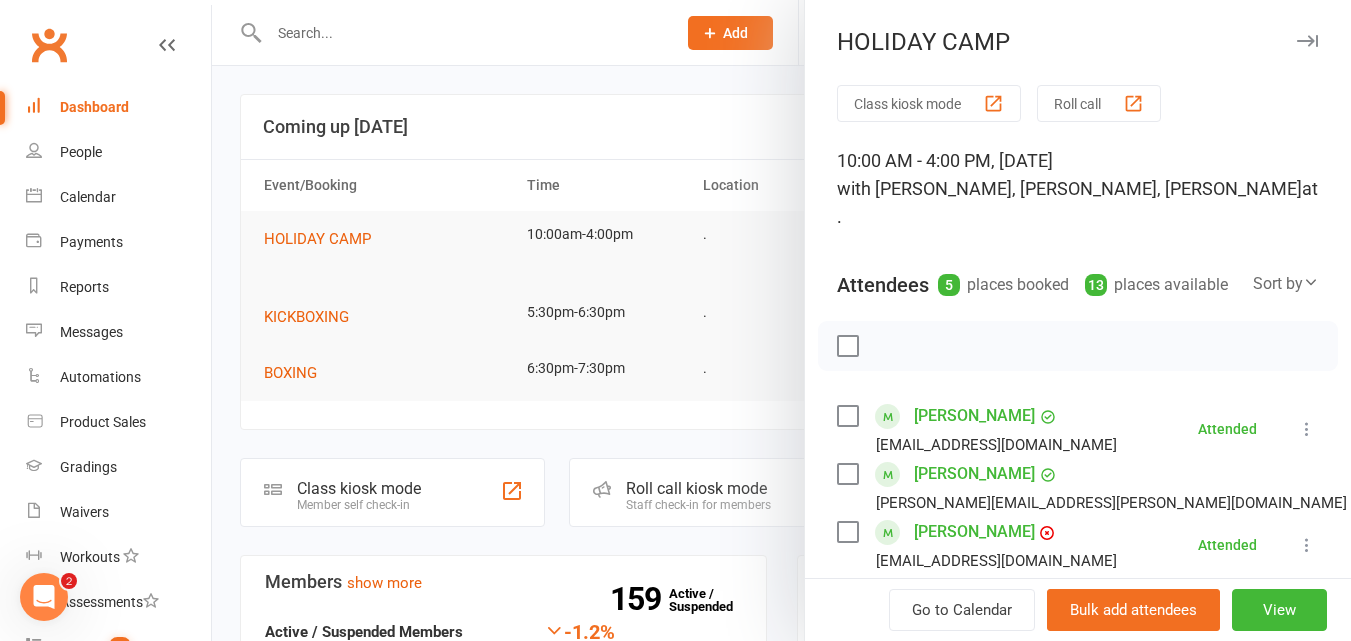 click on "Class kiosk mode" at bounding box center [929, 103] 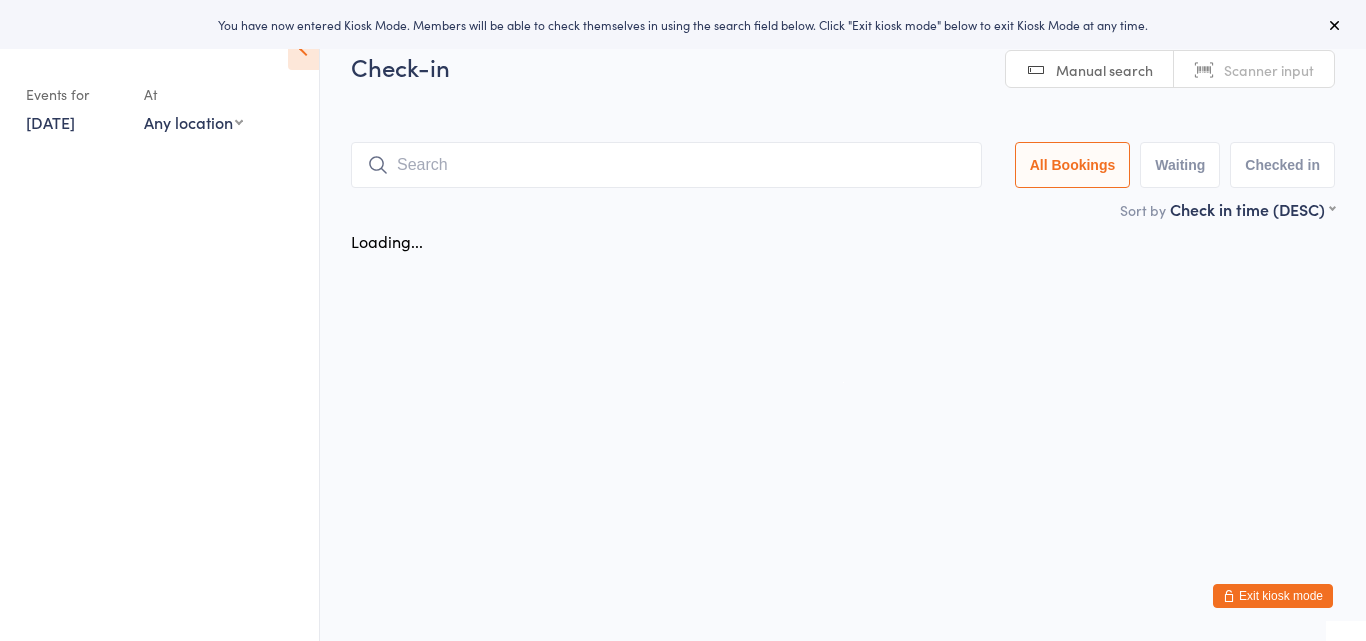 scroll, scrollTop: 0, scrollLeft: 0, axis: both 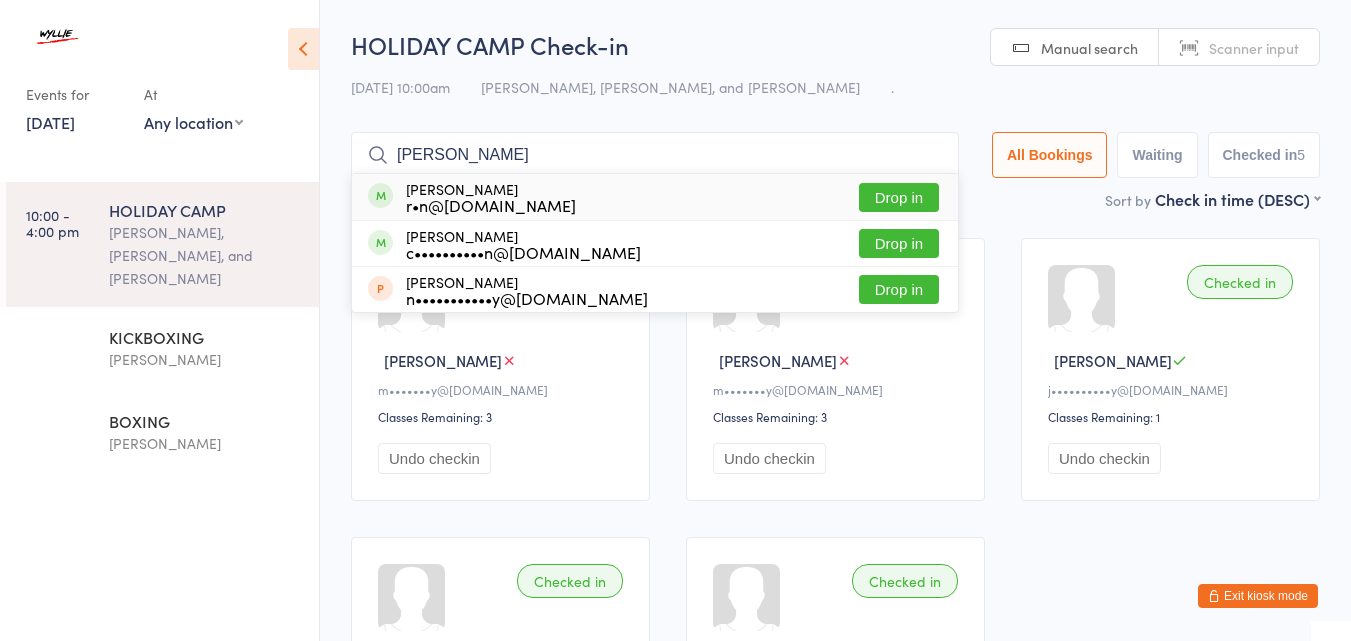 type on "[PERSON_NAME]" 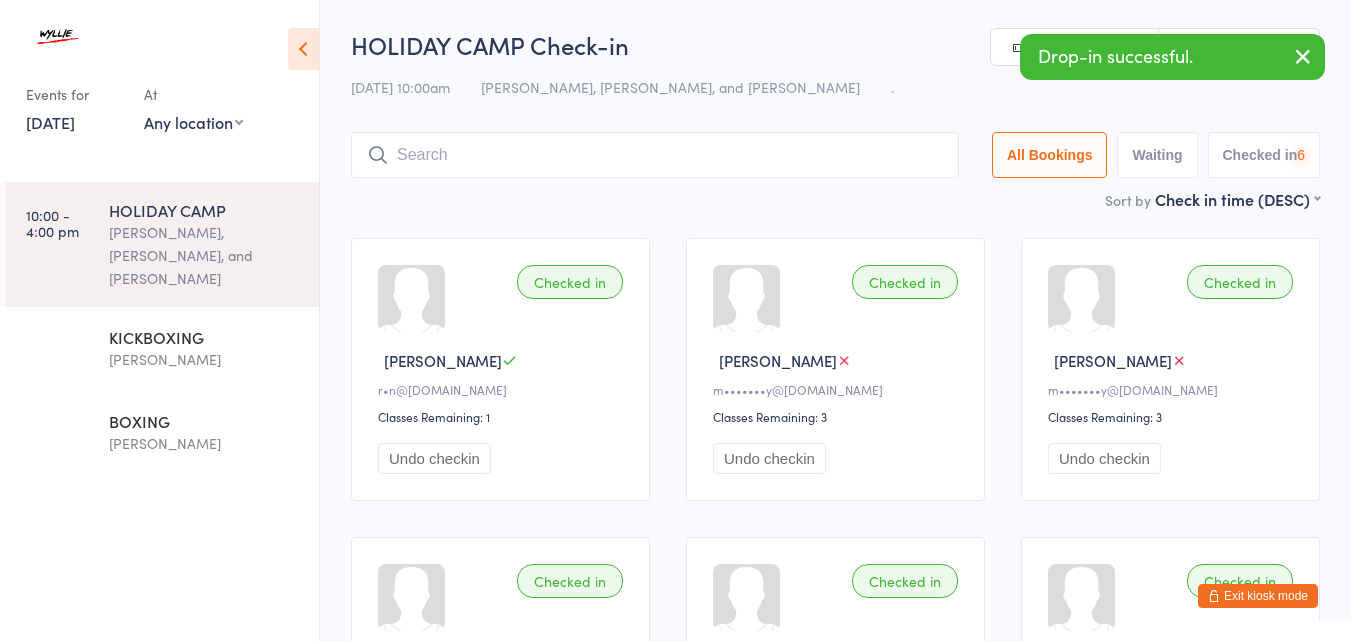 click at bounding box center [655, 155] 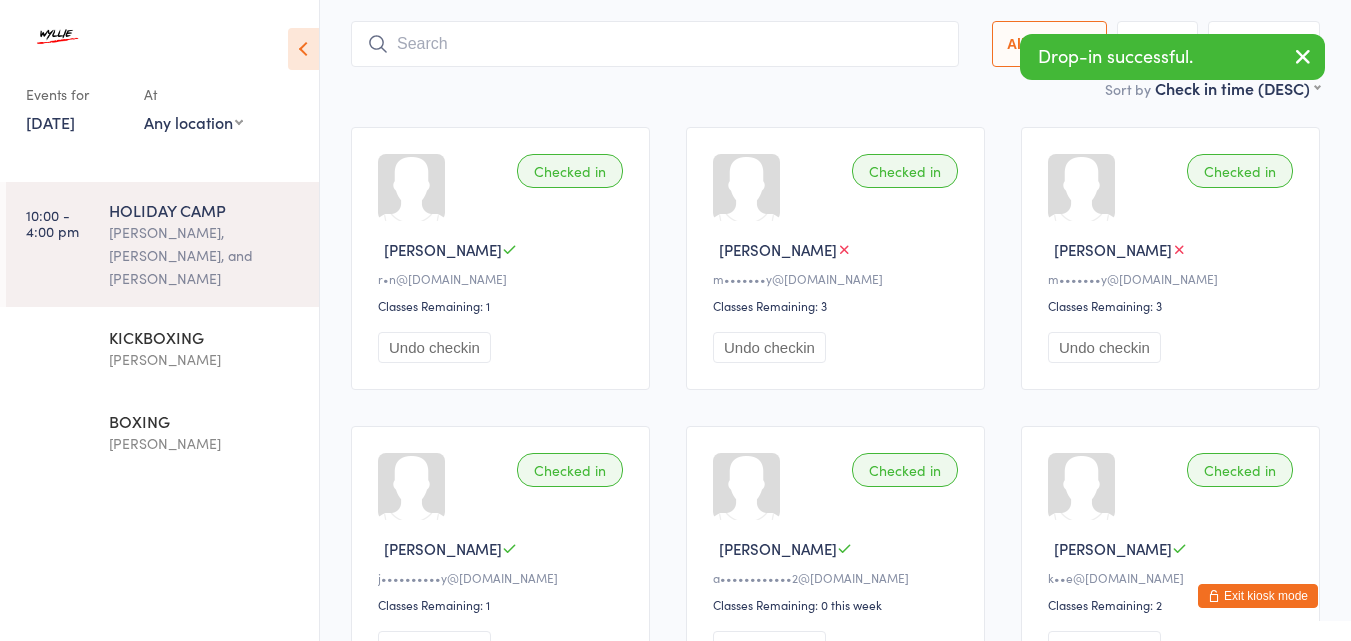 scroll, scrollTop: 132, scrollLeft: 0, axis: vertical 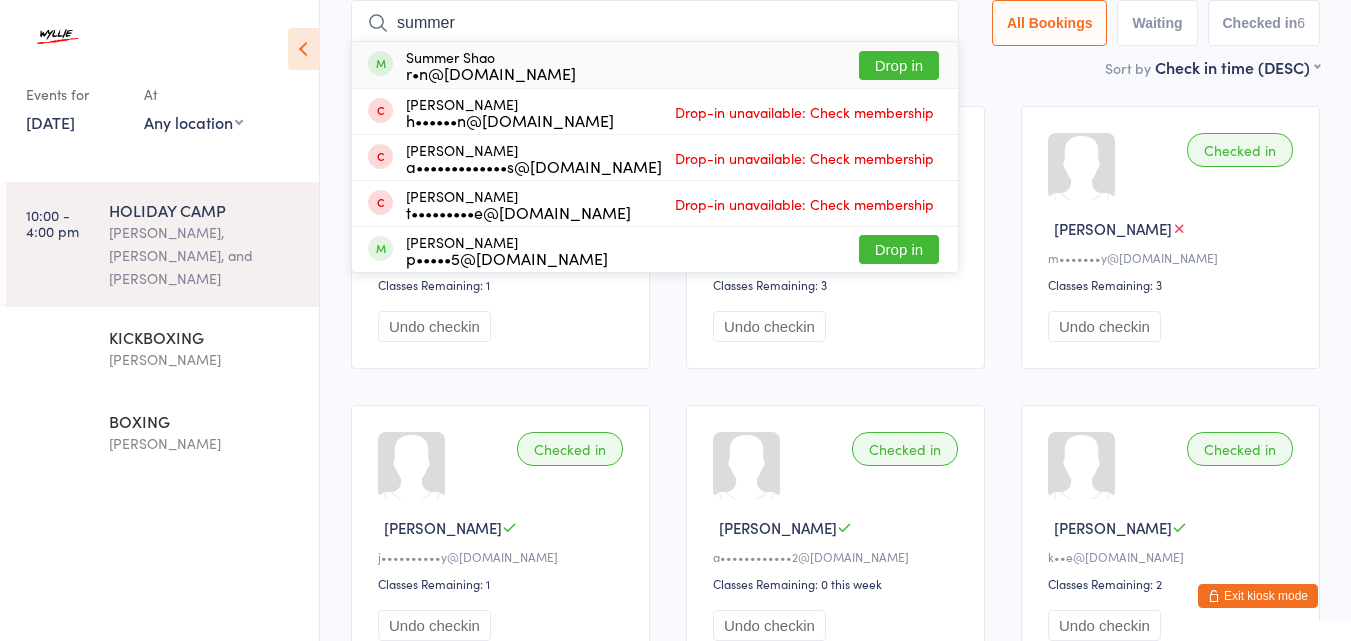 type on "summer" 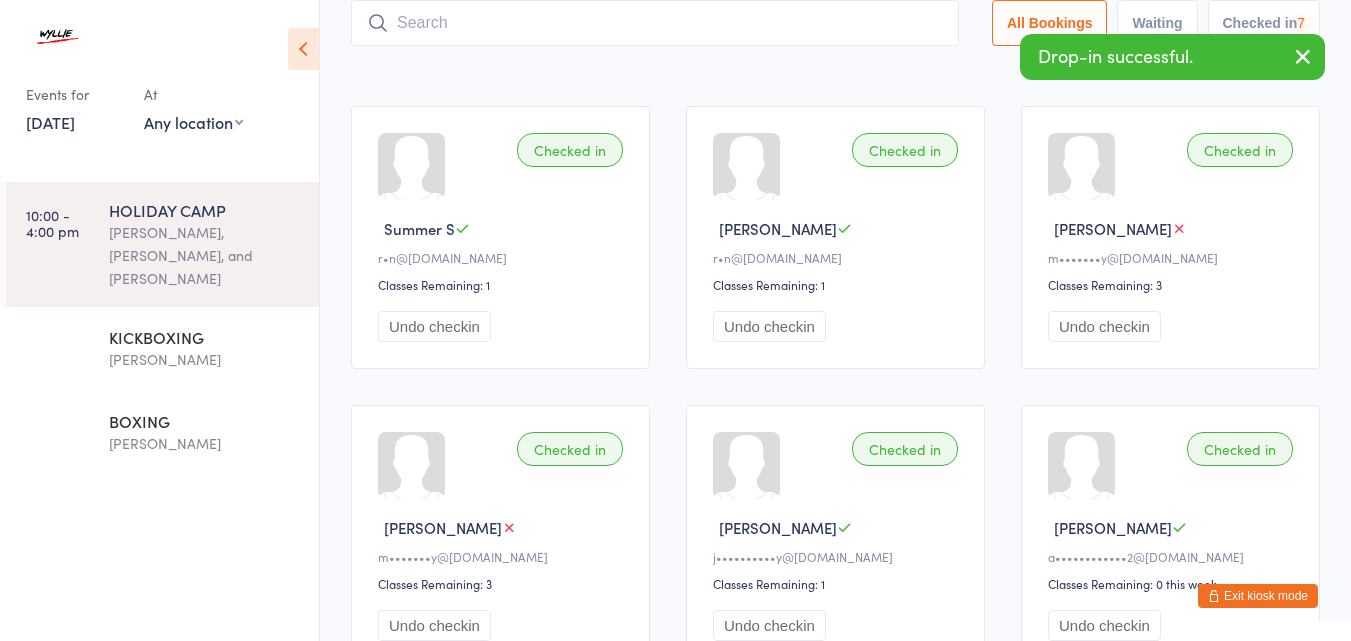 click at bounding box center (303, 49) 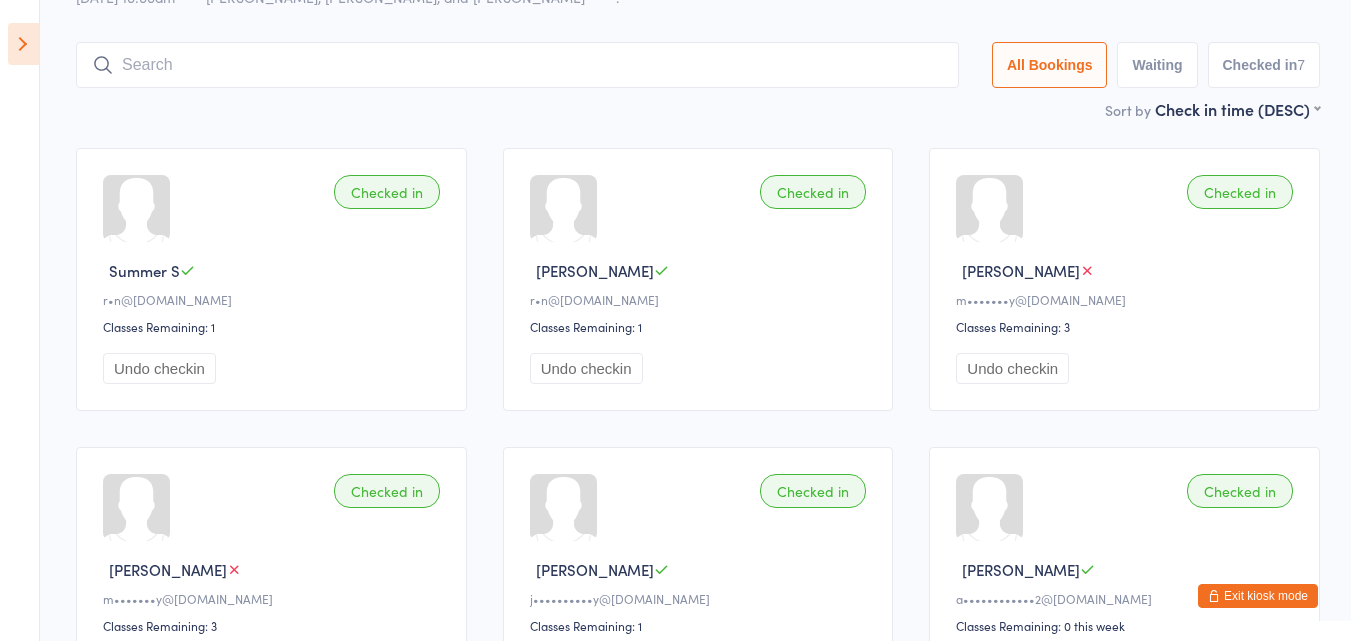 scroll, scrollTop: 0, scrollLeft: 0, axis: both 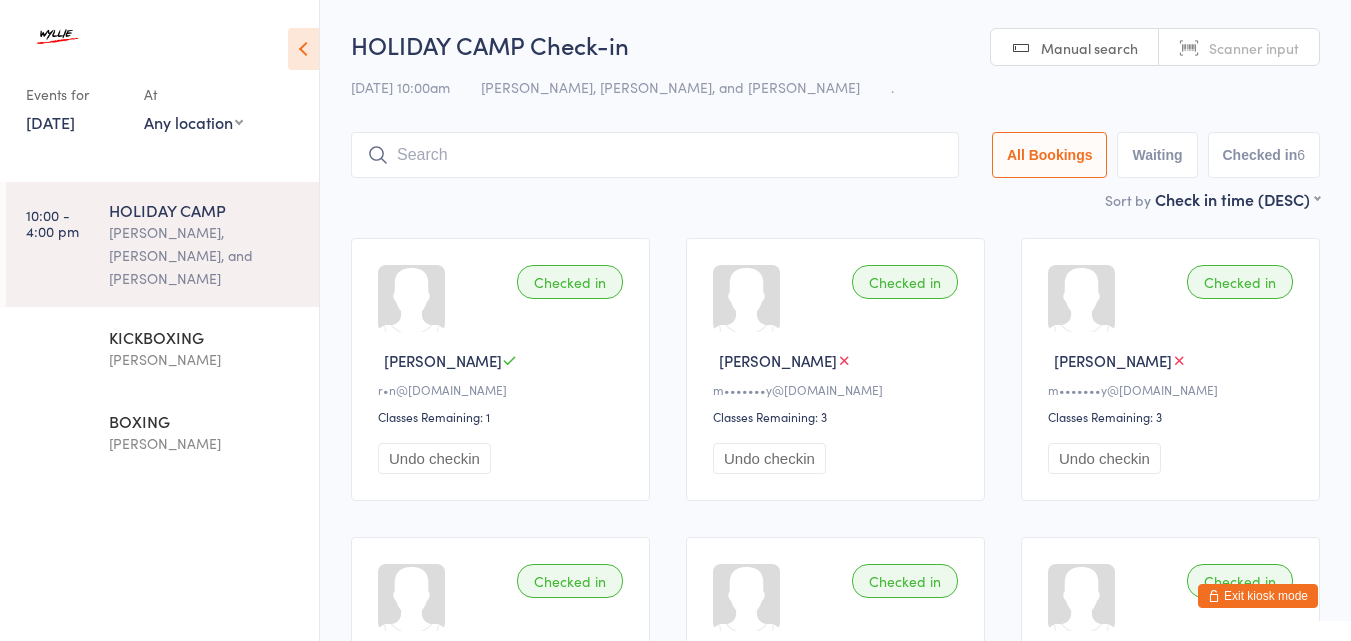 click on "Exit kiosk mode" at bounding box center [1258, 596] 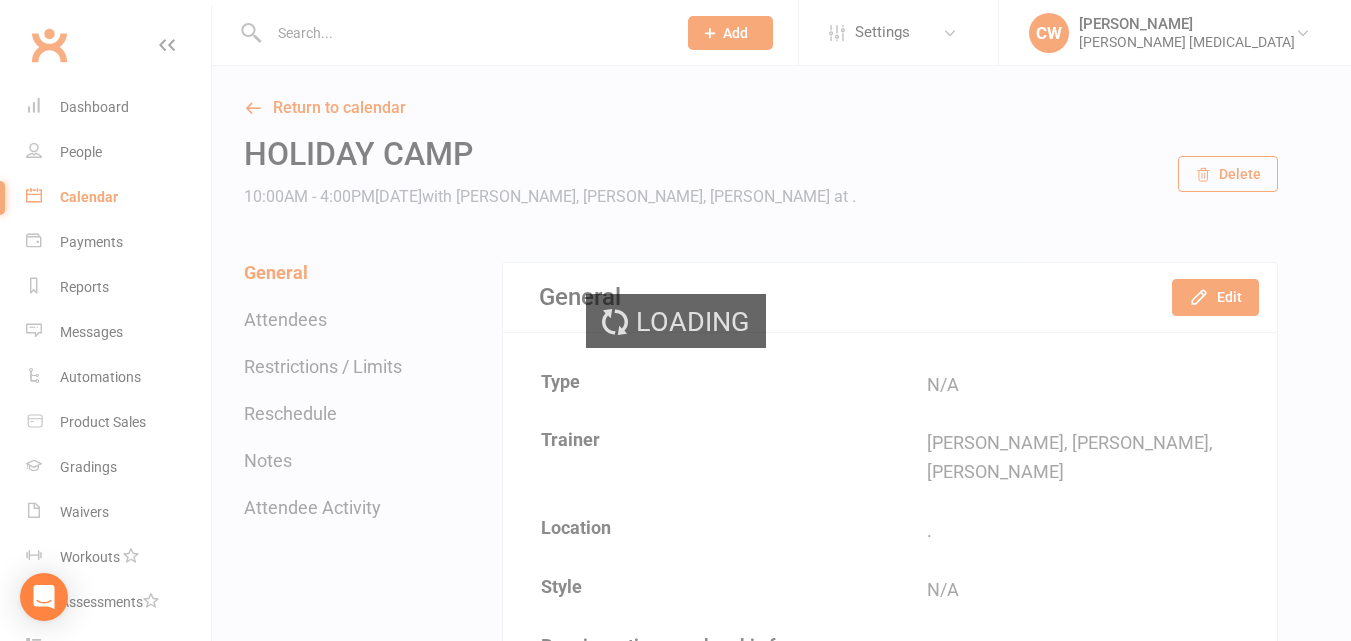 scroll, scrollTop: 0, scrollLeft: 0, axis: both 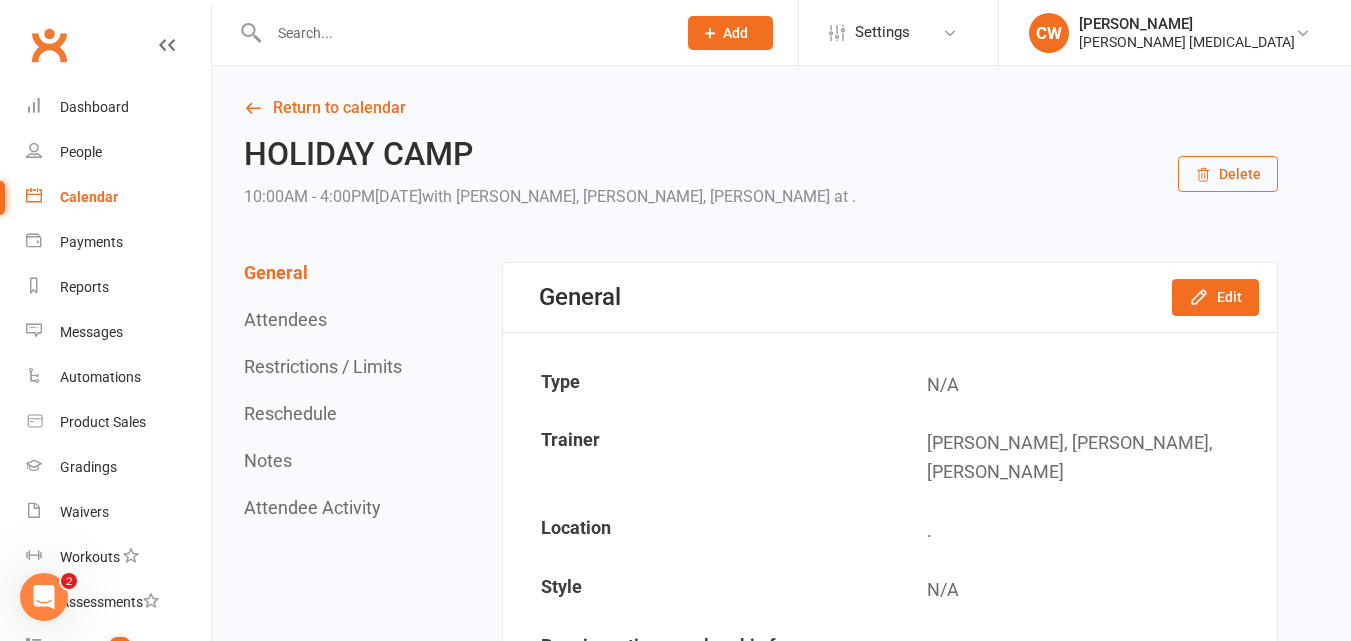 click at bounding box center (462, 33) 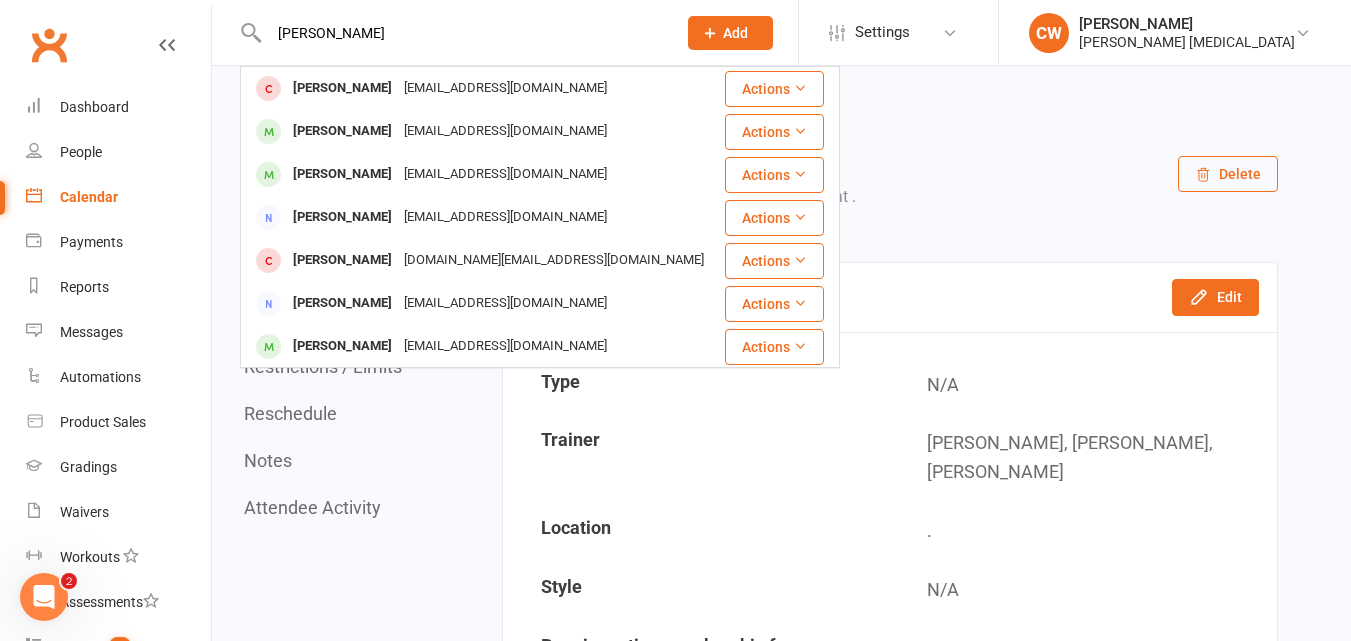 type on "[PERSON_NAME]" 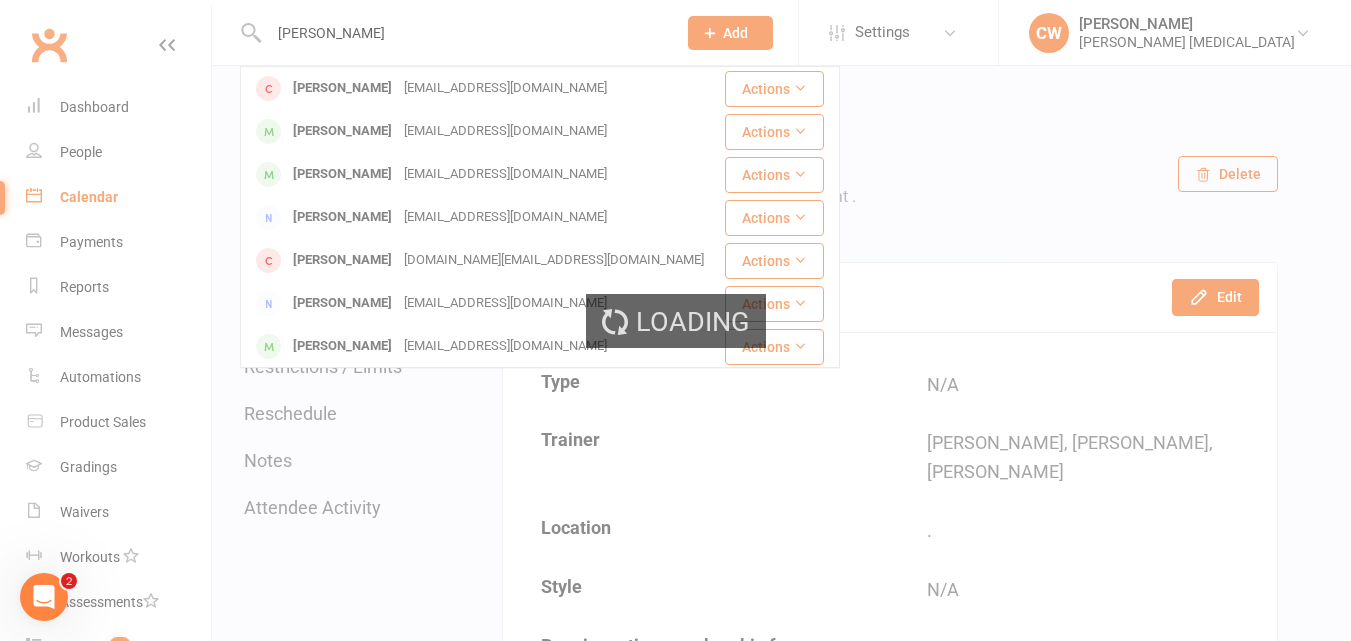 type 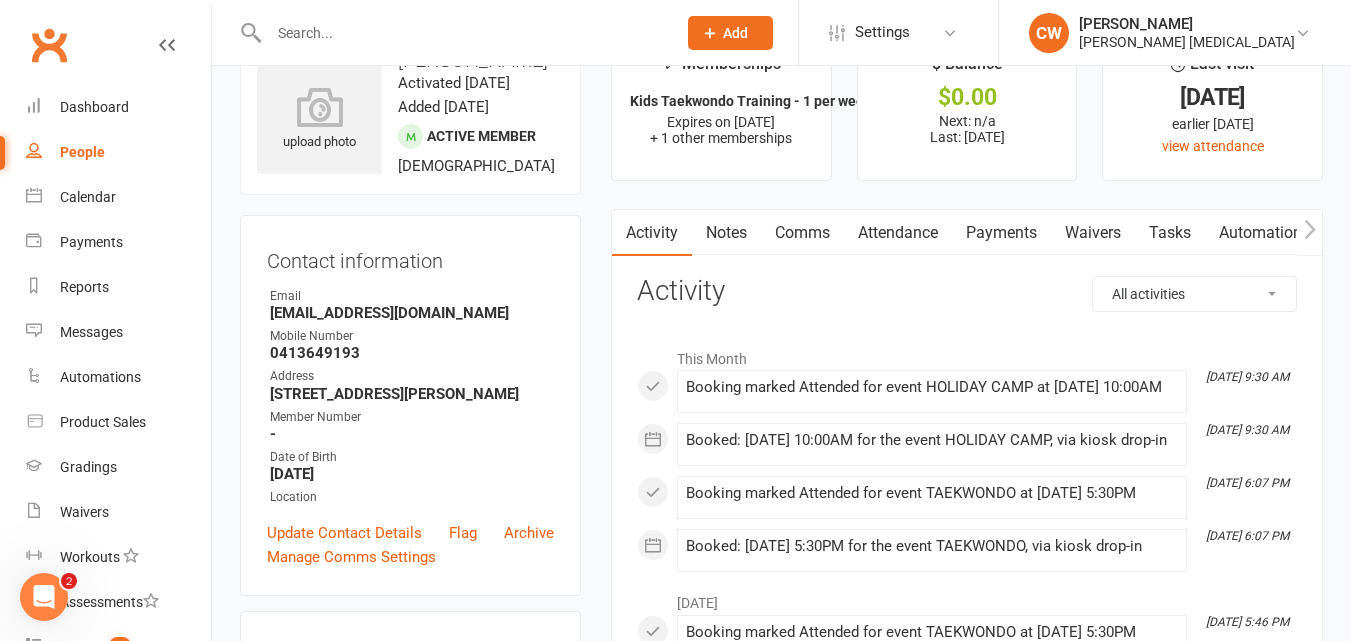 scroll, scrollTop: 202, scrollLeft: 0, axis: vertical 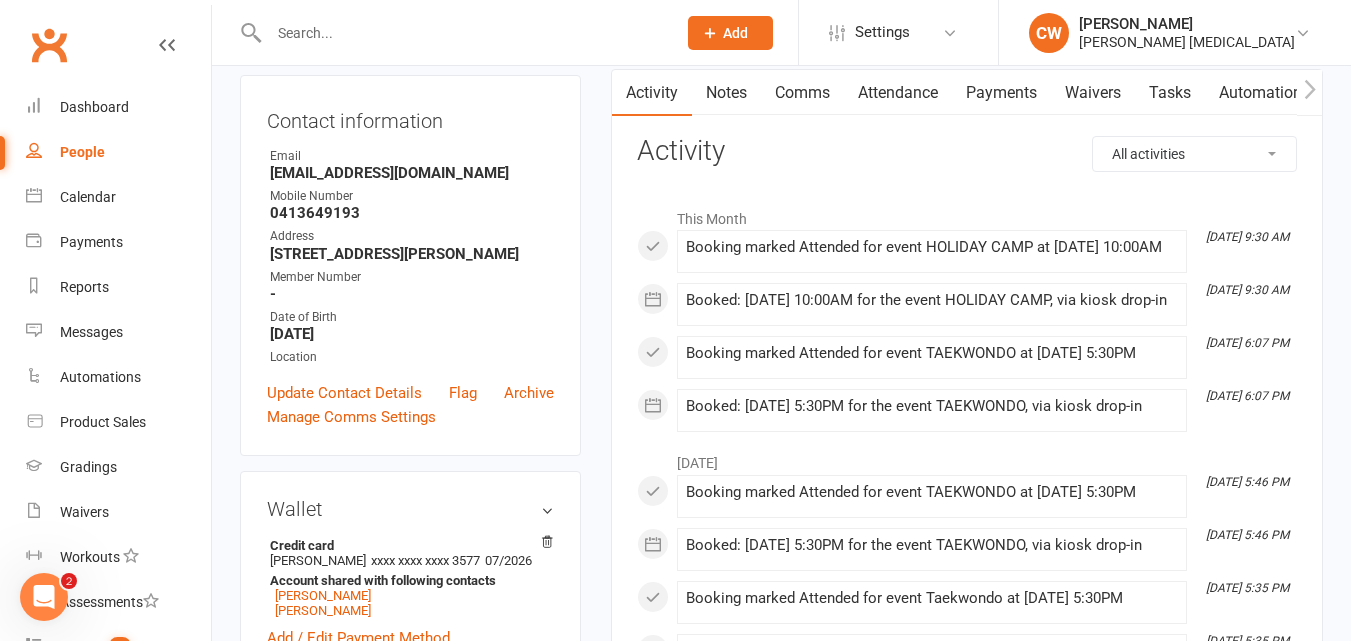 click on "Payments" at bounding box center [1001, 93] 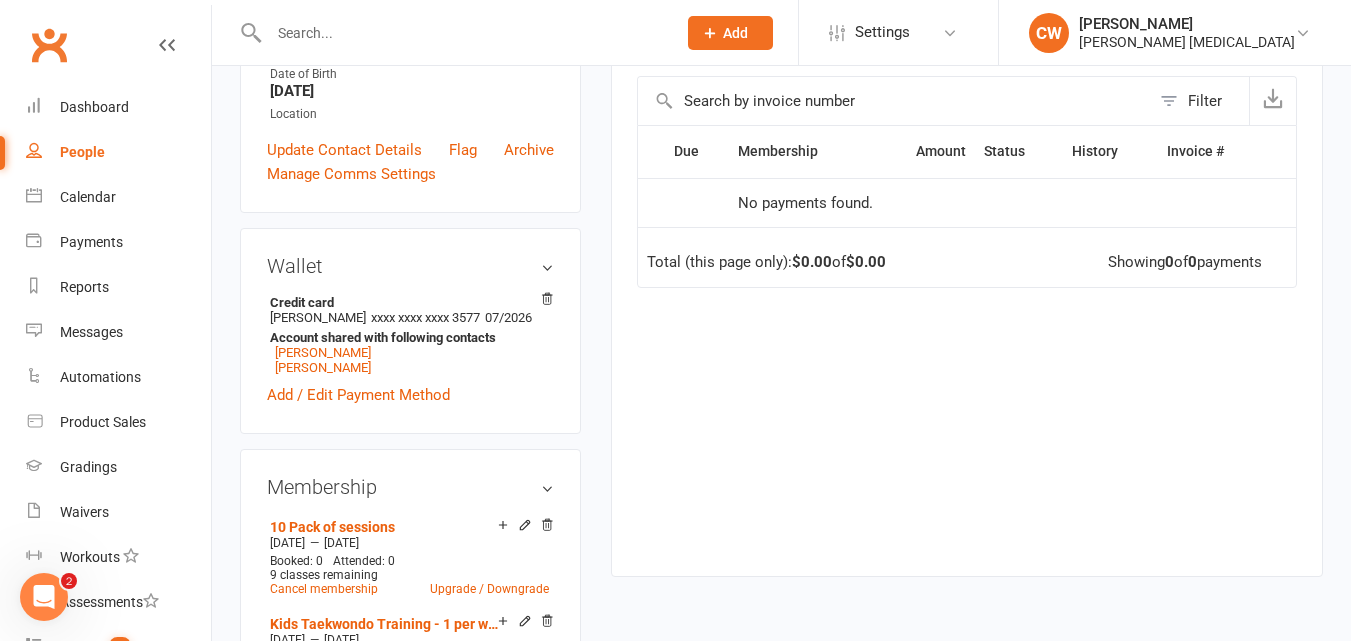 scroll, scrollTop: 444, scrollLeft: 0, axis: vertical 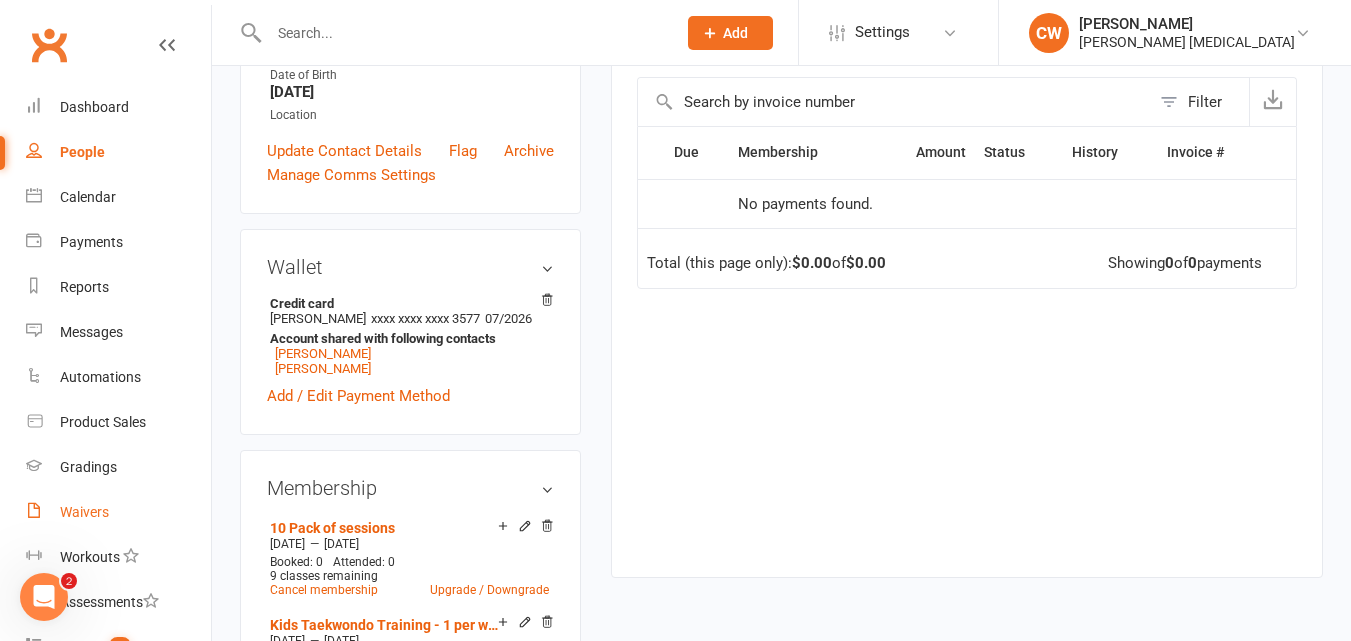 click on "Waivers" at bounding box center (118, 512) 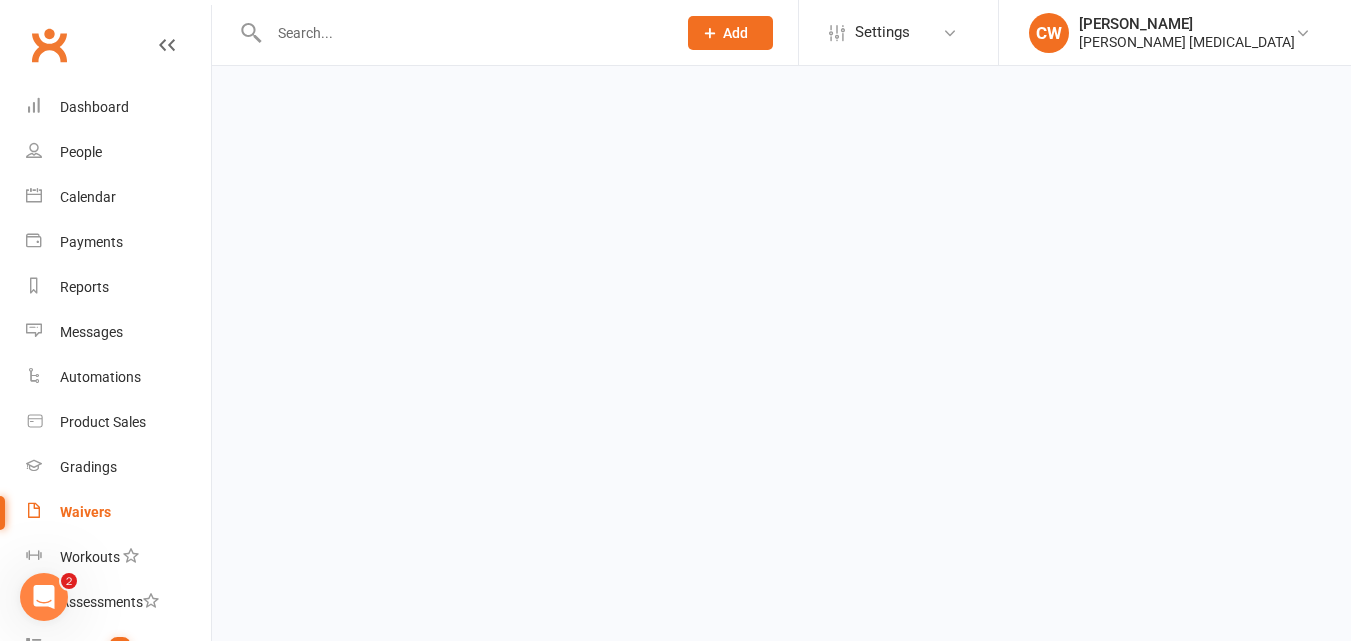 scroll, scrollTop: 0, scrollLeft: 0, axis: both 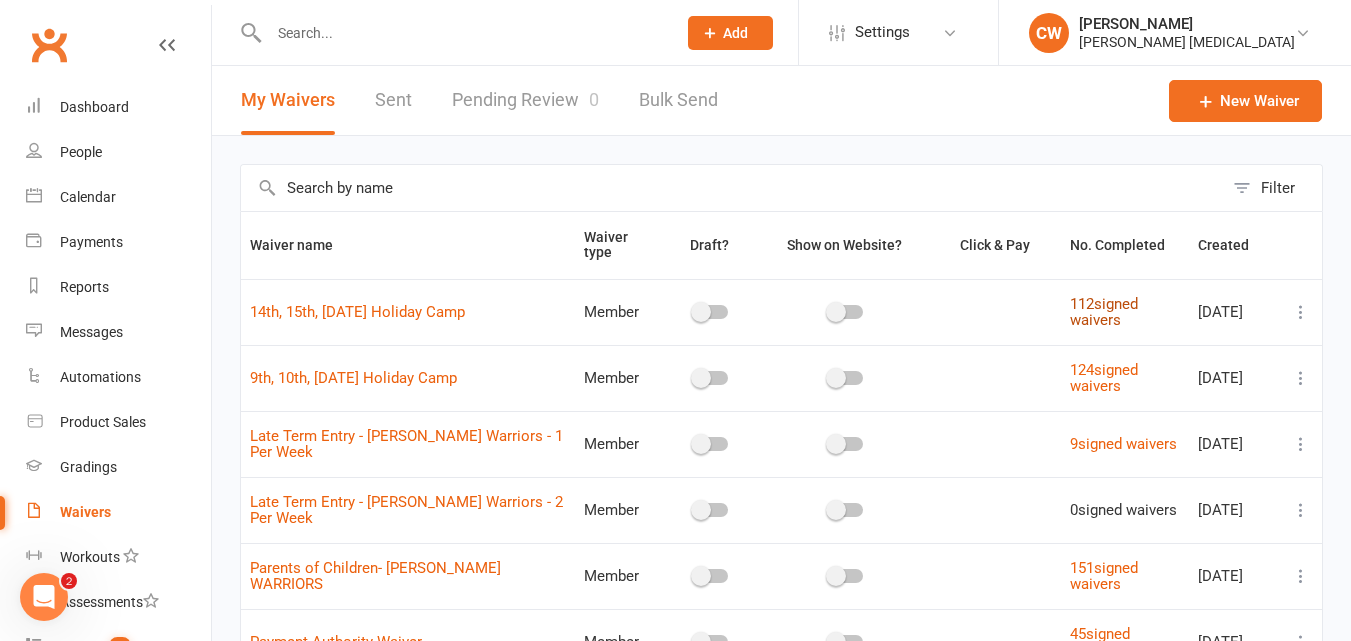 click on "112  signed   waivers" at bounding box center [1104, 312] 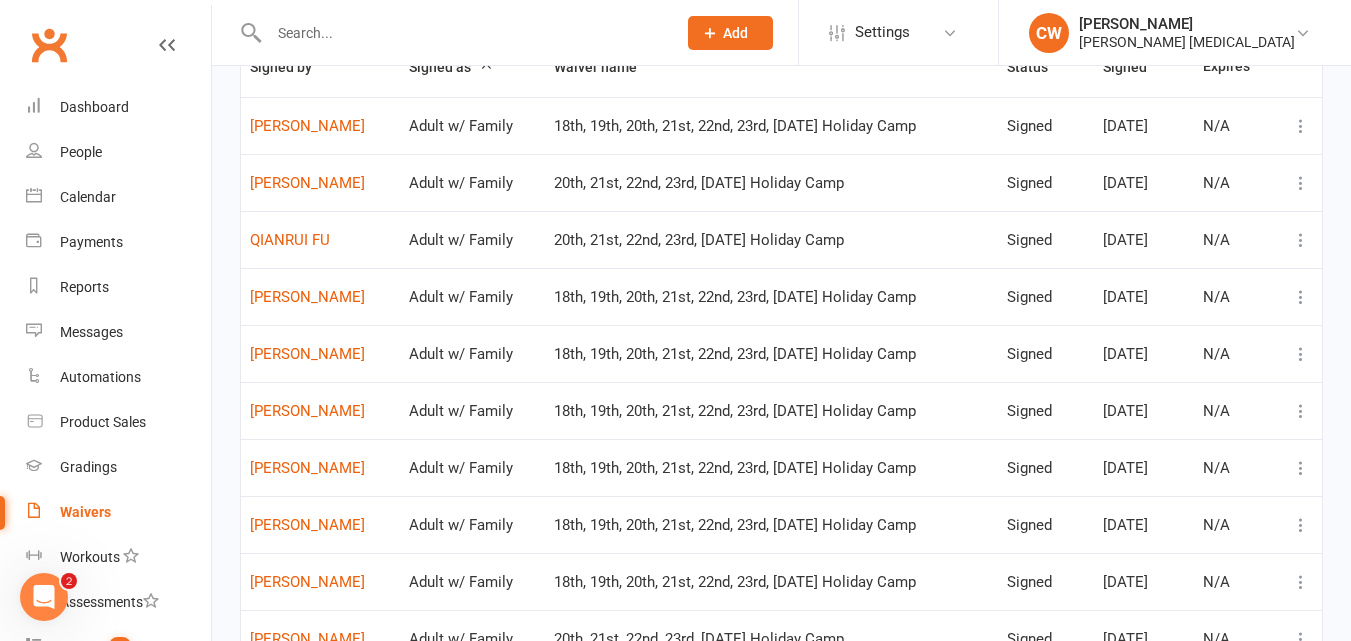 scroll, scrollTop: 356, scrollLeft: 0, axis: vertical 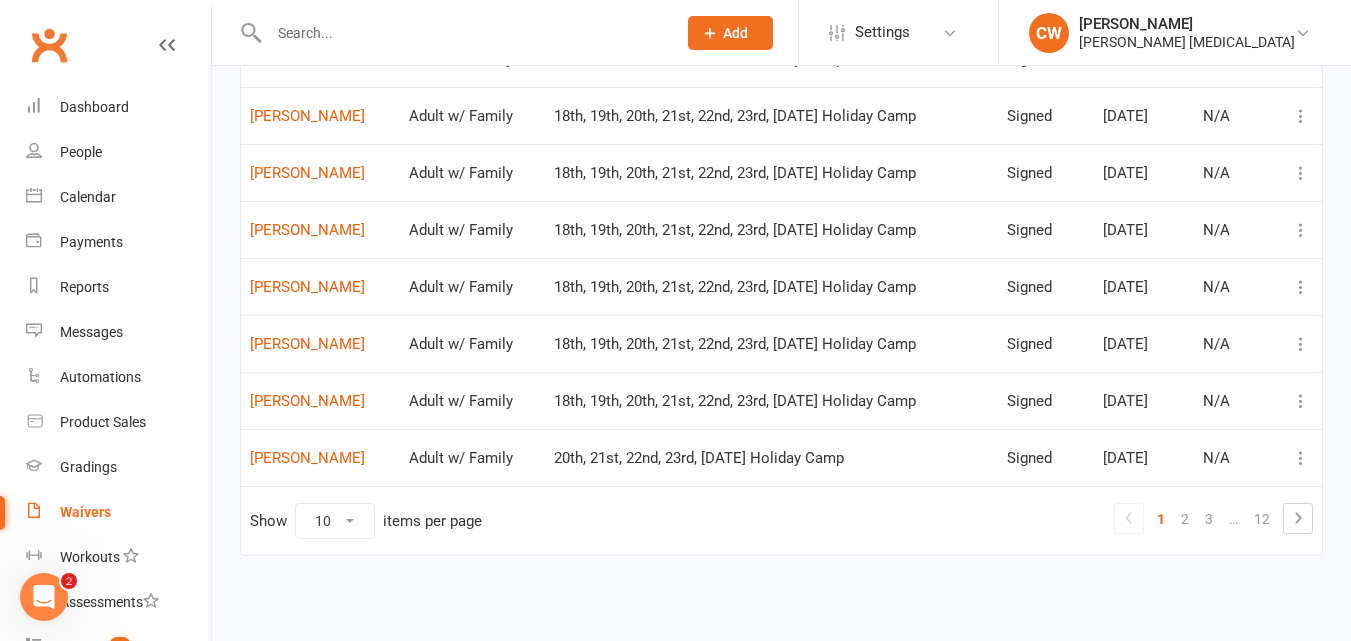 click on "12" at bounding box center [1262, 519] 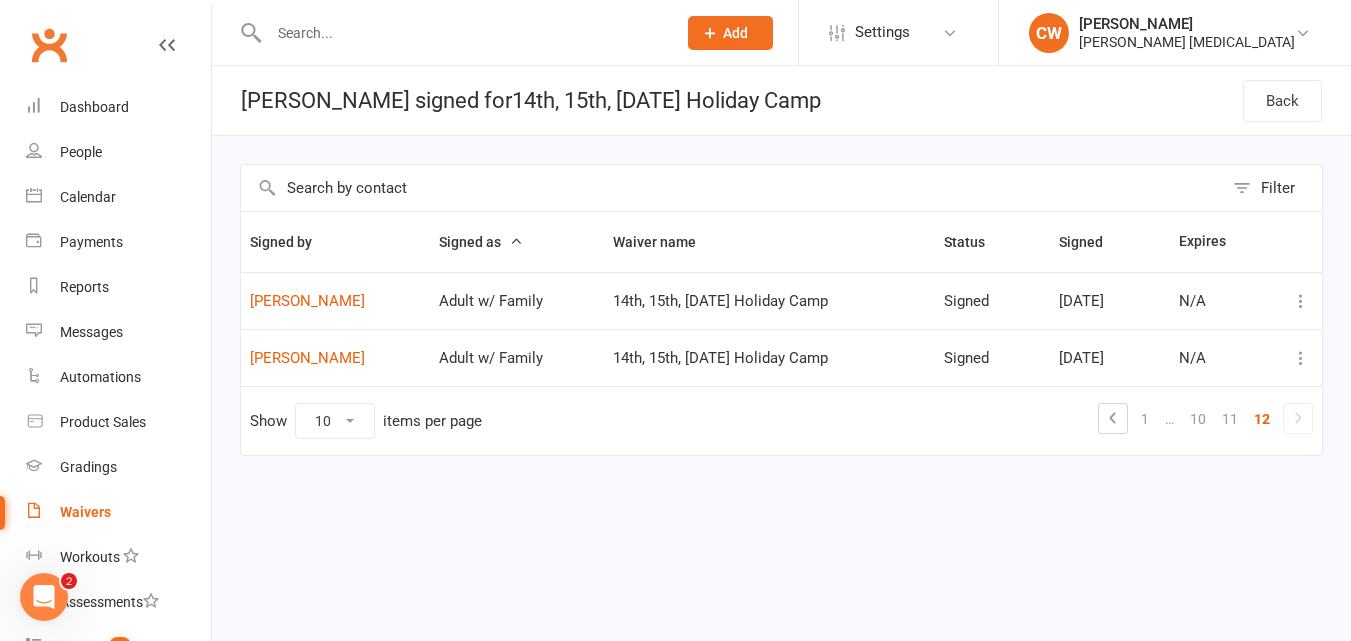 scroll, scrollTop: 0, scrollLeft: 0, axis: both 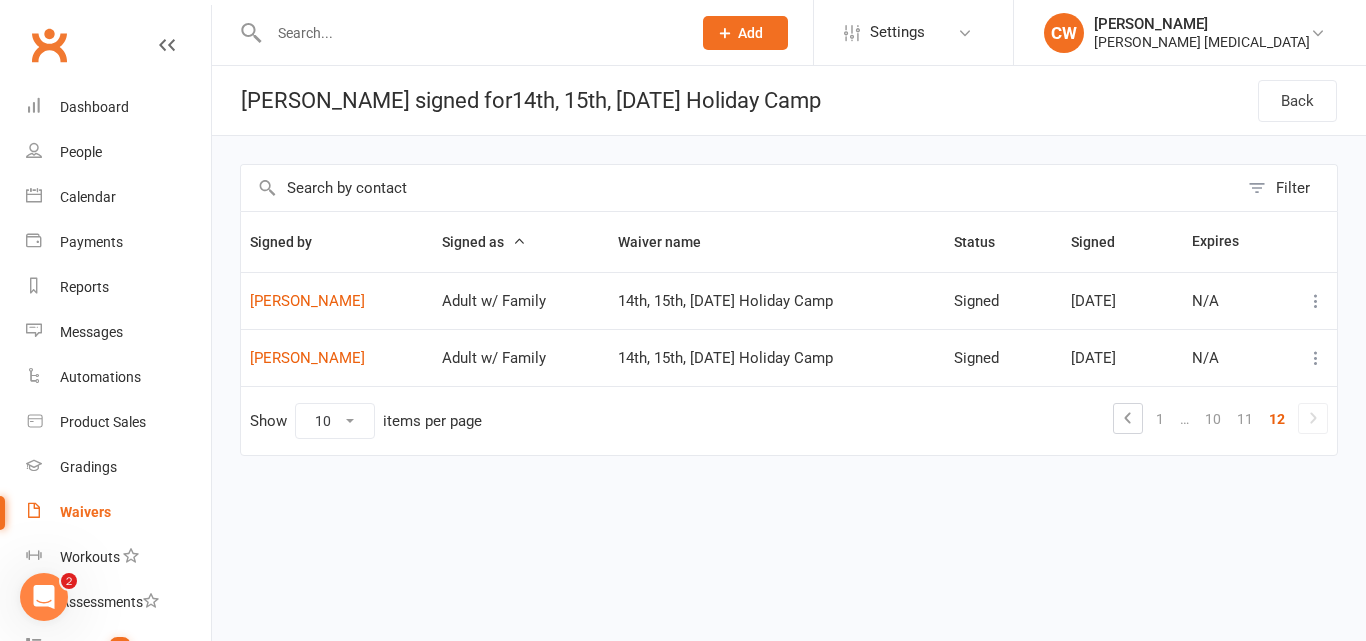 click on "11" at bounding box center [1245, 419] 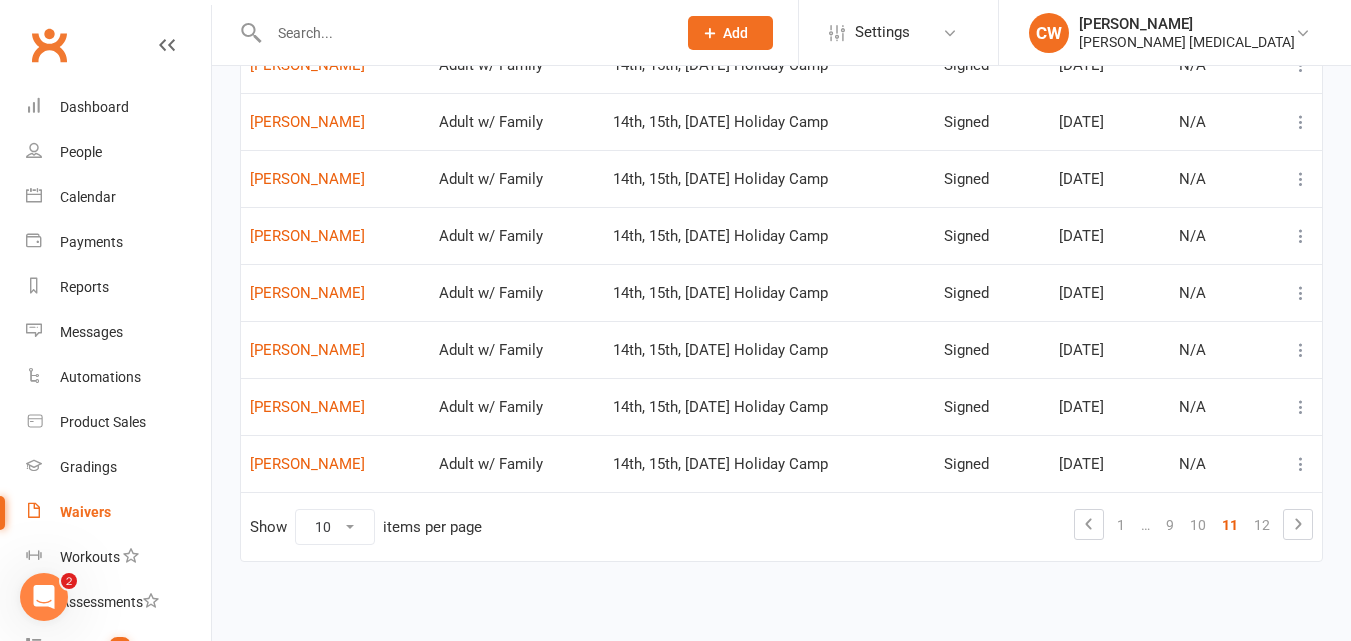 scroll, scrollTop: 356, scrollLeft: 0, axis: vertical 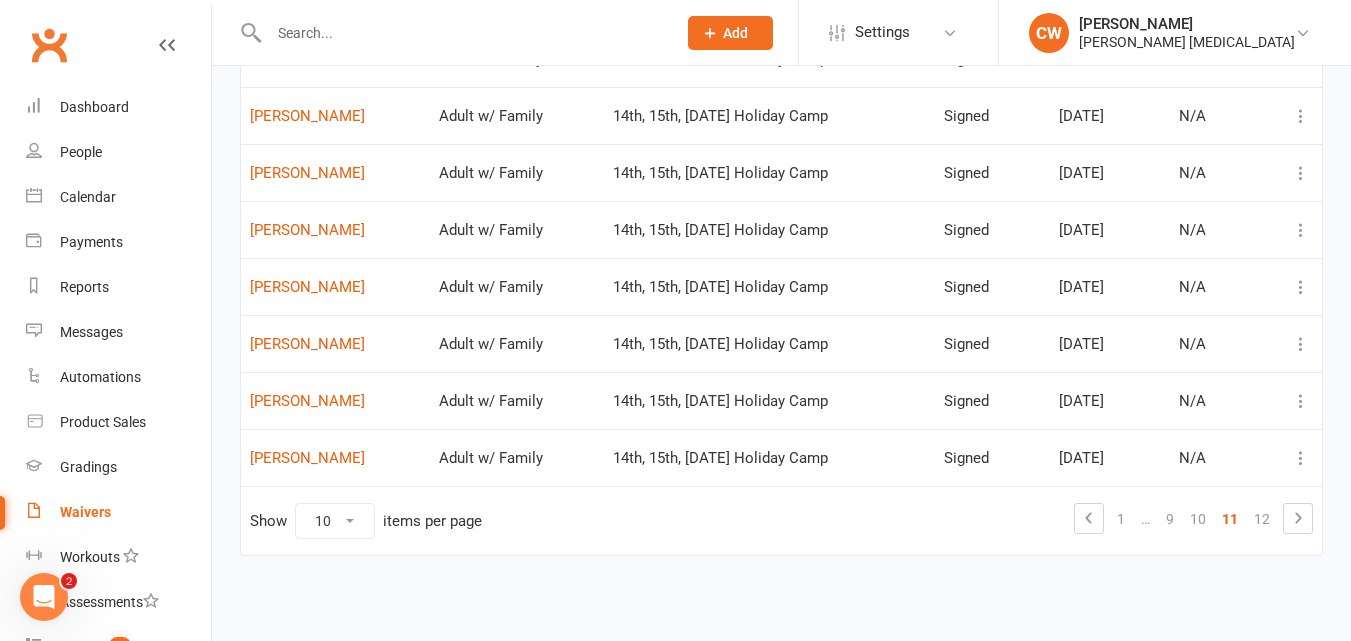 click on "10" at bounding box center (1198, 519) 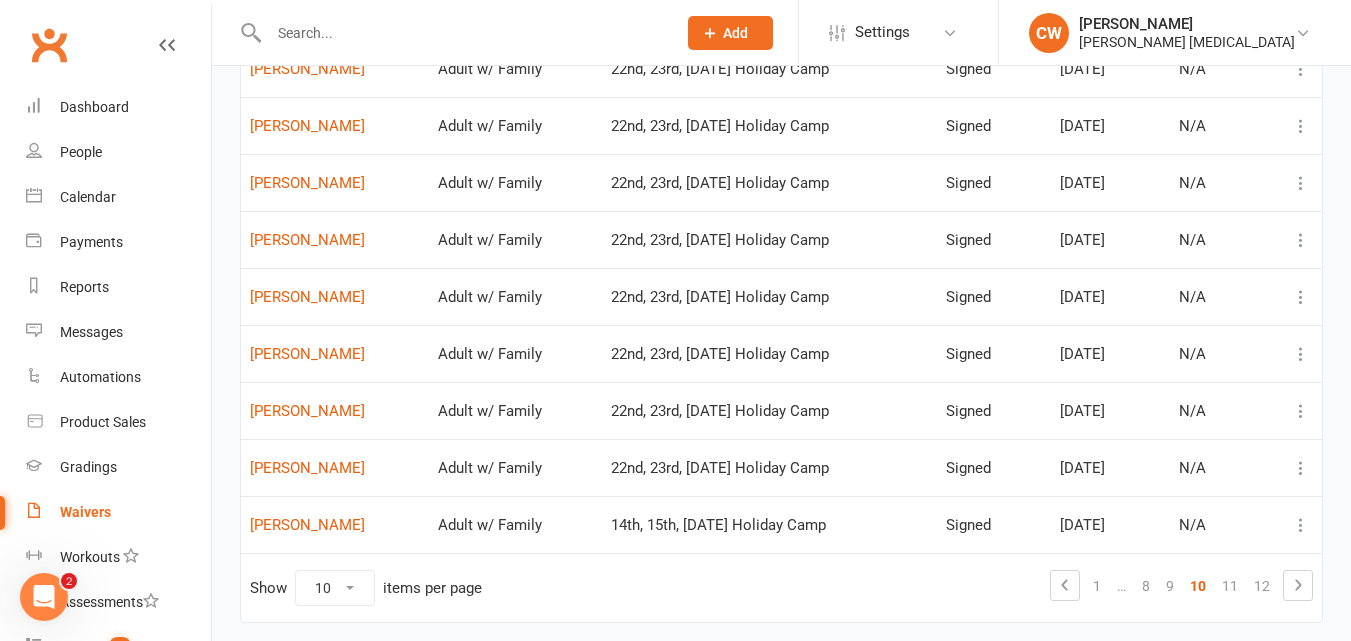 scroll, scrollTop: 298, scrollLeft: 0, axis: vertical 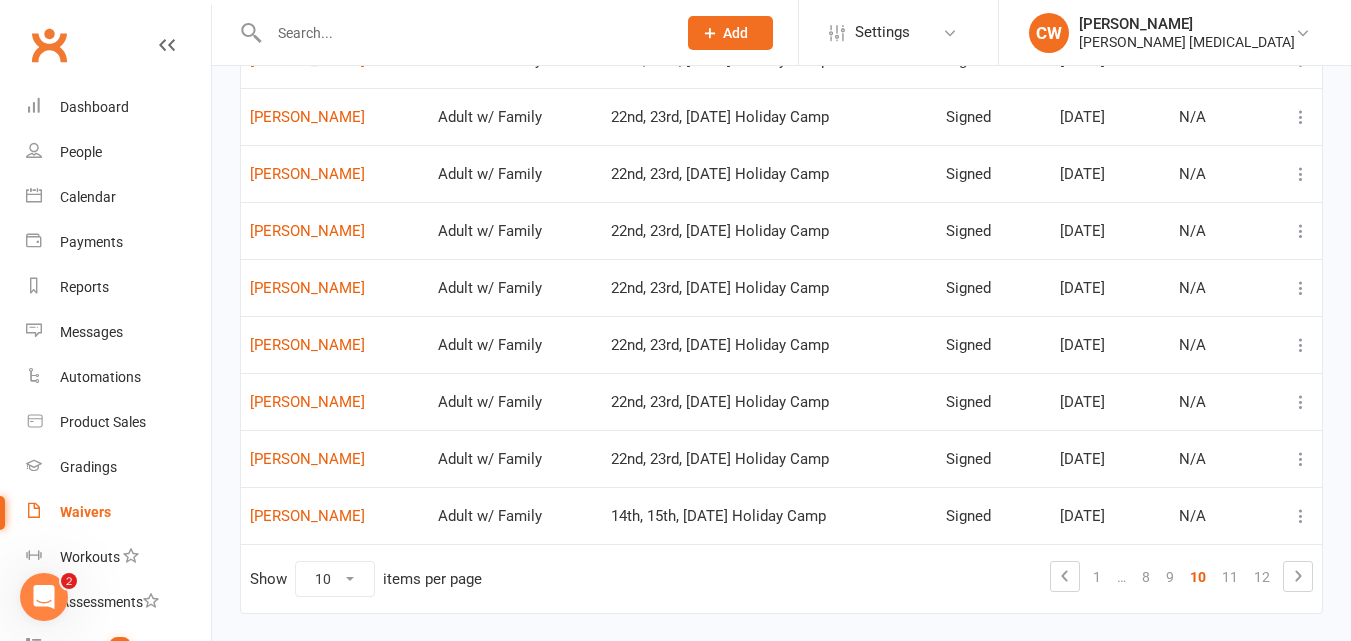click on "11" at bounding box center [1230, 577] 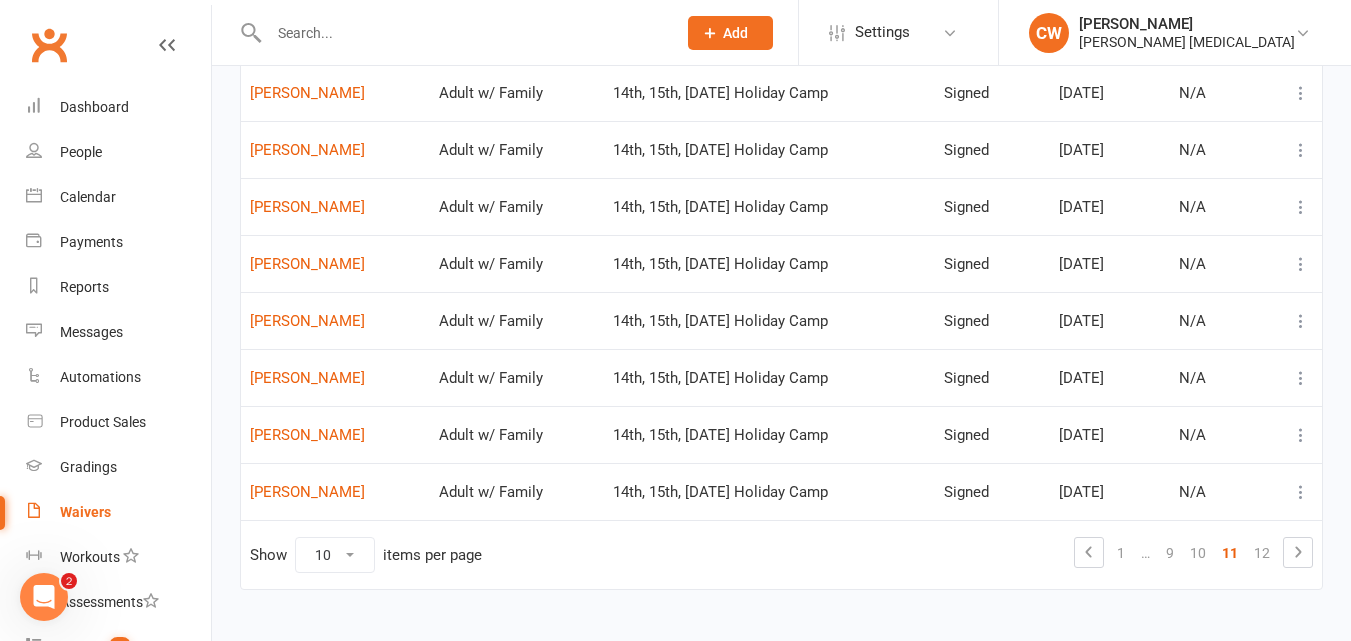 scroll, scrollTop: 356, scrollLeft: 0, axis: vertical 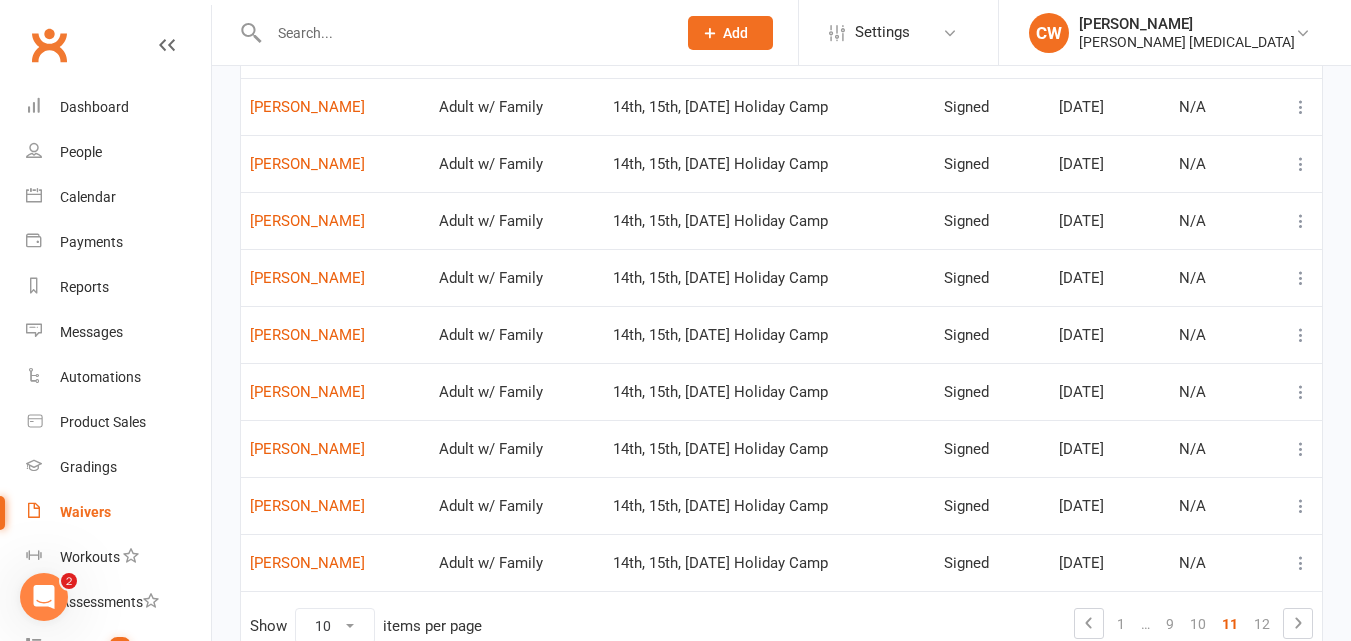 drag, startPoint x: 891, startPoint y: 165, endPoint x: 880, endPoint y: 144, distance: 23.70654 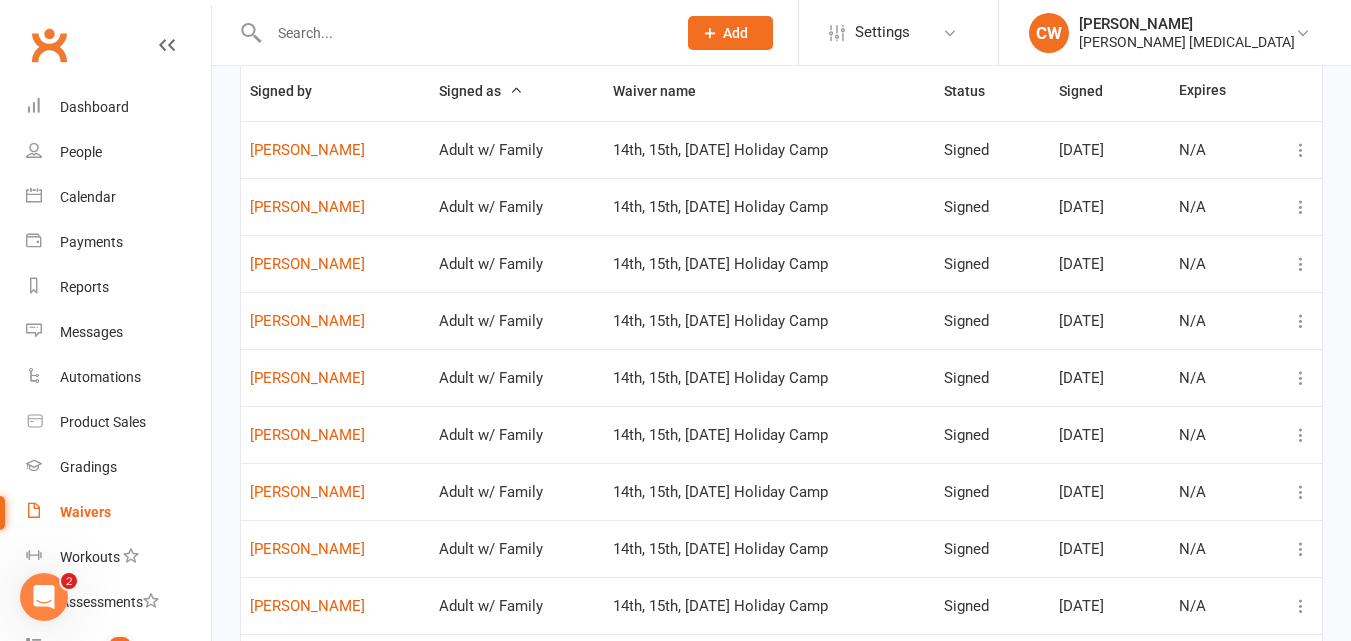 scroll, scrollTop: 121, scrollLeft: 0, axis: vertical 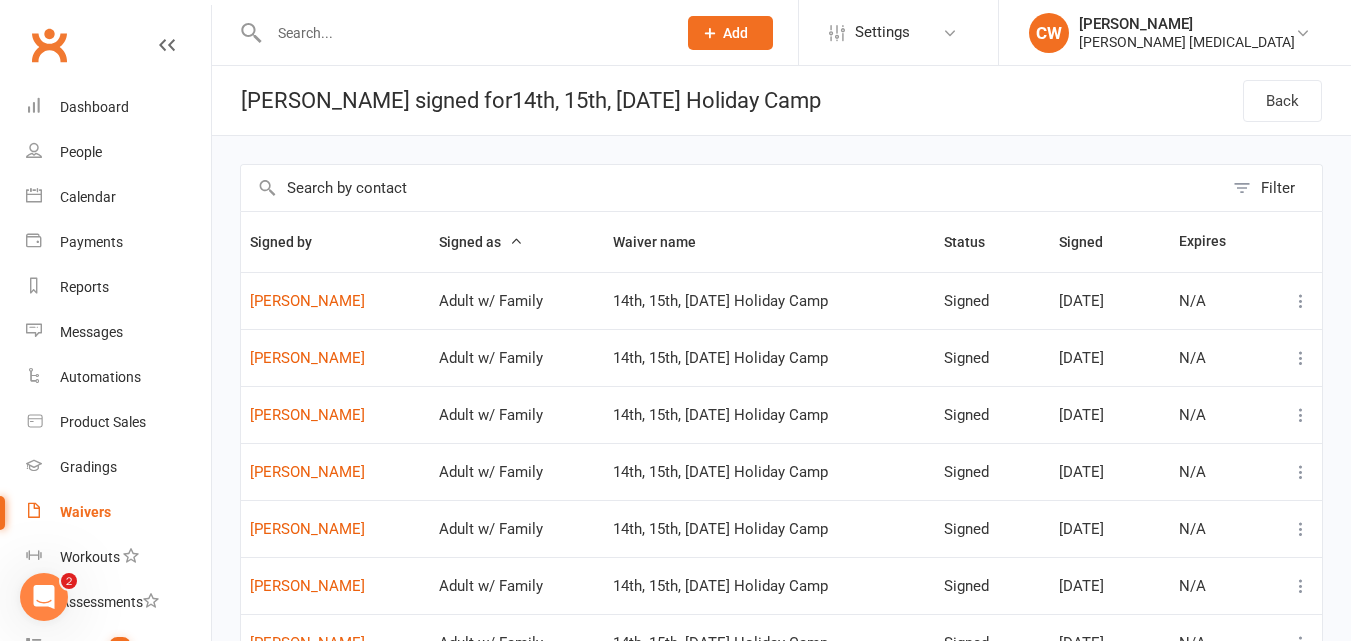 click at bounding box center (732, 188) 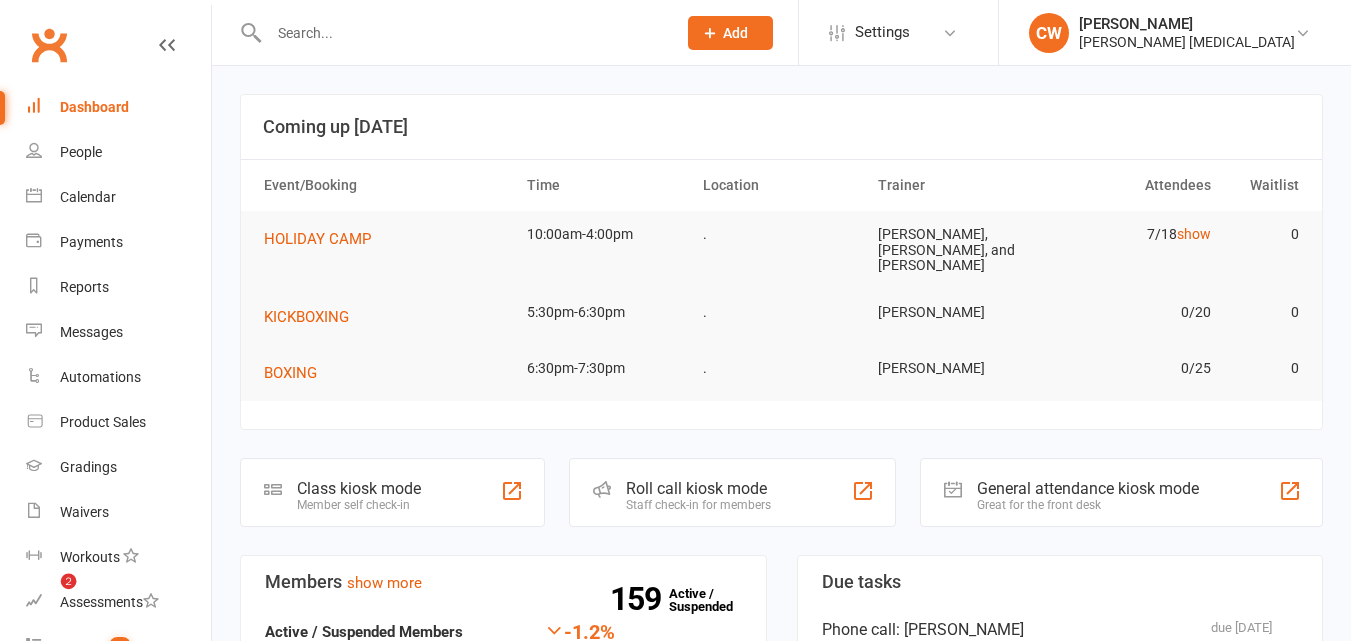 scroll, scrollTop: 0, scrollLeft: 0, axis: both 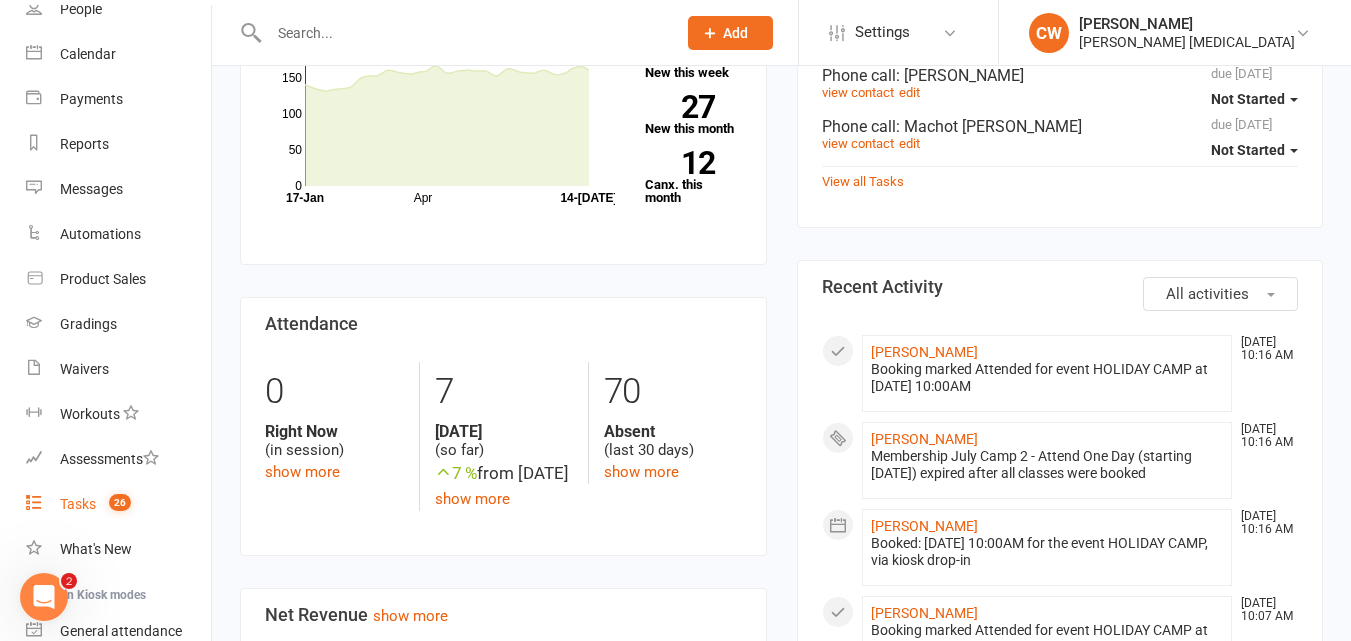 click on "Tasks" at bounding box center (78, 504) 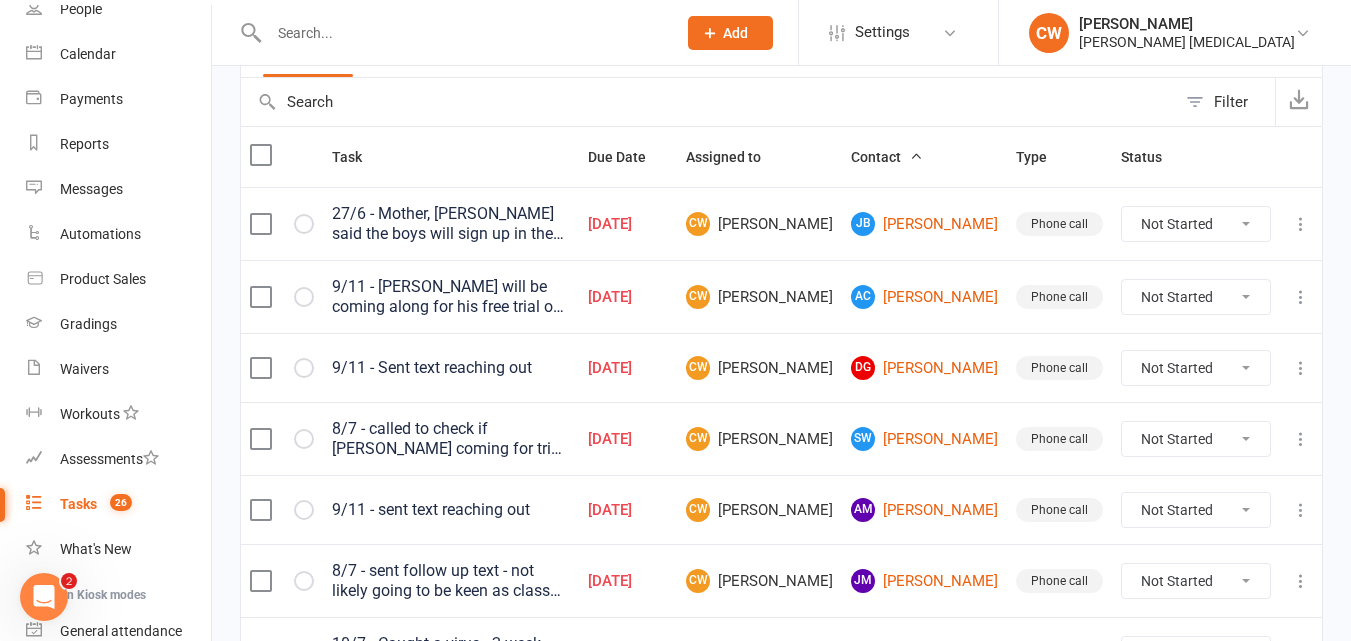 scroll, scrollTop: 180, scrollLeft: 0, axis: vertical 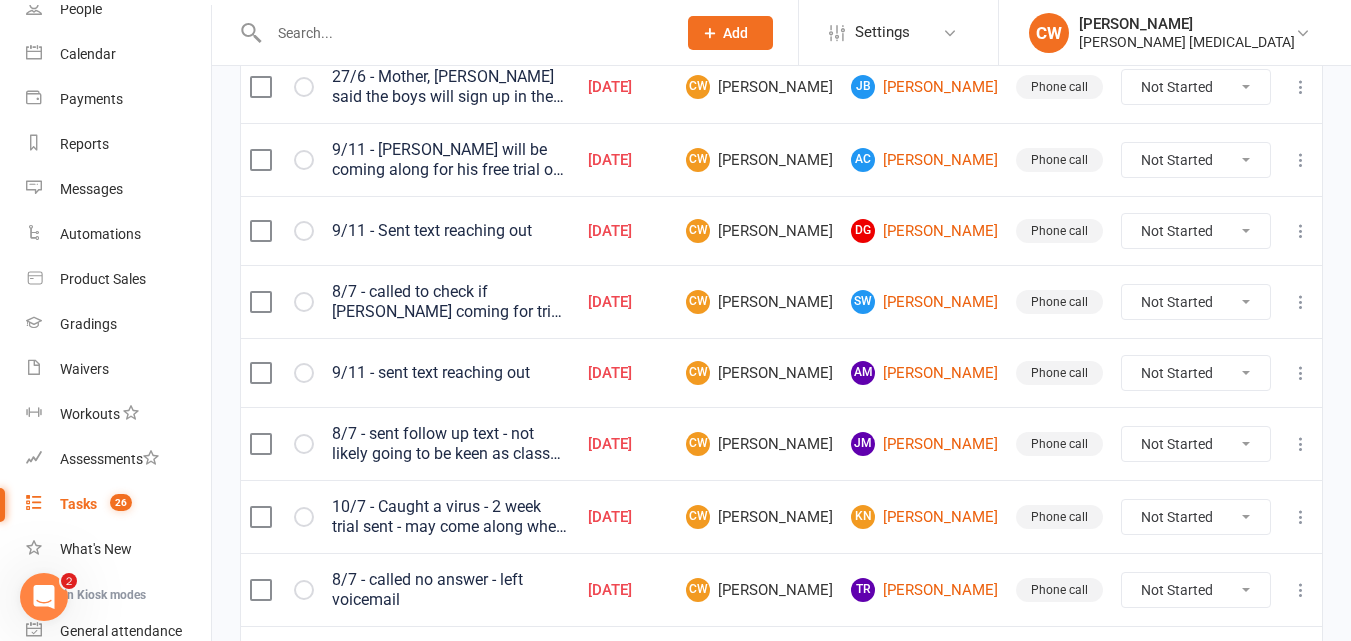 click on "9/11 - Sent text reaching out" at bounding box center (451, 231) 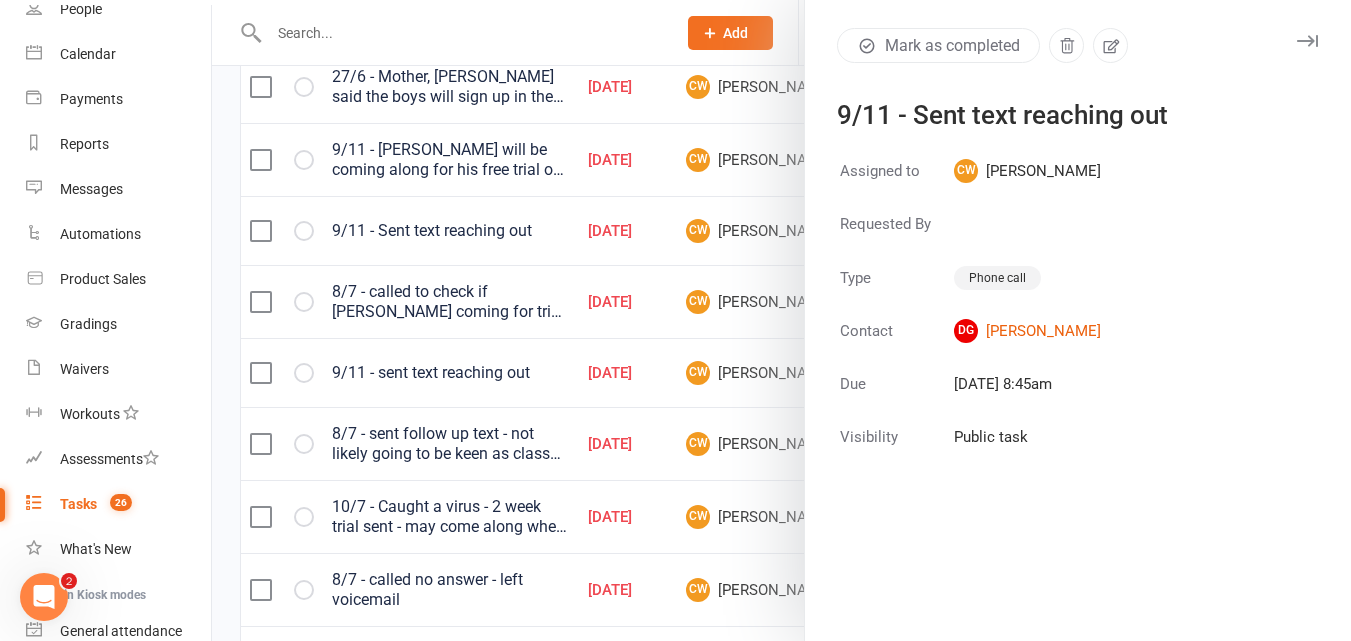 click 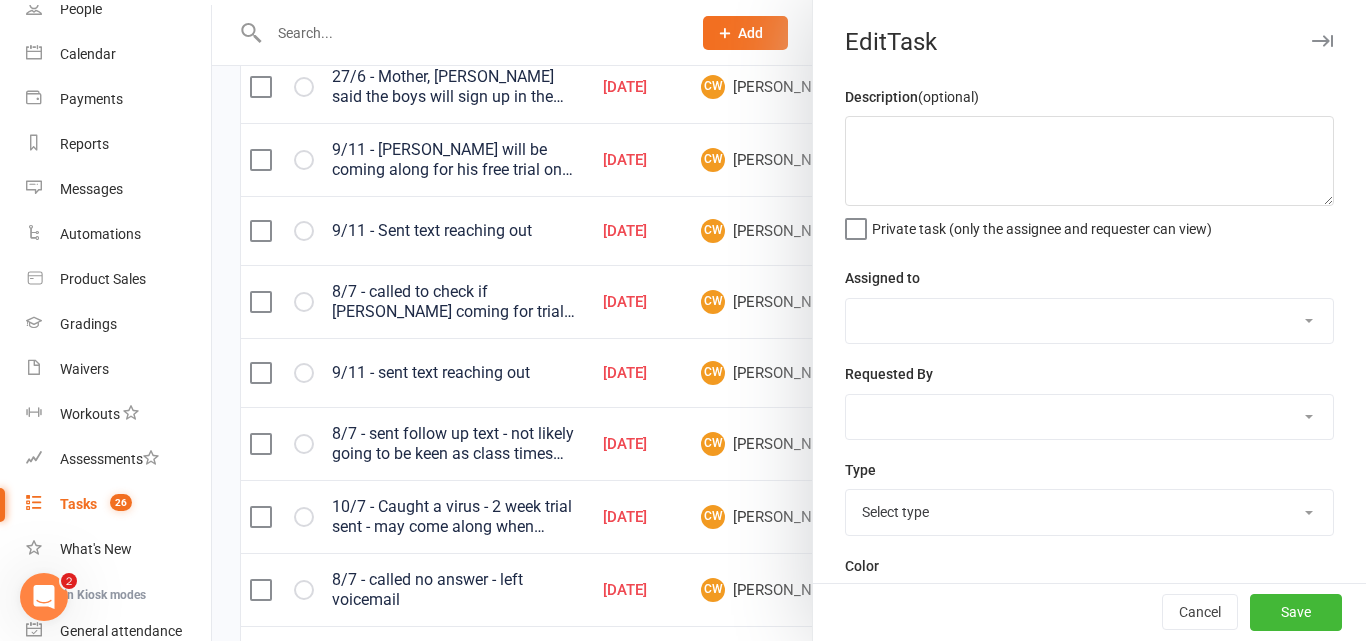 type on "9/11 - Sent text reaching out" 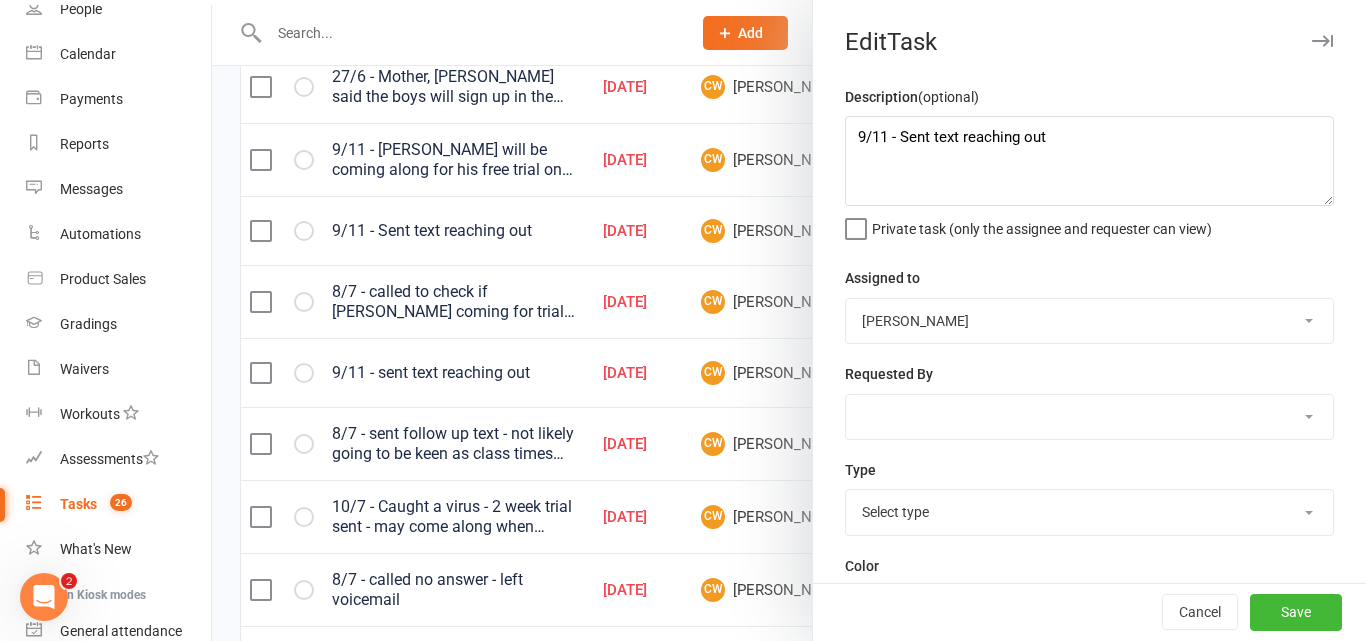 select on "23291" 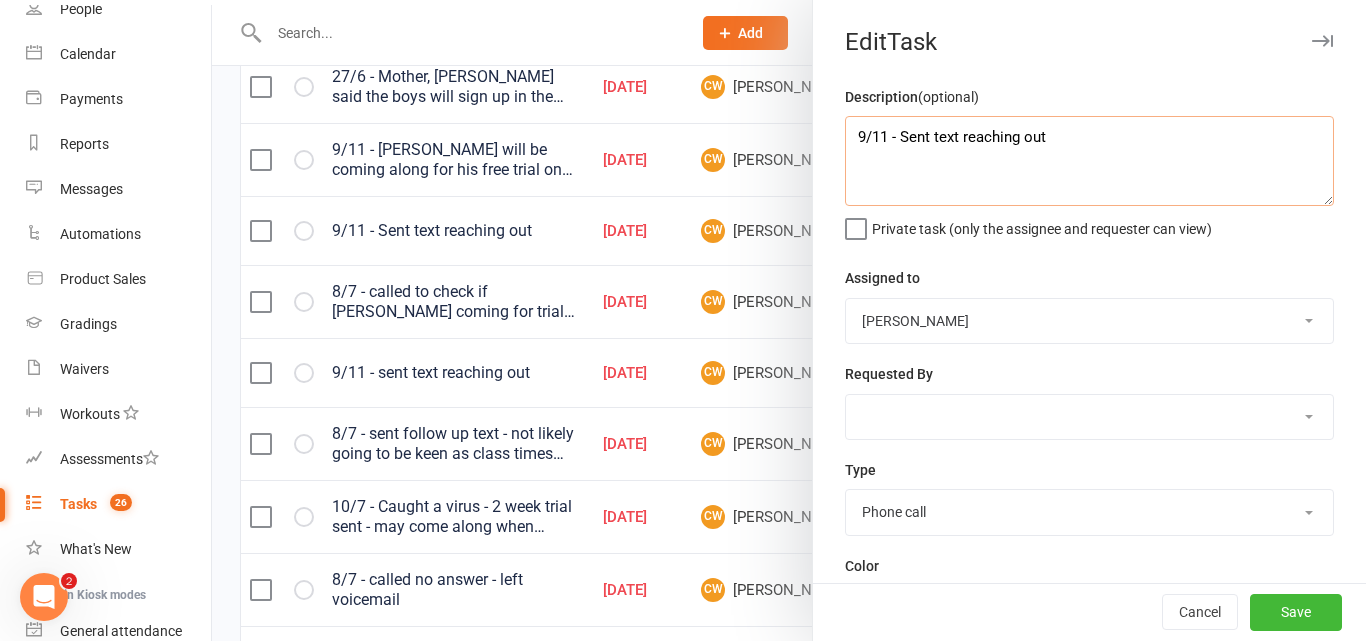 drag, startPoint x: 1120, startPoint y: 134, endPoint x: 316, endPoint y: 107, distance: 804.45325 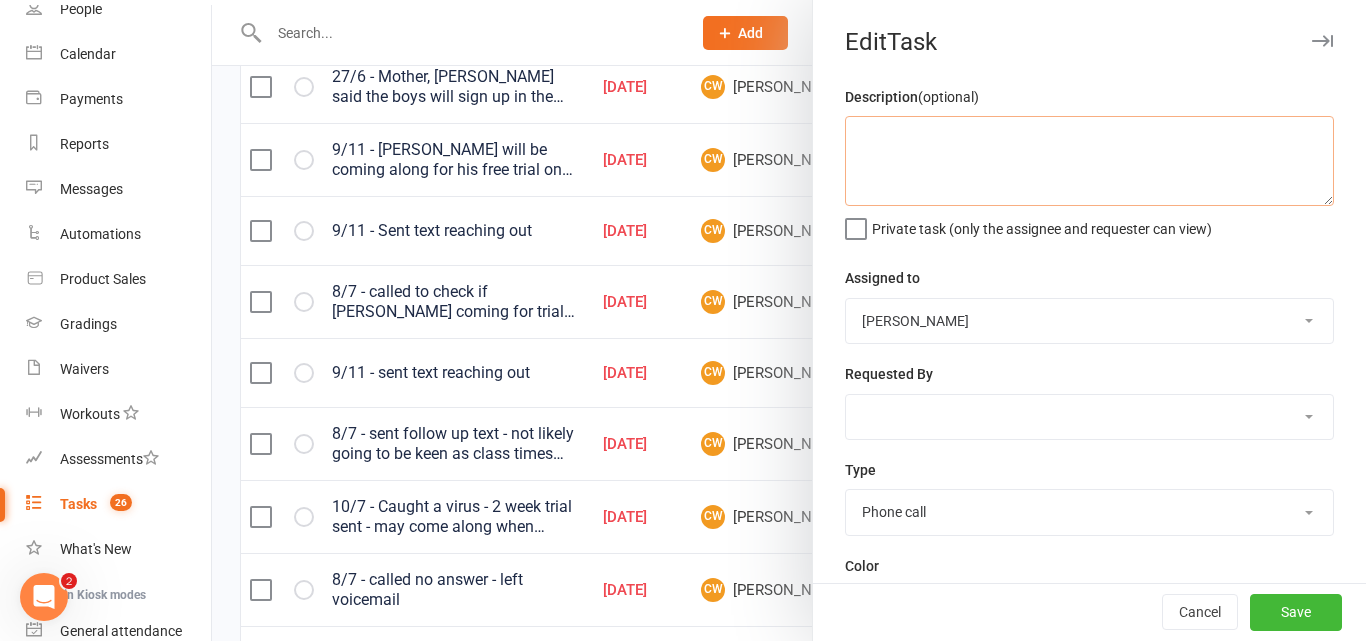 paste on "14/7 - Daughter, Isabella coming along to tkd this Thursday at 5.30pm for a trial - she's in year 8 at monte and does tkd there" 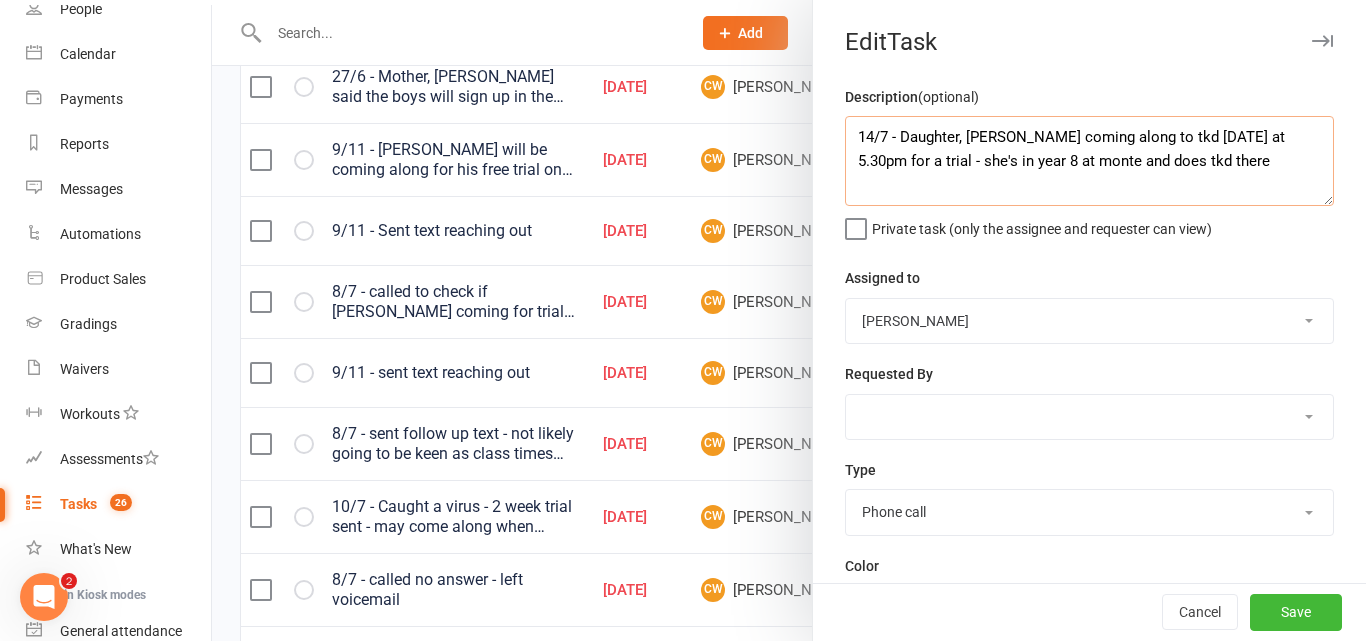 type on "14/7 - Daughter, Isabella coming along to tkd this Thursday at 5.30pm for a trial - she's in year 8 at monte and does tkd there" 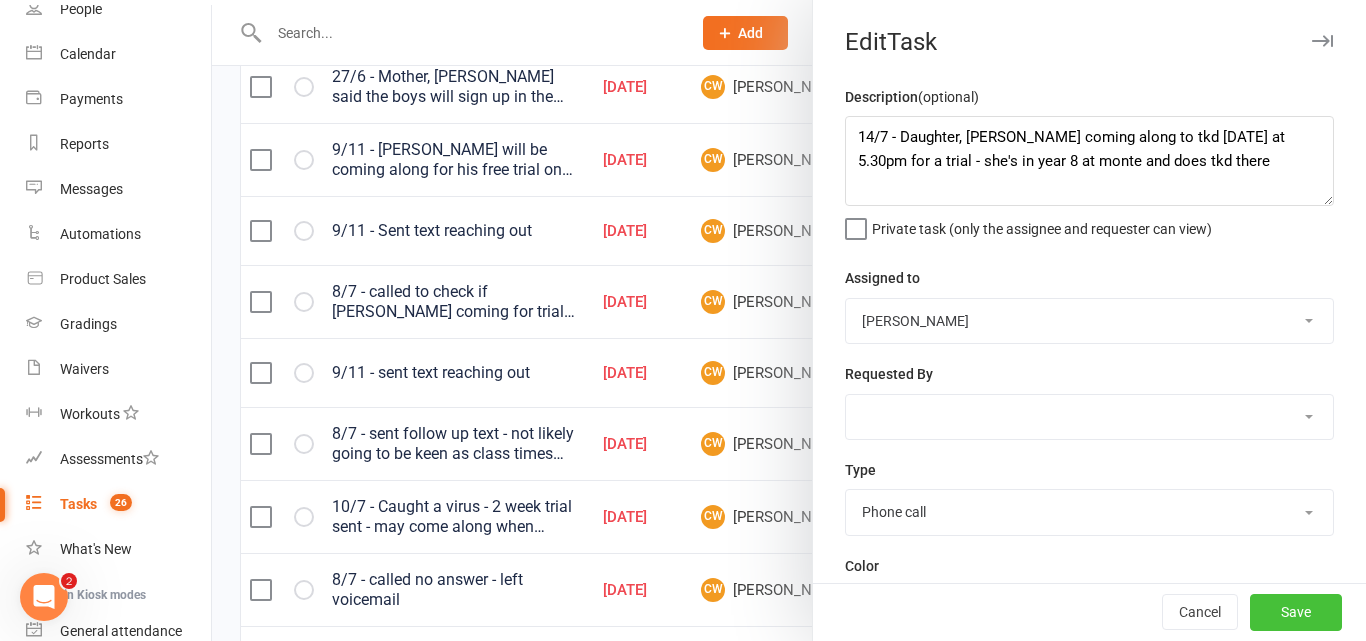 click on "Save" at bounding box center [1296, 613] 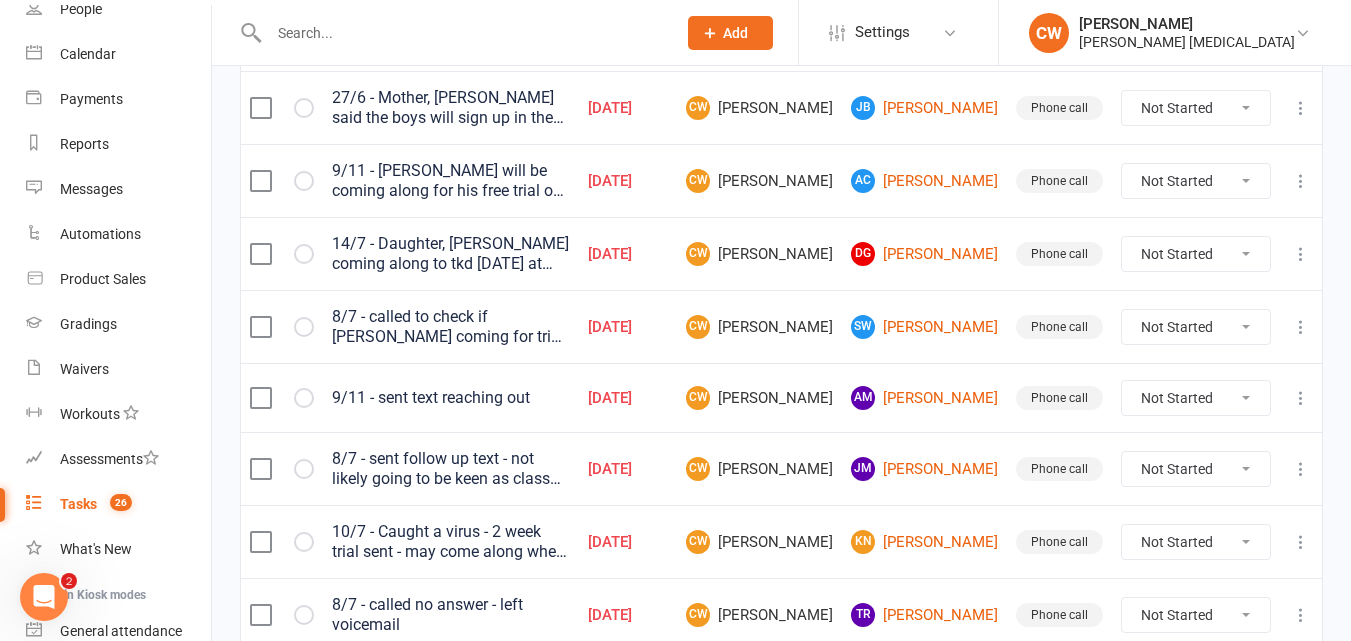 scroll, scrollTop: 306, scrollLeft: 0, axis: vertical 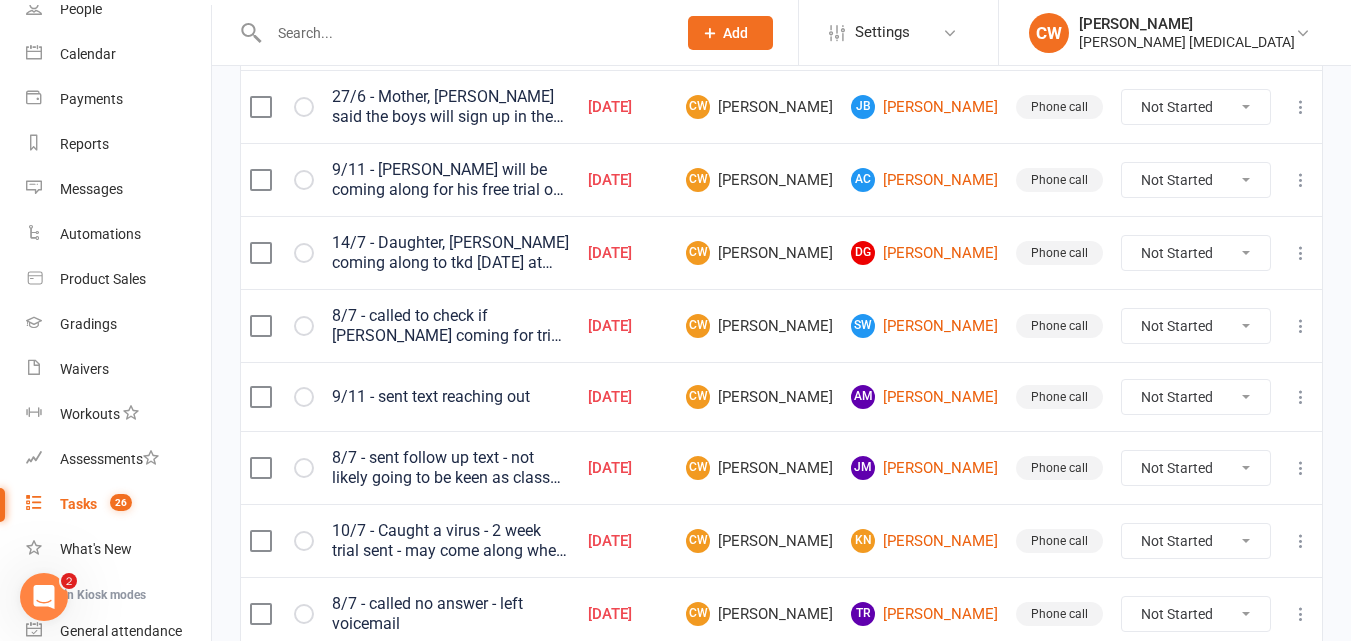 click on "8/7 - called to check if Siwon coming for trial today - will get back to me" at bounding box center [451, 326] 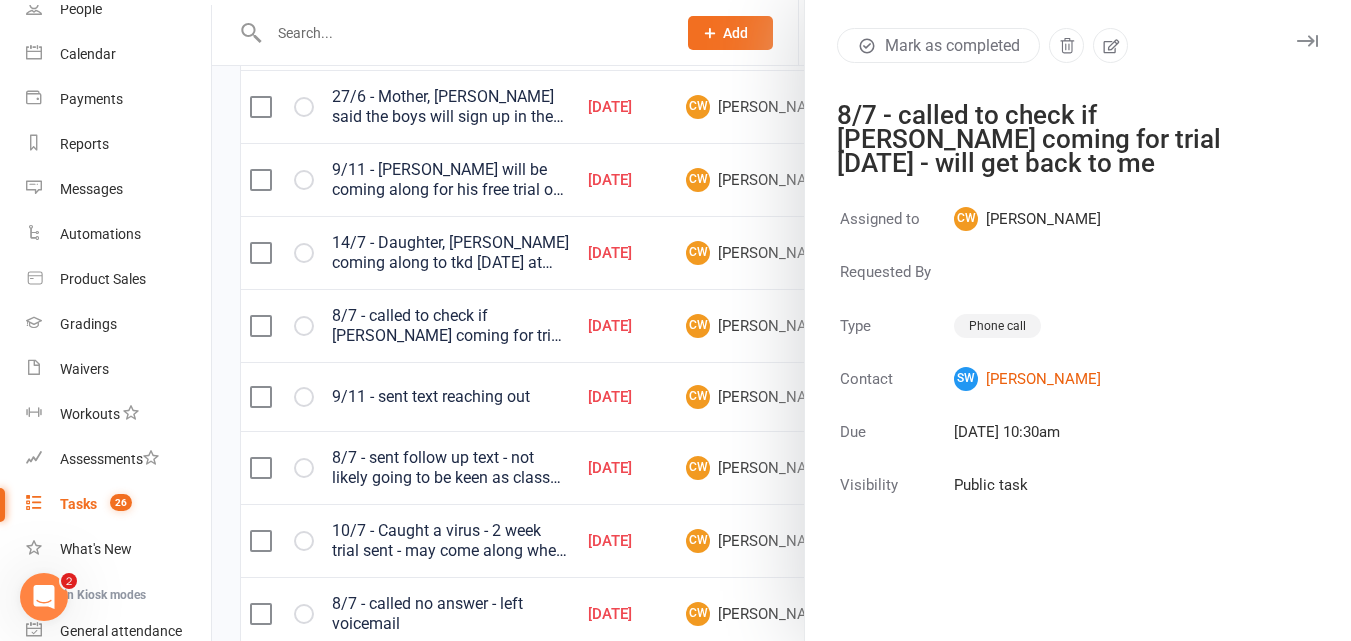 click at bounding box center (1110, 45) 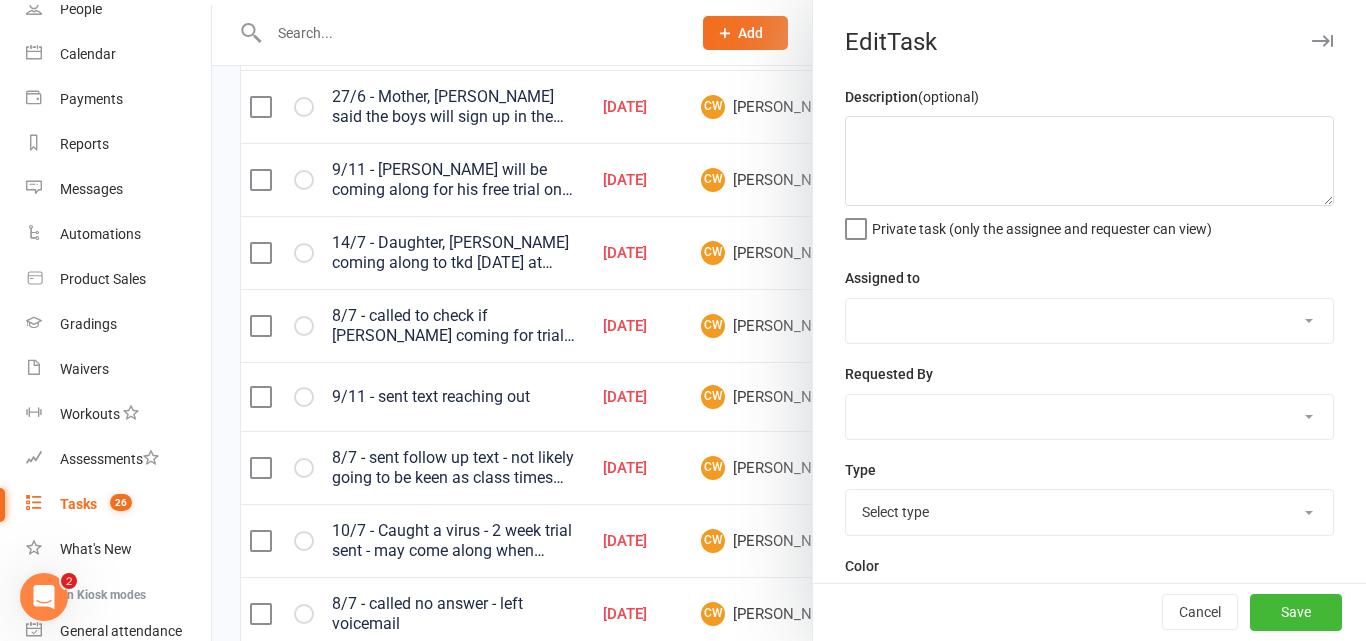 type on "8/7 - called to check if Siwon coming for trial today - will get back to me" 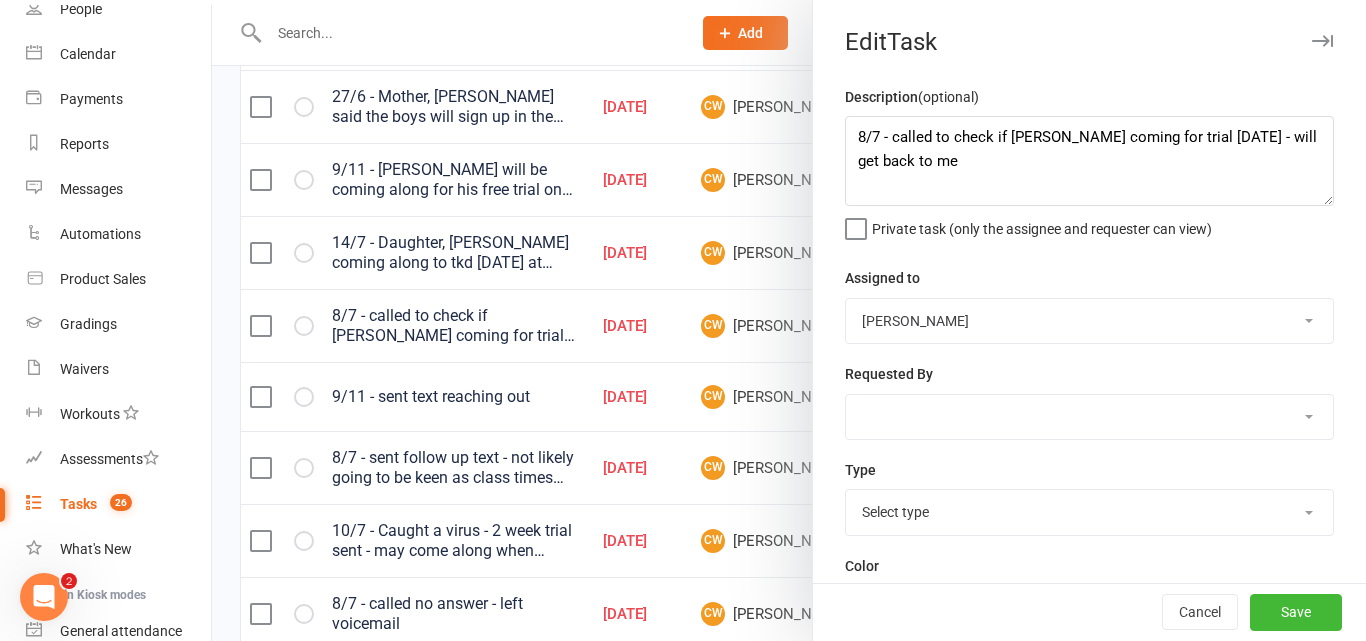select on "23291" 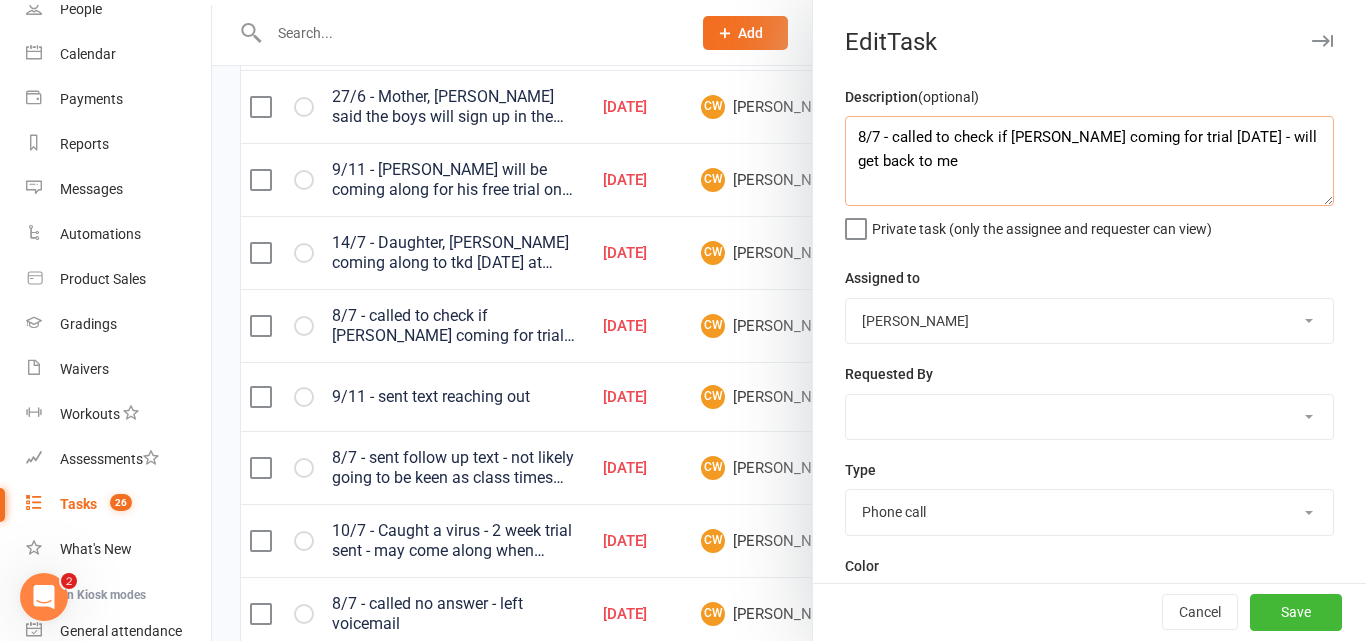drag, startPoint x: 907, startPoint y: 167, endPoint x: 584, endPoint y: -8, distance: 367.36087 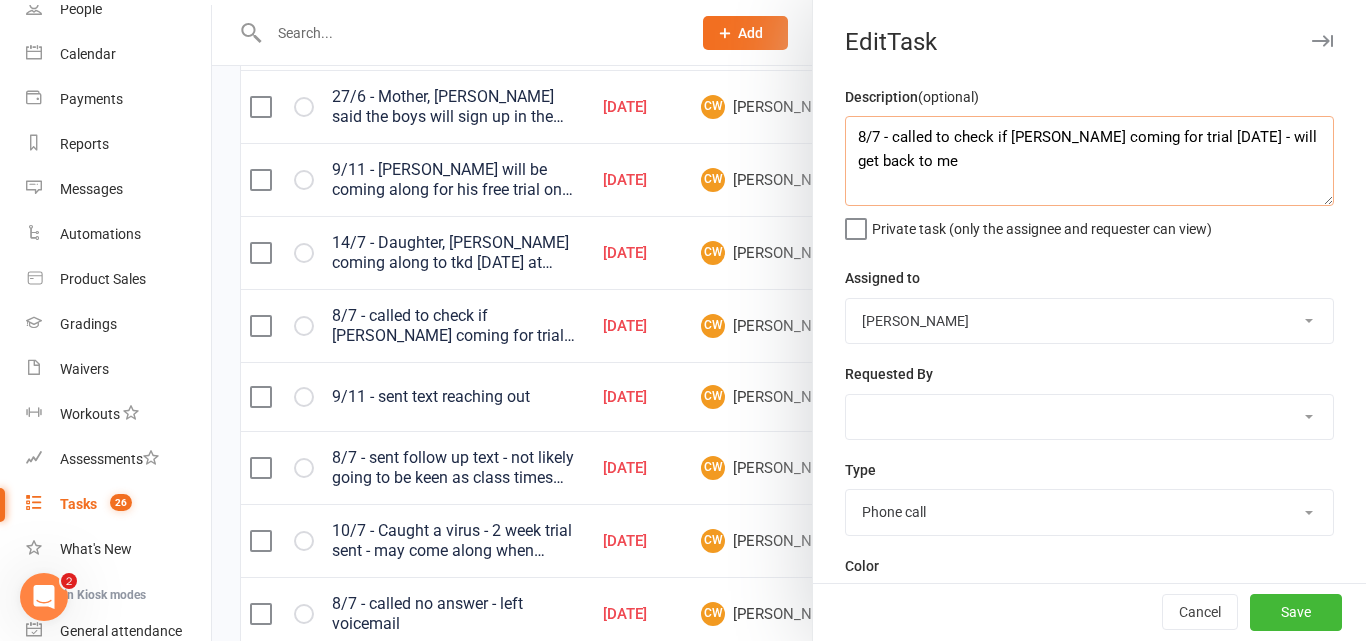 drag, startPoint x: 584, startPoint y: -8, endPoint x: 972, endPoint y: 180, distance: 431.1473 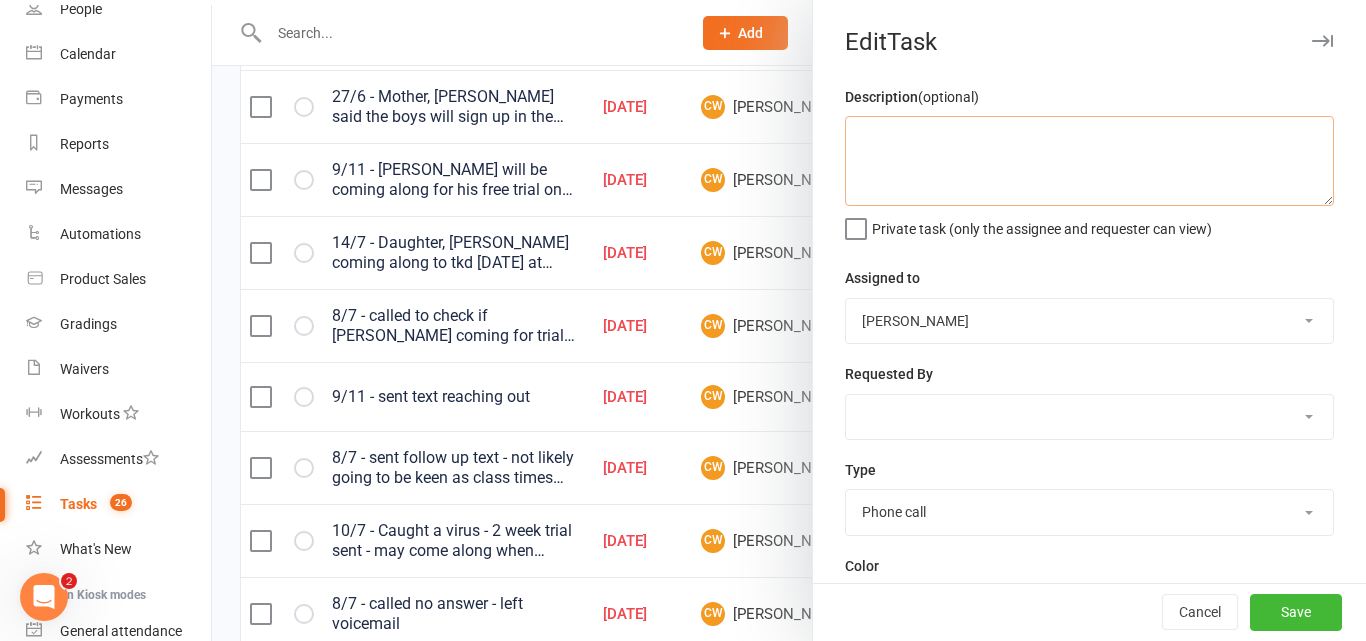 paste on "14/7 - sent text reaching out" 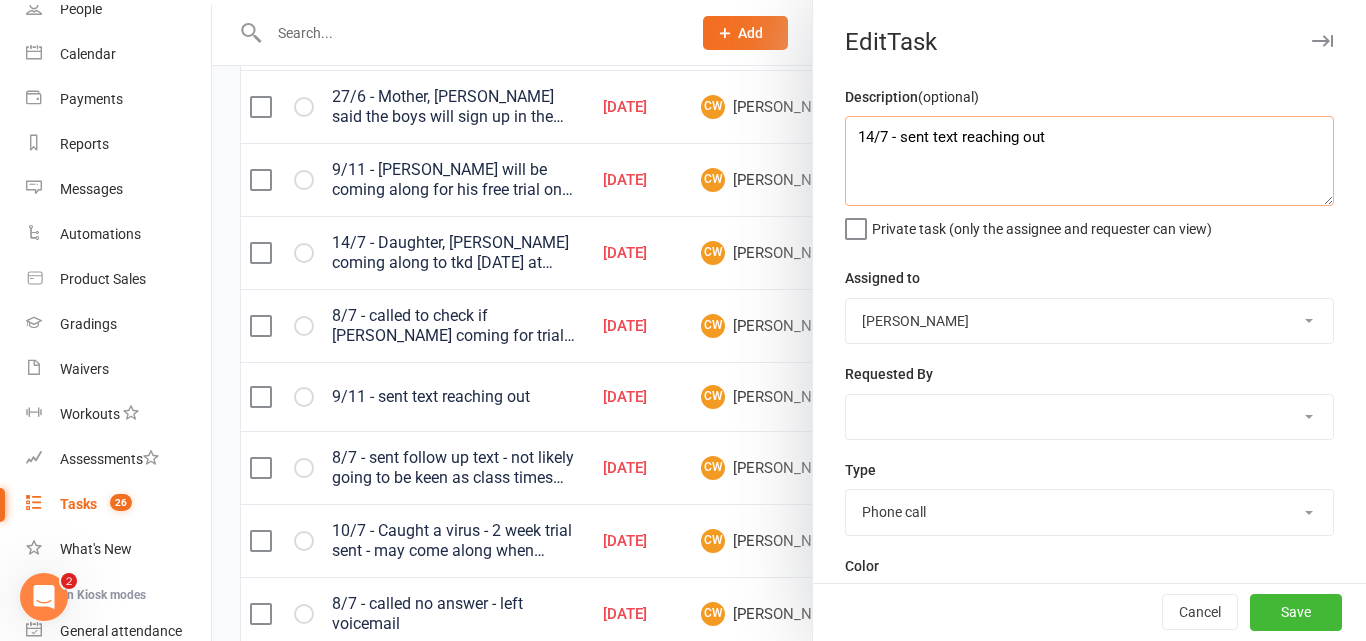 type on "14/7 - sent text reaching out" 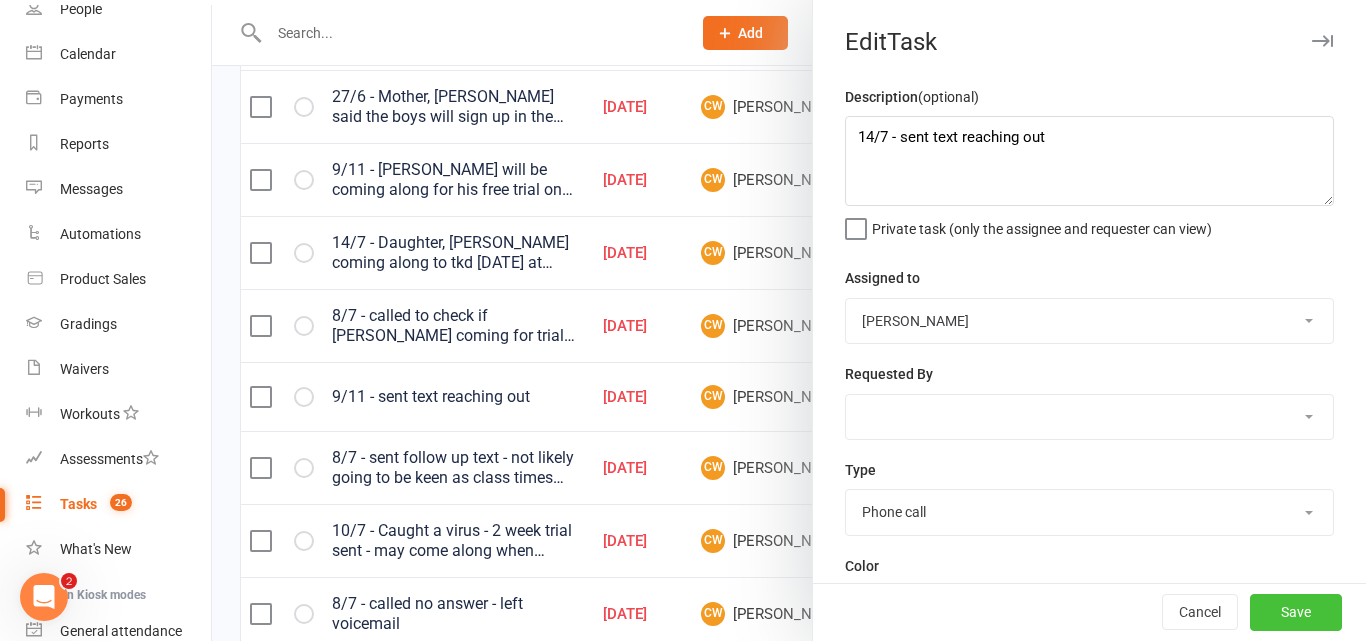 click on "Save" at bounding box center (1296, 613) 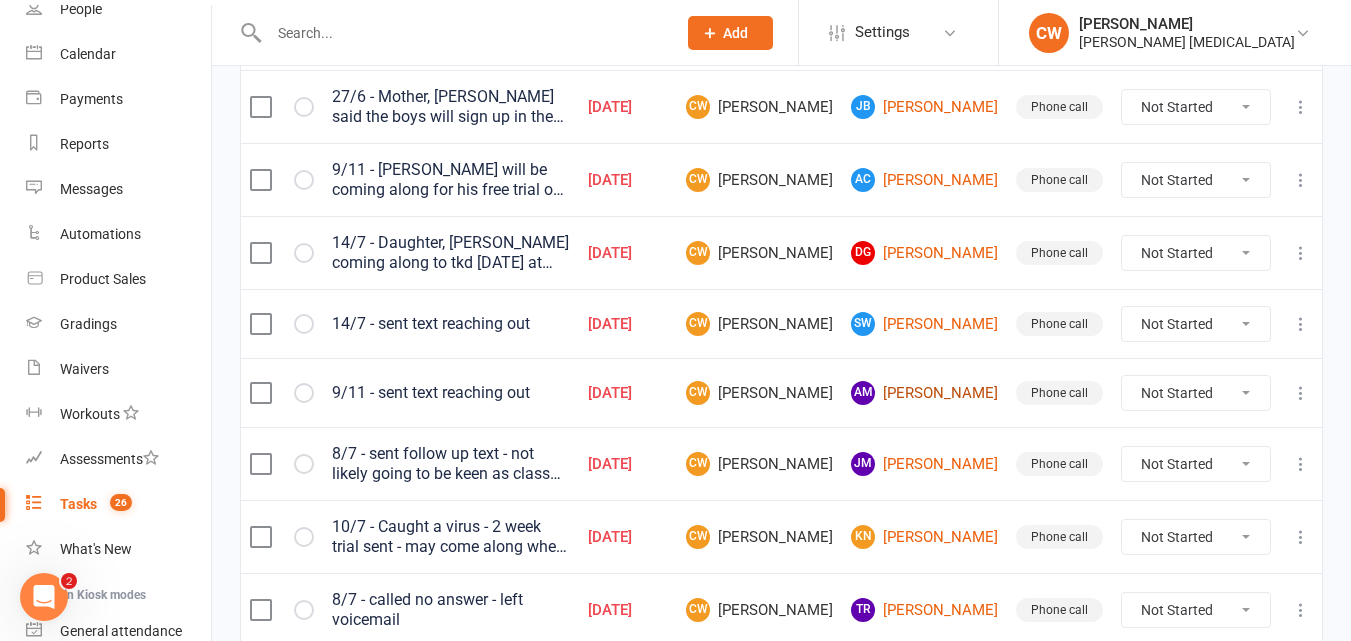 drag, startPoint x: 948, startPoint y: 395, endPoint x: 945, endPoint y: 418, distance: 23.194826 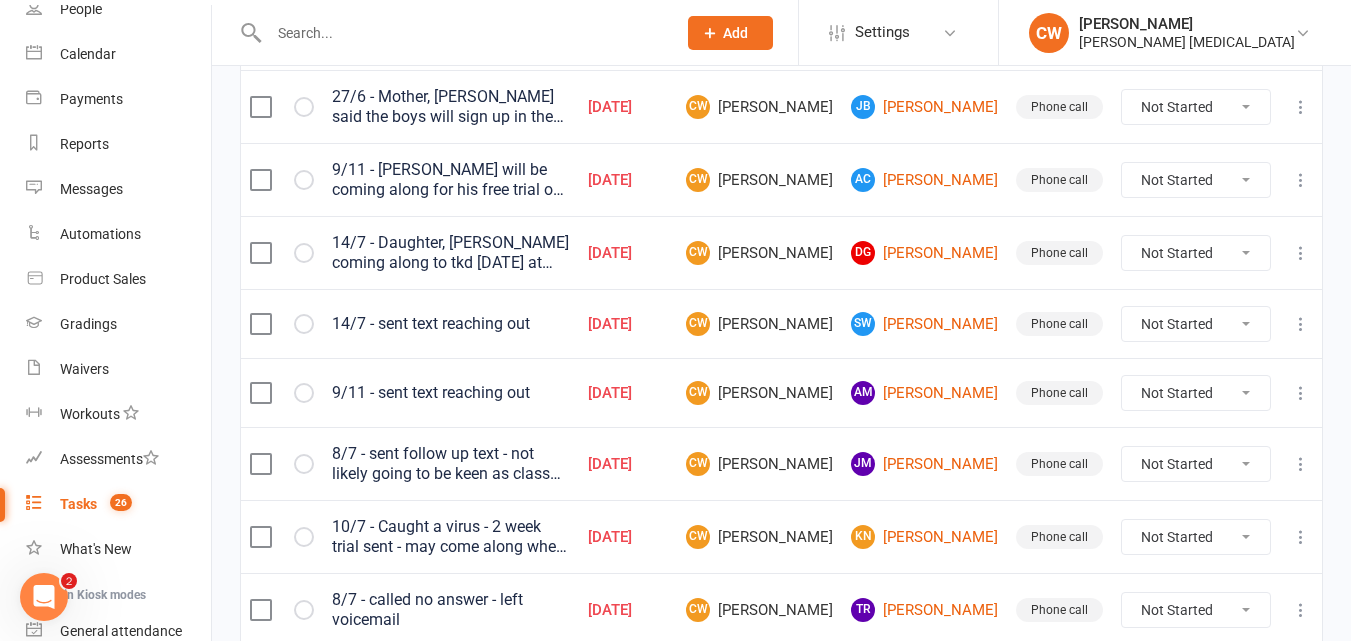click at bounding box center (1301, 393) 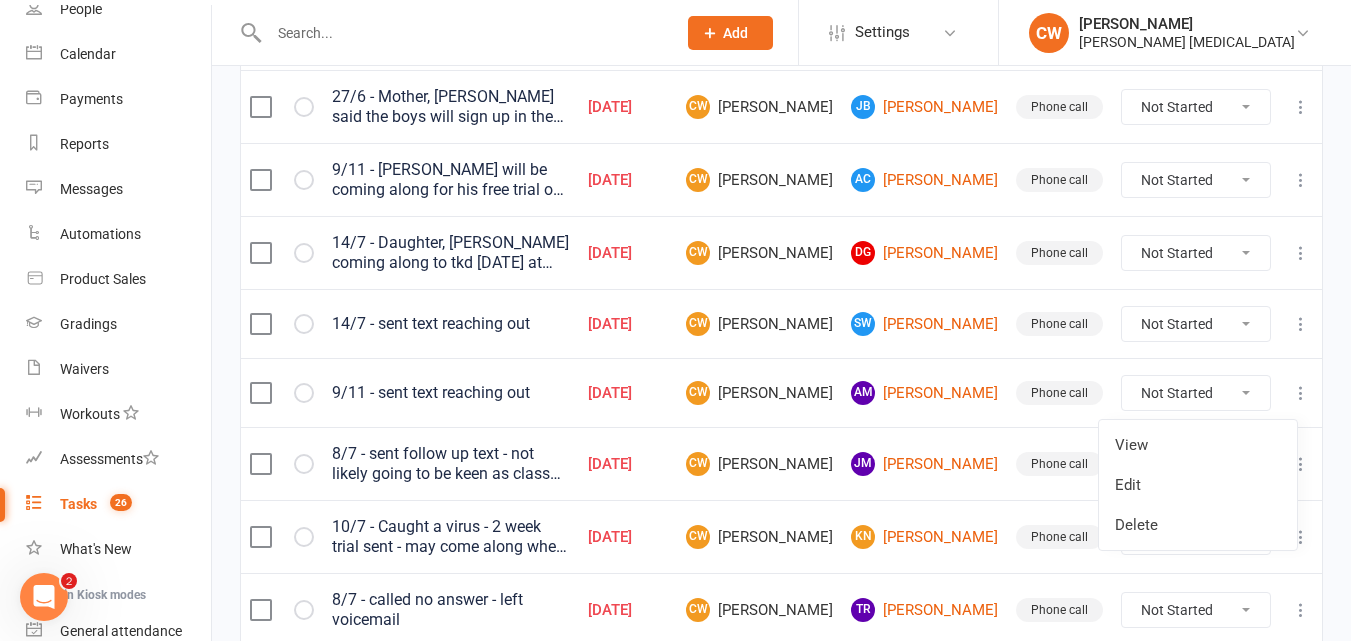 click on "Delete" at bounding box center [1198, 525] 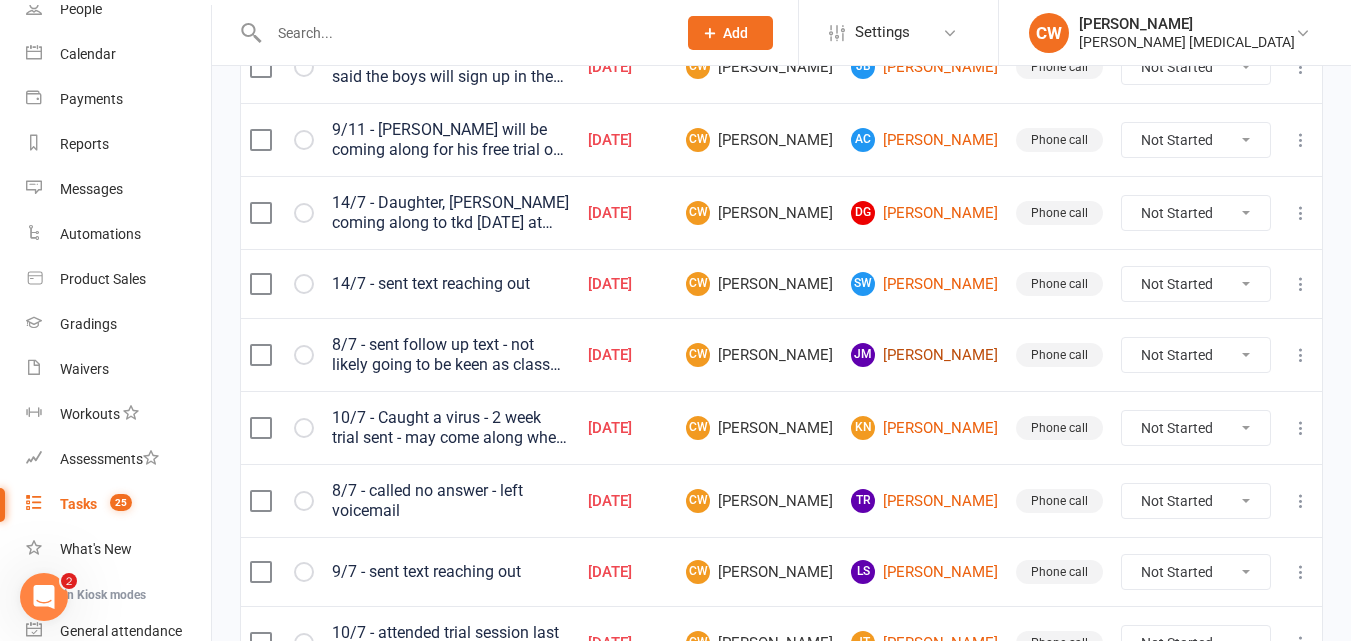 scroll, scrollTop: 348, scrollLeft: 0, axis: vertical 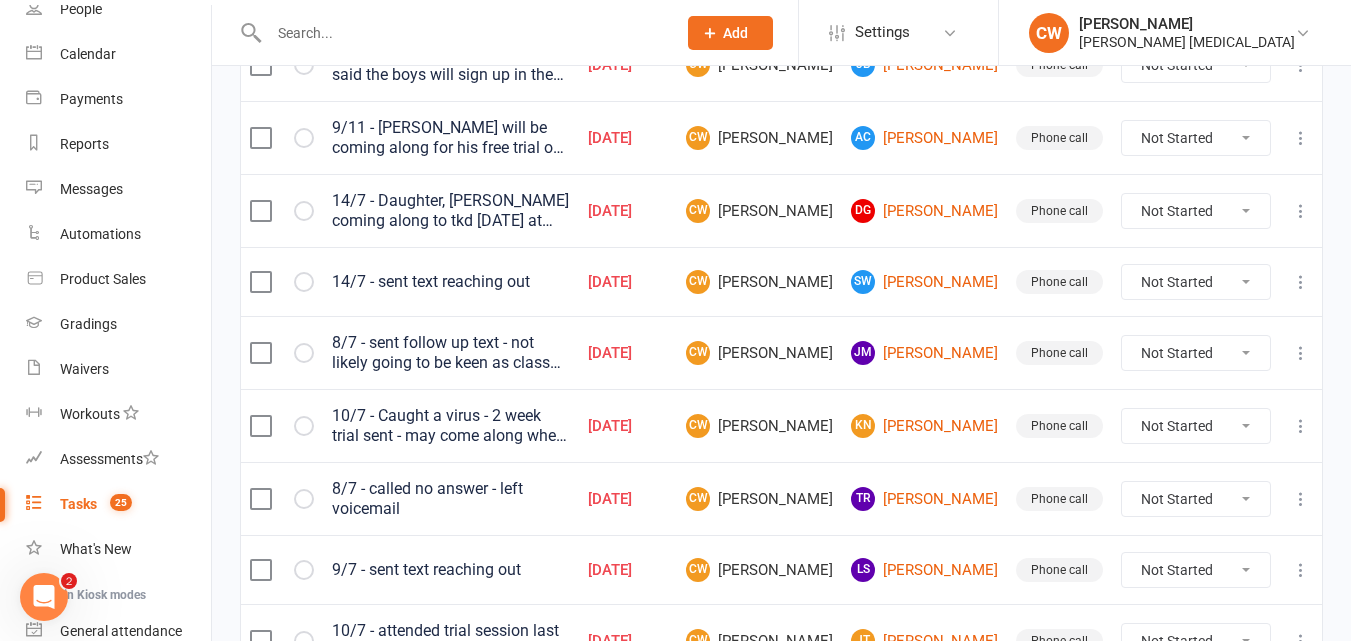 click on "8/7 - sent follow up text - not likely going to be keen as class times dont work" at bounding box center (451, 353) 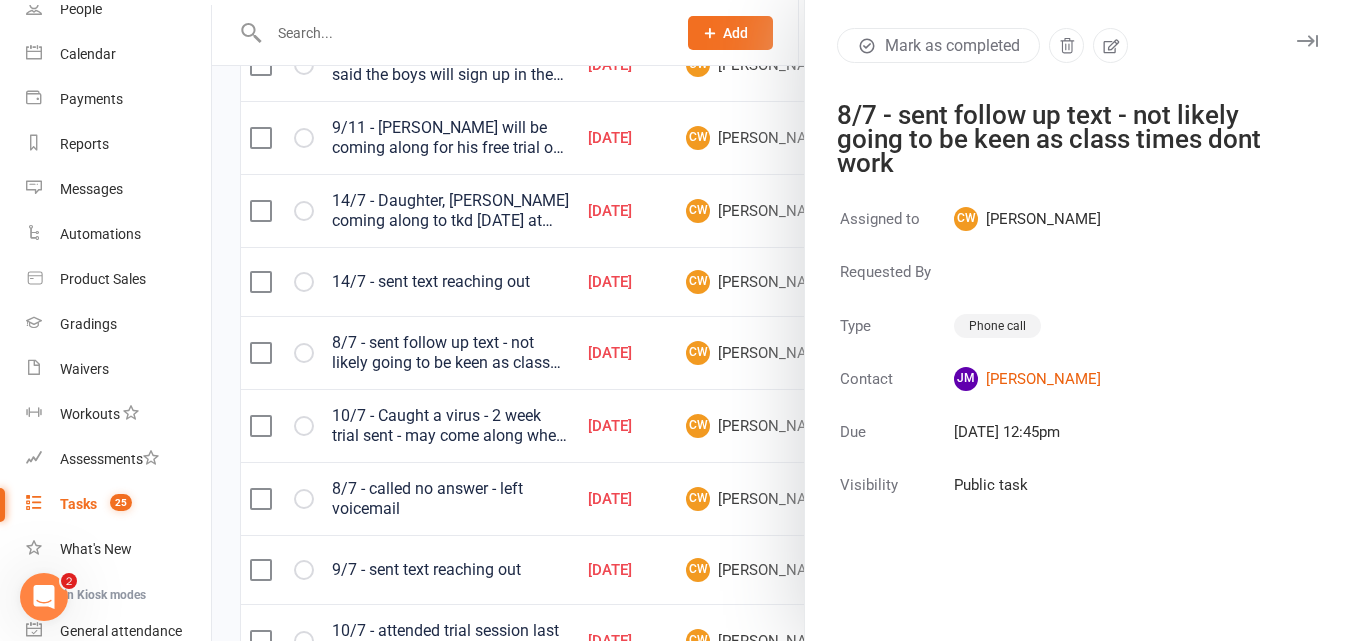 click 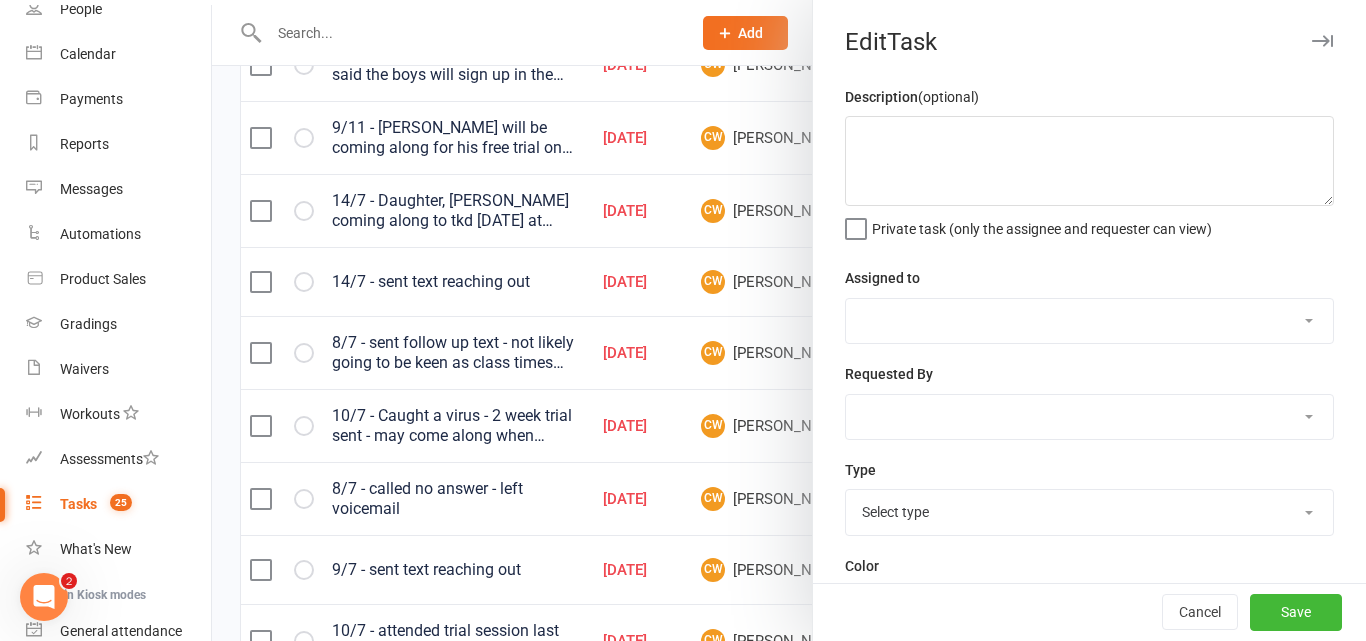 type on "8/7 - sent follow up text - not likely going to be keen as class times dont work" 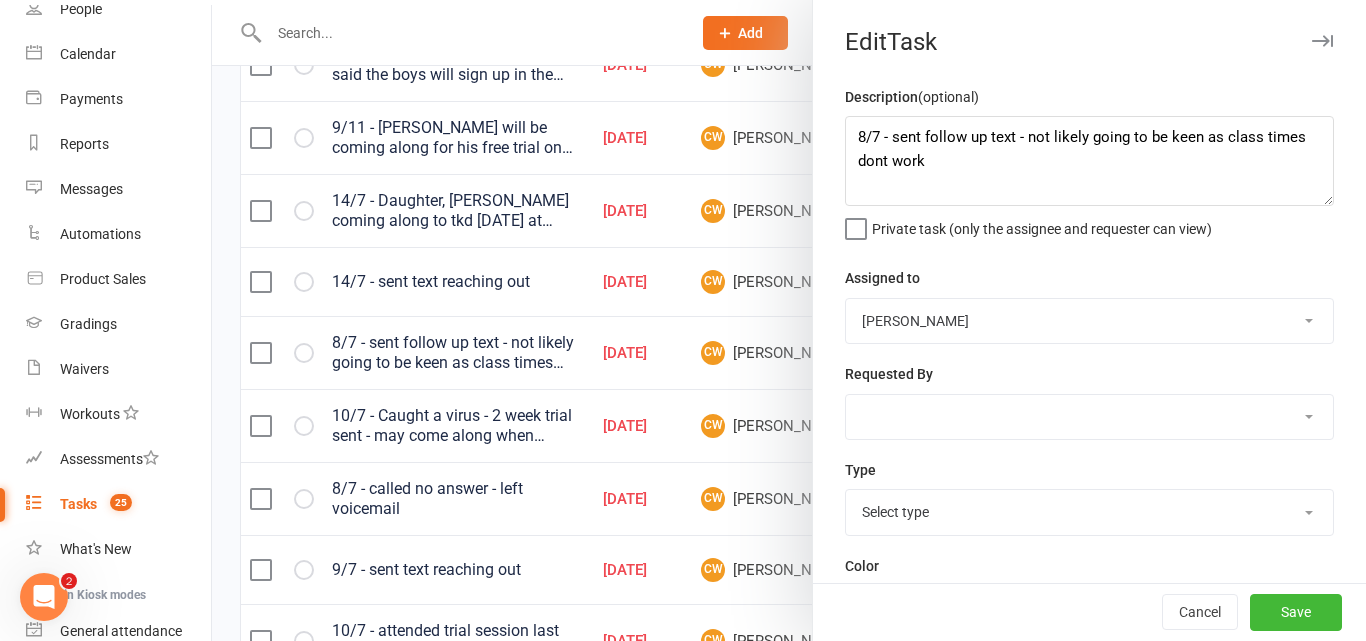 select on "23291" 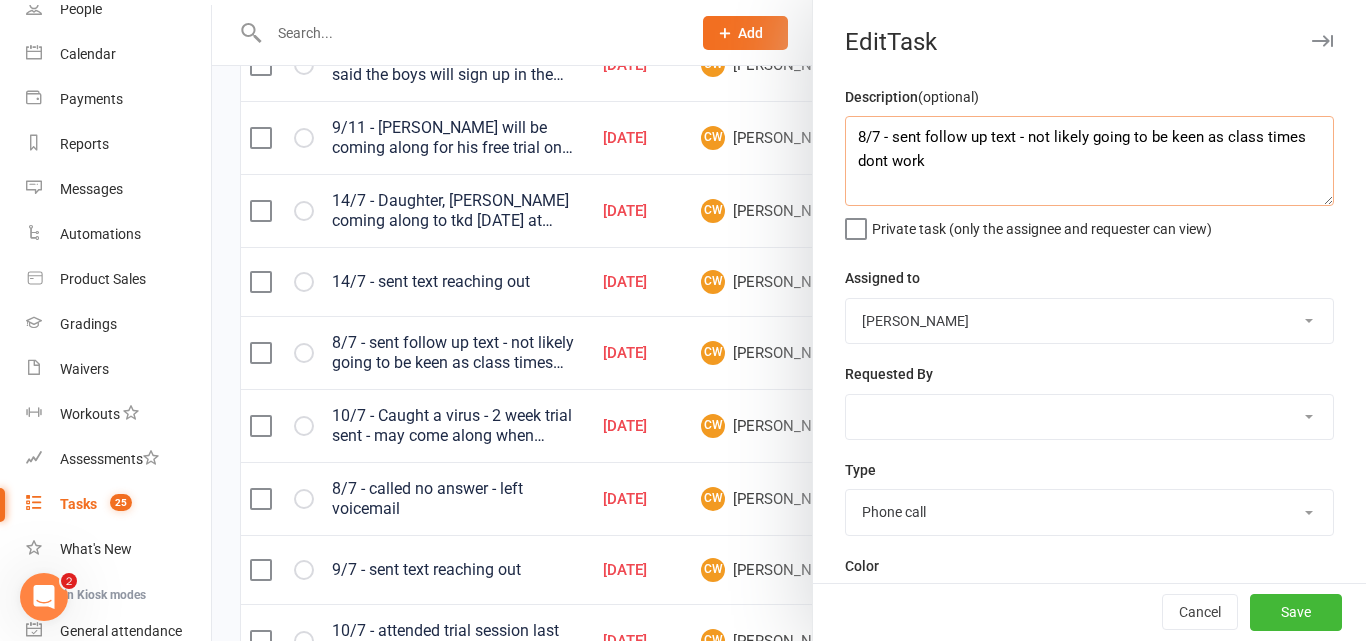 drag, startPoint x: 992, startPoint y: 165, endPoint x: 643, endPoint y: -87, distance: 430.47067 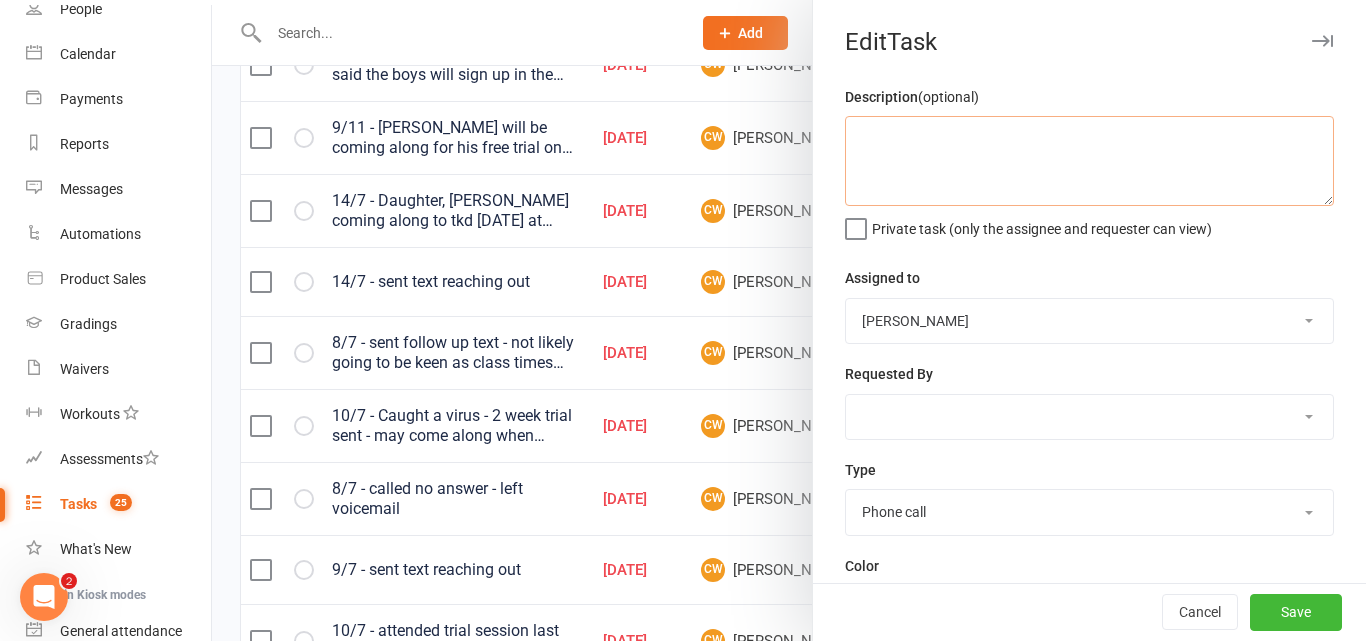 paste on "14/7 - sent follow up text - didnt hear back from last text - pretty cold lead at this stage" 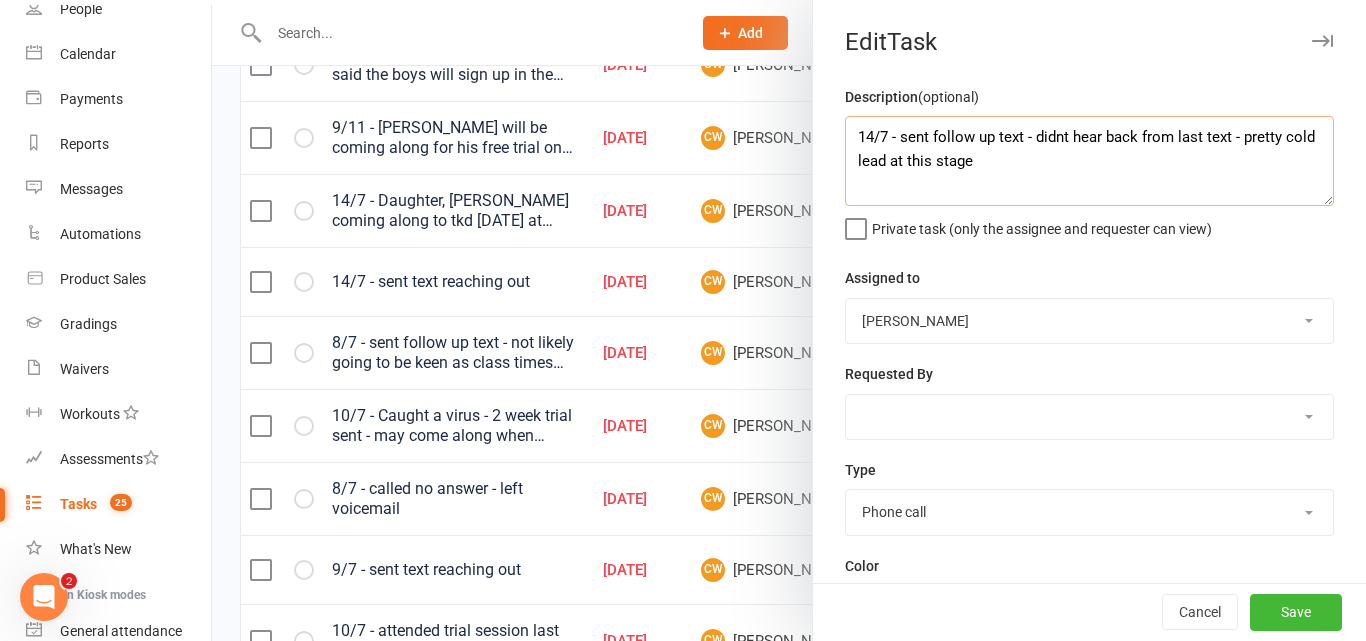 type on "14/7 - sent follow up text - didnt hear back from last text - pretty cold lead at this stage" 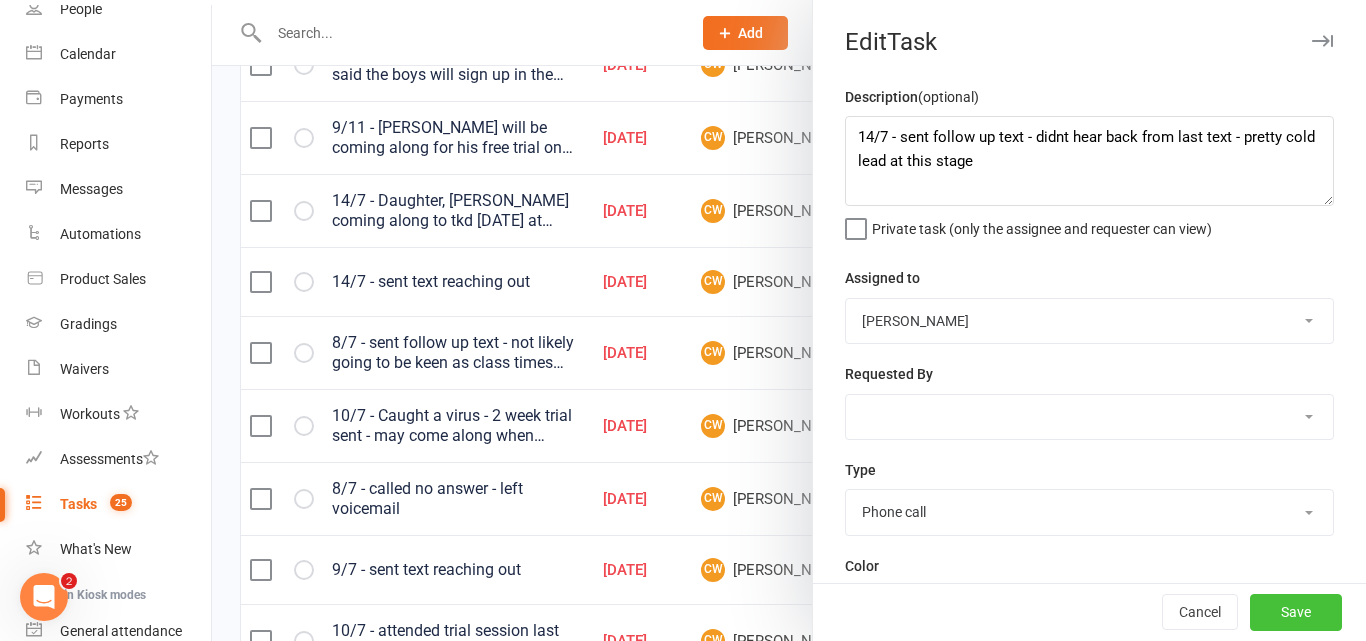 click on "Save" at bounding box center (1296, 613) 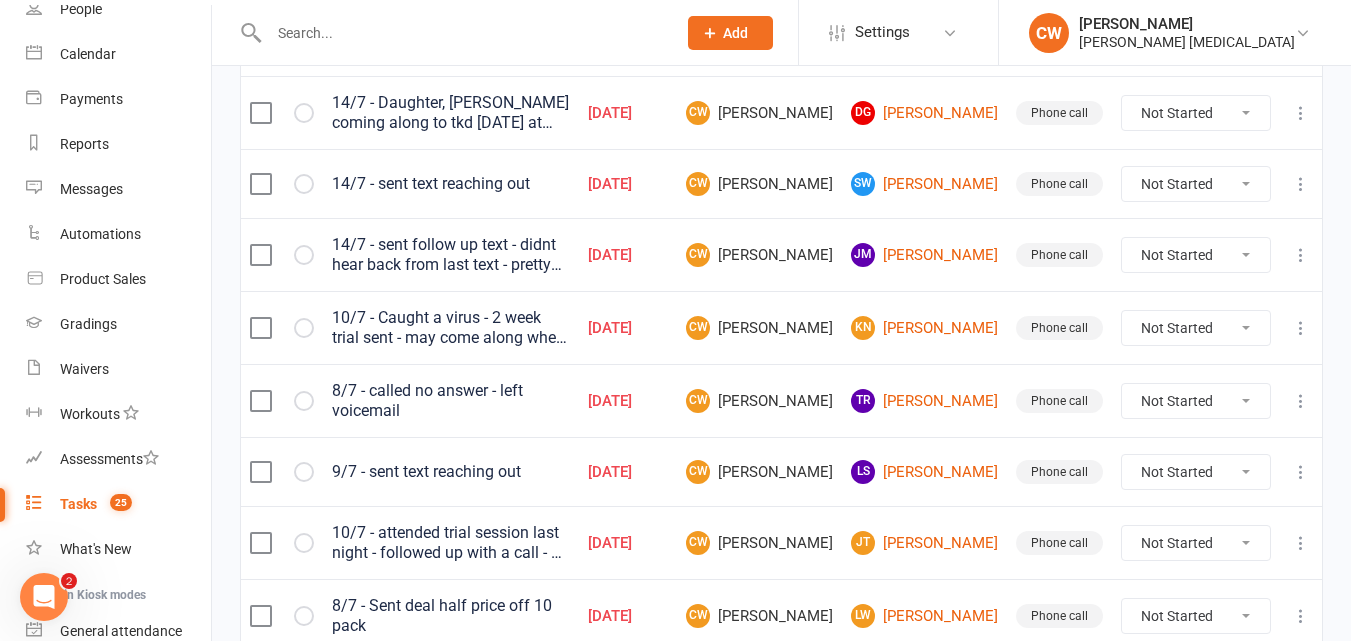scroll, scrollTop: 456, scrollLeft: 0, axis: vertical 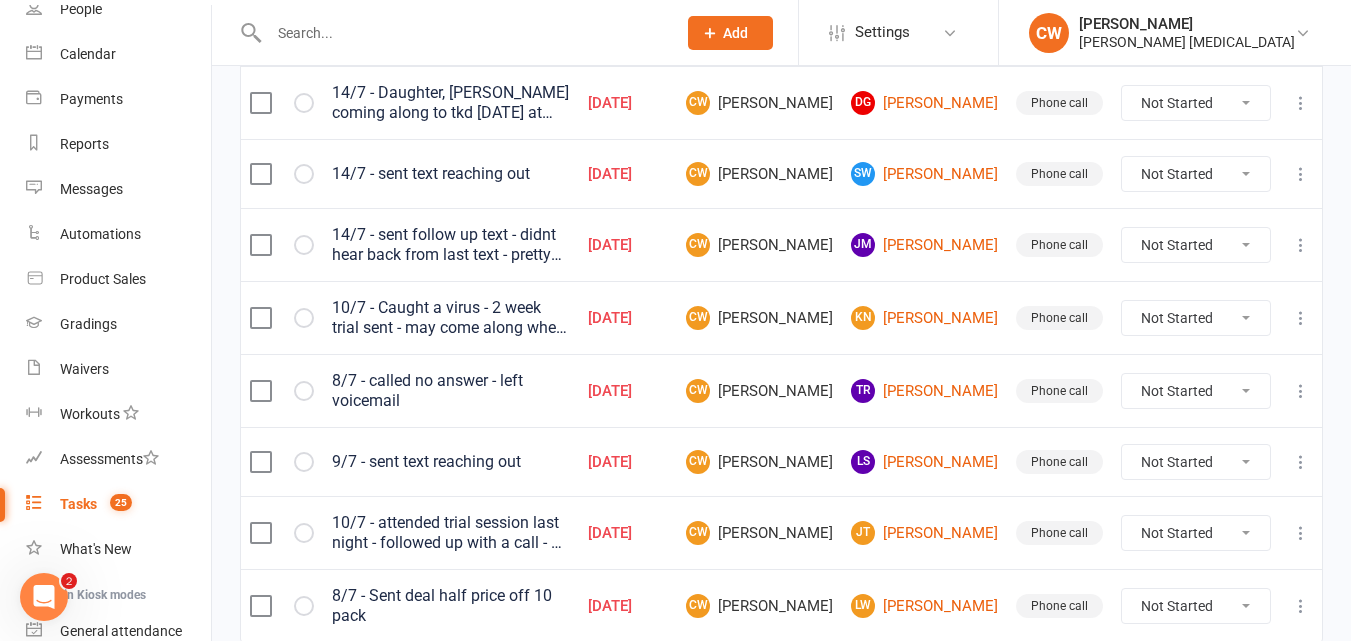click at bounding box center (1301, 391) 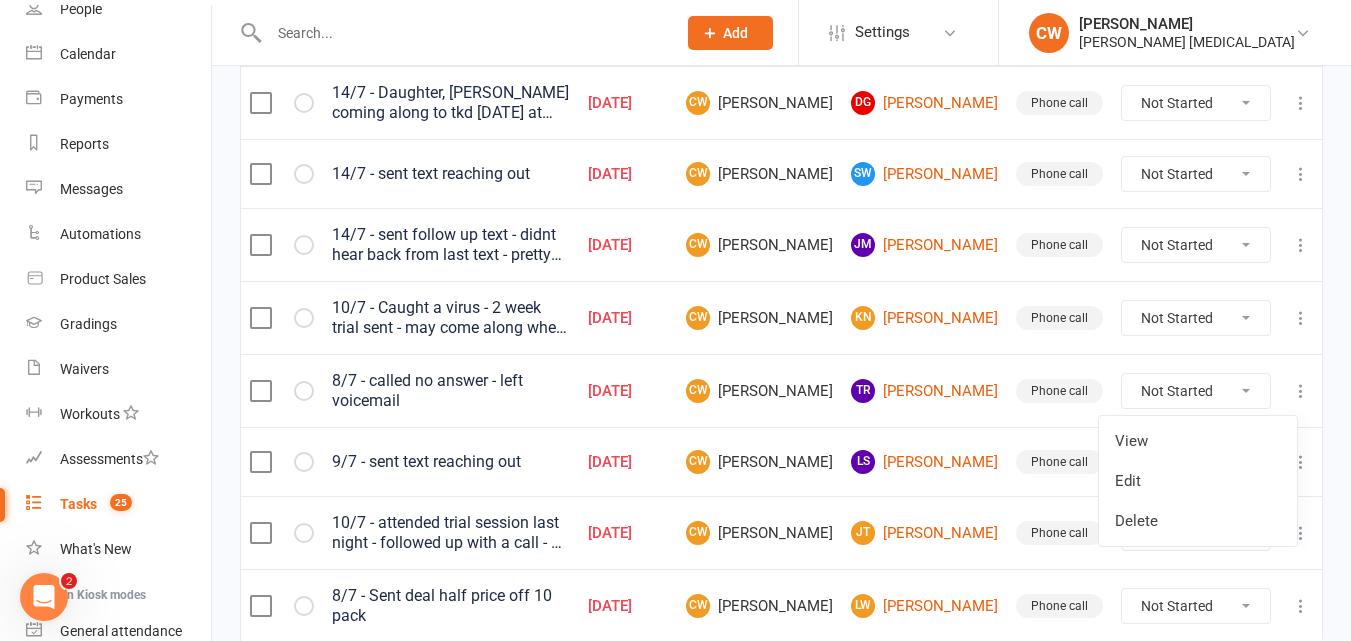 click on "Delete" at bounding box center (1198, 521) 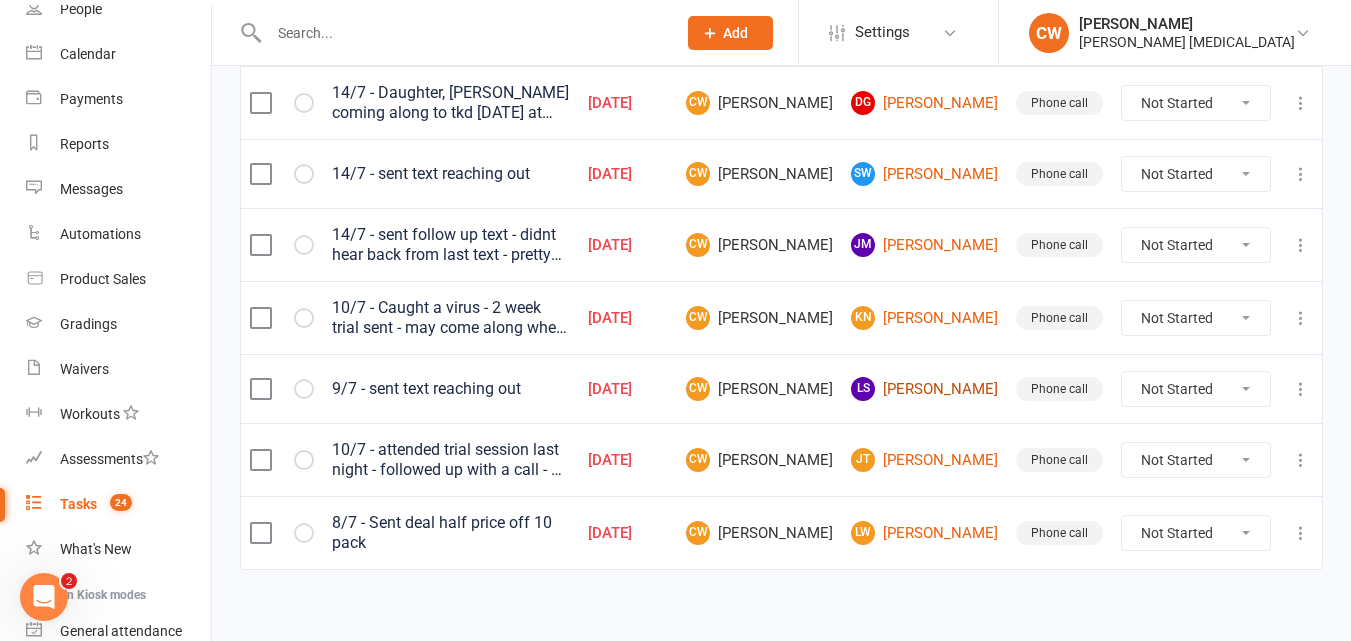 click on "LS Lautaro Sombra" at bounding box center (924, 389) 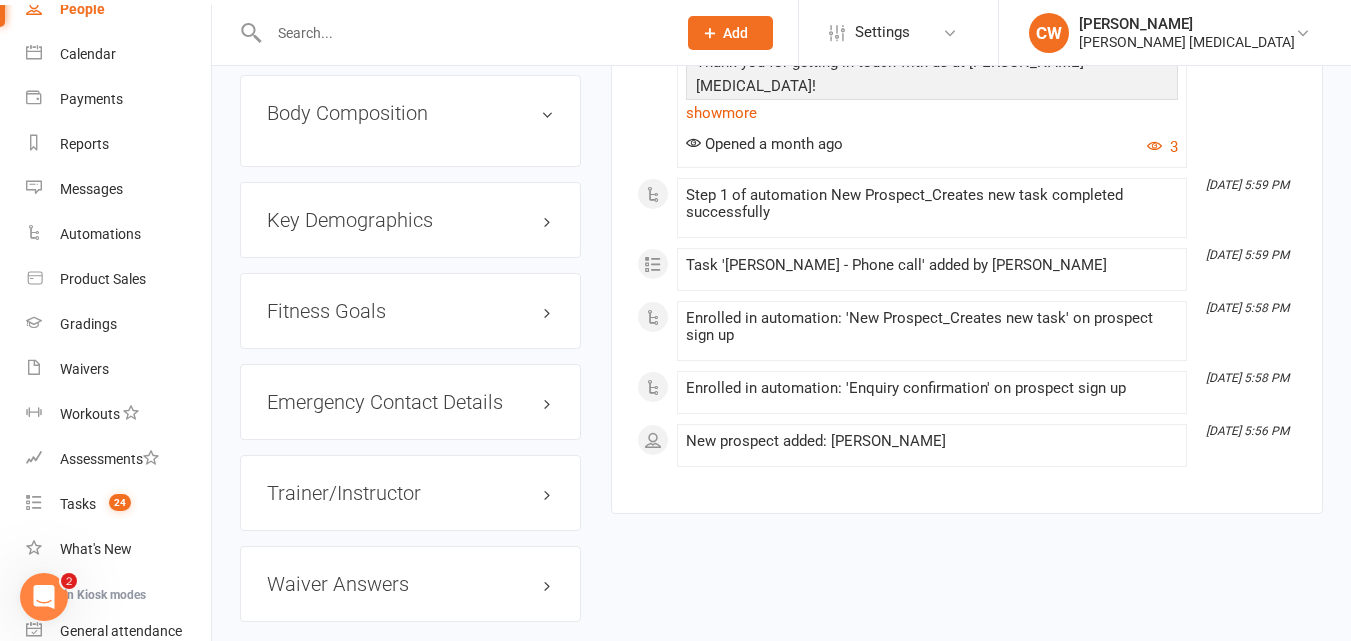 scroll, scrollTop: 1226, scrollLeft: 0, axis: vertical 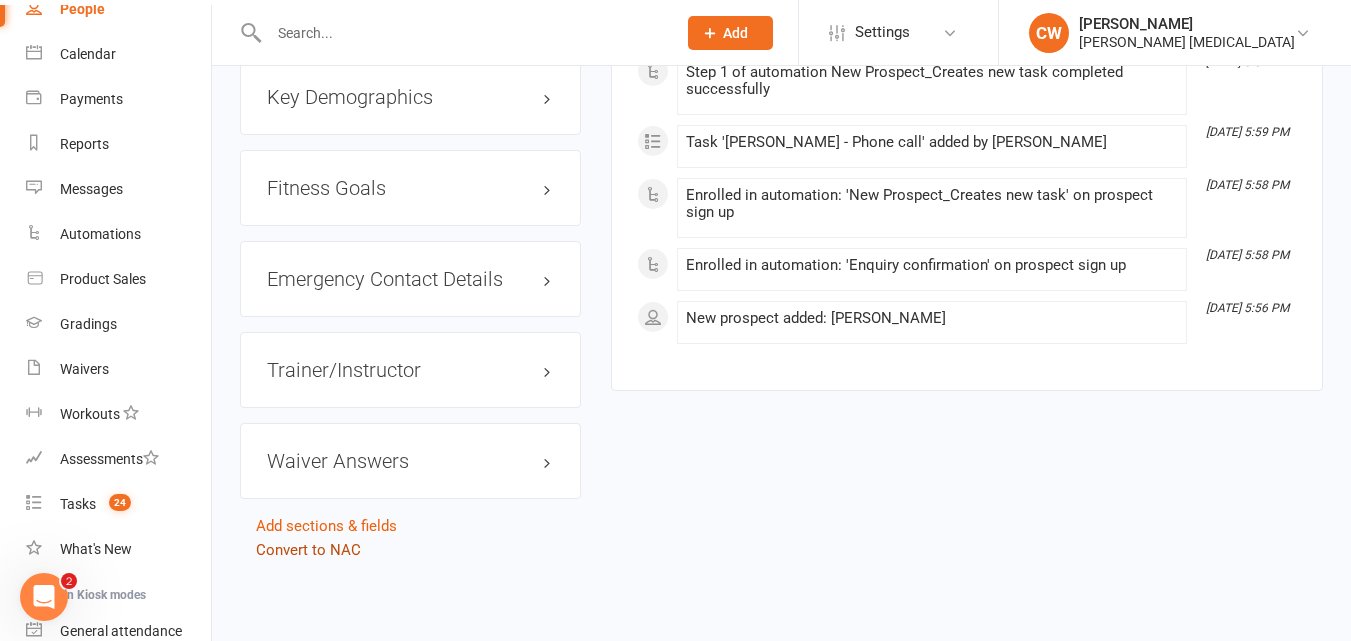 click on "Convert to NAC" at bounding box center (308, 550) 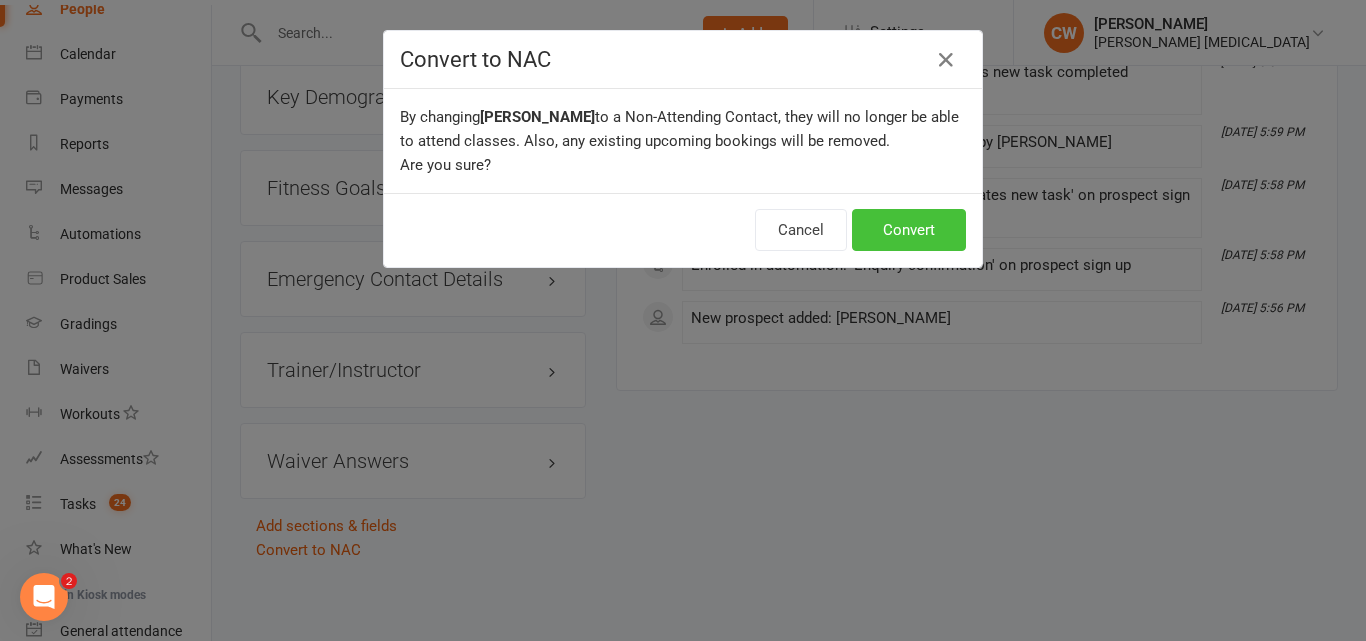 click on "Convert" at bounding box center [909, 230] 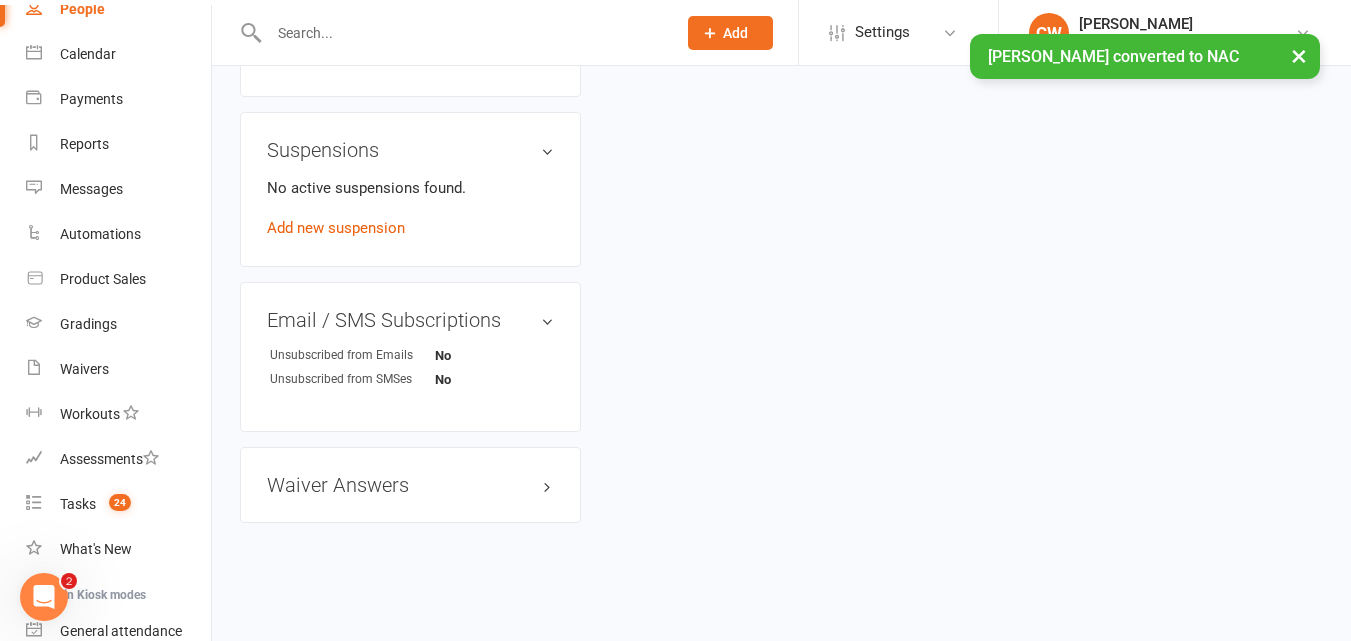 scroll, scrollTop: 0, scrollLeft: 0, axis: both 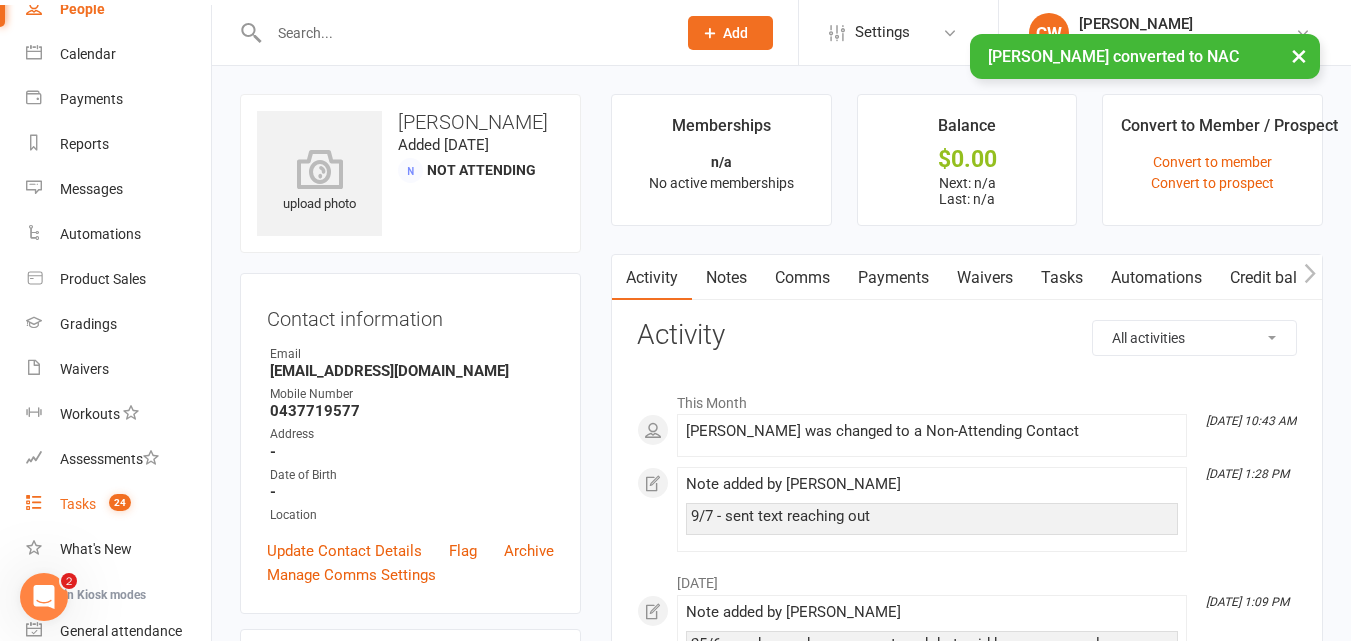 click on "Tasks   24" at bounding box center [118, 504] 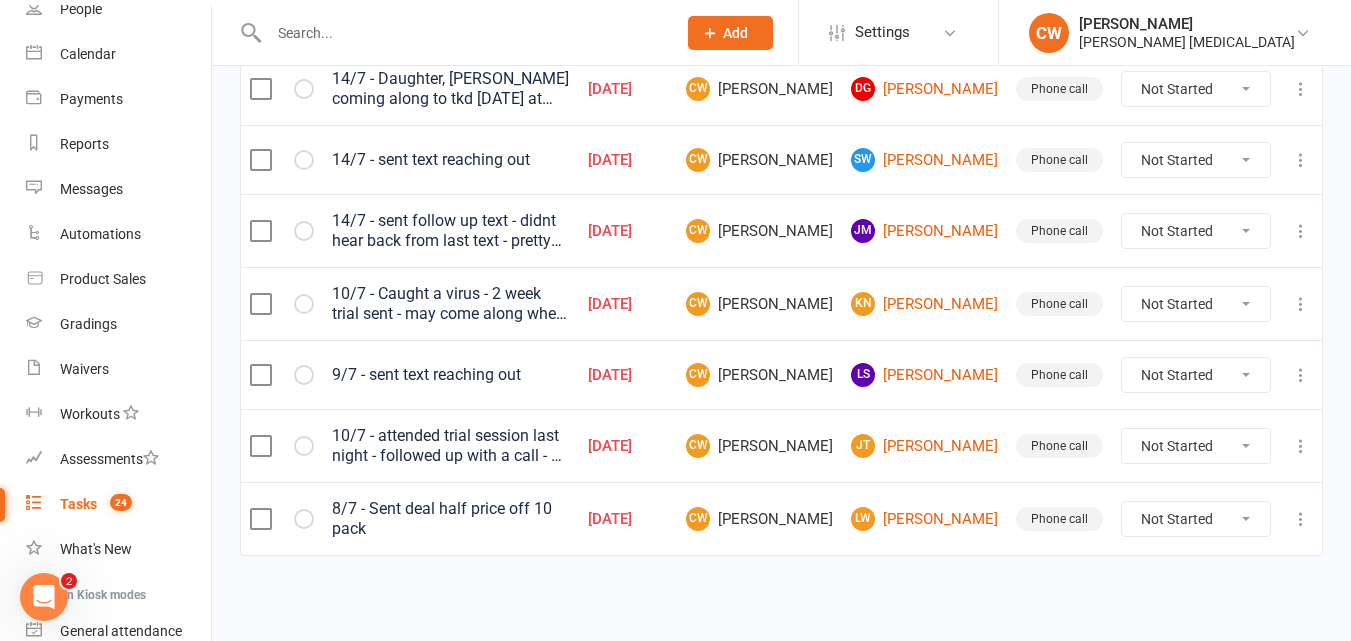 scroll, scrollTop: 479, scrollLeft: 0, axis: vertical 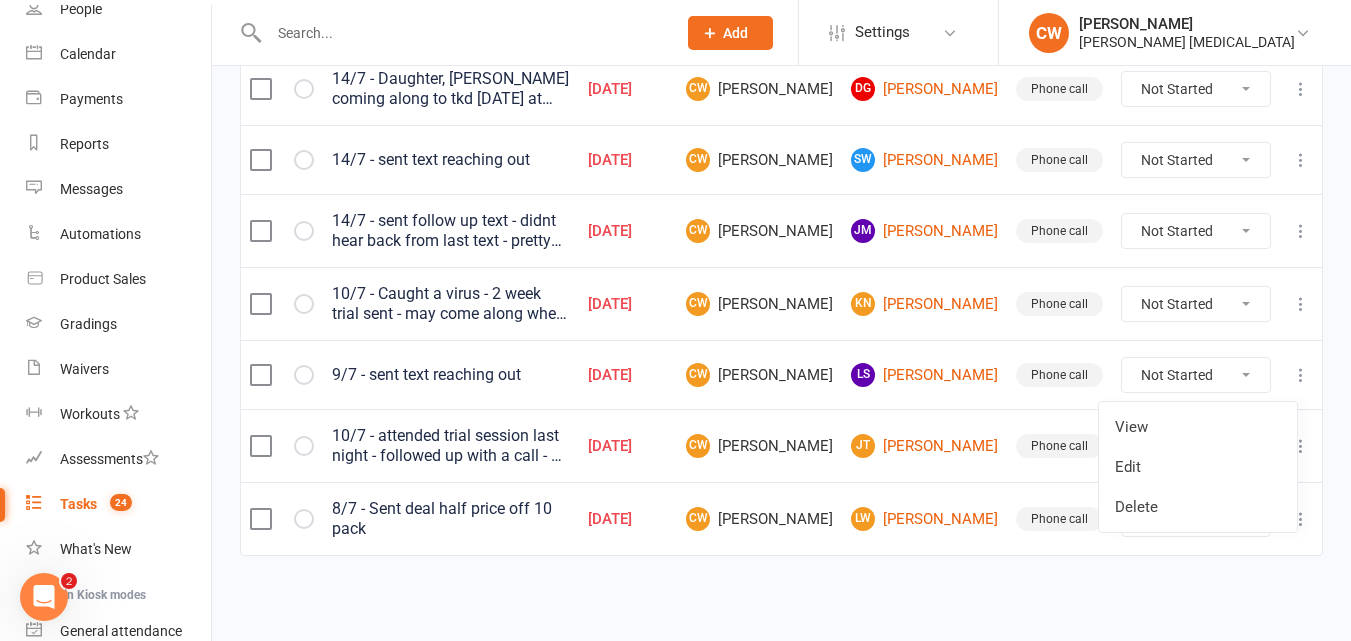 click on "Delete" at bounding box center (1198, 507) 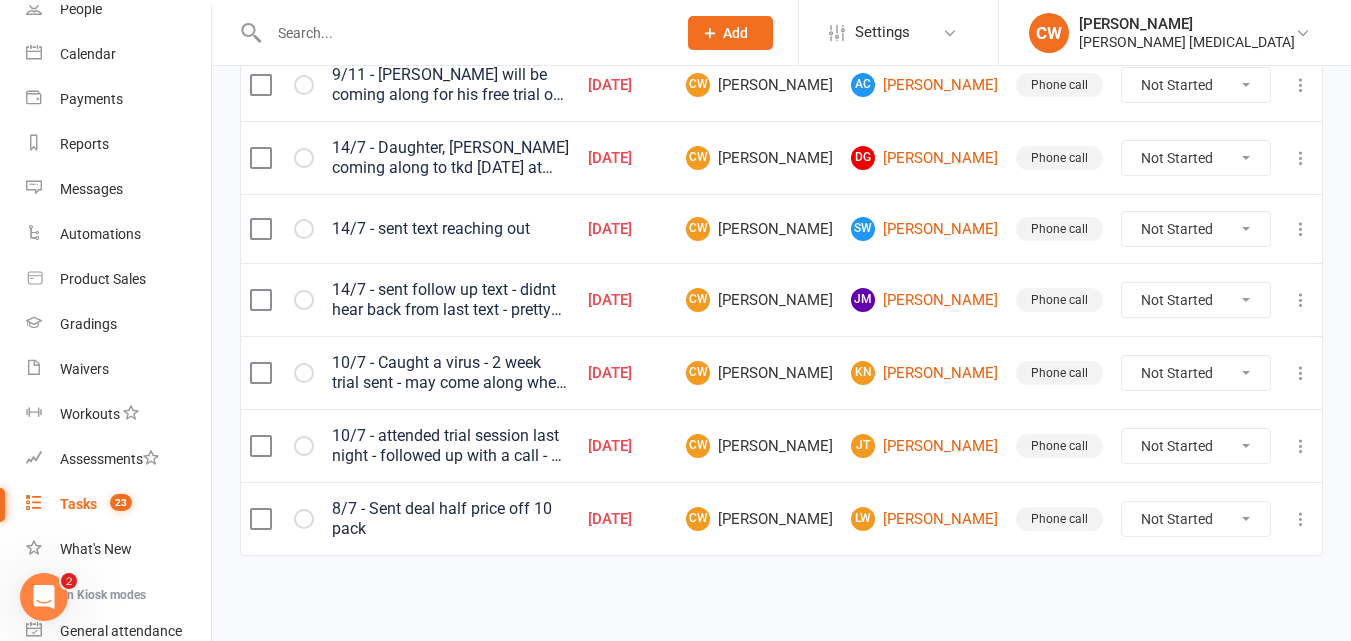 scroll, scrollTop: 410, scrollLeft: 0, axis: vertical 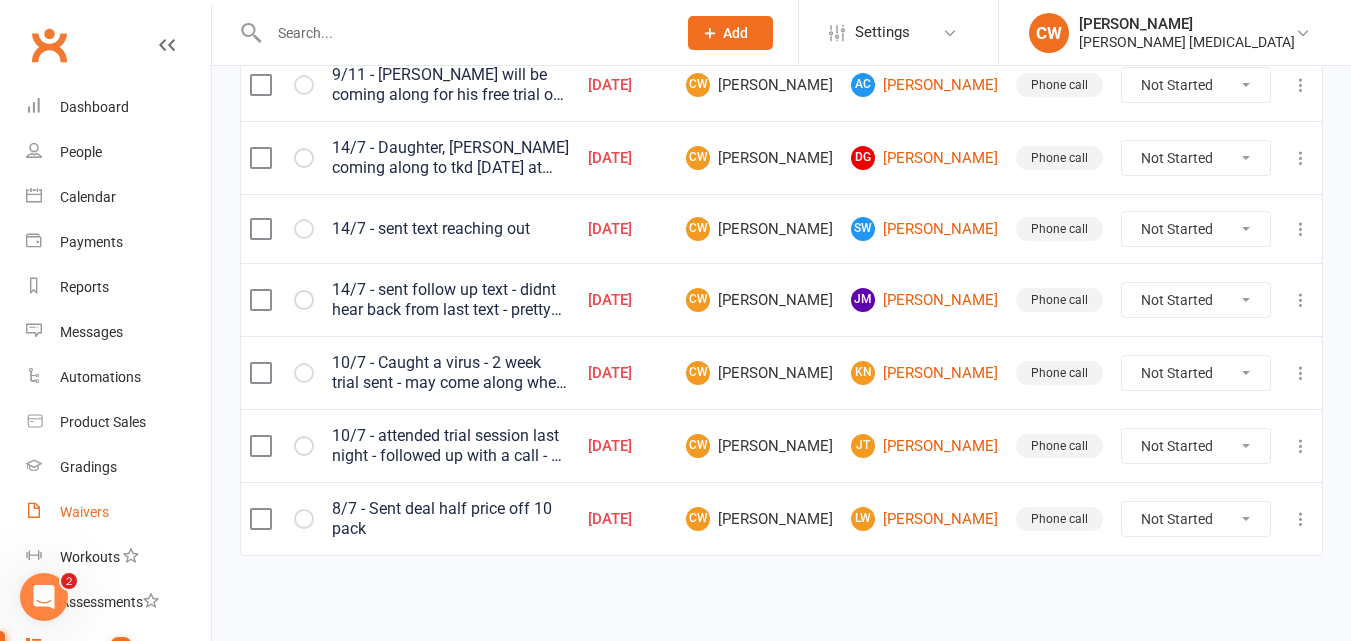 click on "Waivers" at bounding box center (84, 512) 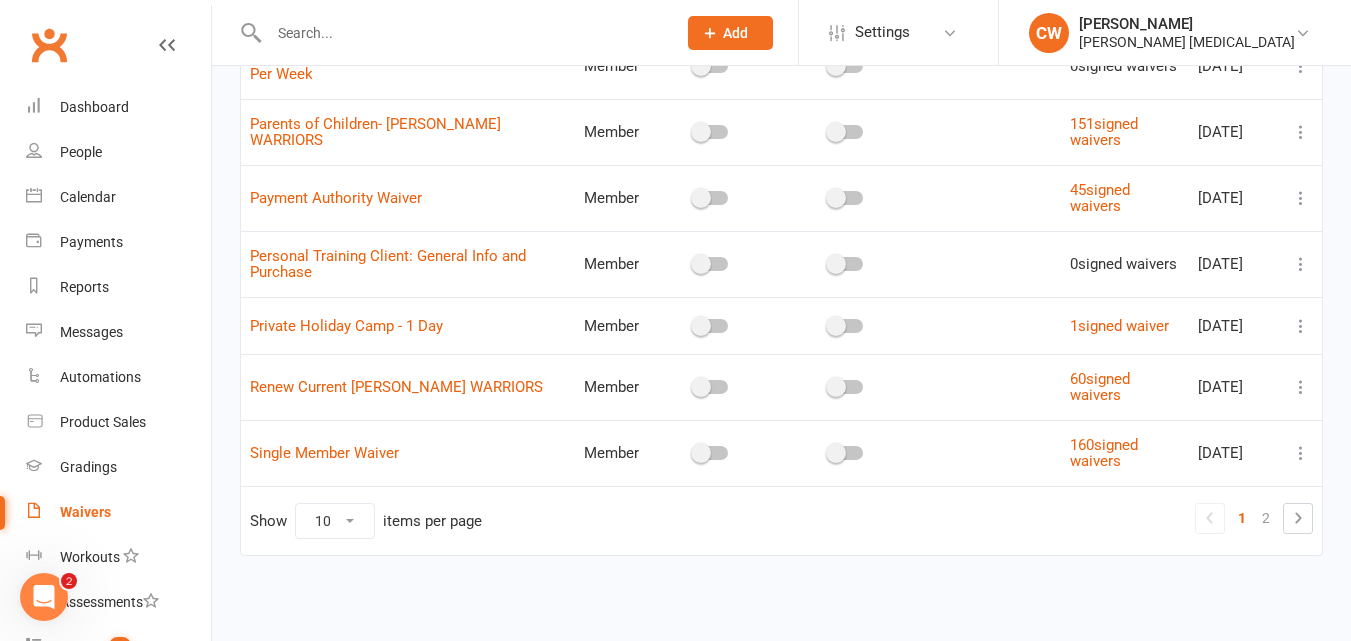 scroll, scrollTop: 453, scrollLeft: 0, axis: vertical 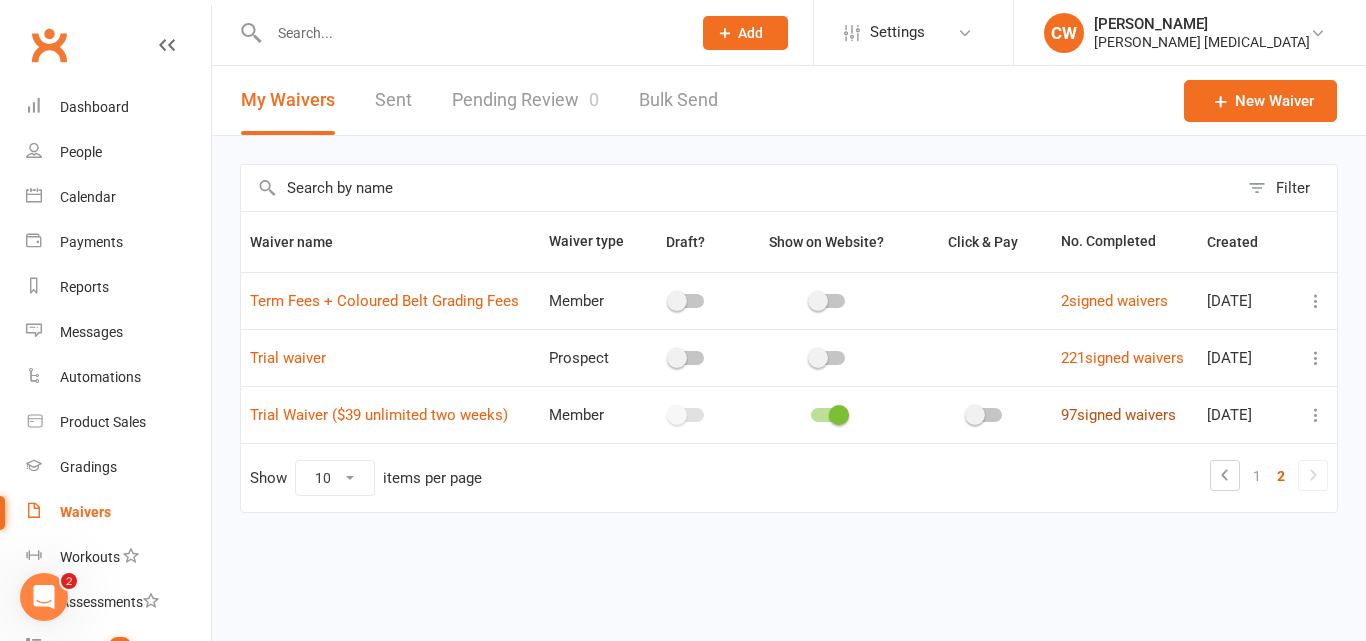 click on "97  signed   waivers" at bounding box center (1118, 415) 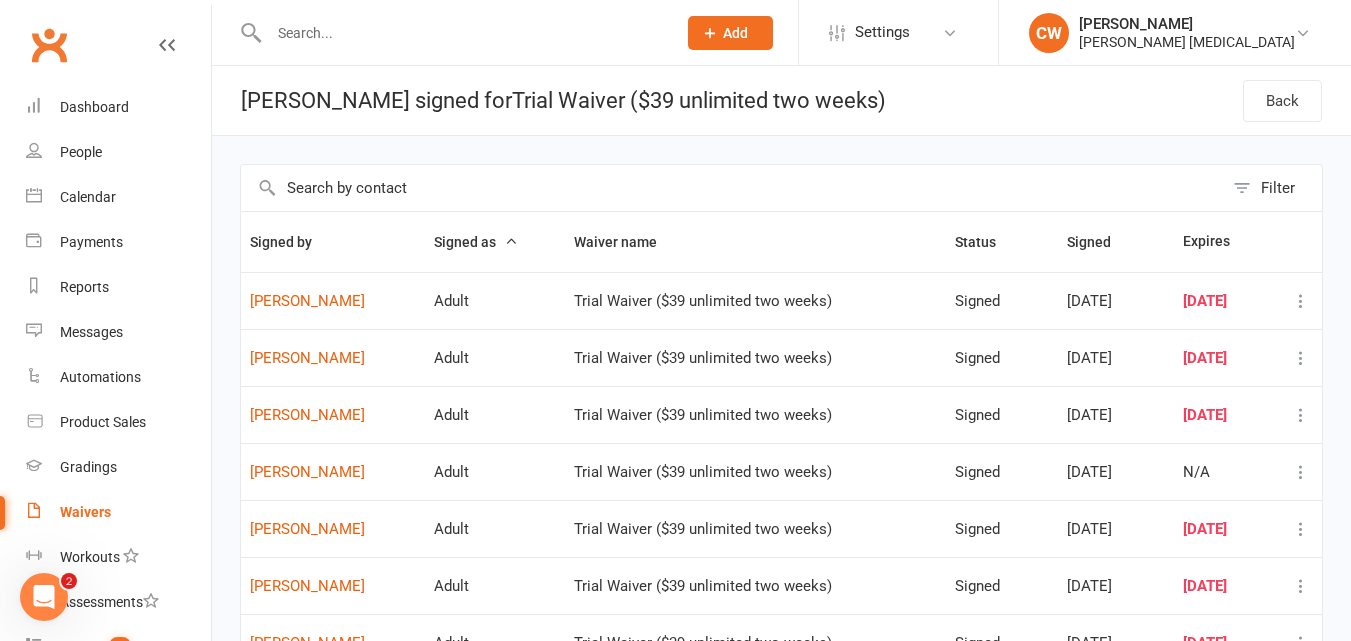 click at bounding box center [732, 188] 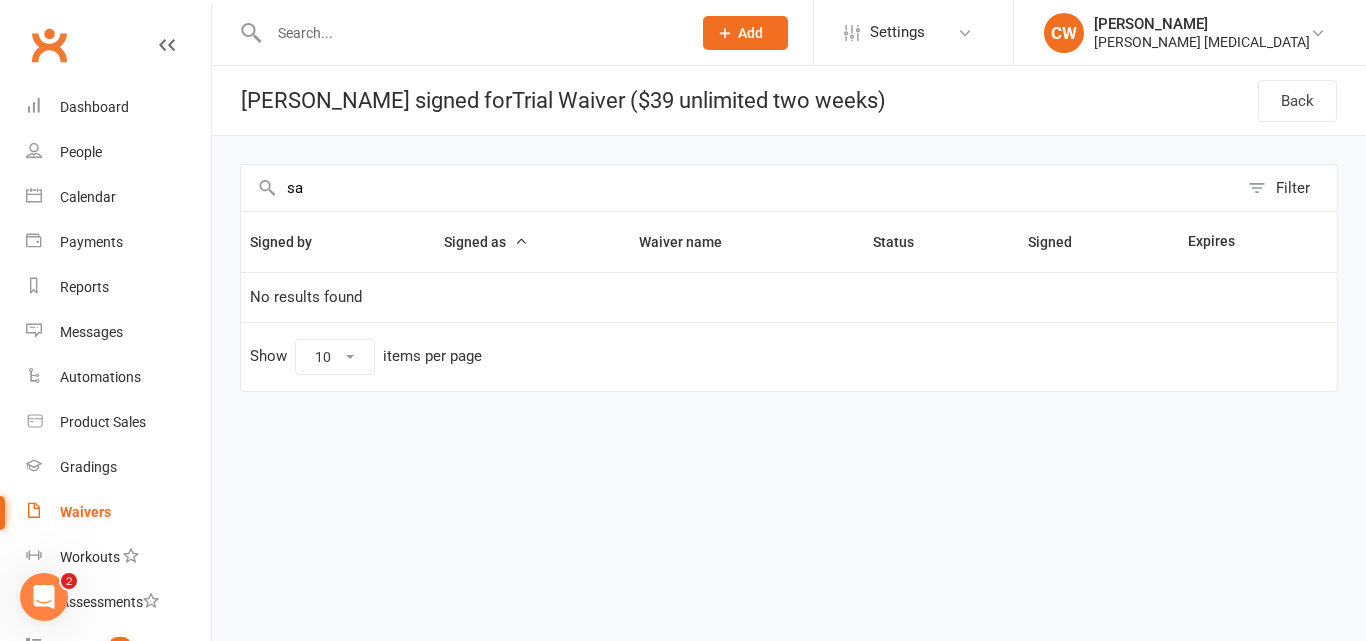 type on "s" 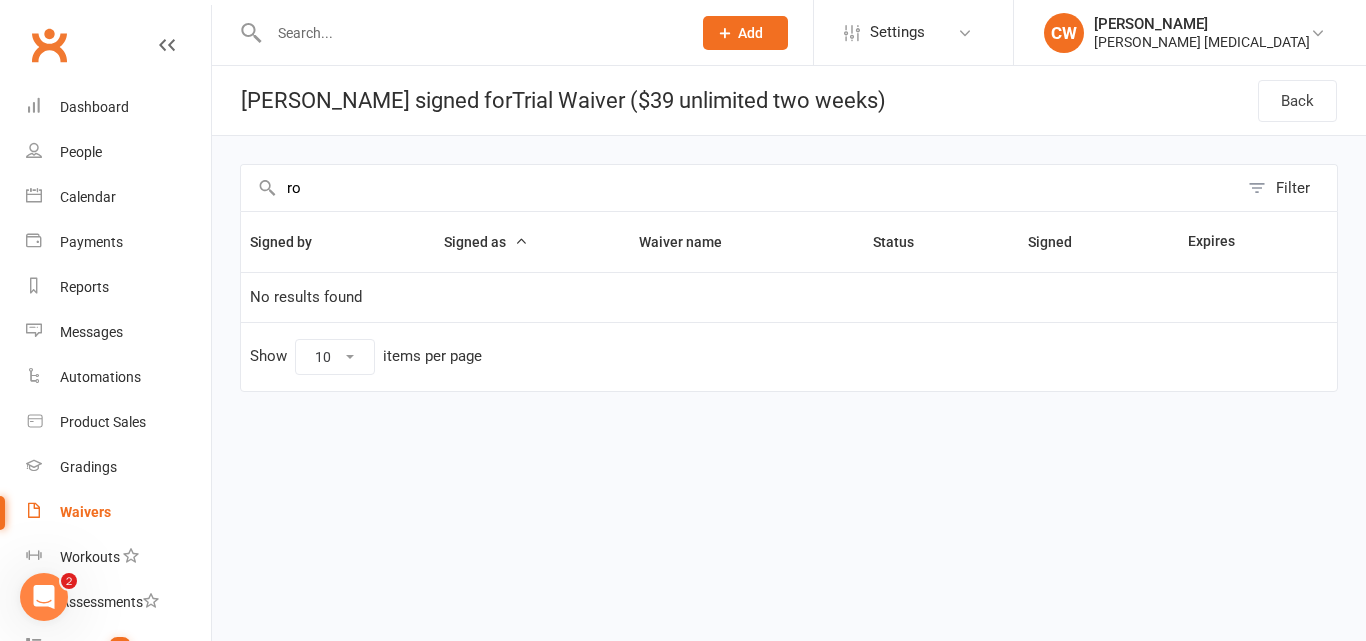 type on "r" 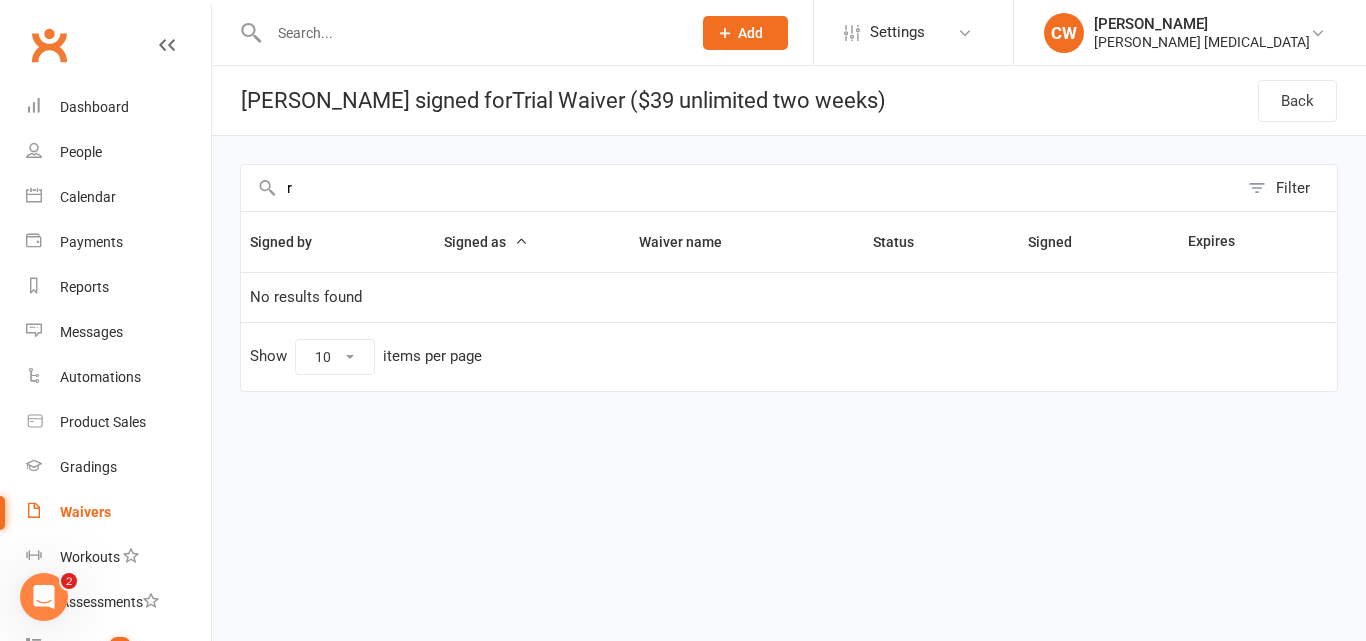 type 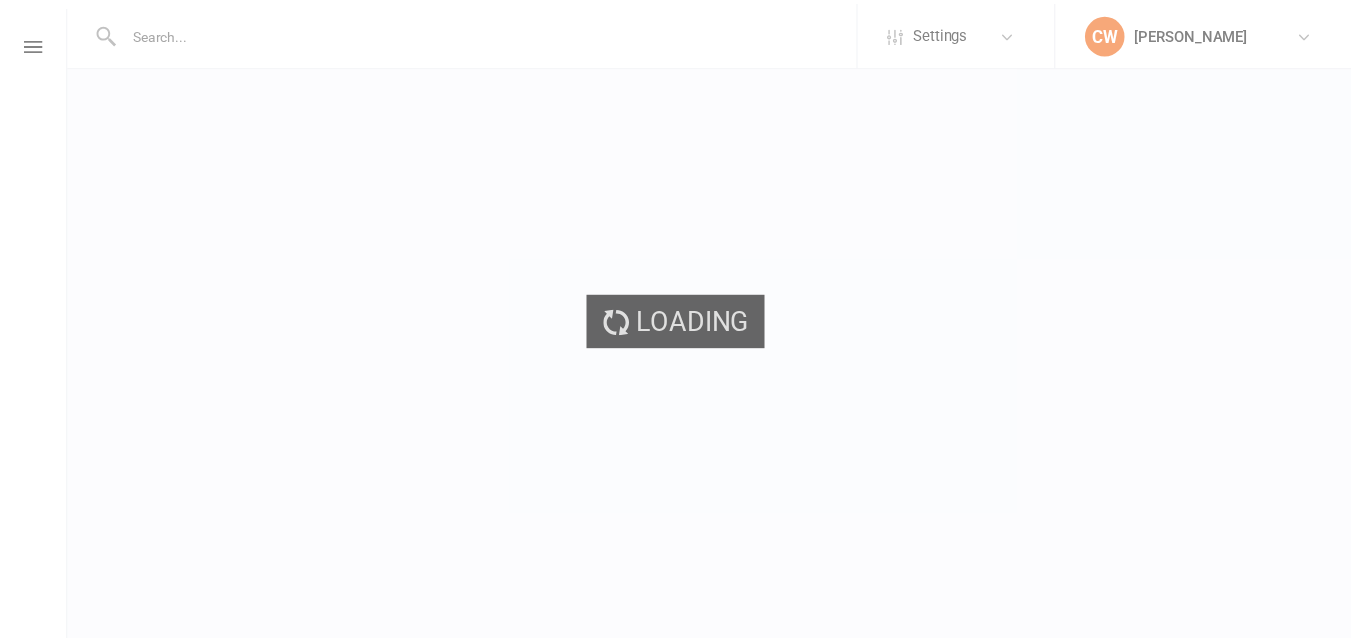 scroll, scrollTop: 0, scrollLeft: 0, axis: both 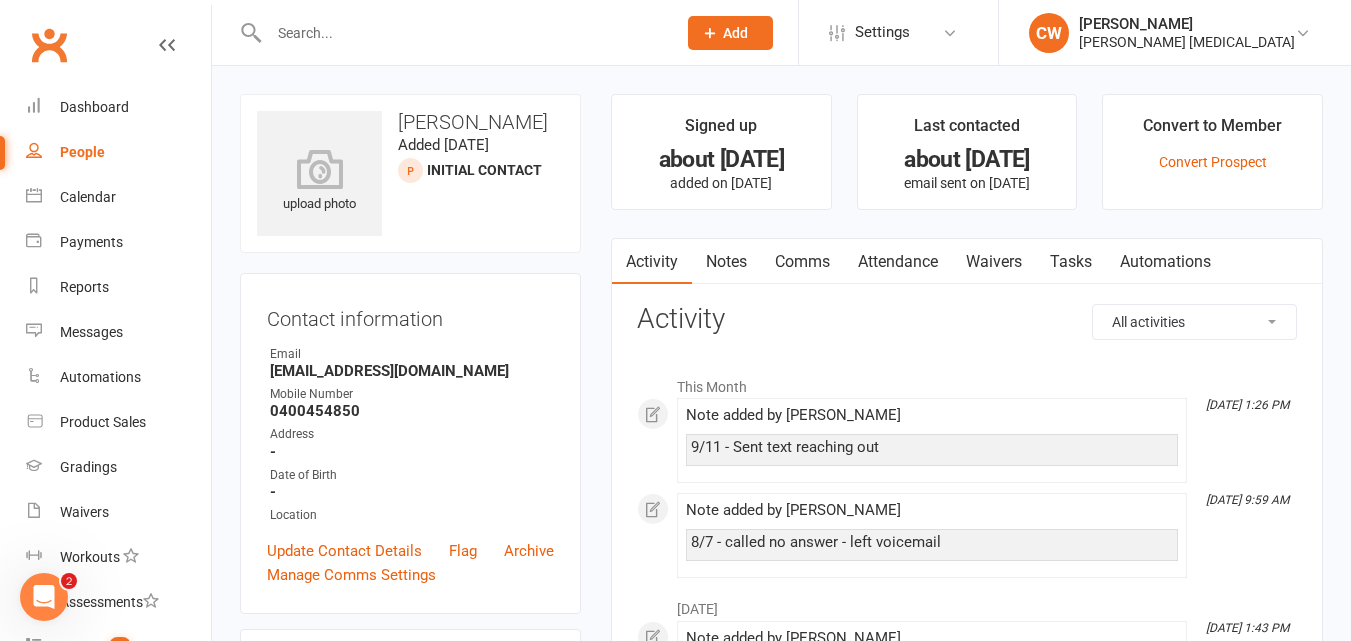 click on "Notes" at bounding box center [726, 262] 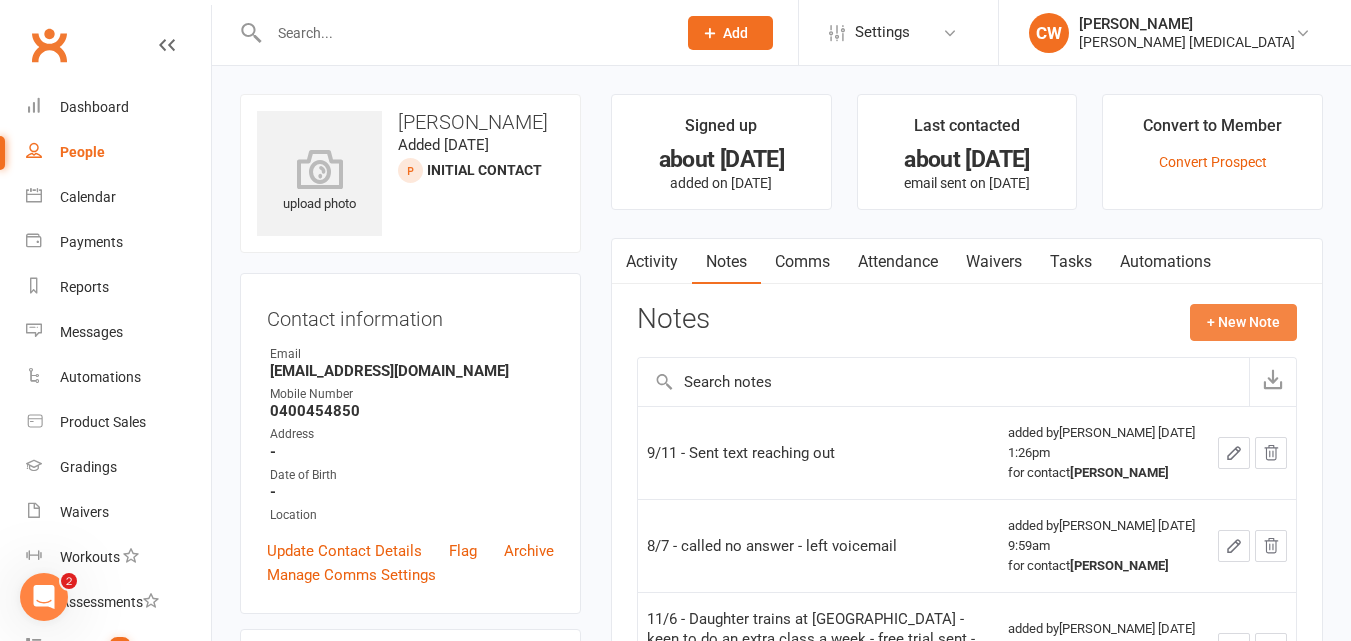 click on "+ New Note" at bounding box center [1243, 322] 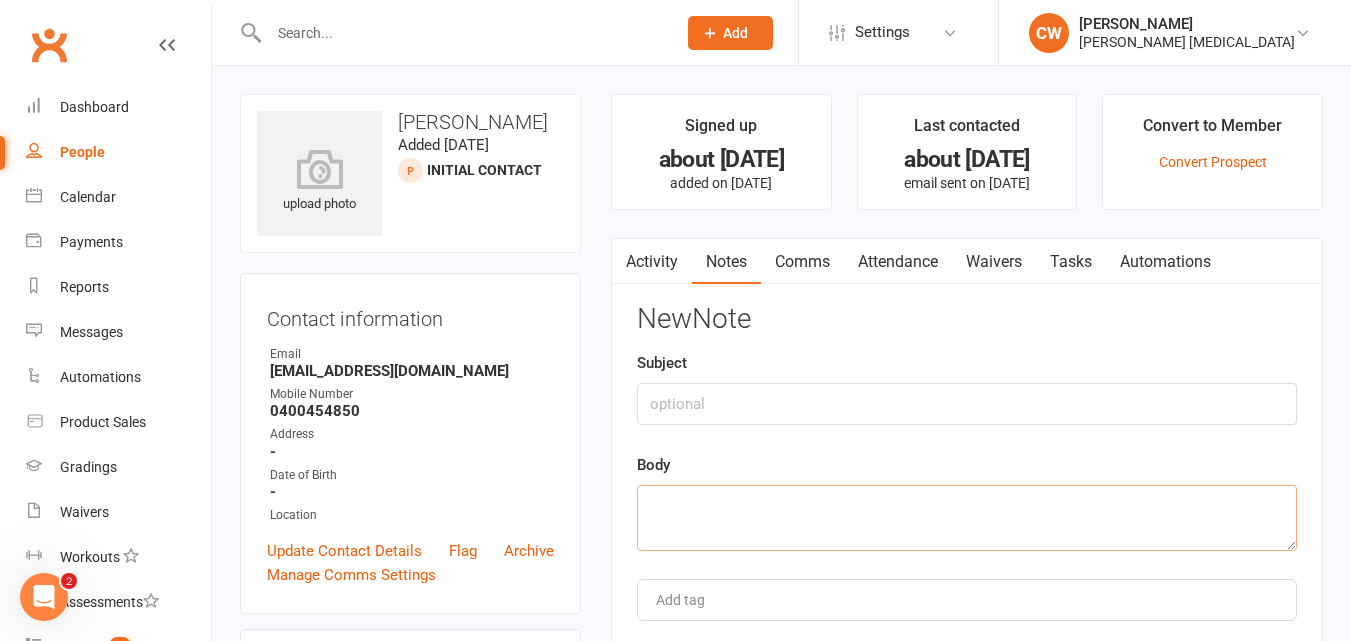 click at bounding box center (967, 518) 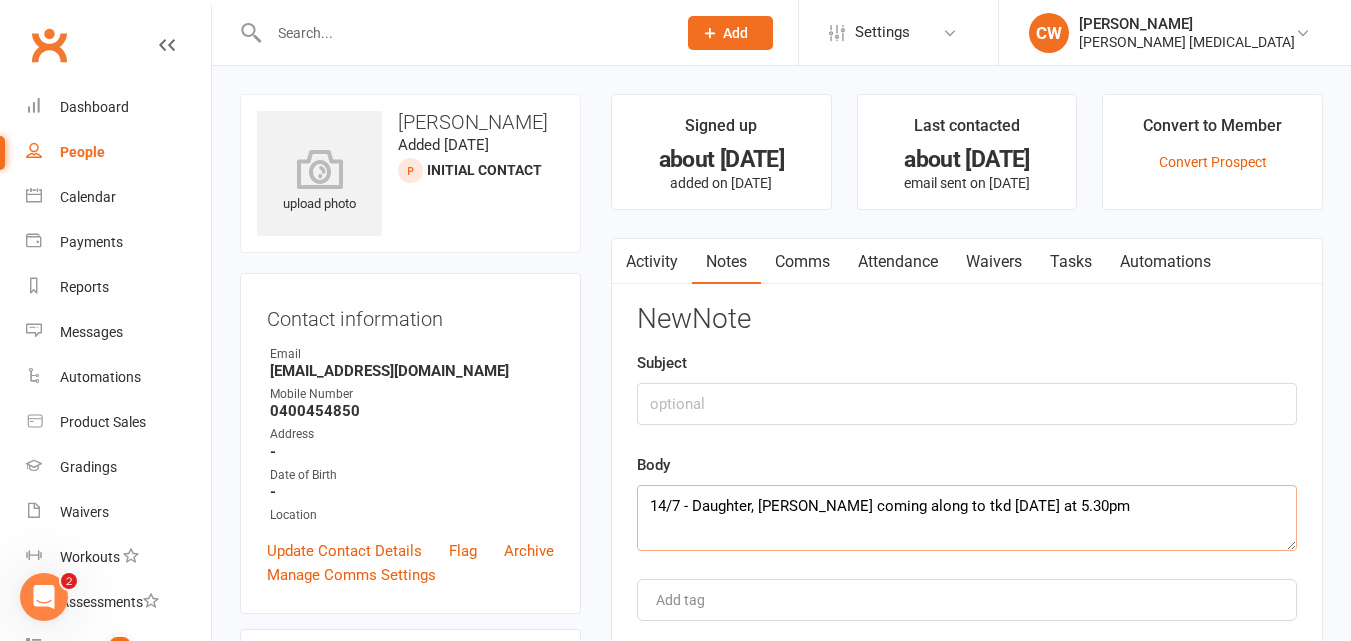 drag, startPoint x: 1131, startPoint y: 505, endPoint x: 41, endPoint y: 489, distance: 1090.1174 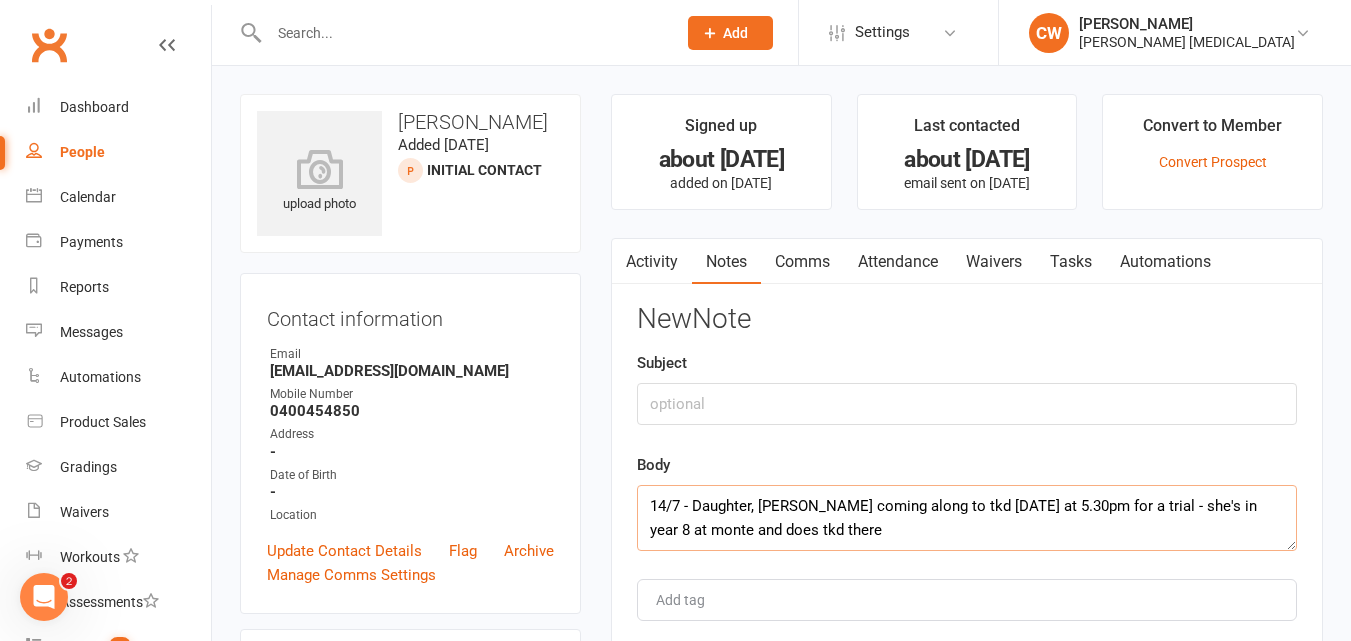 drag, startPoint x: 877, startPoint y: 530, endPoint x: 338, endPoint y: 462, distance: 543.2725 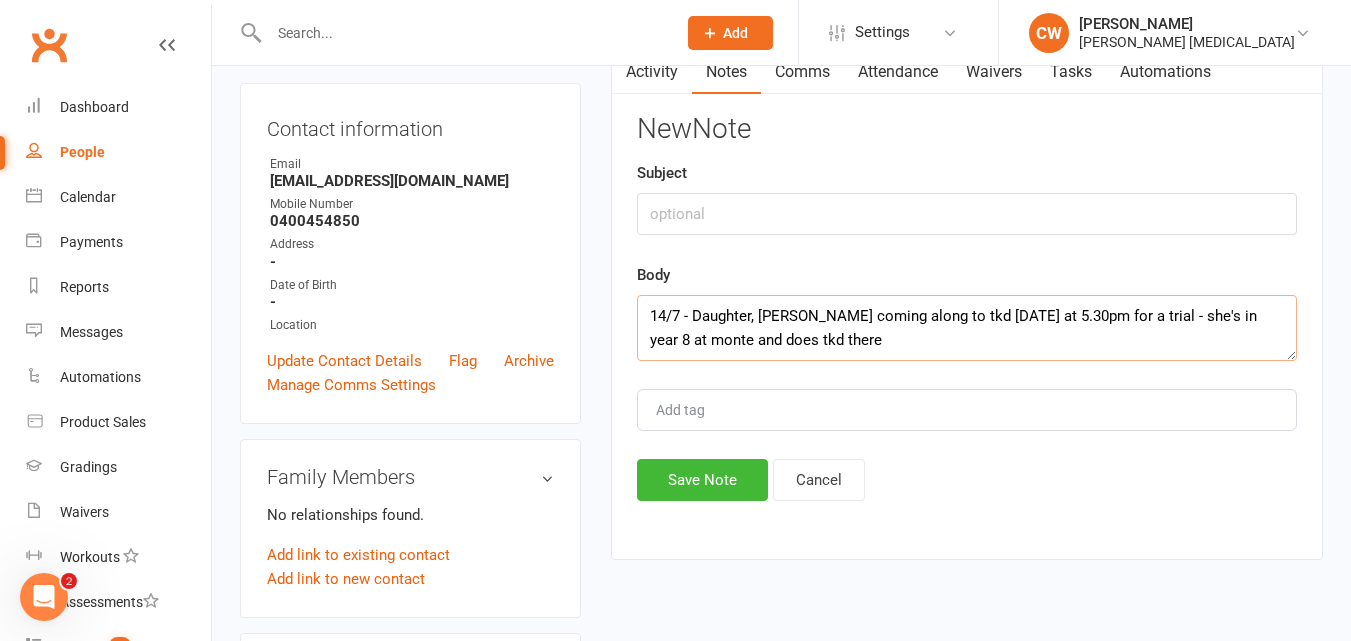 scroll, scrollTop: 198, scrollLeft: 0, axis: vertical 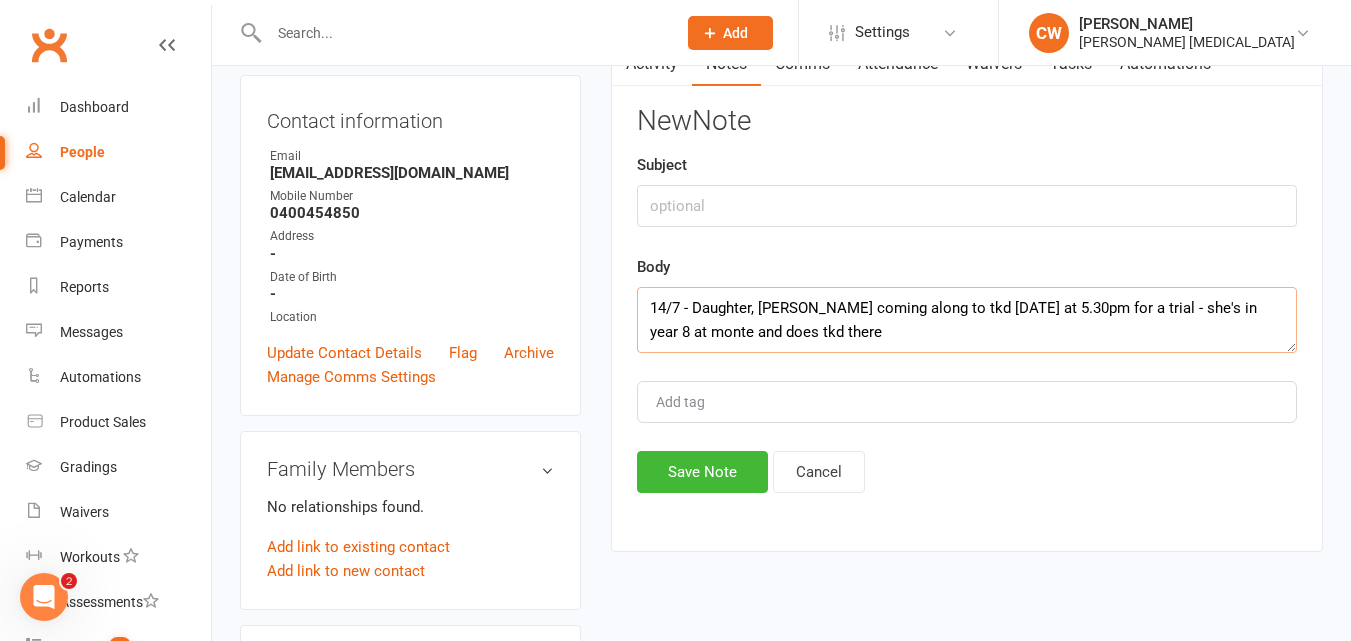 type on "14/7 - Daughter, Isabella coming along to tkd this Thursday at 5.30pm for a trial - she's in year 8 at monte and does tkd there" 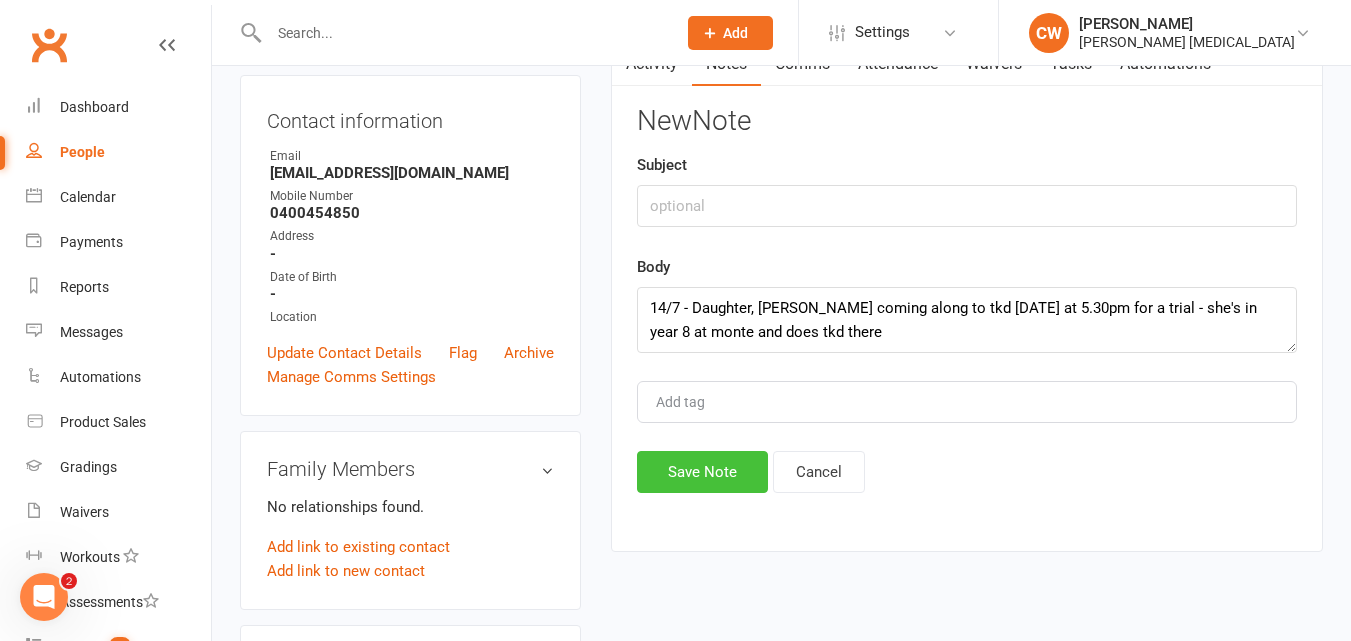 click on "Save Note" at bounding box center [702, 472] 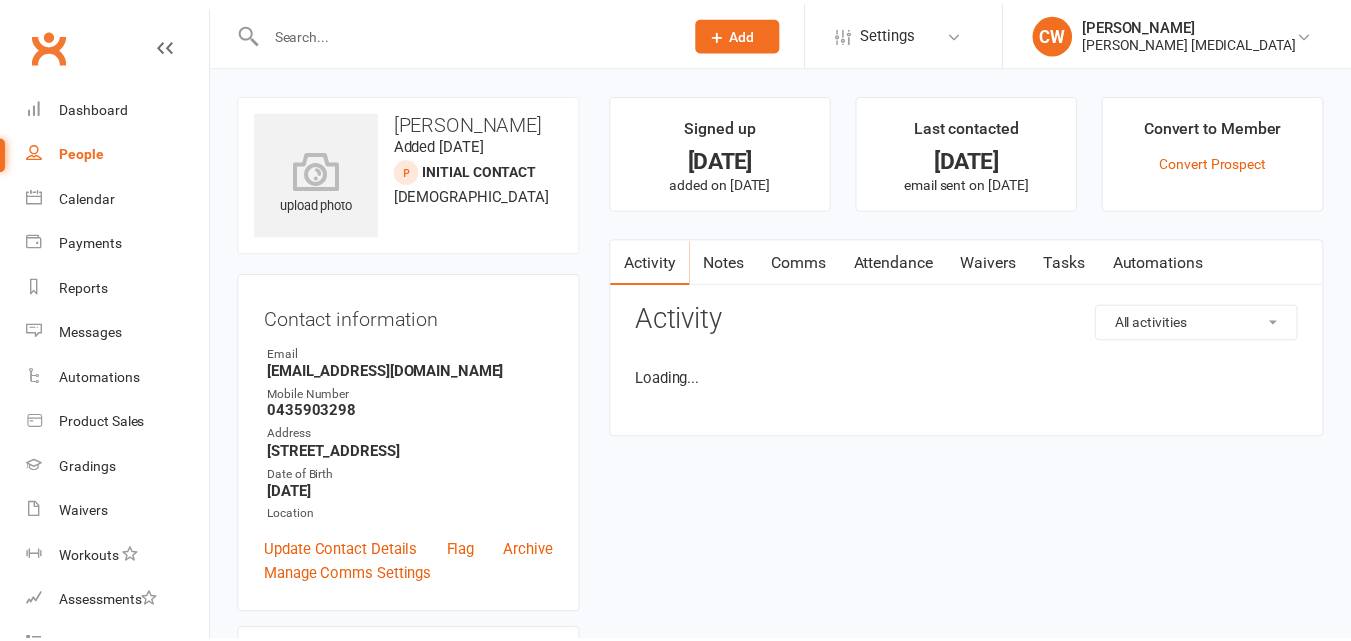 scroll, scrollTop: 0, scrollLeft: 0, axis: both 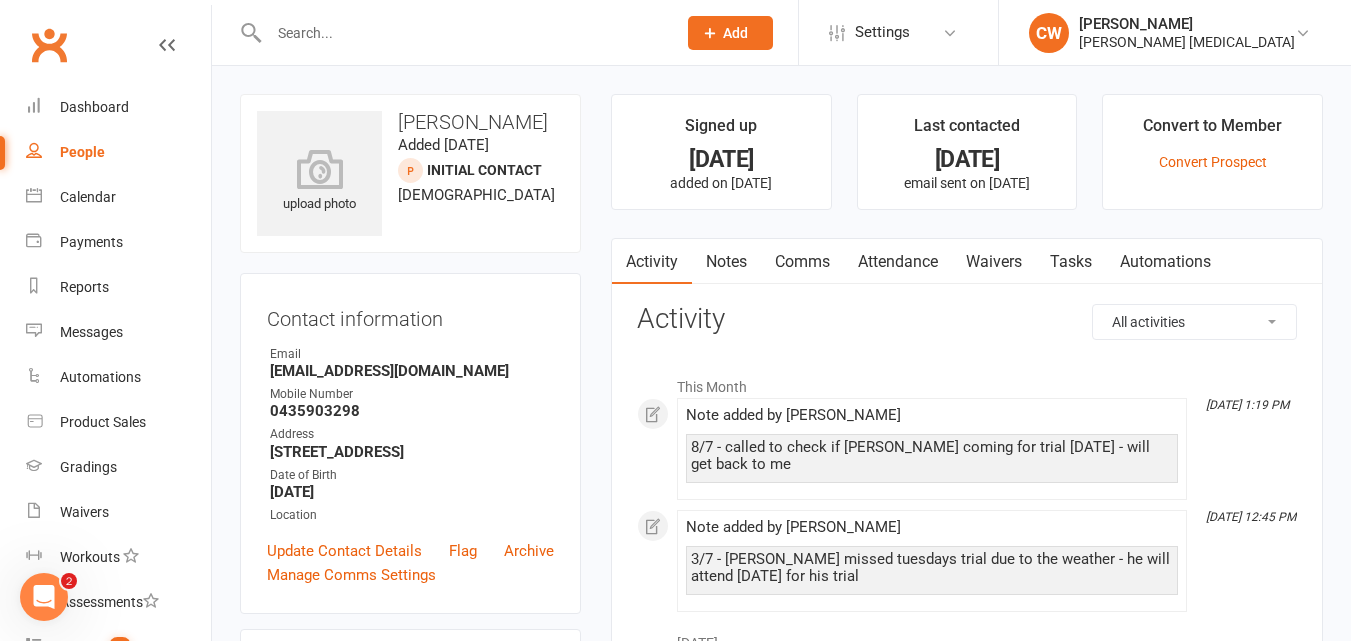 click on "Notes" at bounding box center (726, 262) 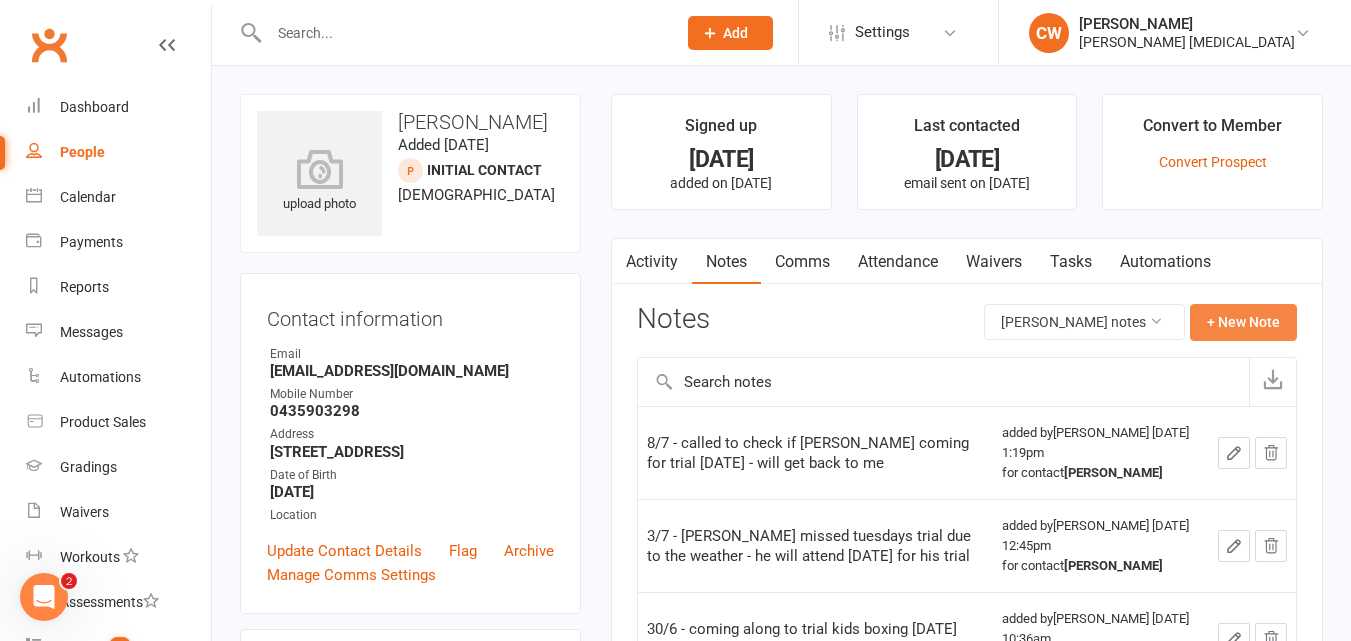 click on "+ New Note" at bounding box center (1243, 322) 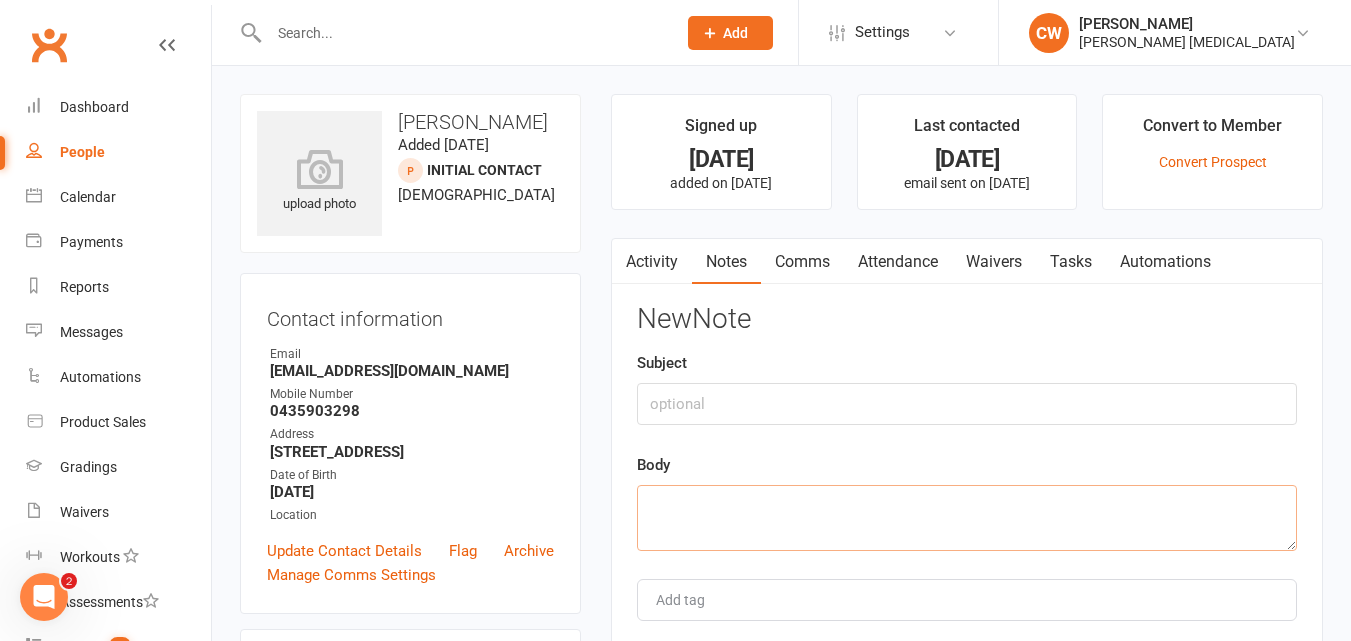 click at bounding box center [967, 518] 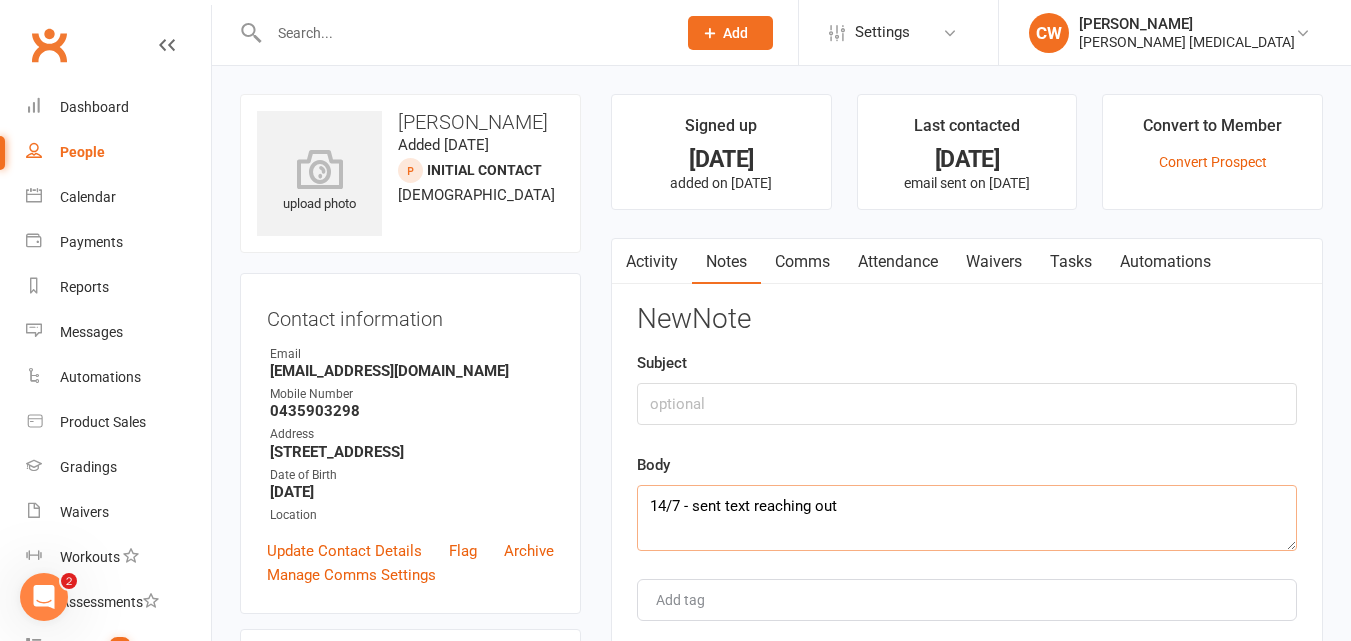 drag, startPoint x: 865, startPoint y: 517, endPoint x: 320, endPoint y: 517, distance: 545 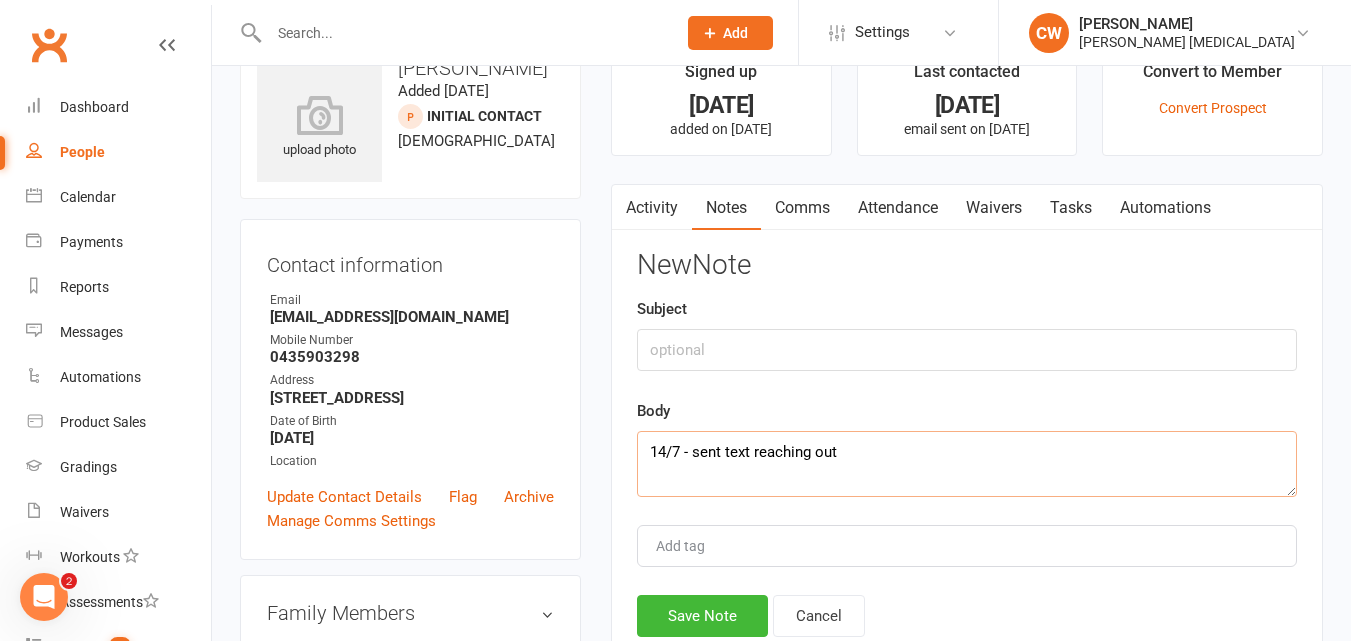 scroll, scrollTop: 154, scrollLeft: 0, axis: vertical 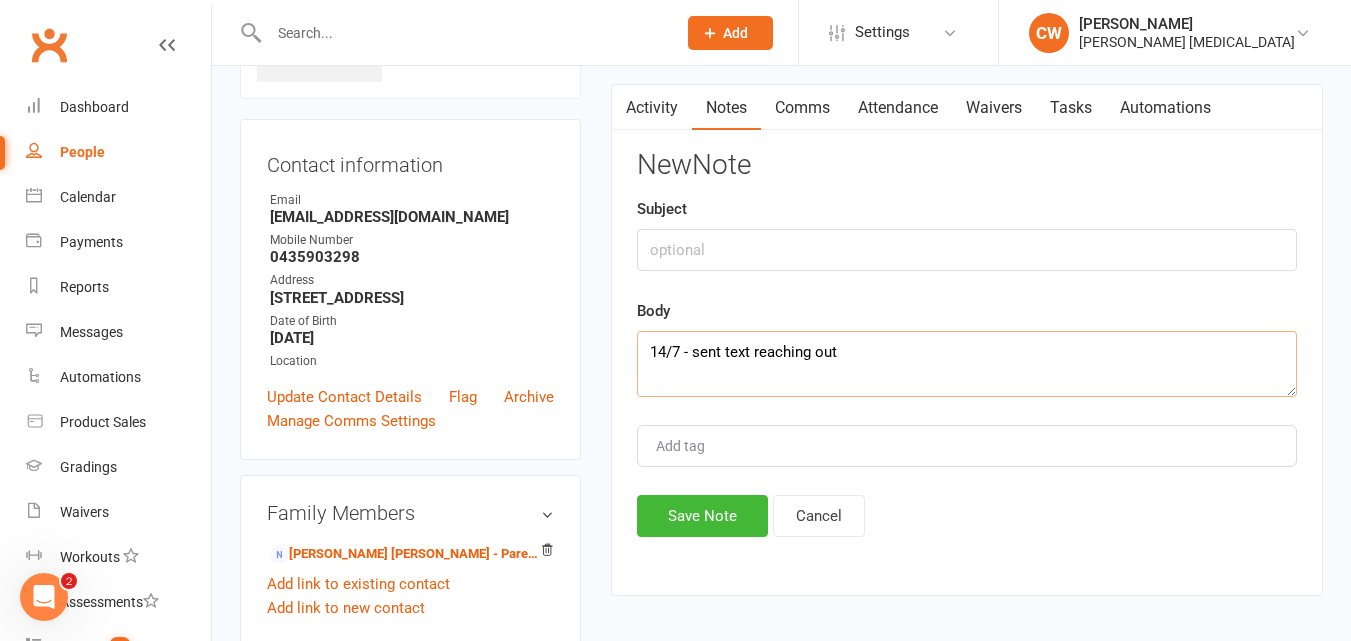 type on "14/7 - sent text reaching out" 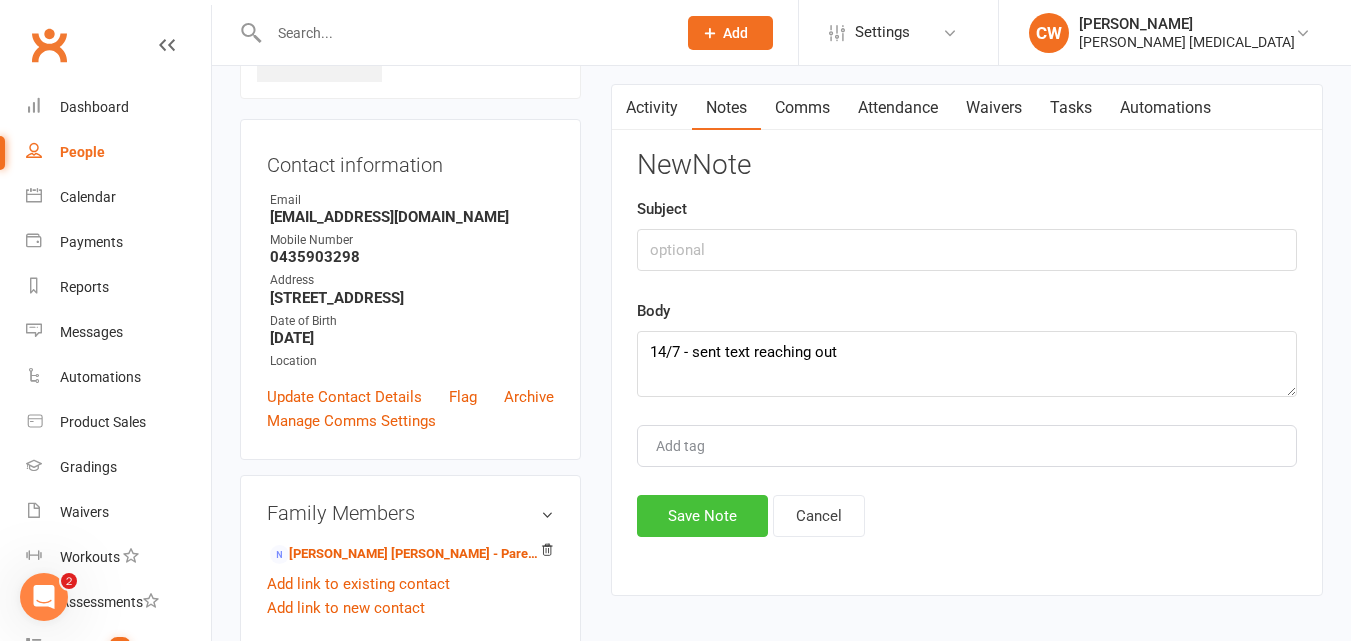 click on "Save Note" at bounding box center (702, 516) 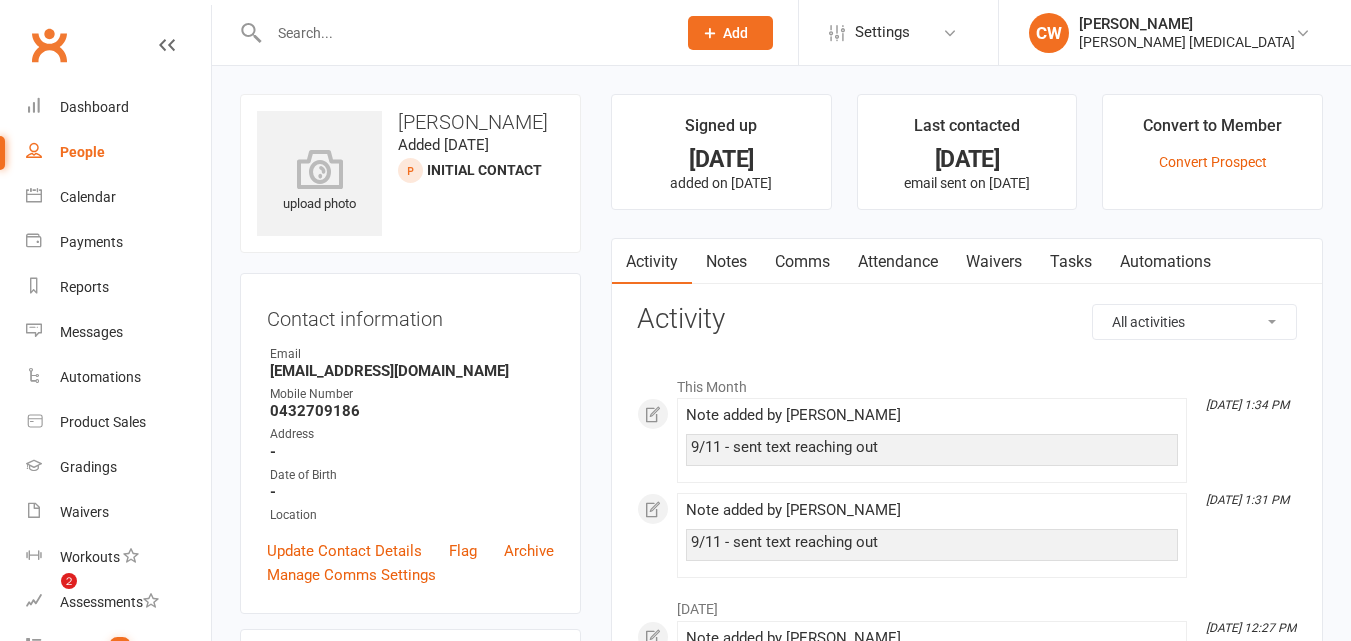 scroll, scrollTop: 0, scrollLeft: 0, axis: both 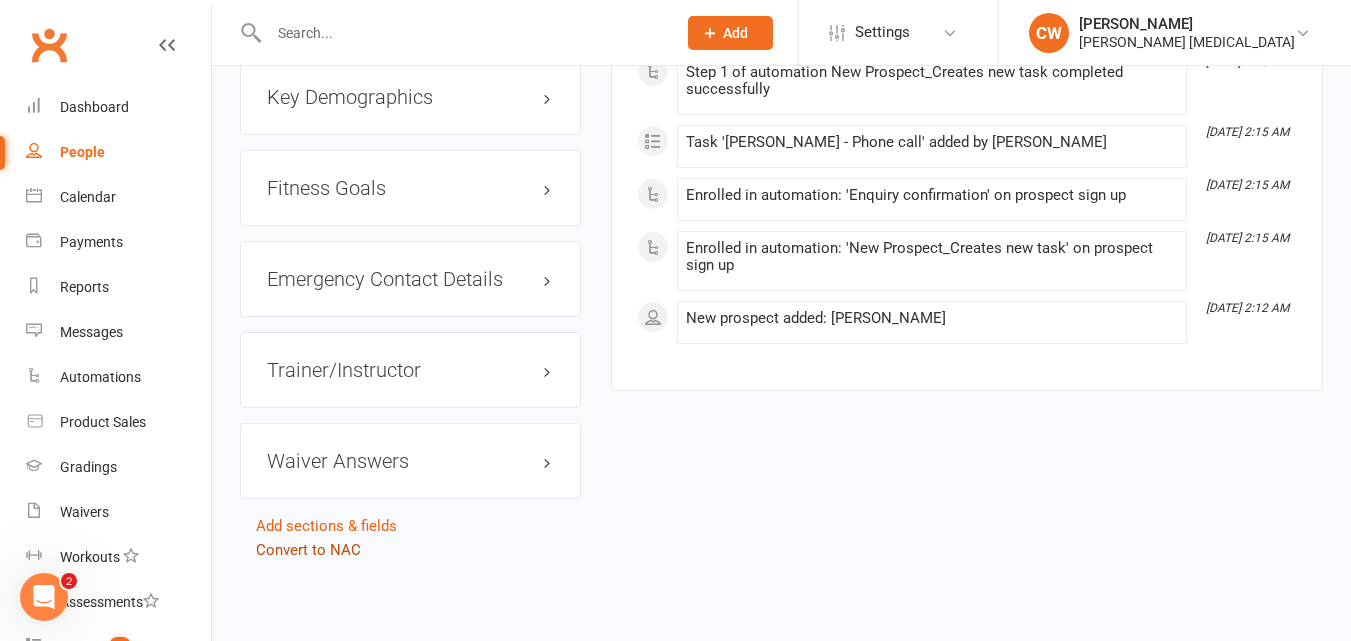 click on "Convert to NAC" at bounding box center [308, 550] 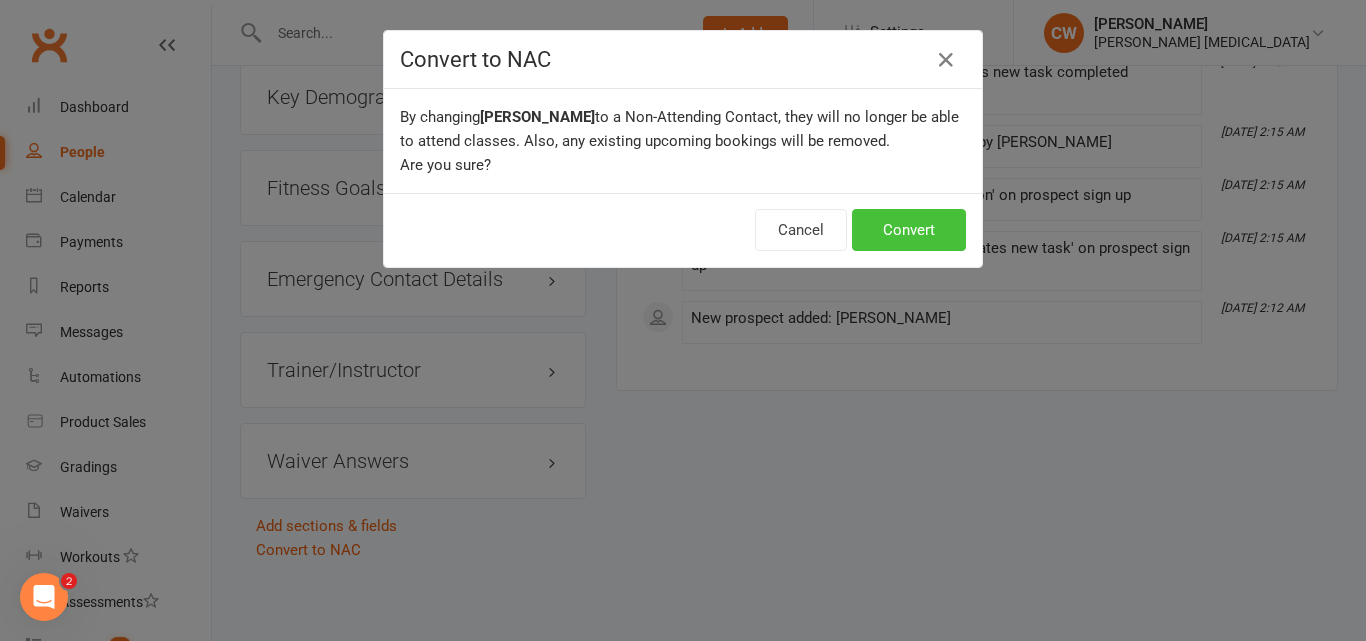 click on "Convert" at bounding box center [909, 230] 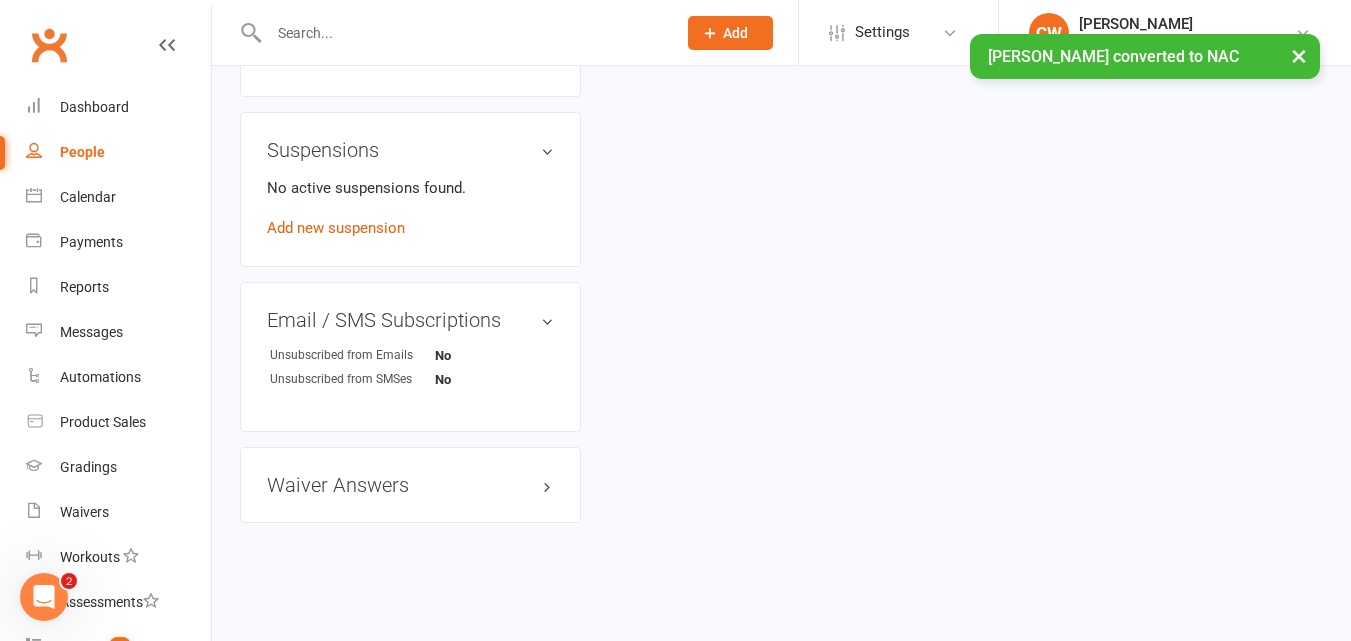 scroll, scrollTop: 0, scrollLeft: 0, axis: both 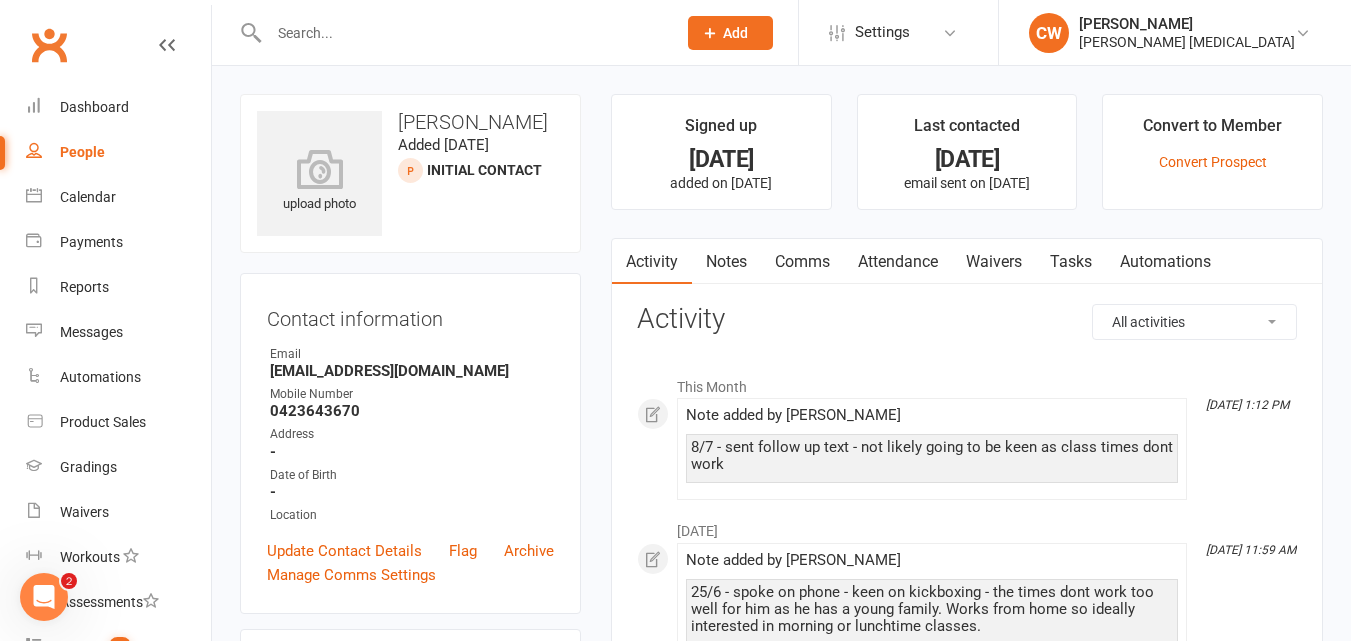 click on "Notes" at bounding box center [726, 262] 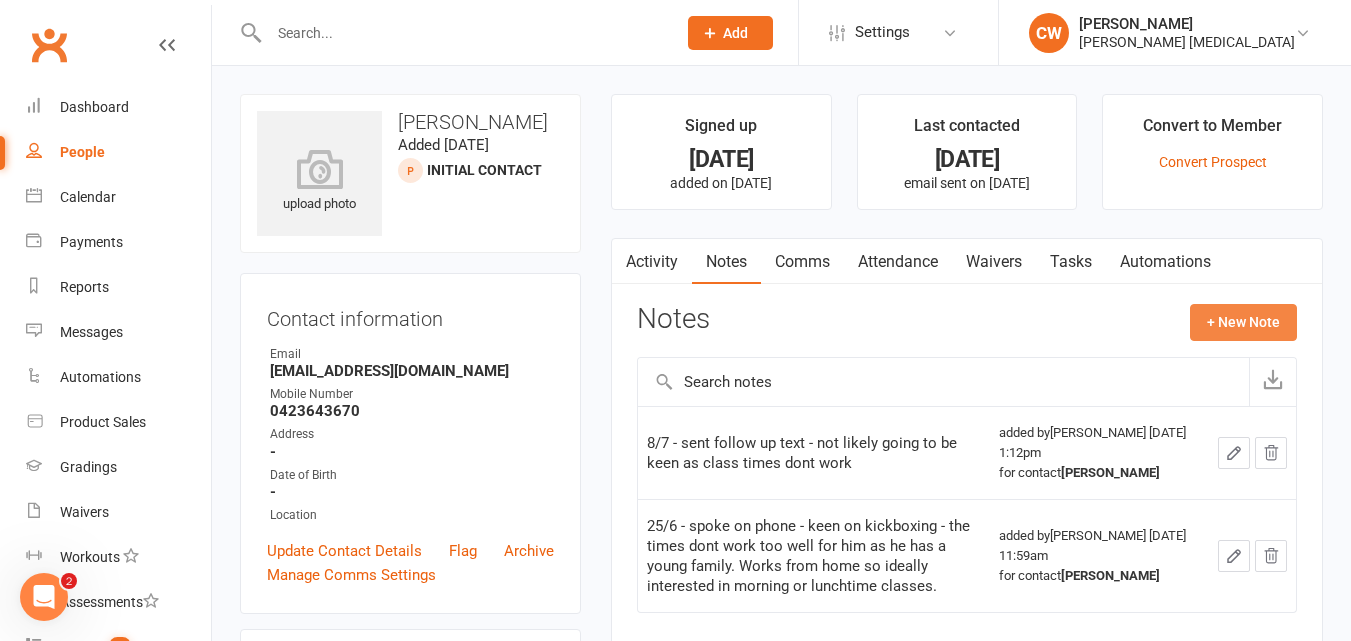click on "+ New Note" at bounding box center (1243, 322) 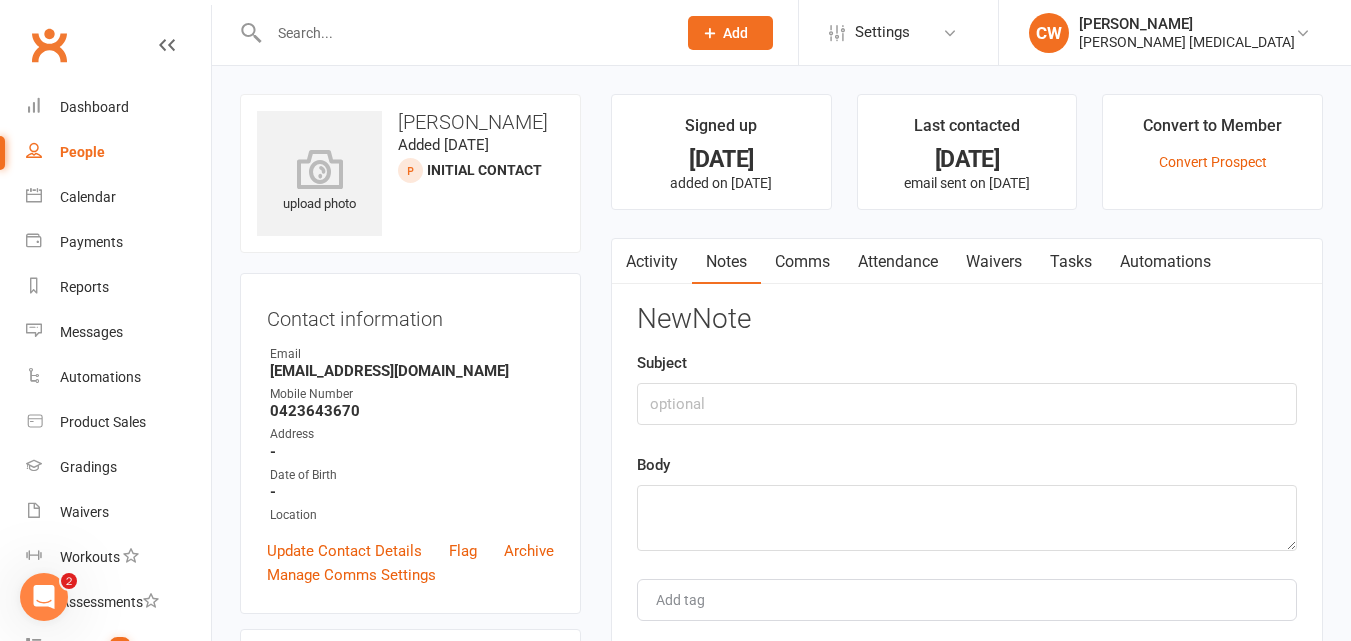 click on "Body" at bounding box center (967, 502) 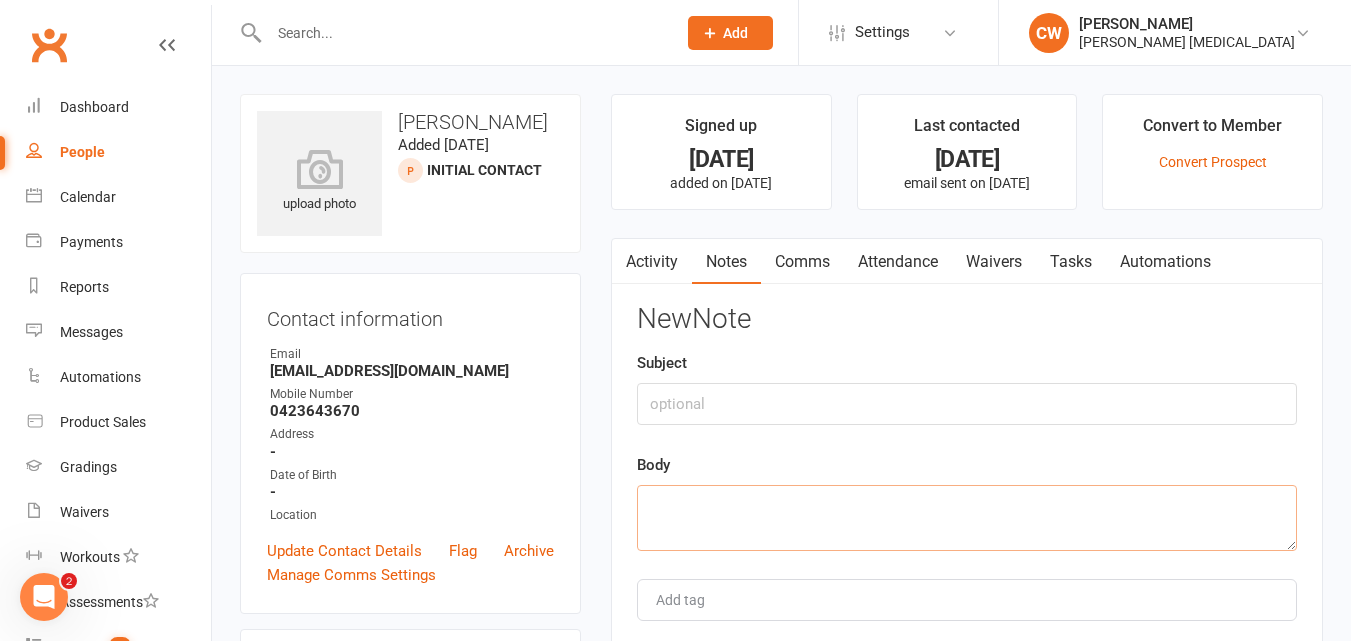 click at bounding box center [967, 518] 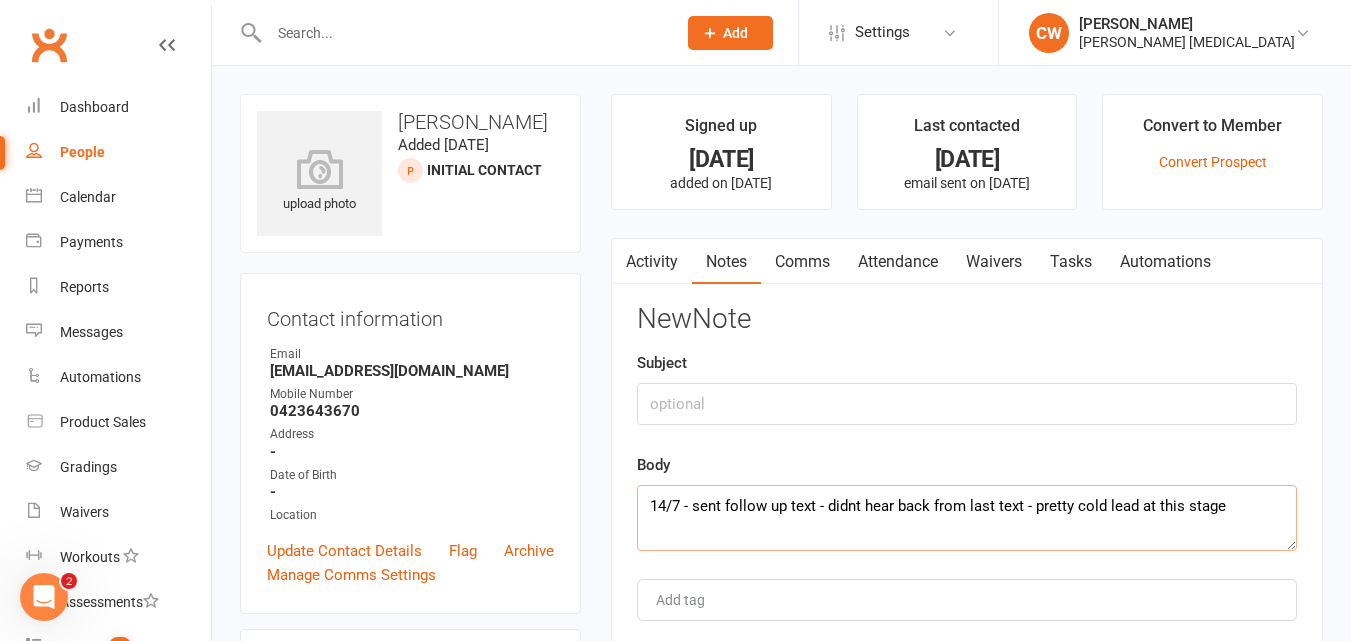 drag, startPoint x: 1226, startPoint y: 509, endPoint x: 524, endPoint y: 437, distance: 705.6827 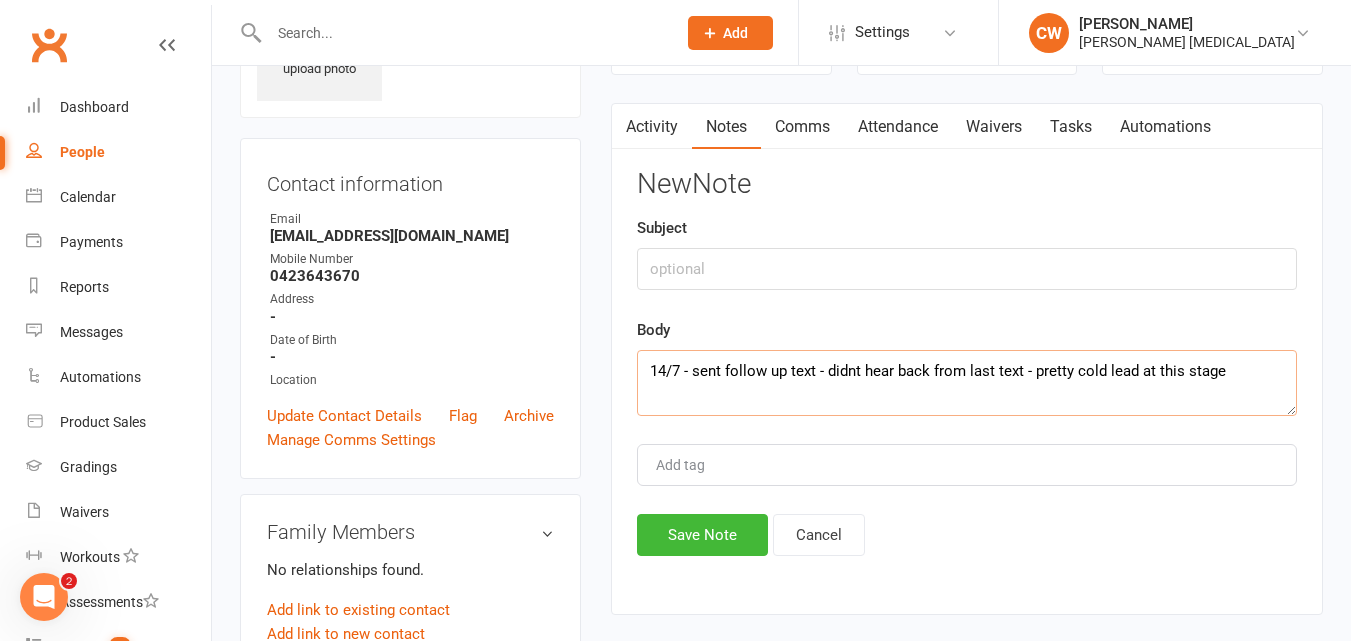 scroll, scrollTop: 139, scrollLeft: 0, axis: vertical 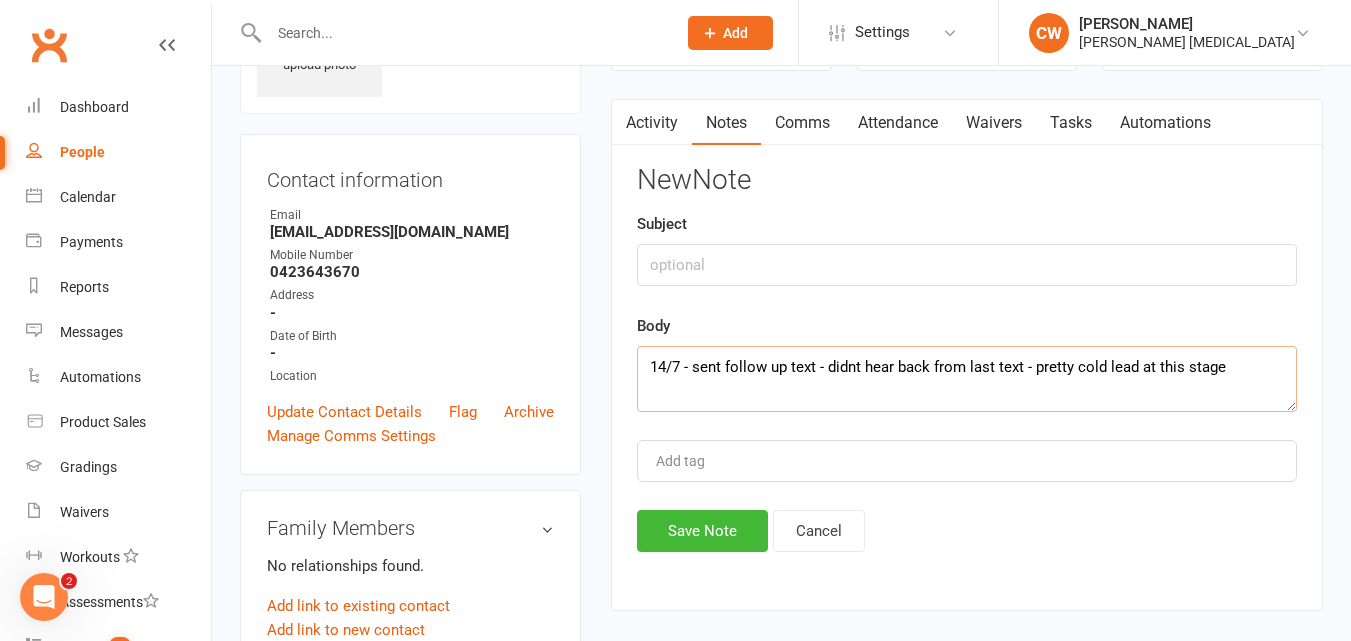 type on "14/7 - sent follow up text - didnt hear back from last text - pretty cold lead at this stage" 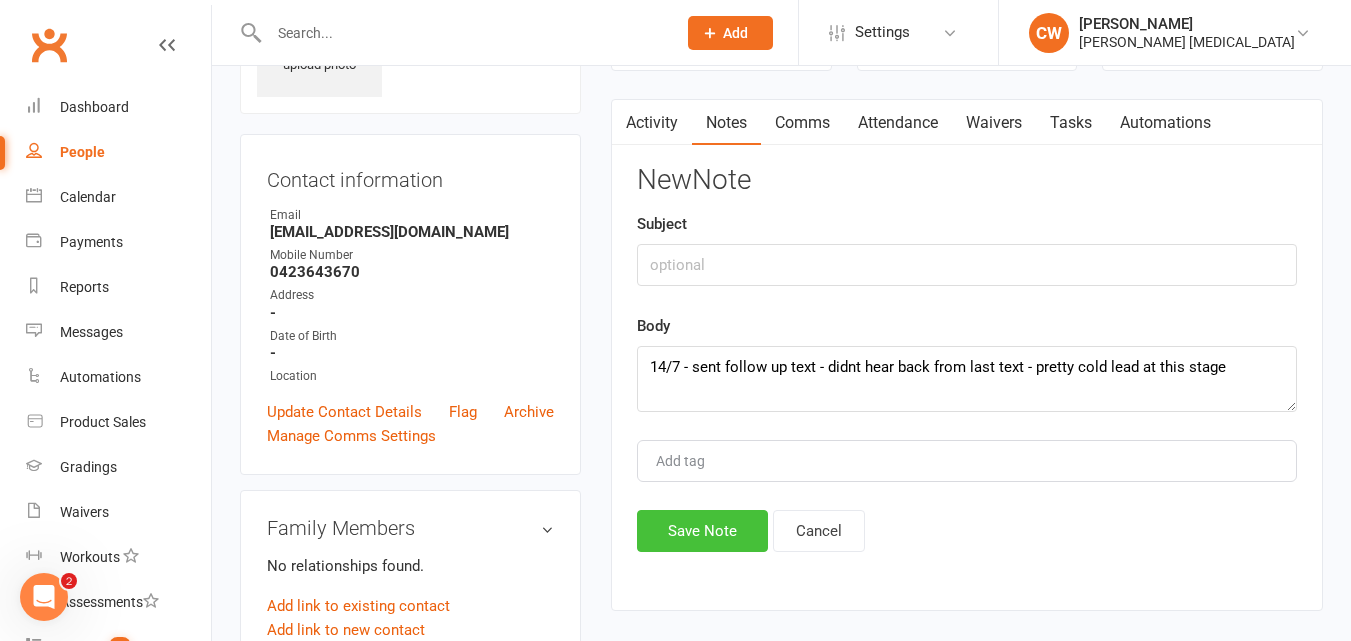 click on "Save Note" at bounding box center [702, 531] 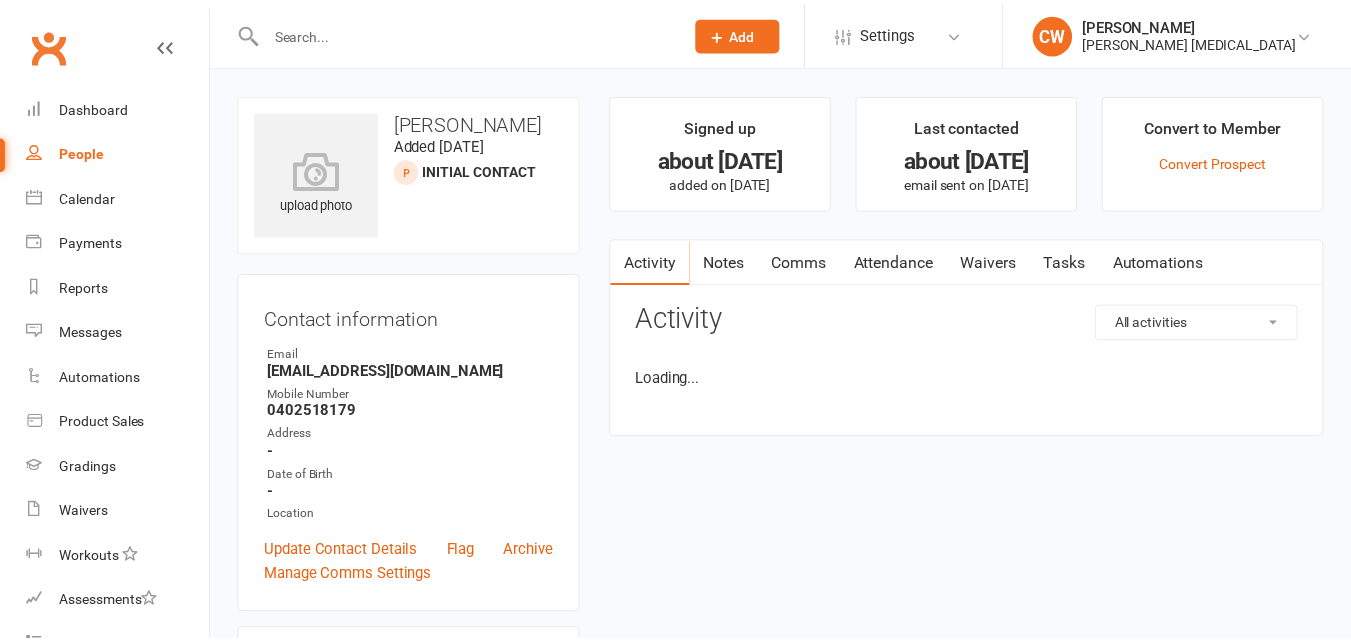 scroll, scrollTop: 0, scrollLeft: 0, axis: both 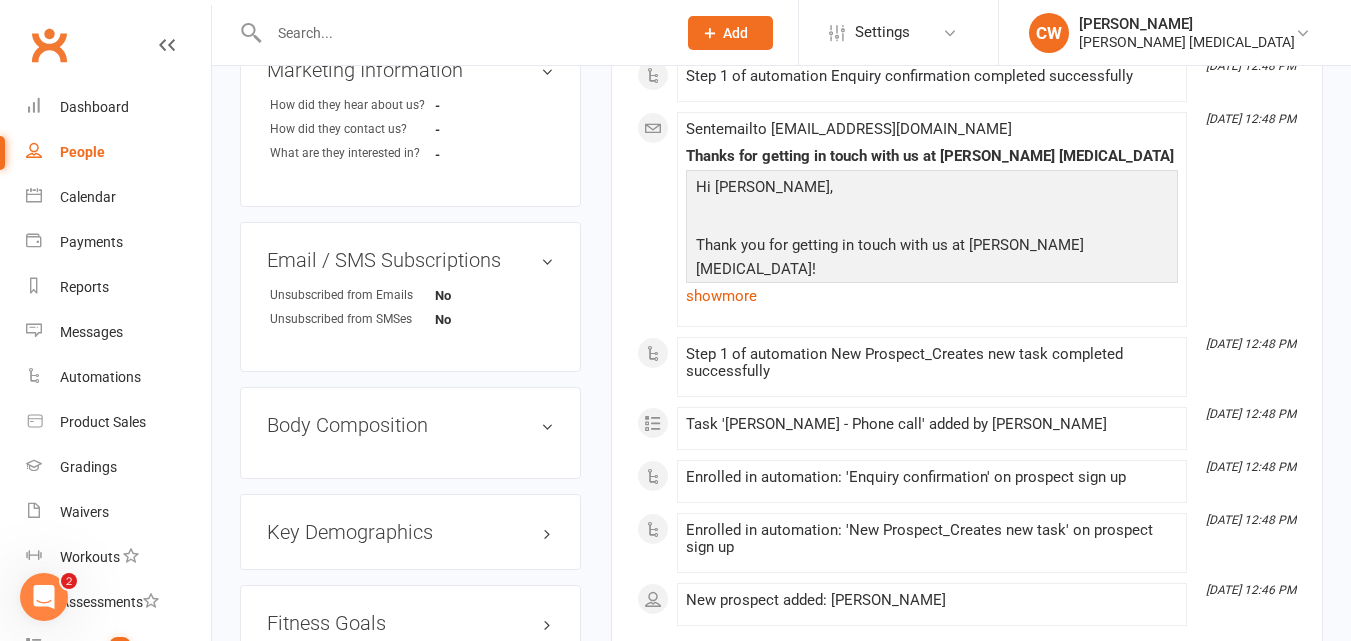 click on "show  more" at bounding box center (932, 296) 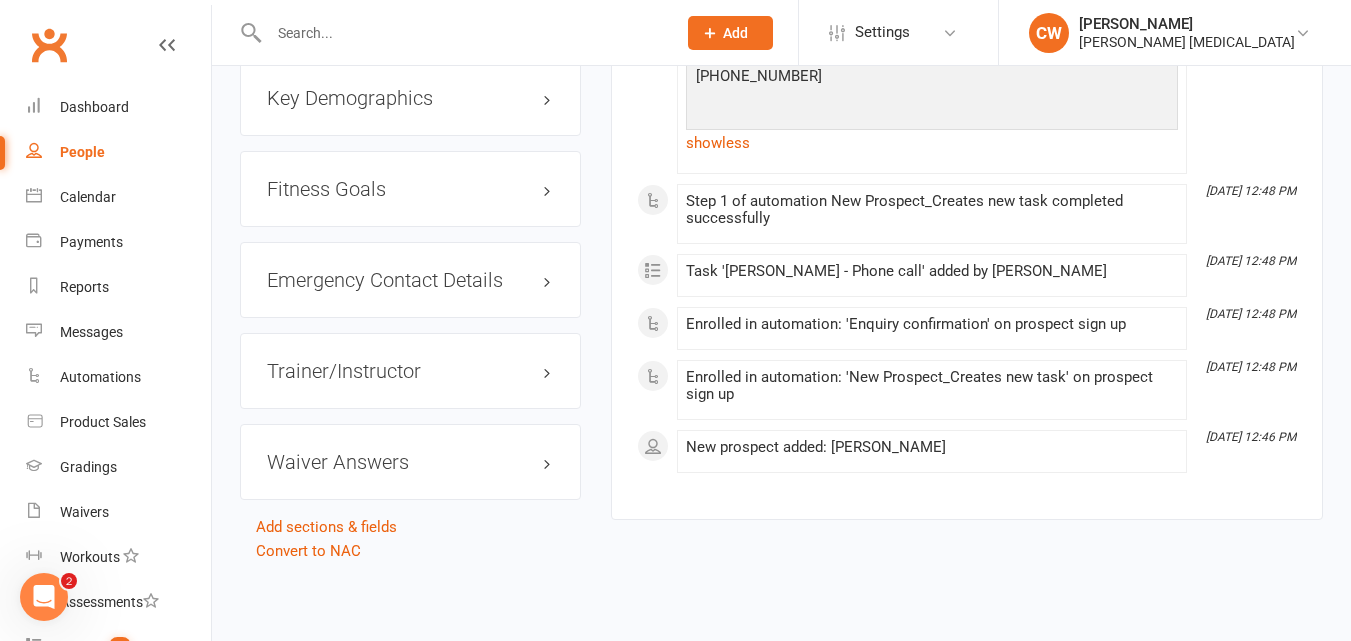 scroll, scrollTop: 1226, scrollLeft: 0, axis: vertical 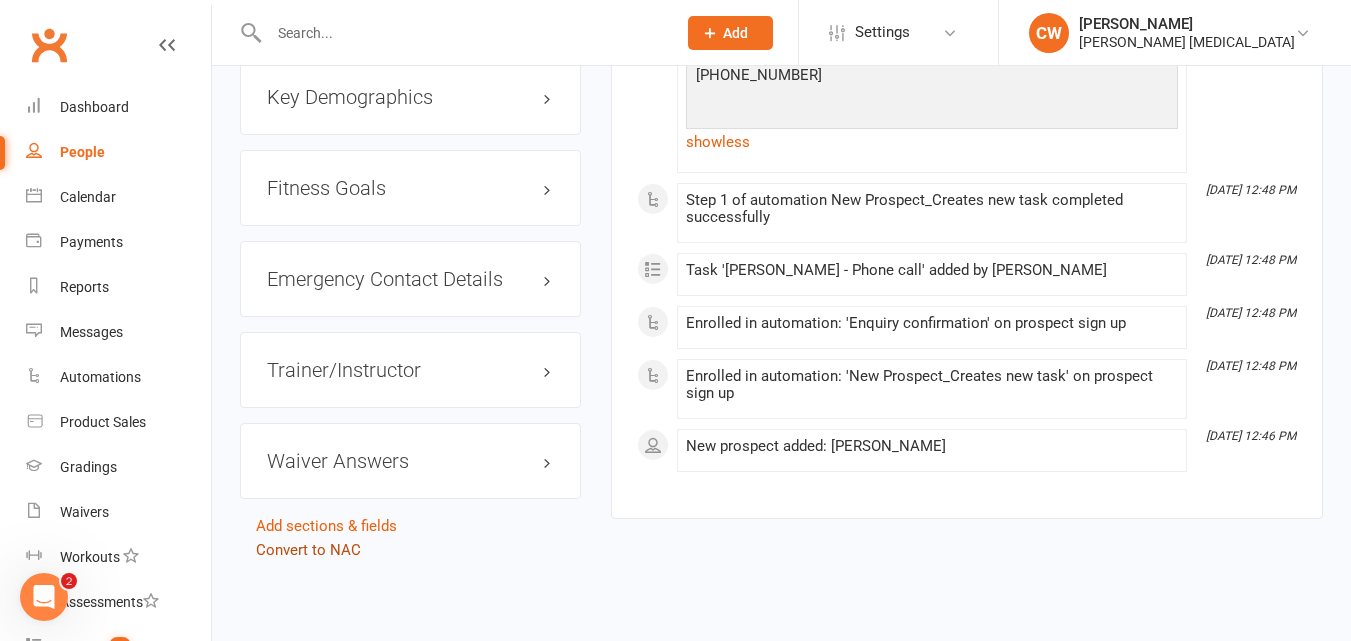 click on "Convert to NAC" at bounding box center [308, 550] 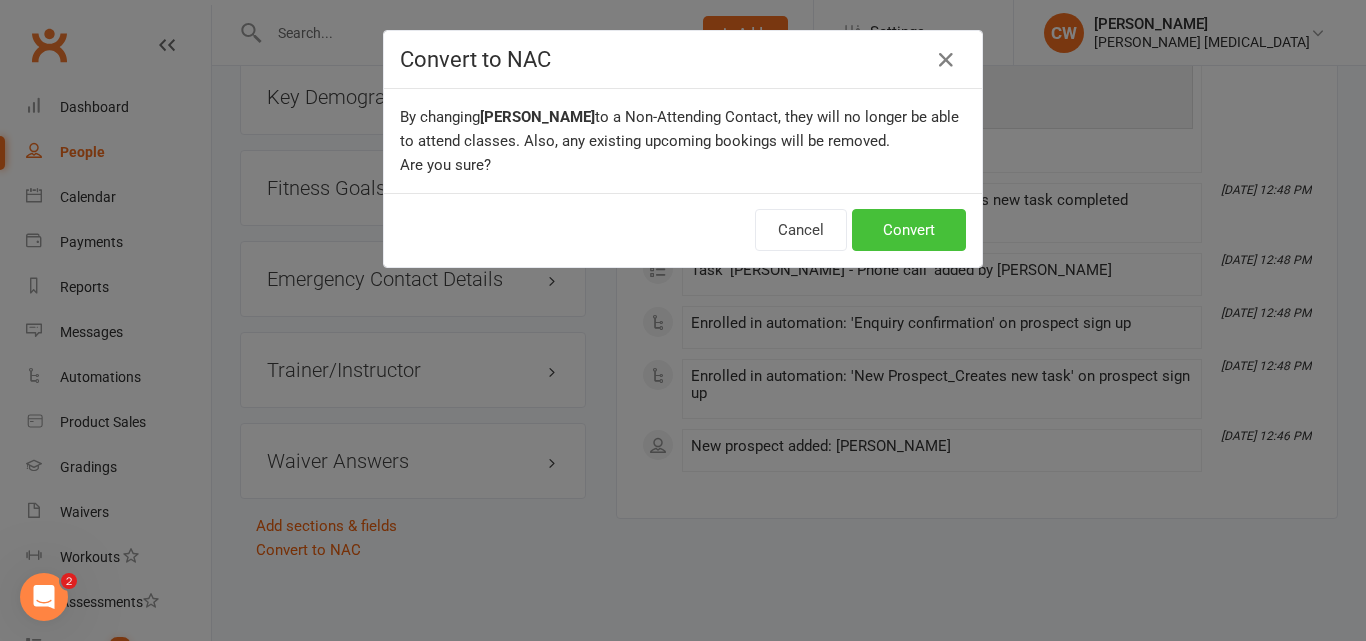 click on "Convert" at bounding box center (909, 230) 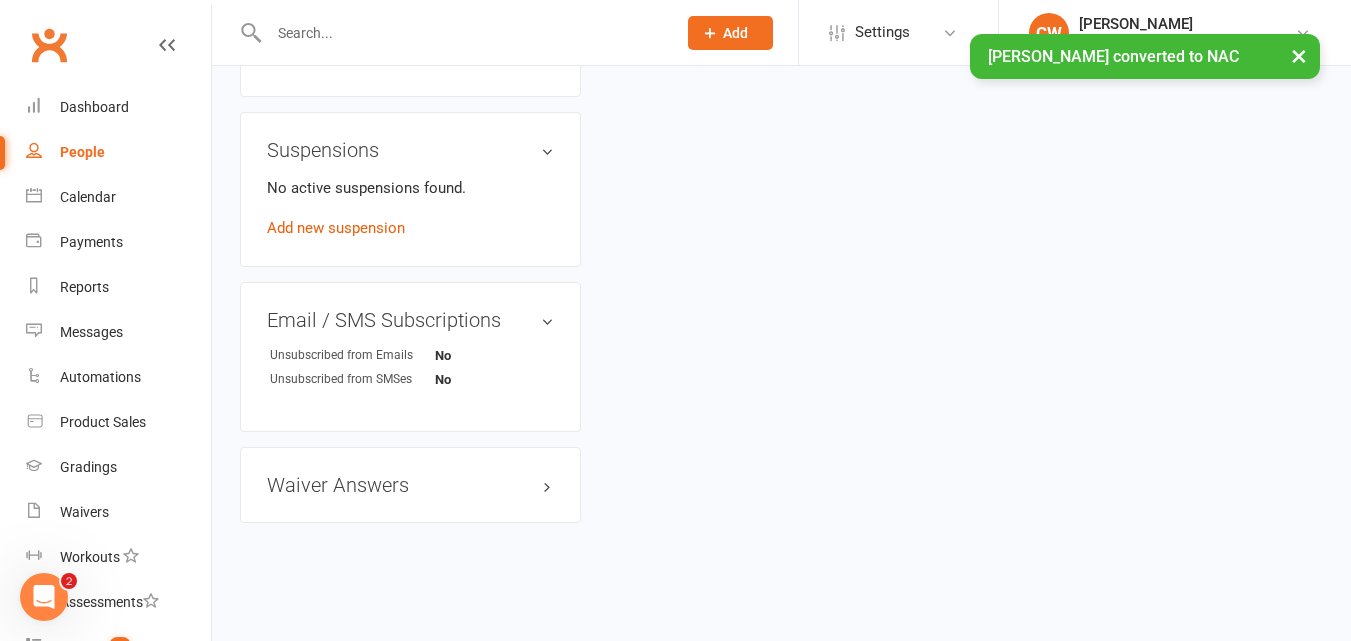 scroll, scrollTop: 0, scrollLeft: 0, axis: both 